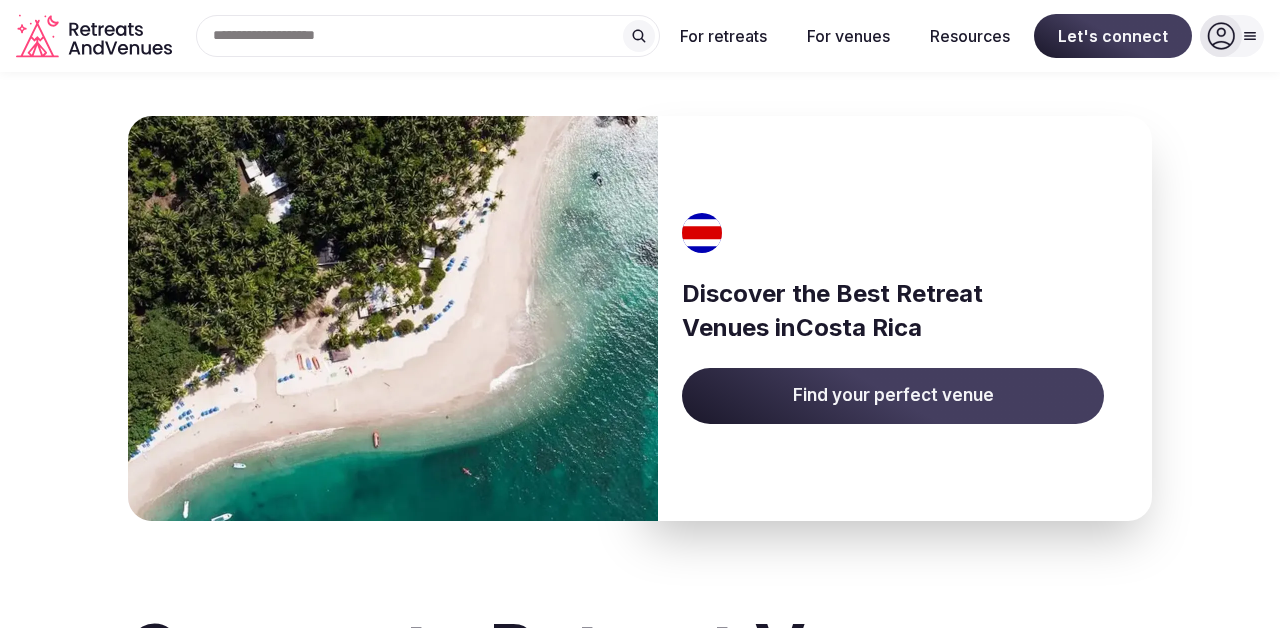 scroll, scrollTop: 16, scrollLeft: 0, axis: vertical 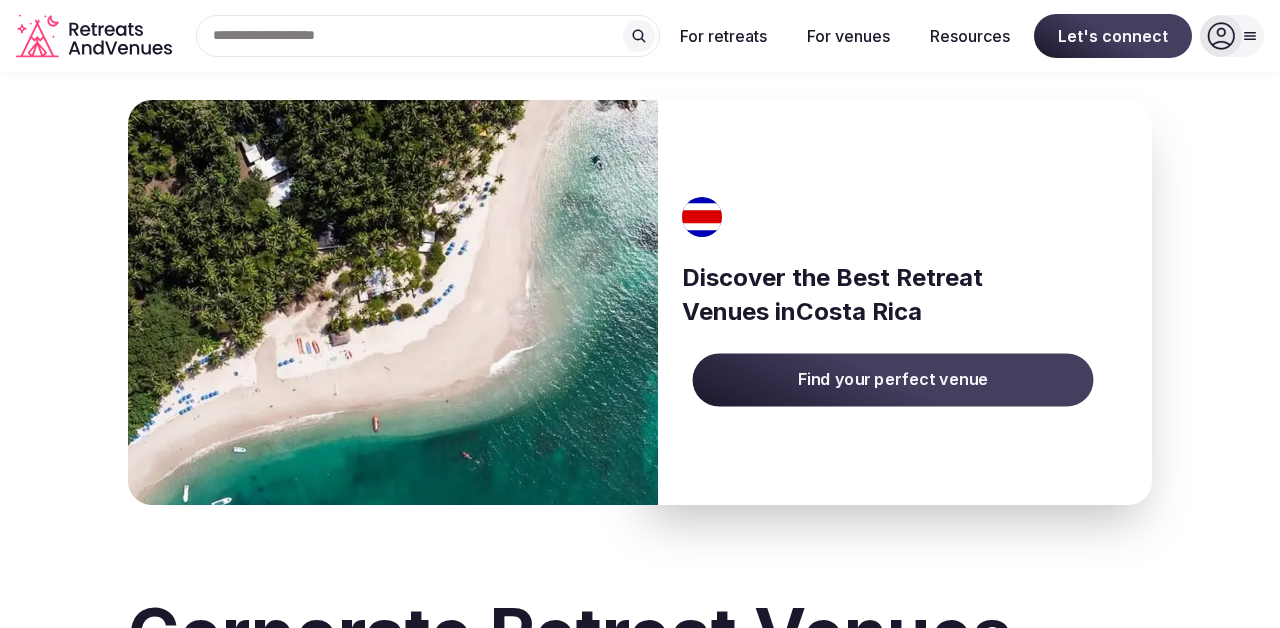 click on "Find your perfect venue" at bounding box center [893, 380] 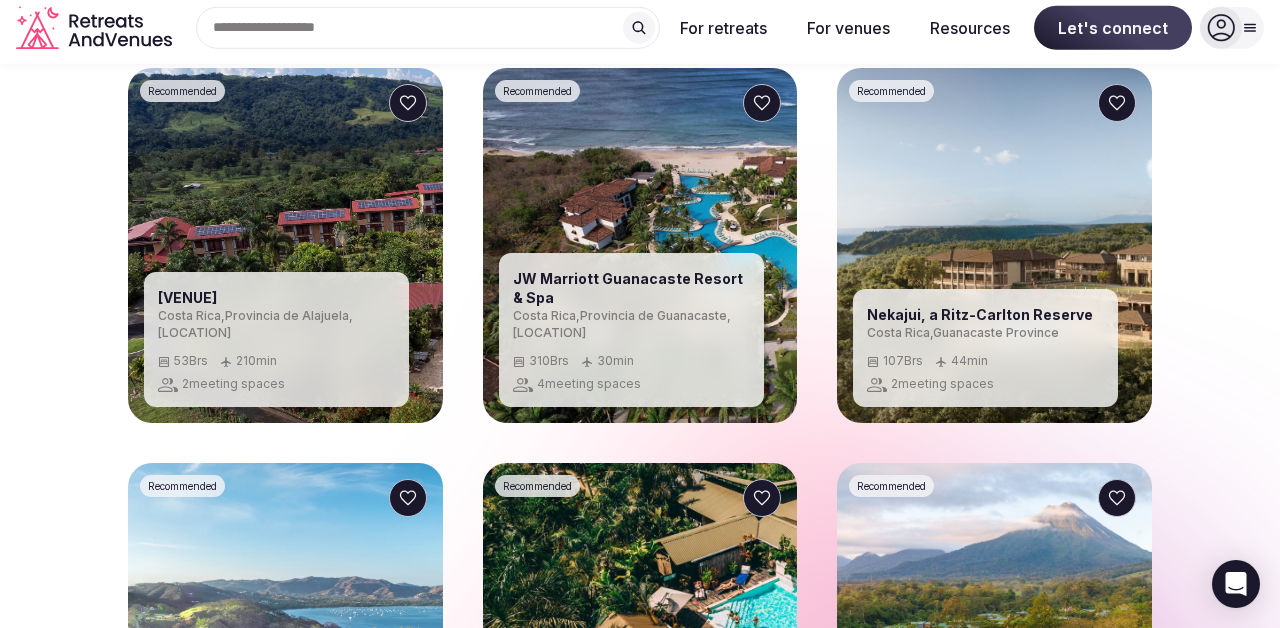 scroll, scrollTop: 1671, scrollLeft: 0, axis: vertical 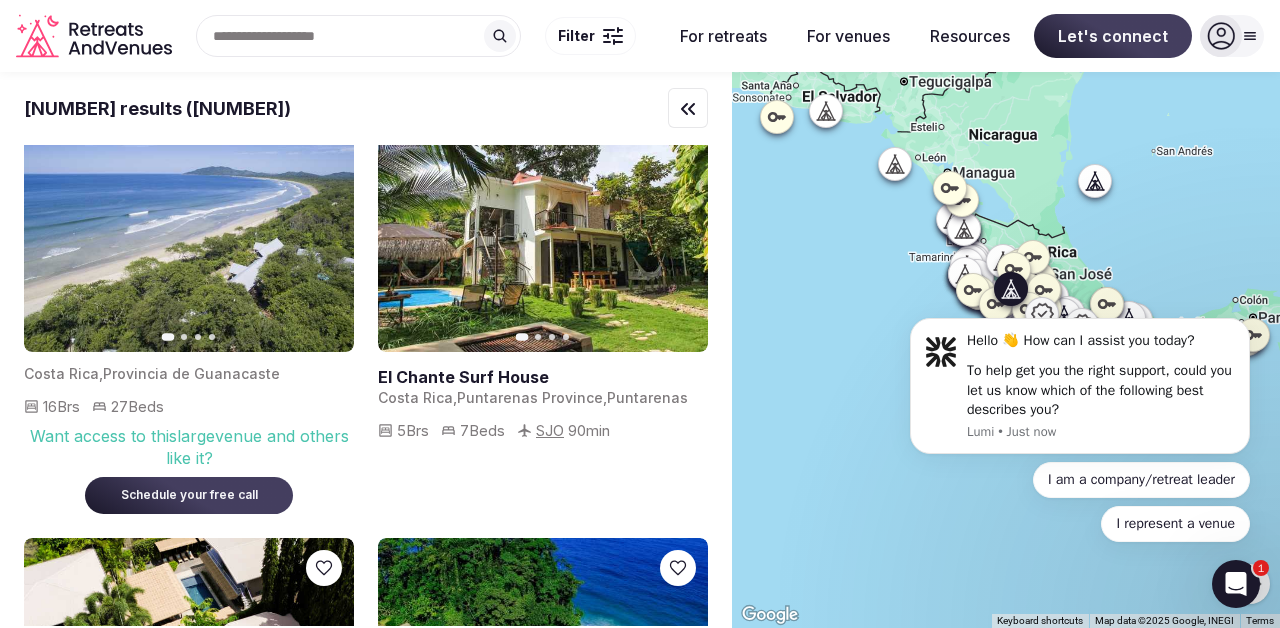 click 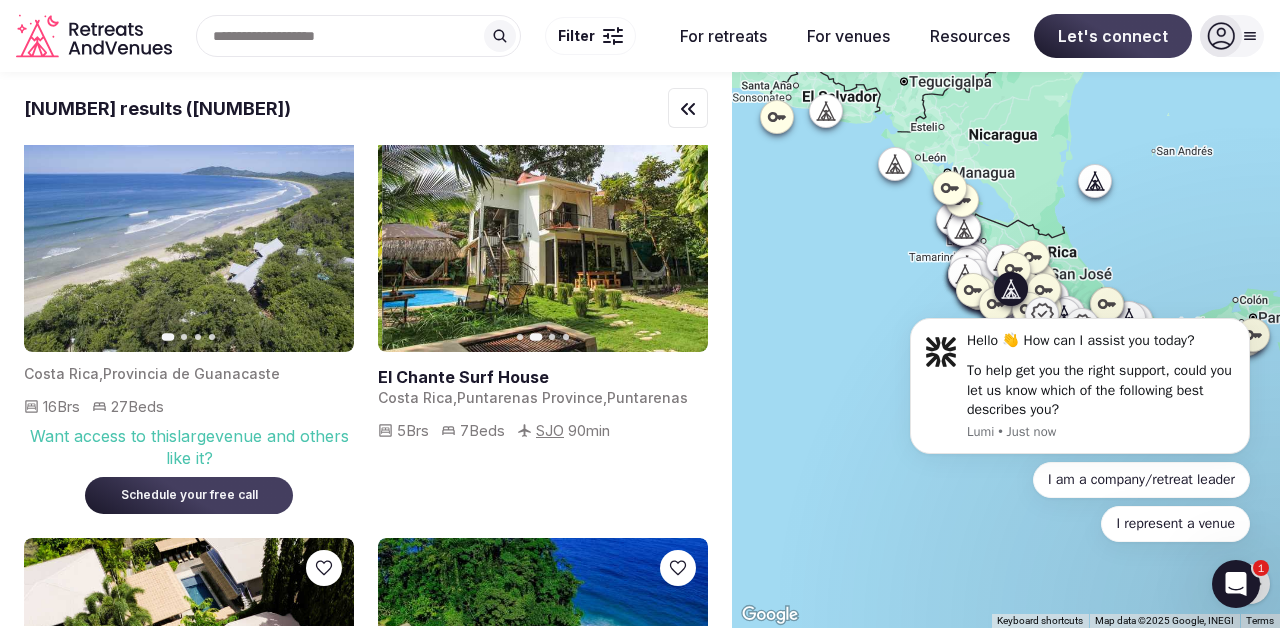 click 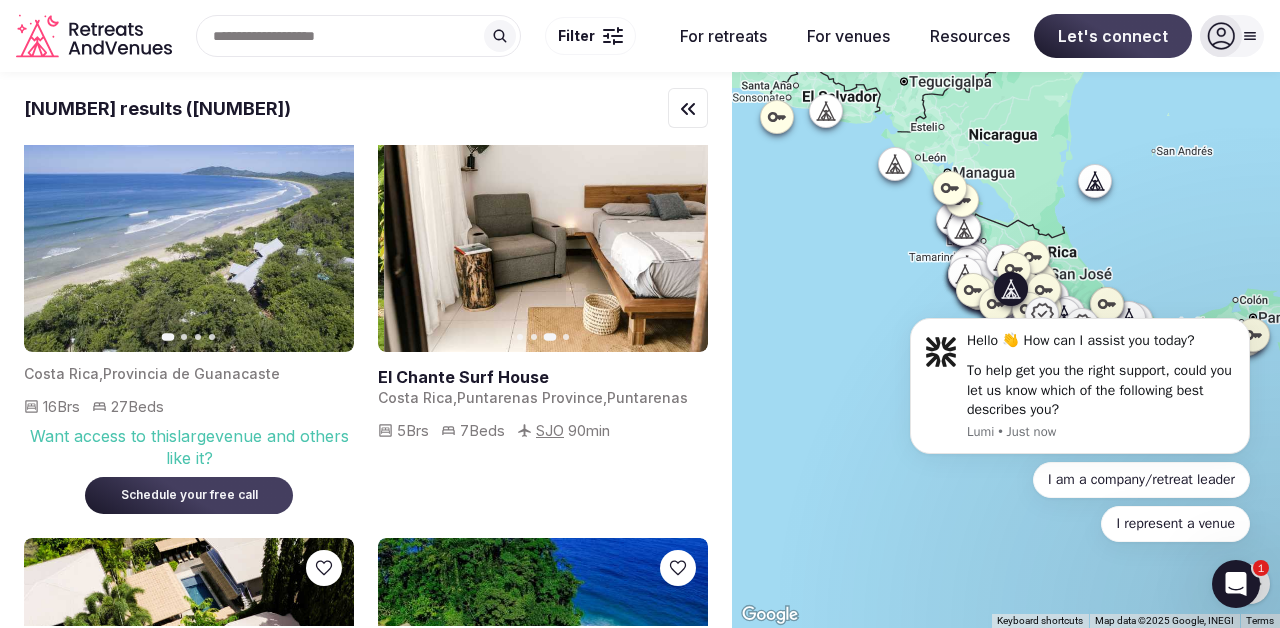 click 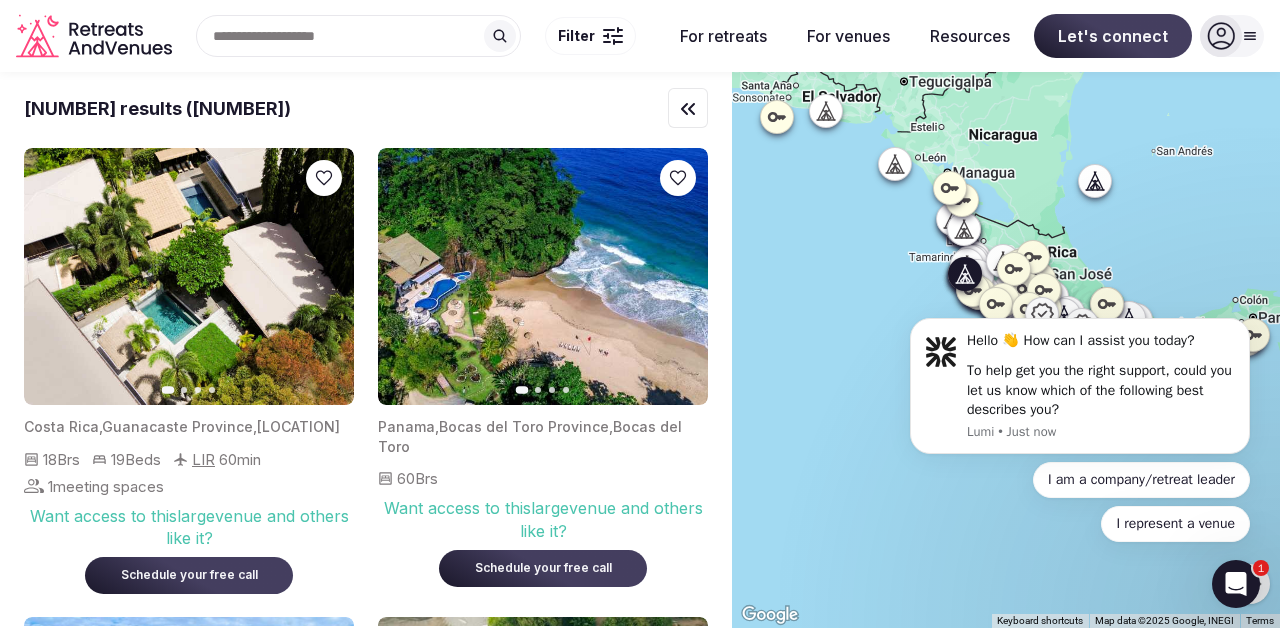 scroll, scrollTop: 3819, scrollLeft: 0, axis: vertical 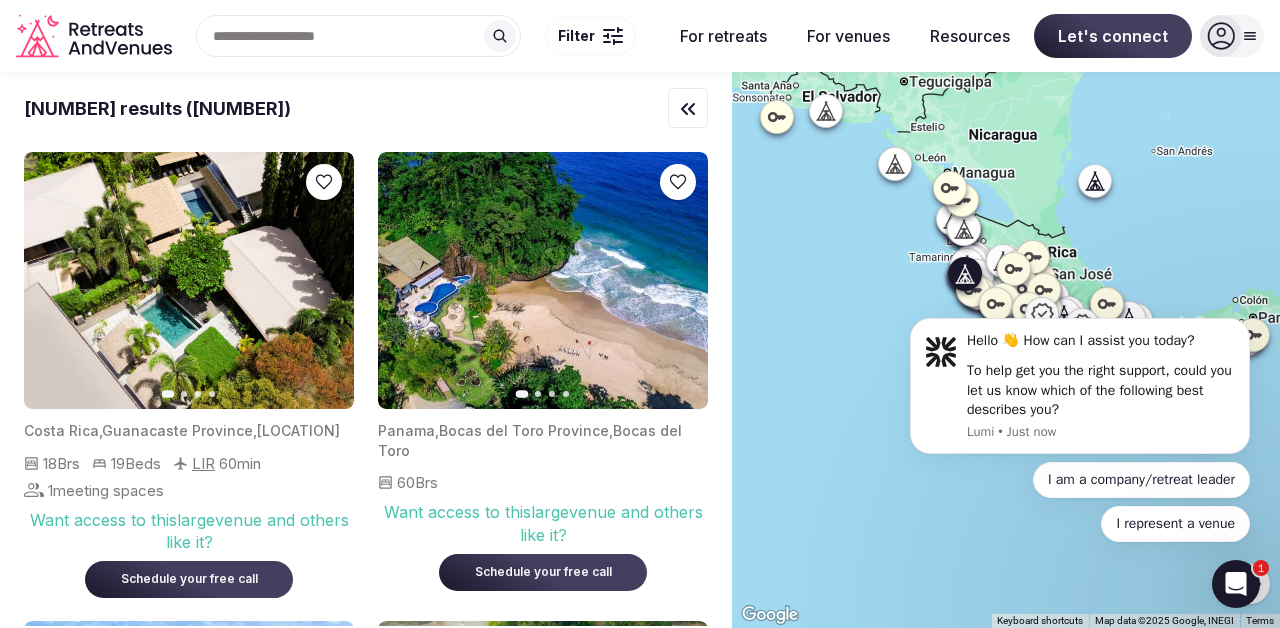 click on "Next slide" at bounding box center [326, 281] 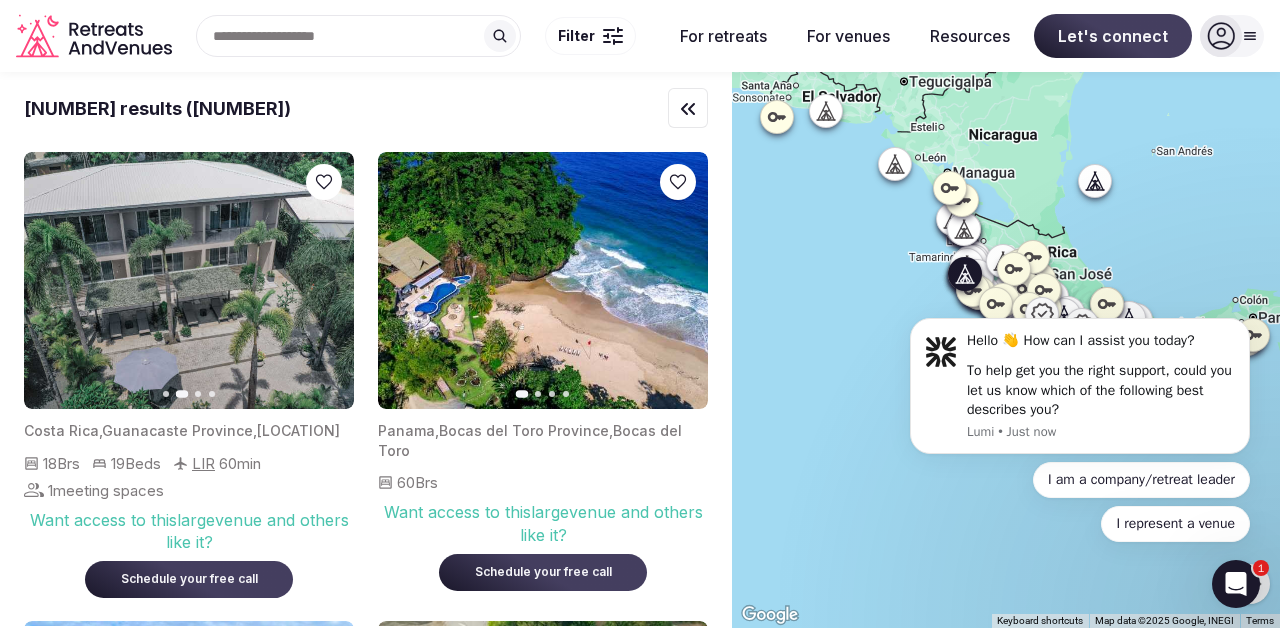 click 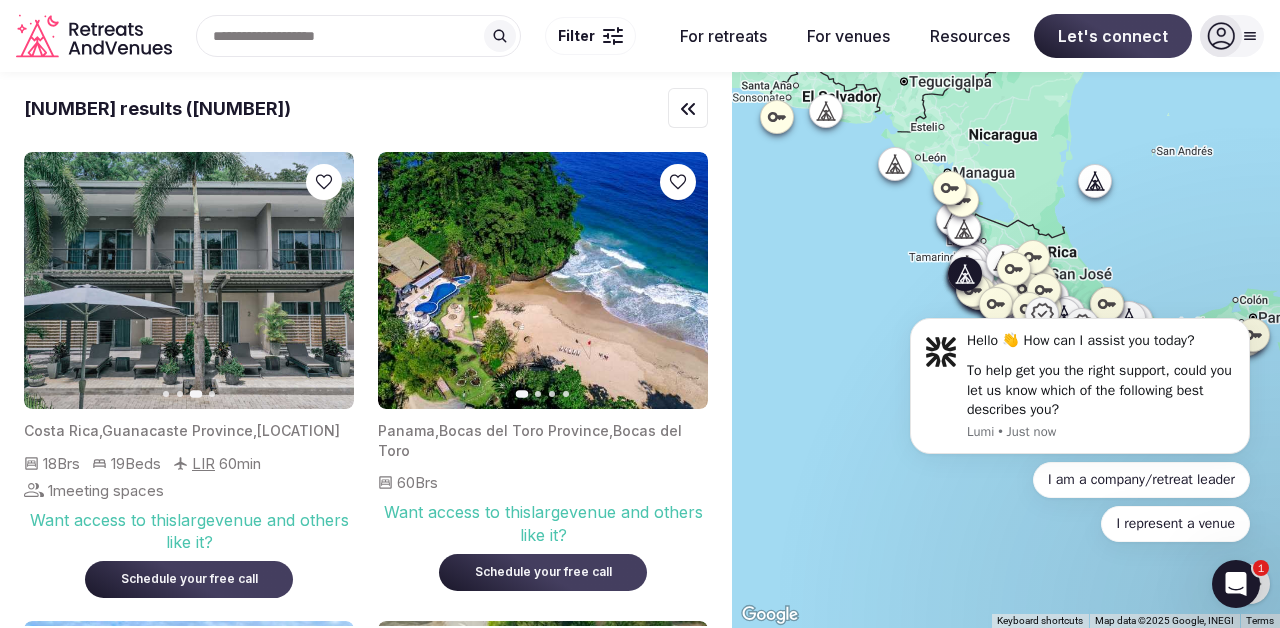 click 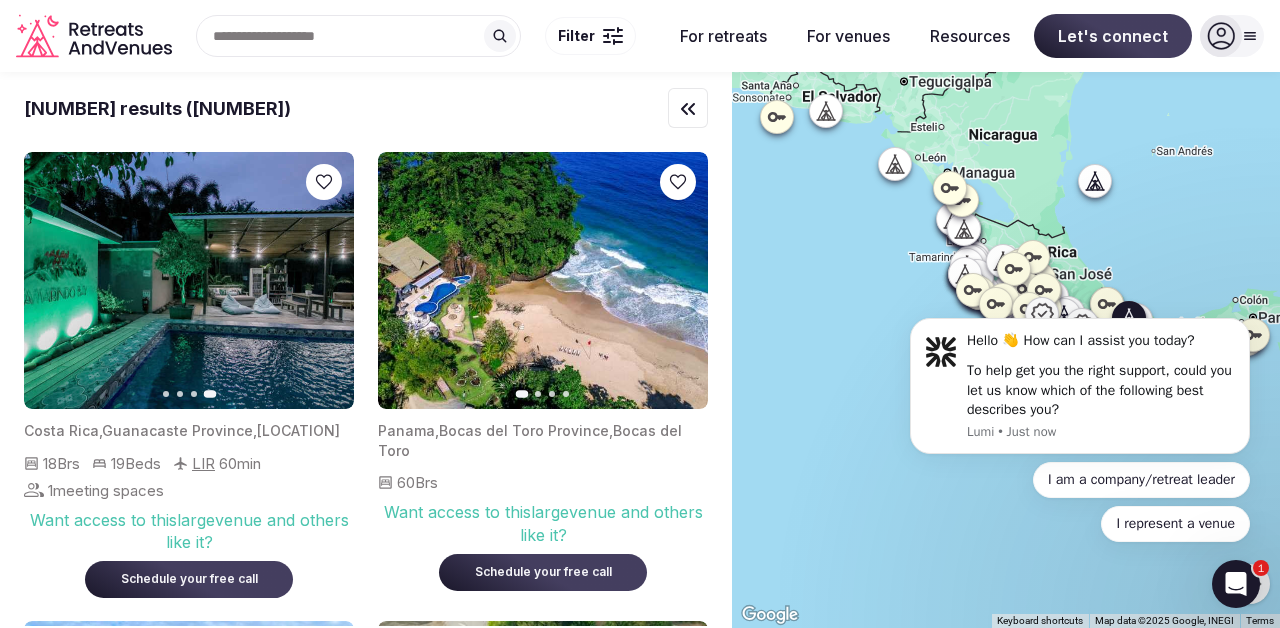 click 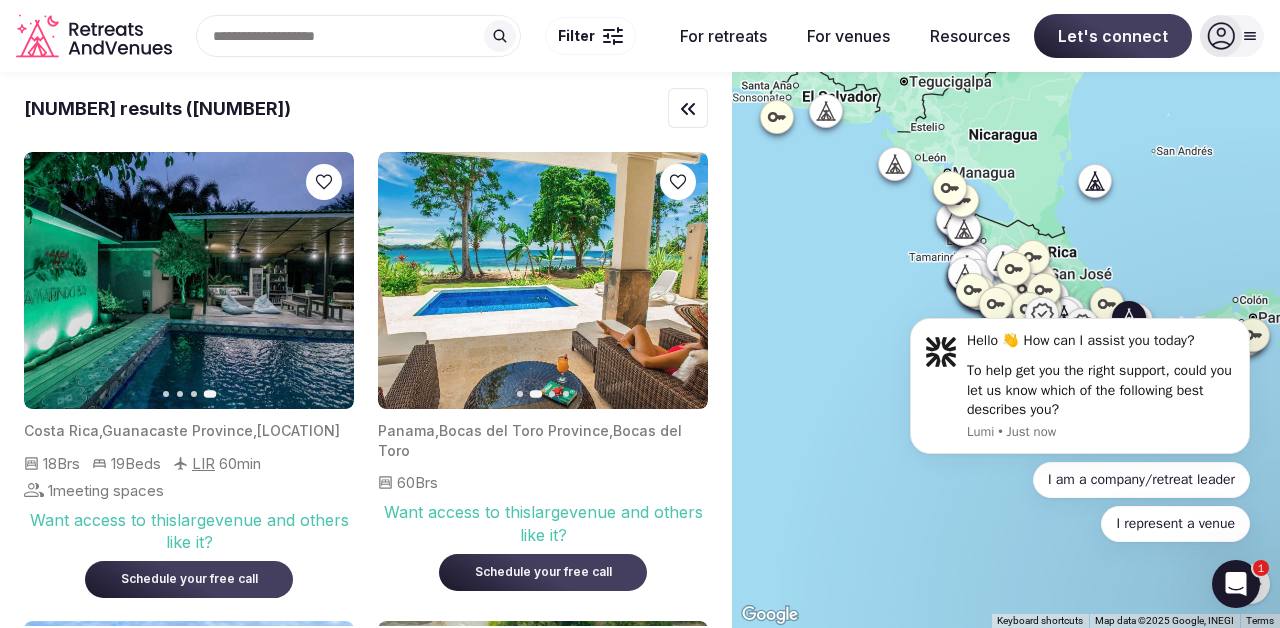 click 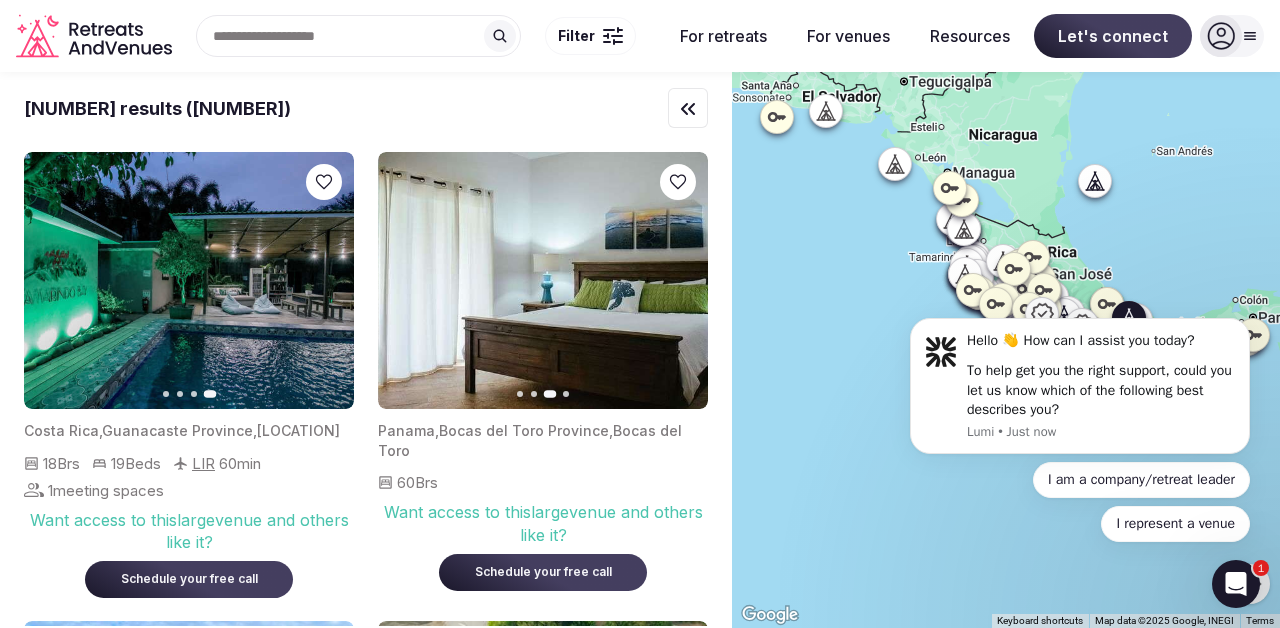 click 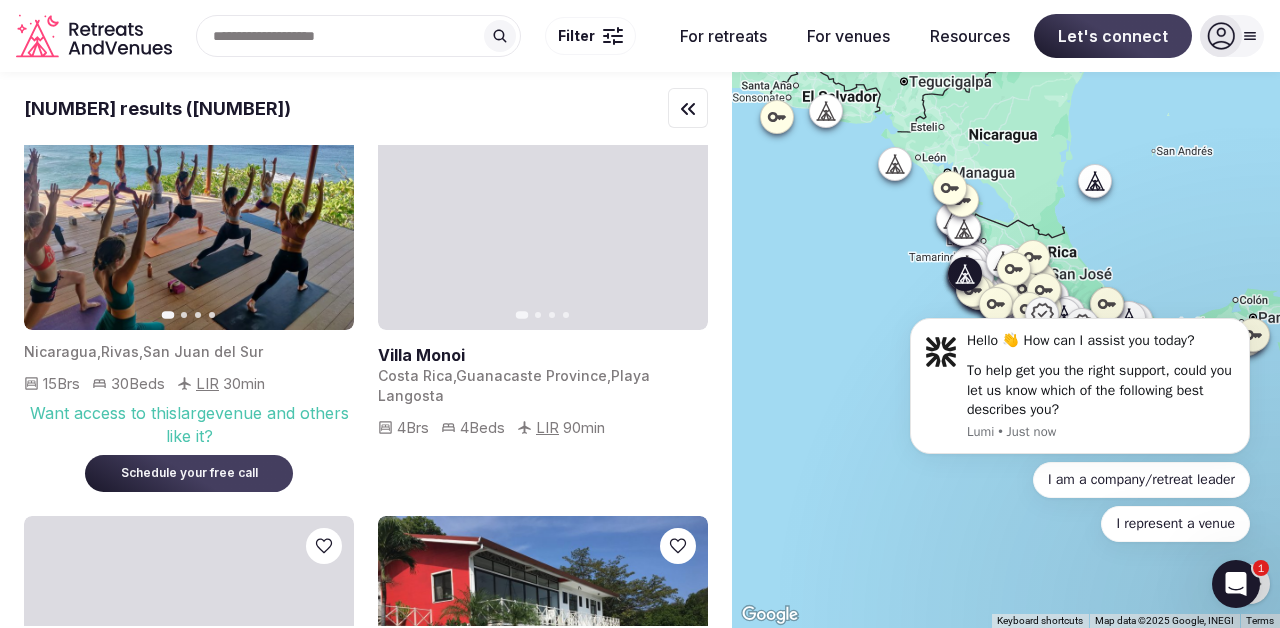 scroll, scrollTop: 4813, scrollLeft: 0, axis: vertical 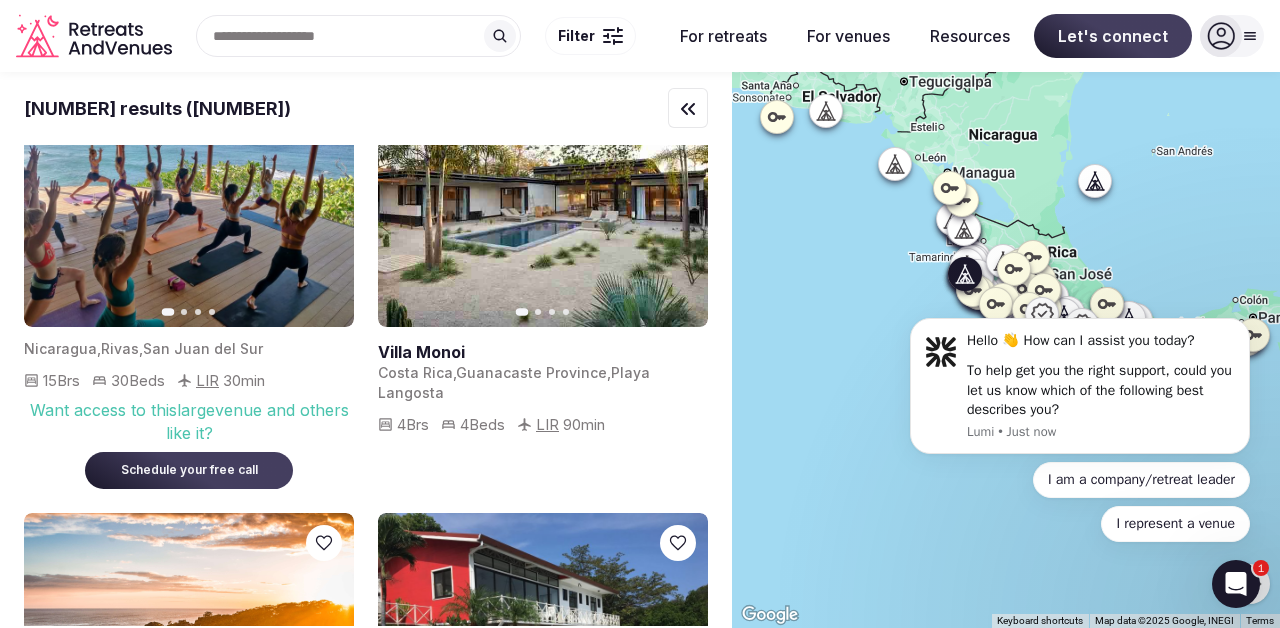 click 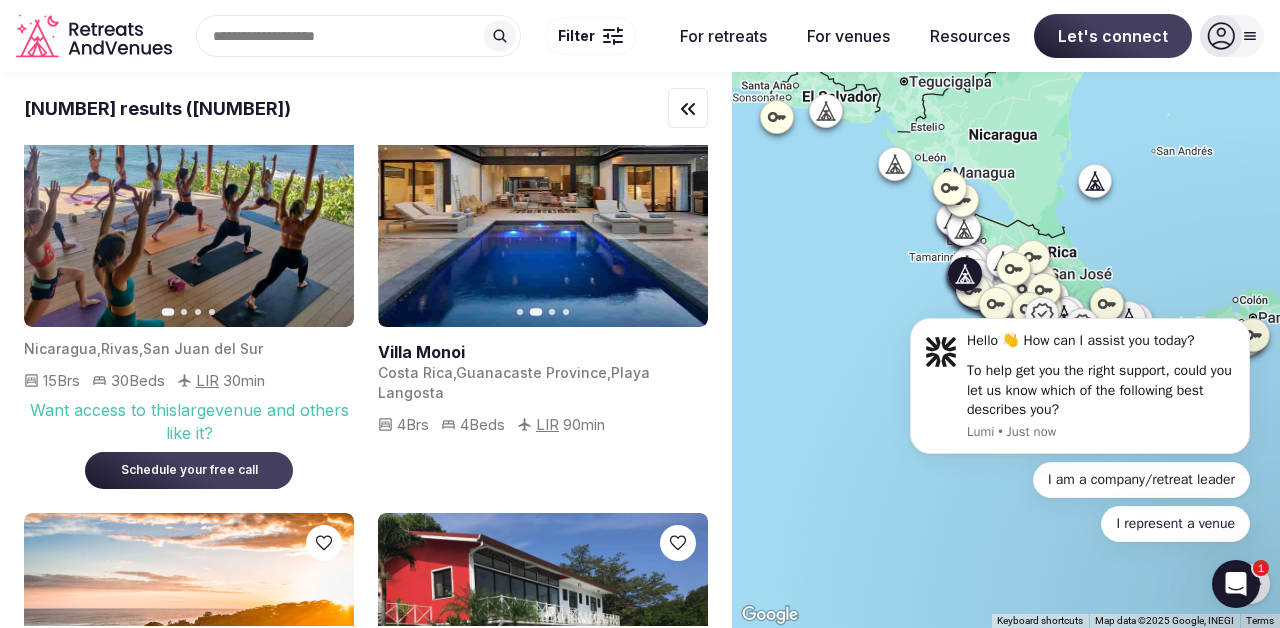 click 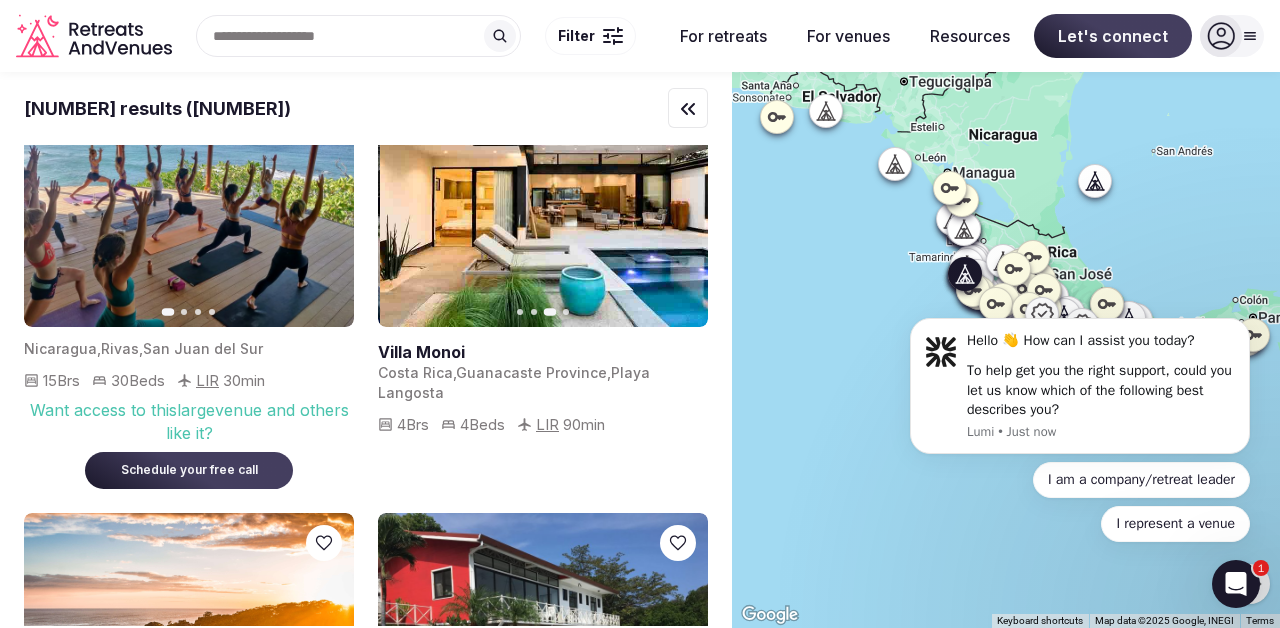 click 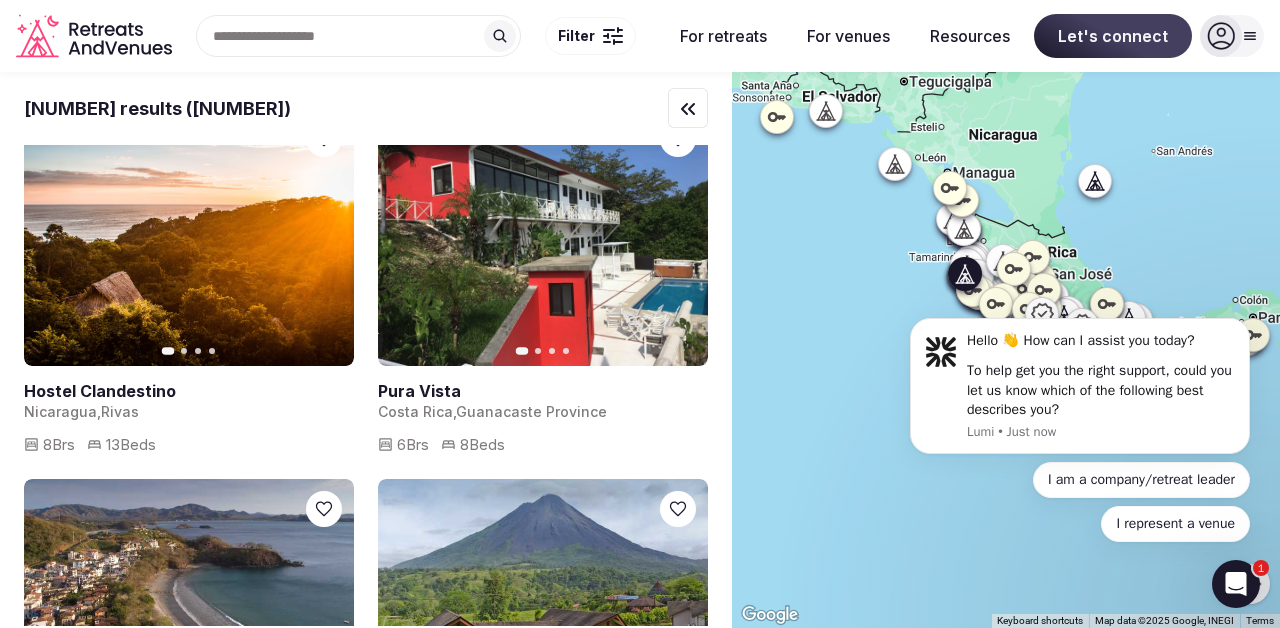 scroll, scrollTop: 5220, scrollLeft: 0, axis: vertical 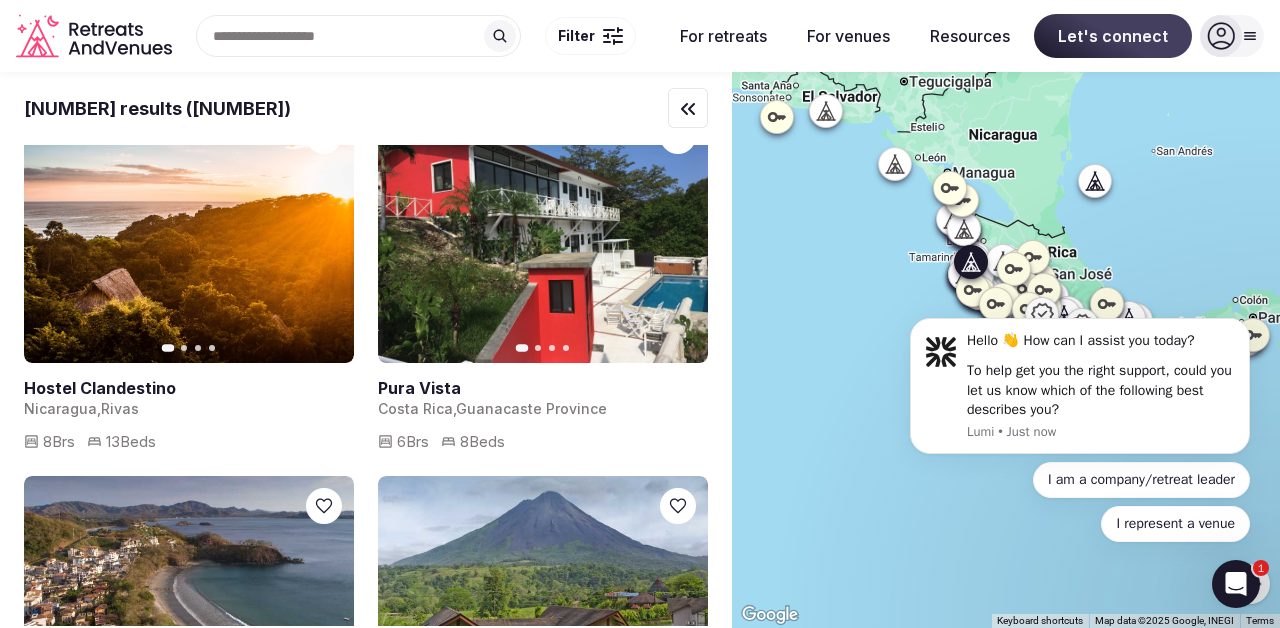 click 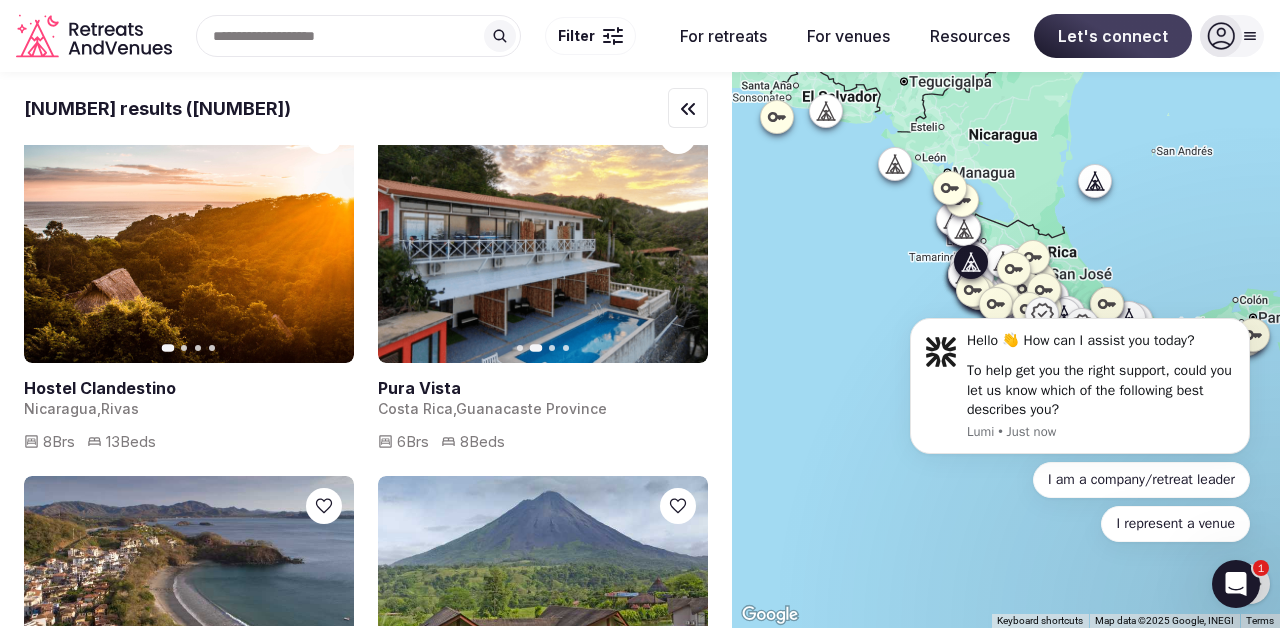 click 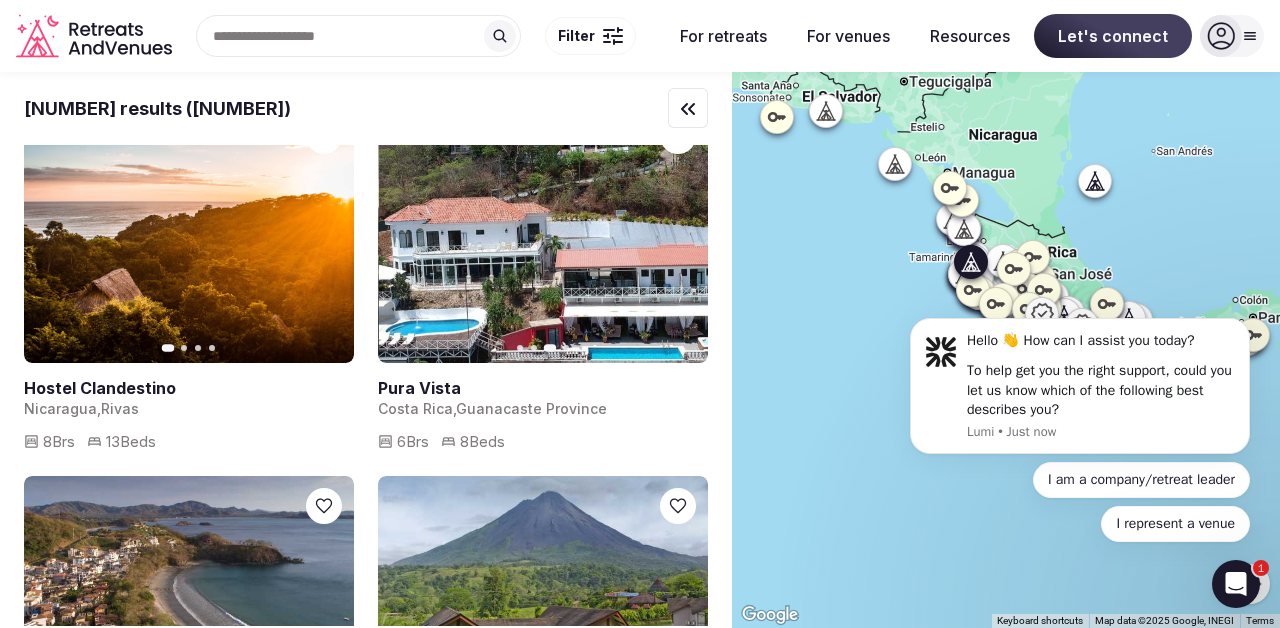 click 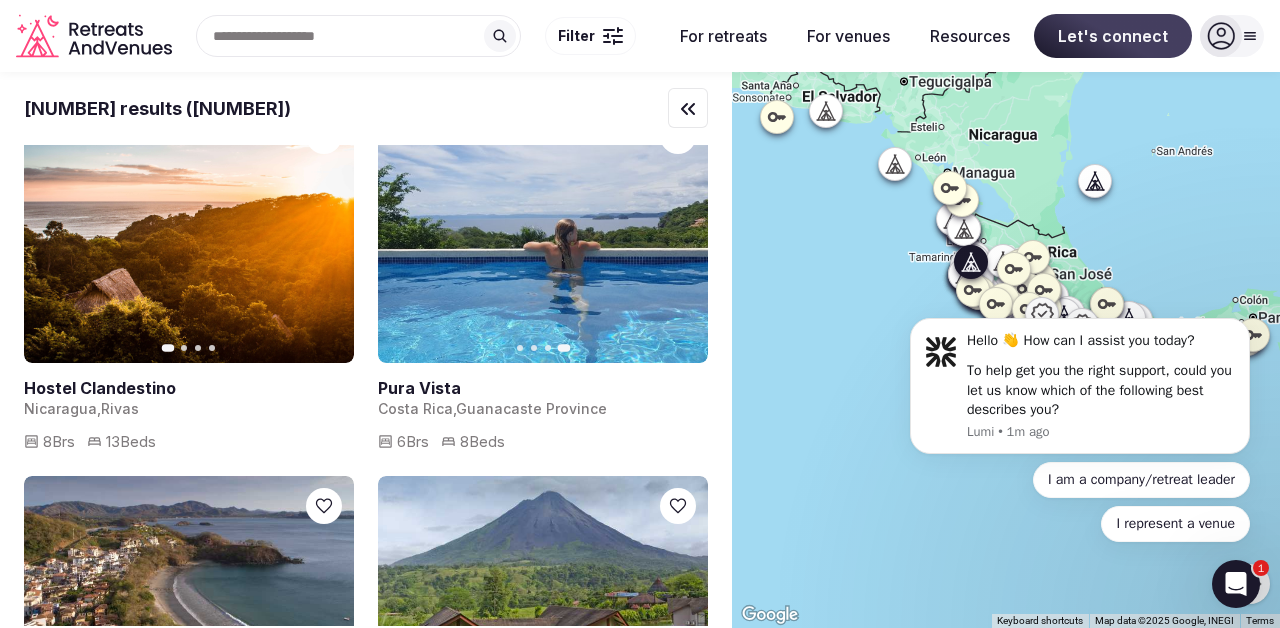 click 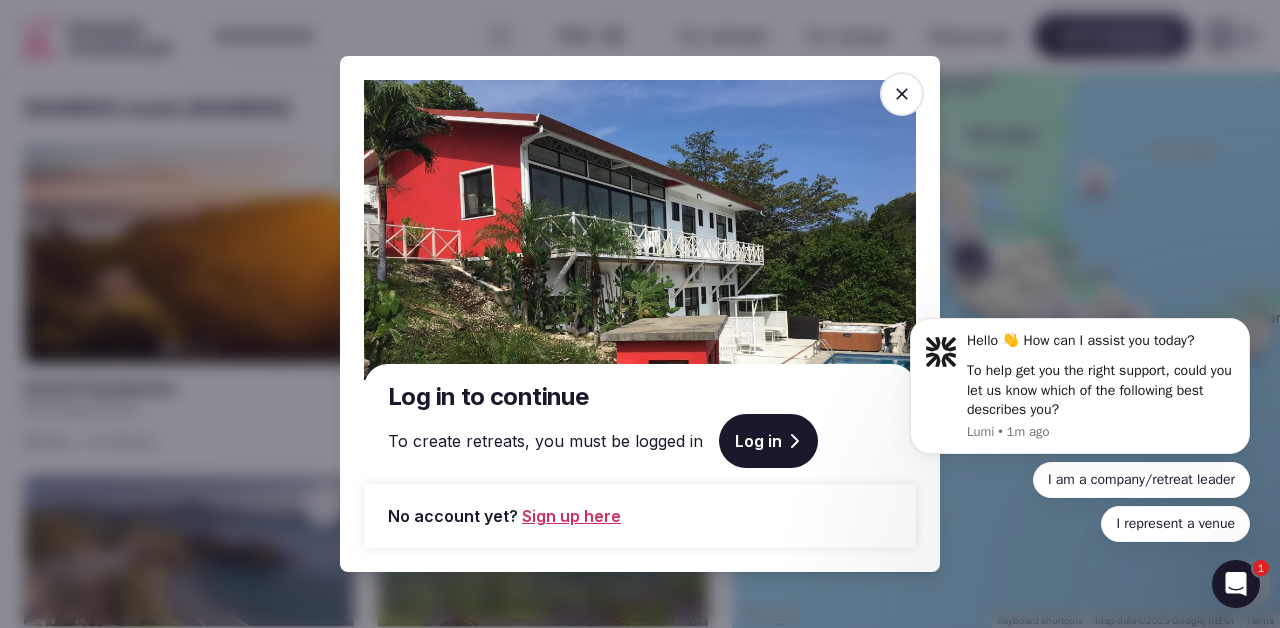 click 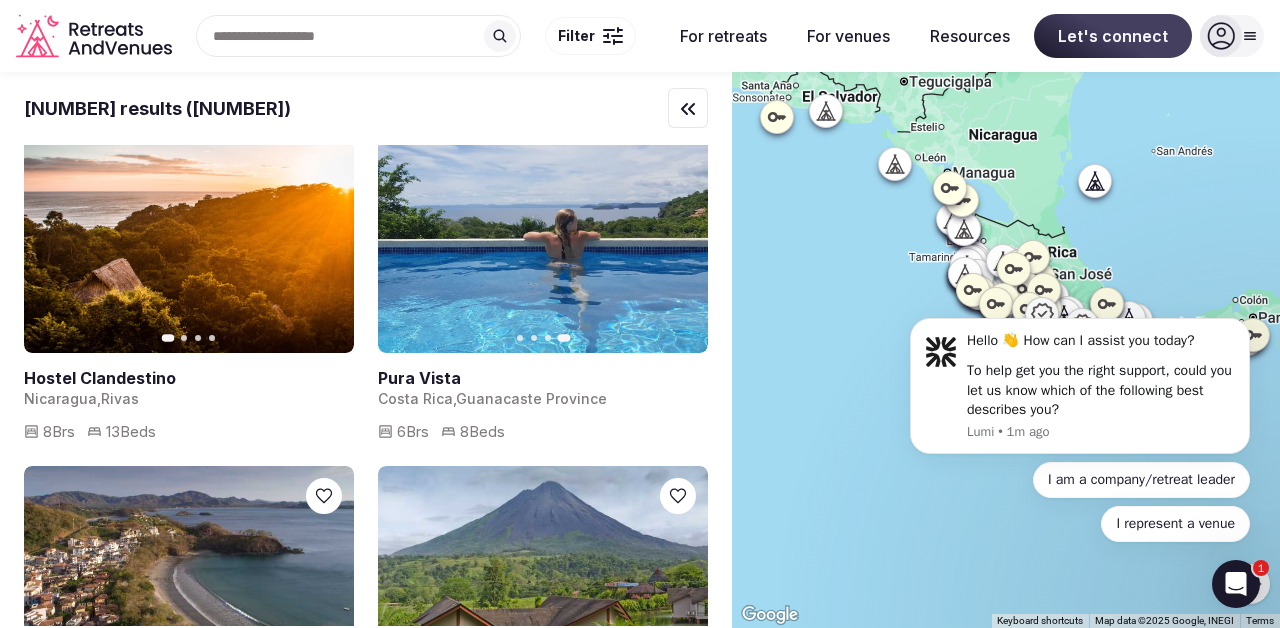 scroll, scrollTop: 5226, scrollLeft: 0, axis: vertical 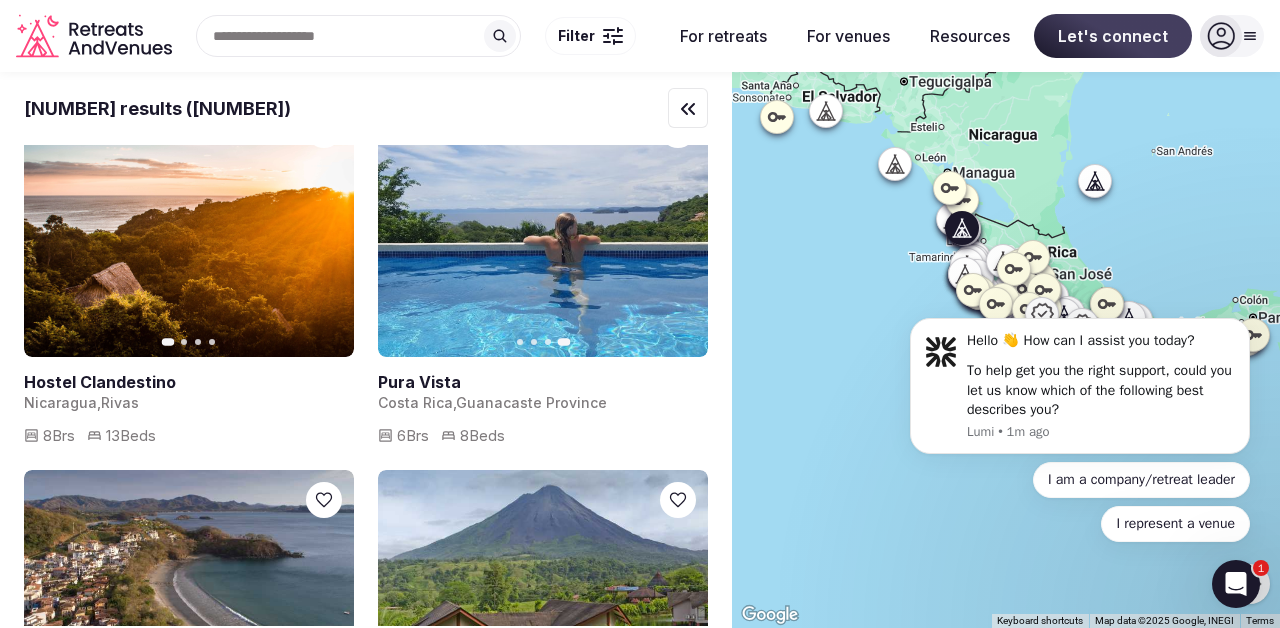 click 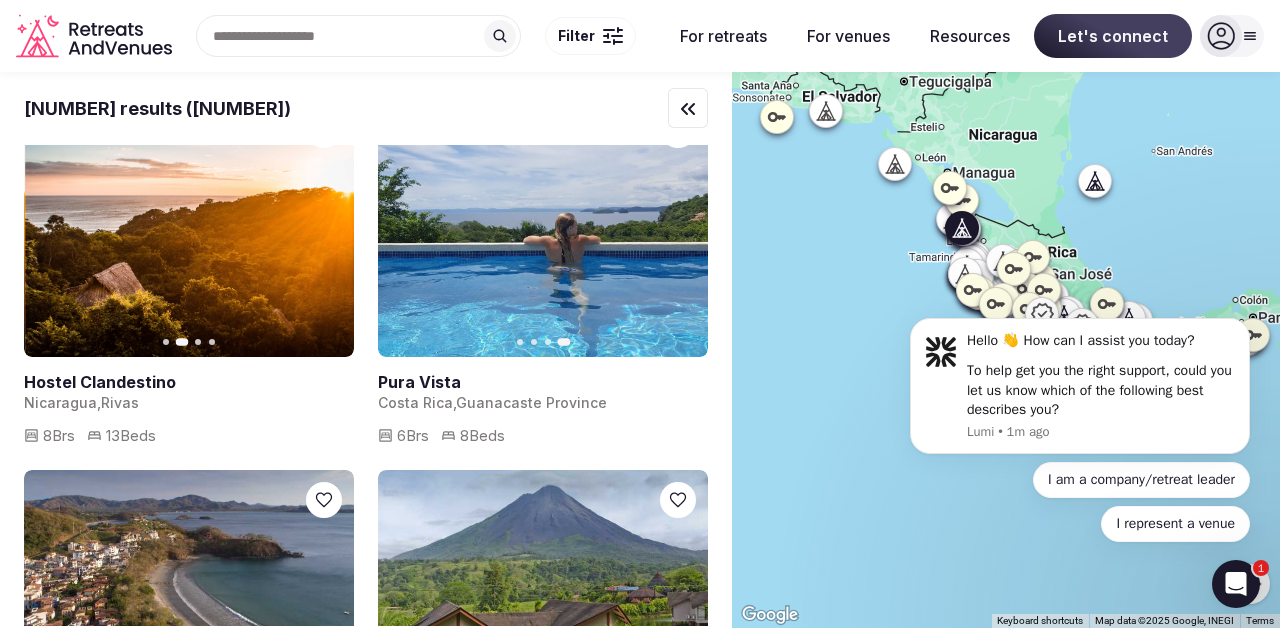 click 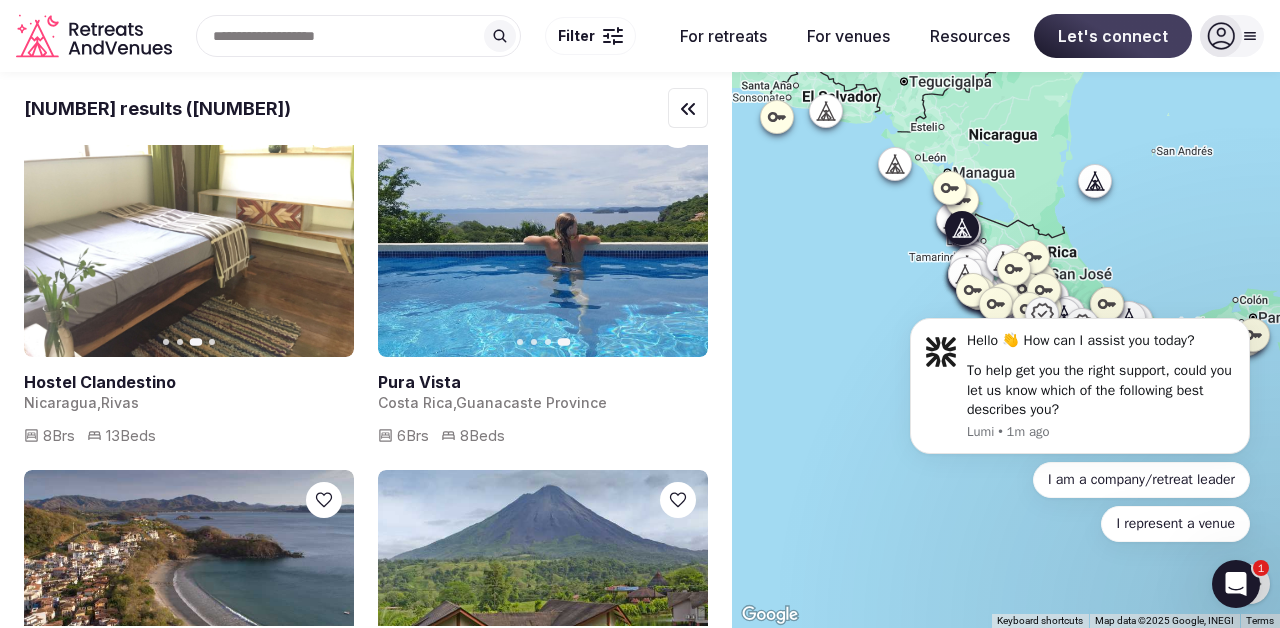 click 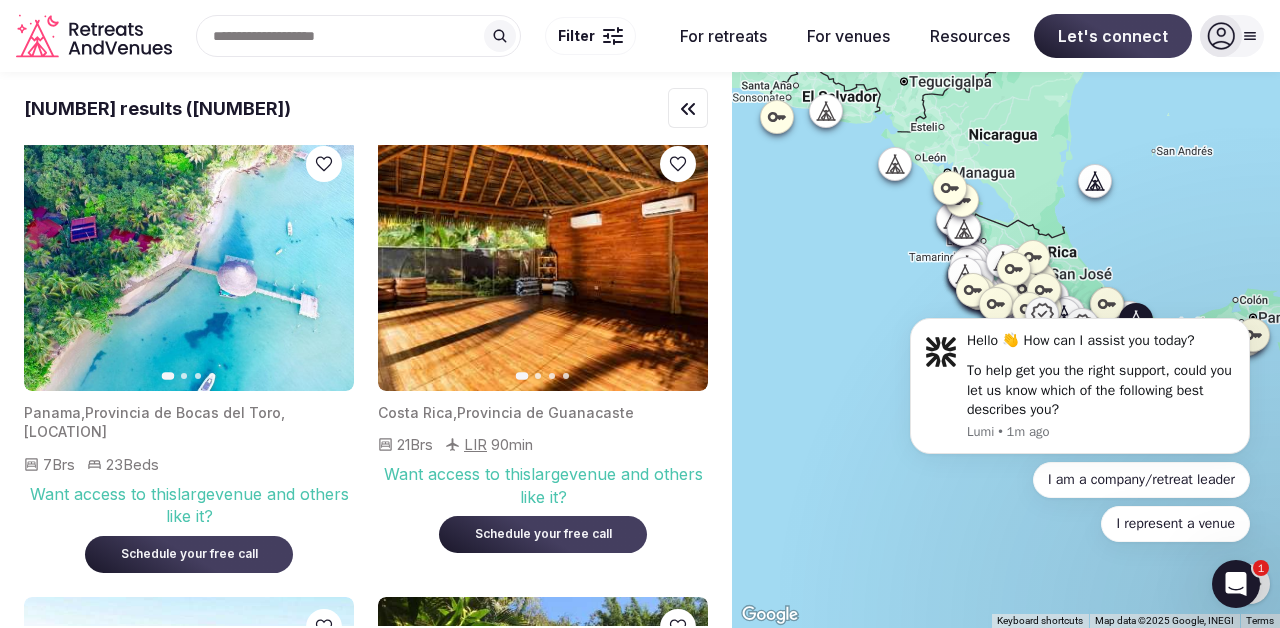 scroll, scrollTop: 6449, scrollLeft: 0, axis: vertical 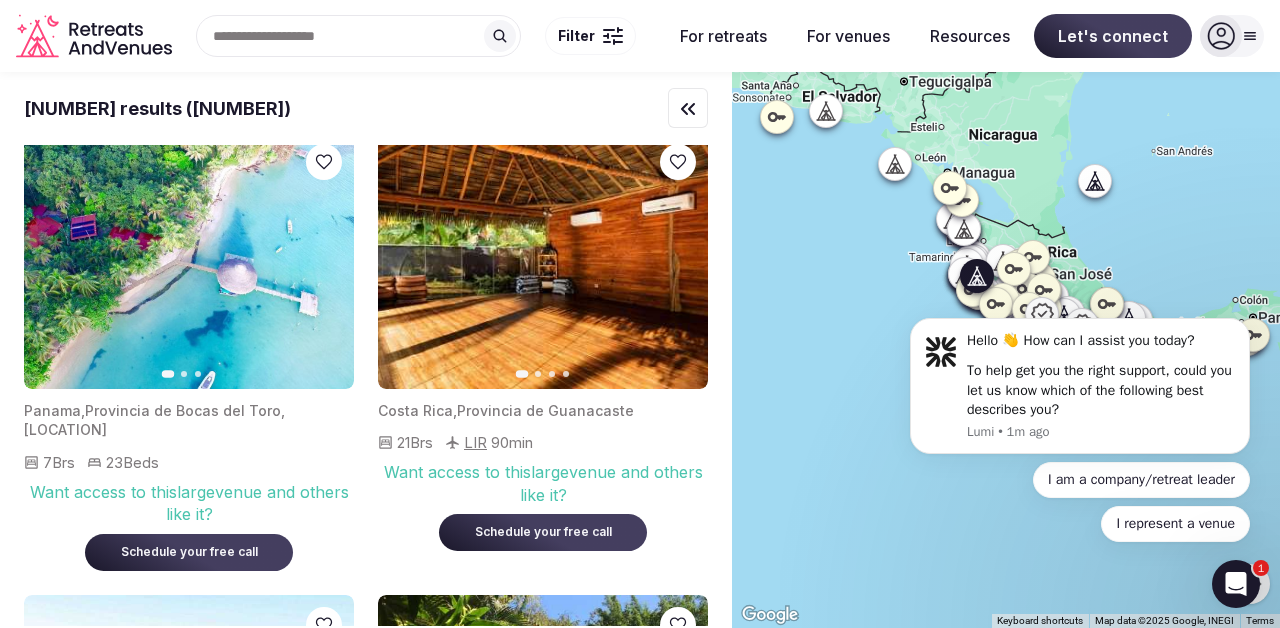 click 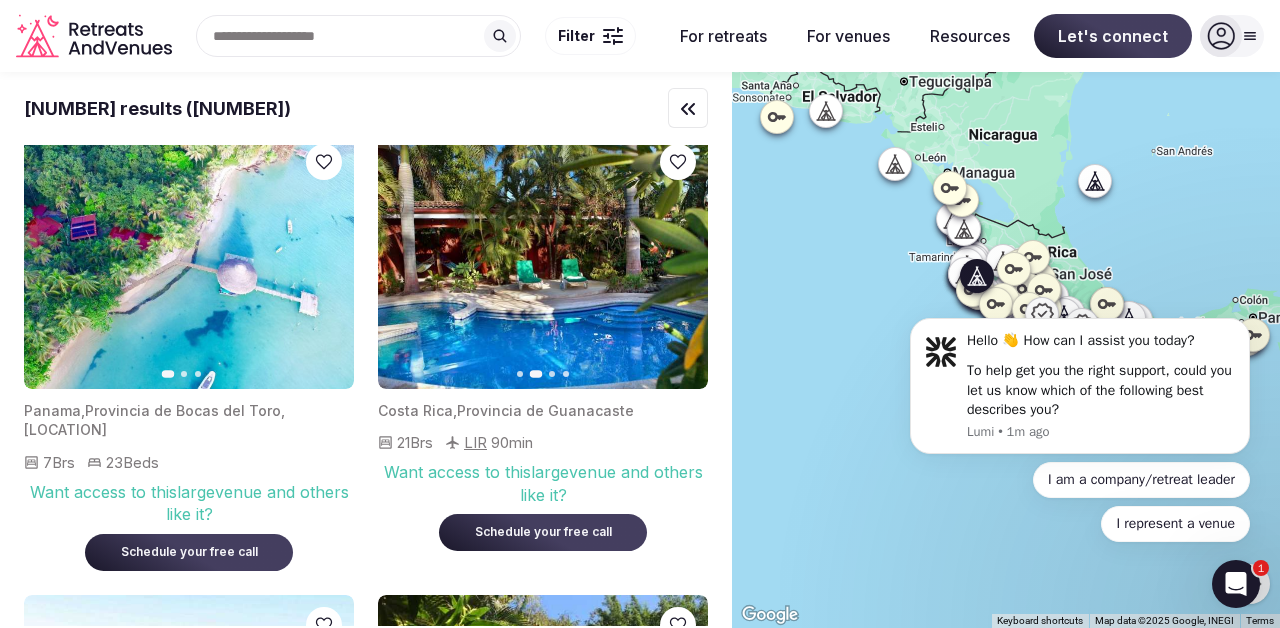 click 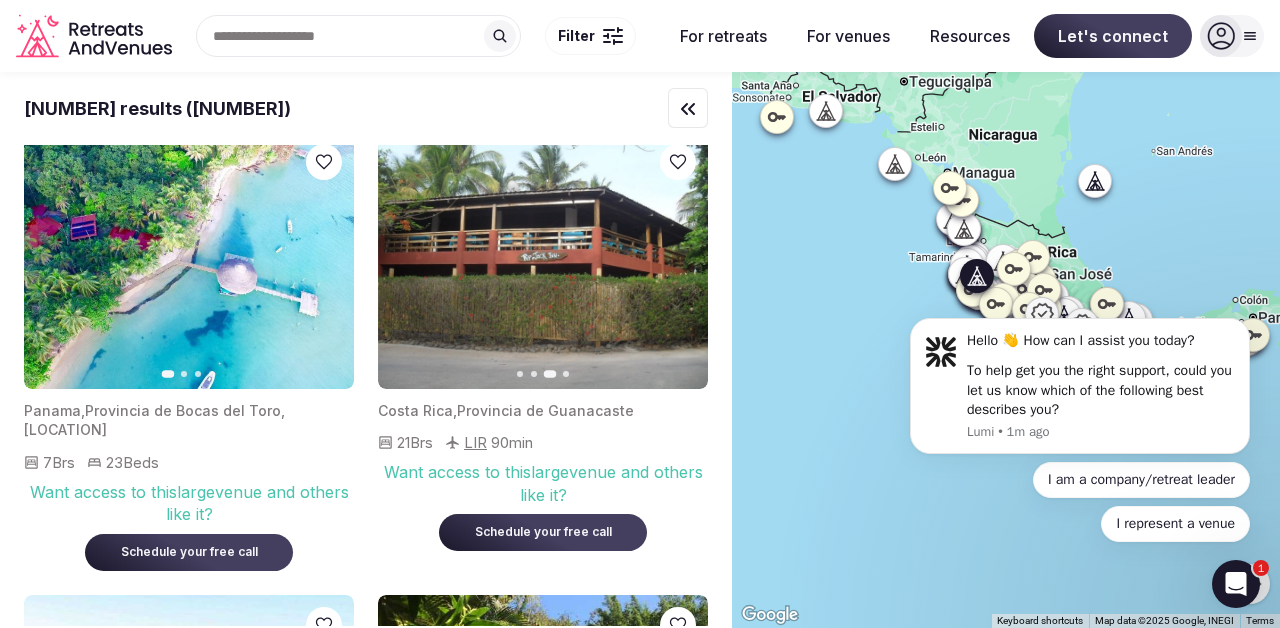 click 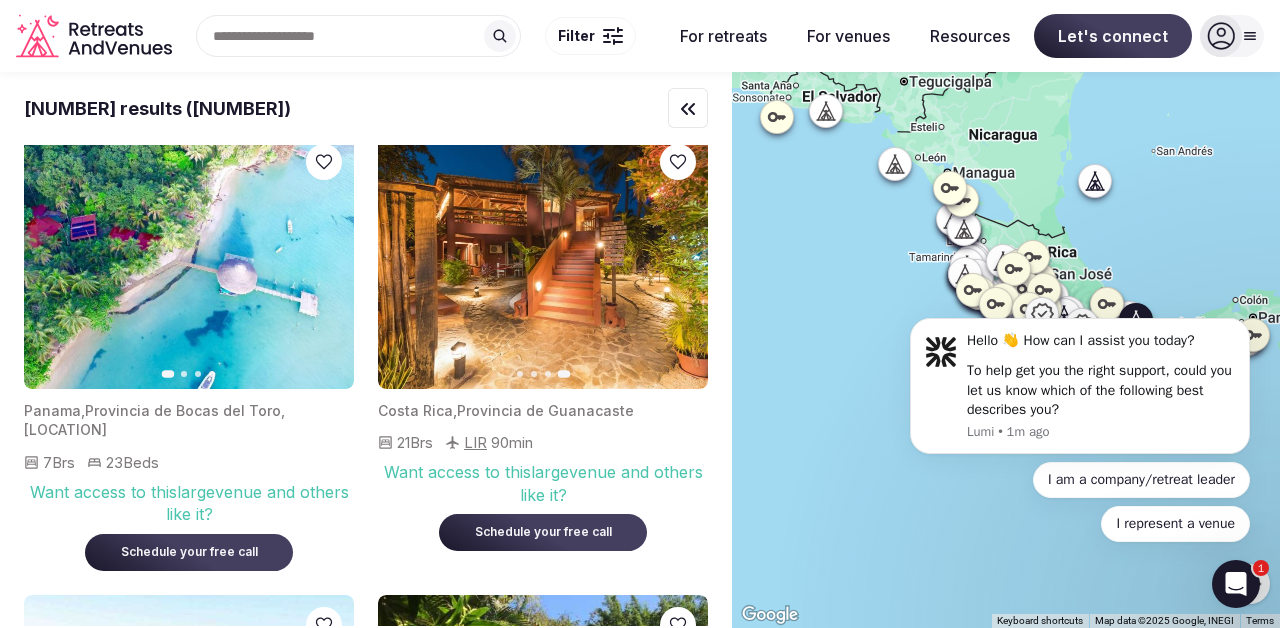 click 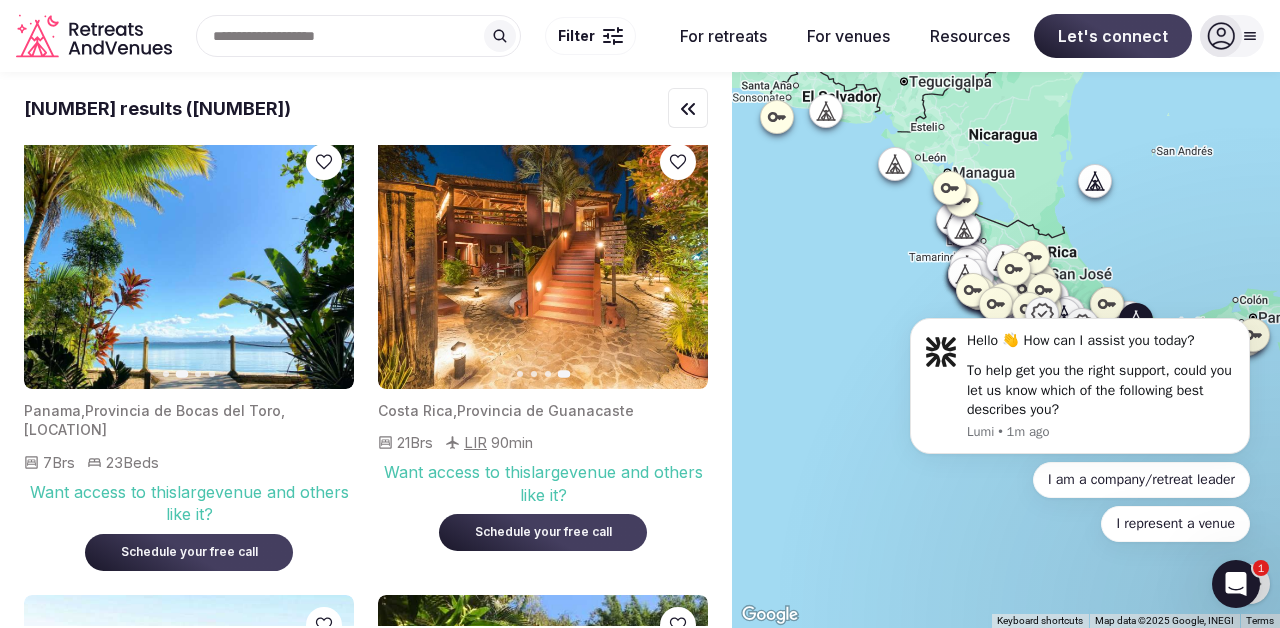 click 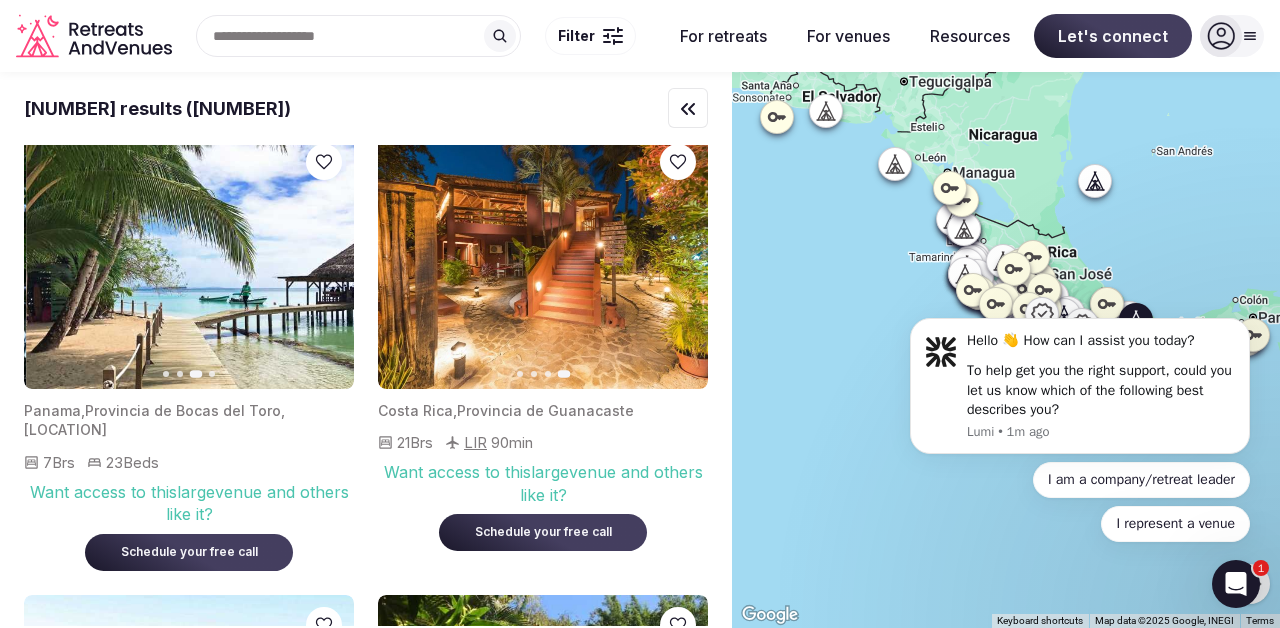 click 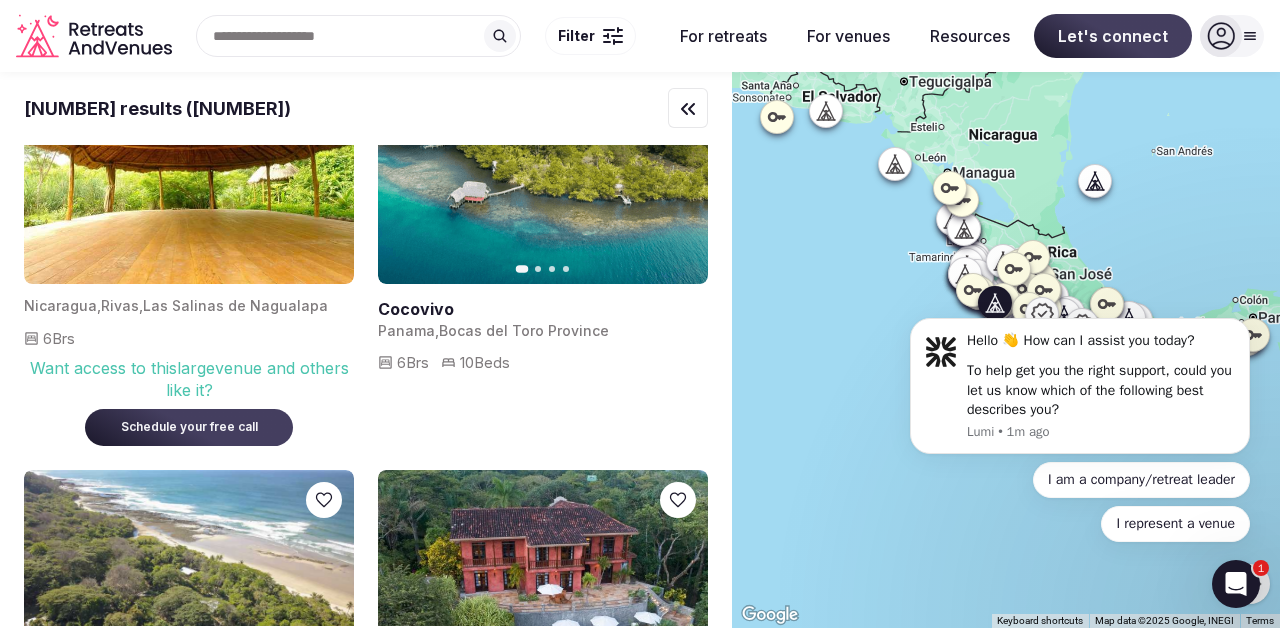 scroll, scrollTop: 7425, scrollLeft: 0, axis: vertical 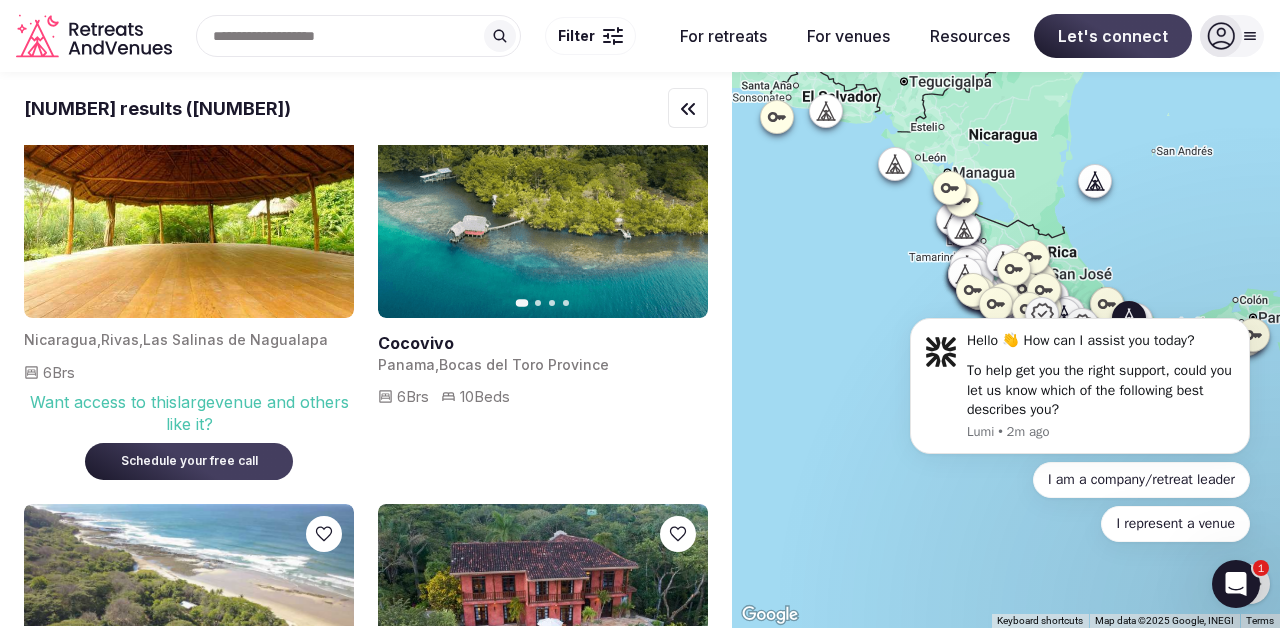 click 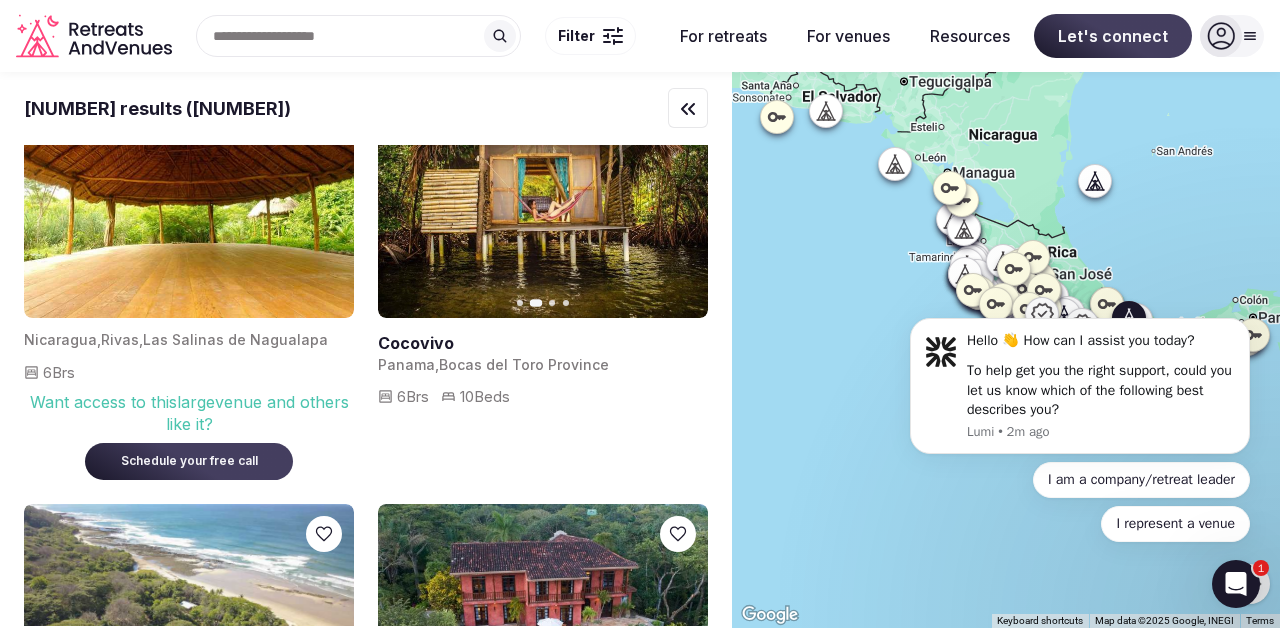 click 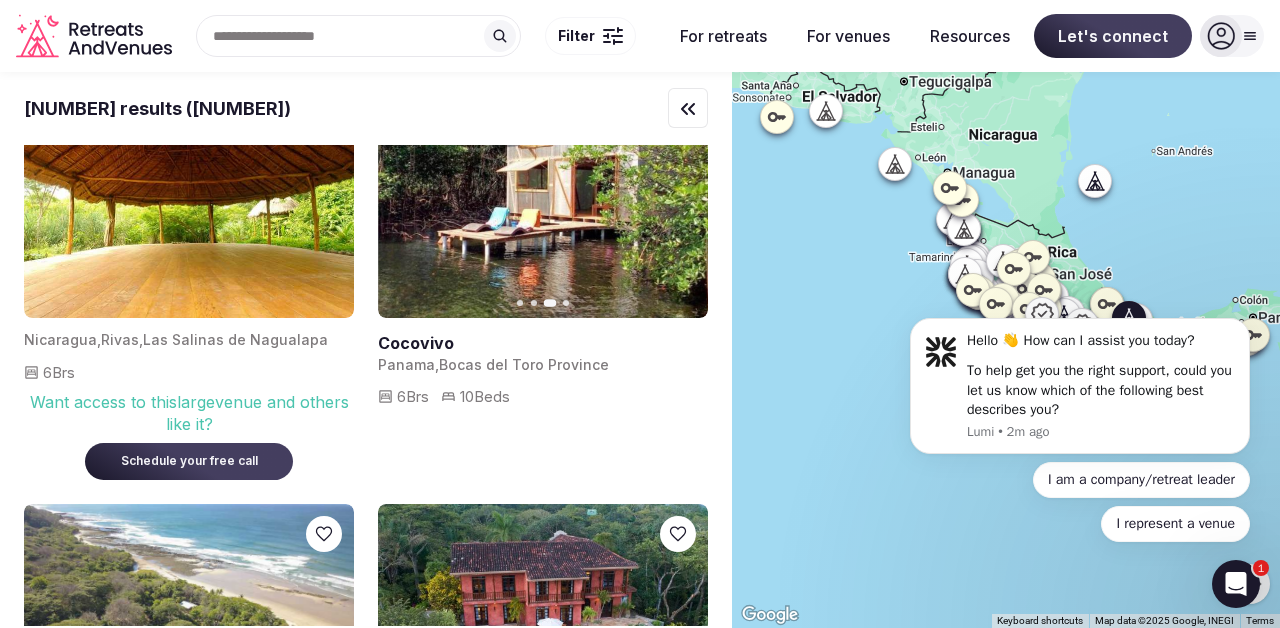 click 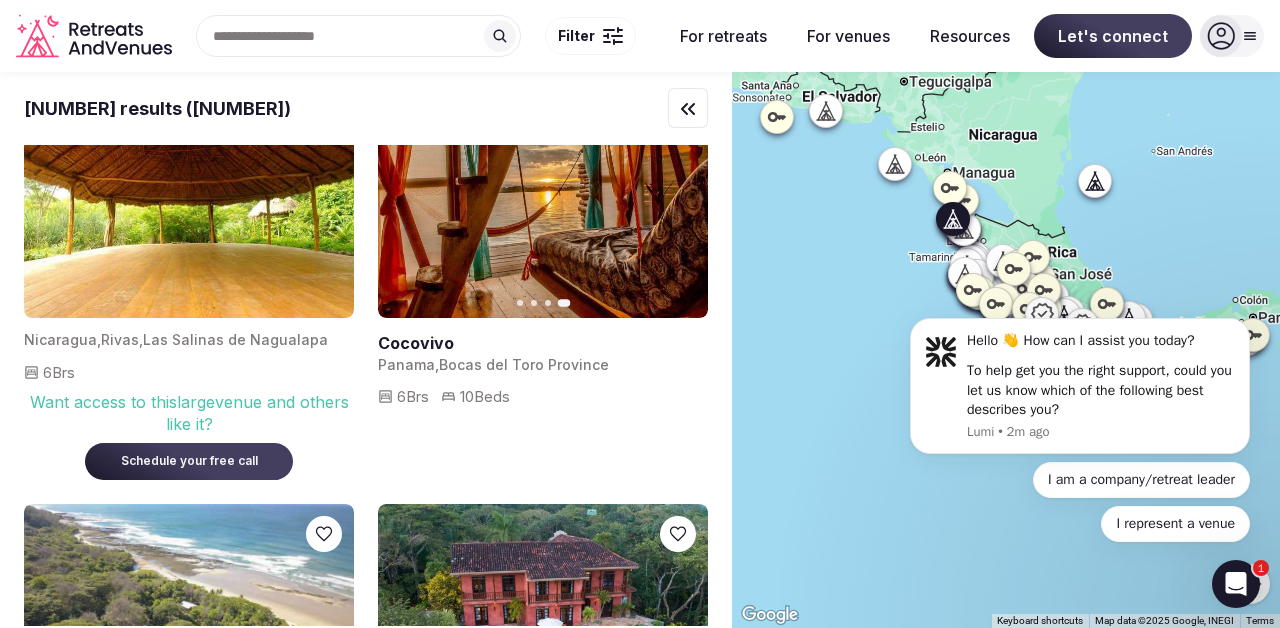 click at bounding box center (189, 189) 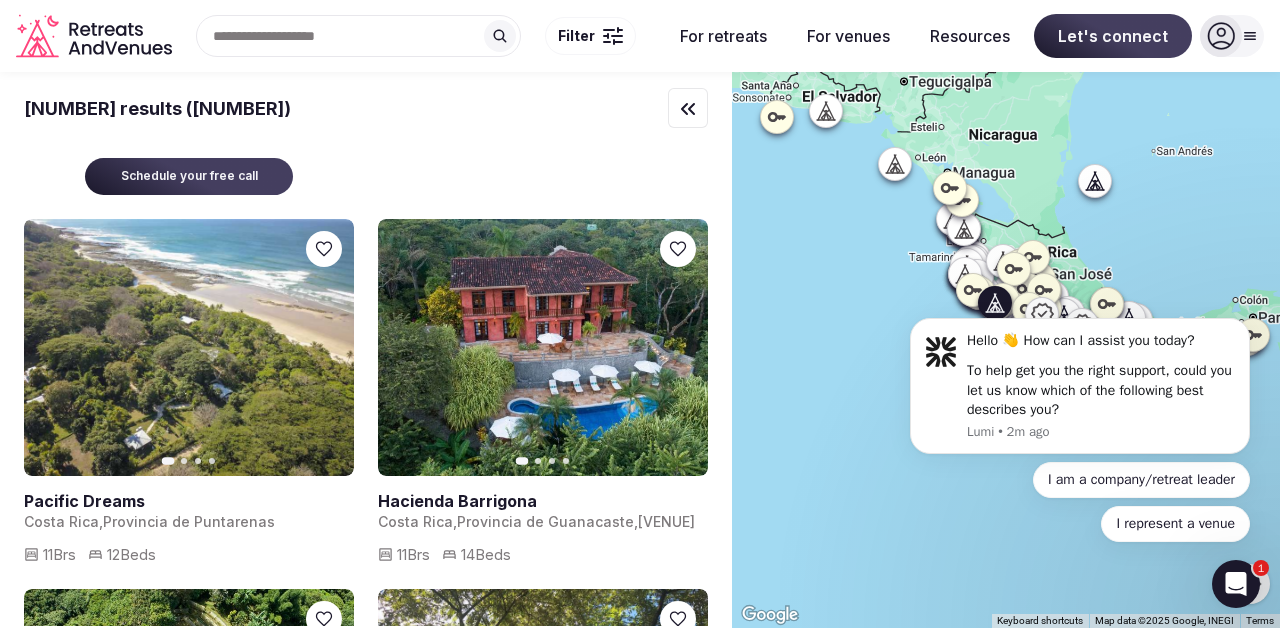 scroll, scrollTop: 7725, scrollLeft: 0, axis: vertical 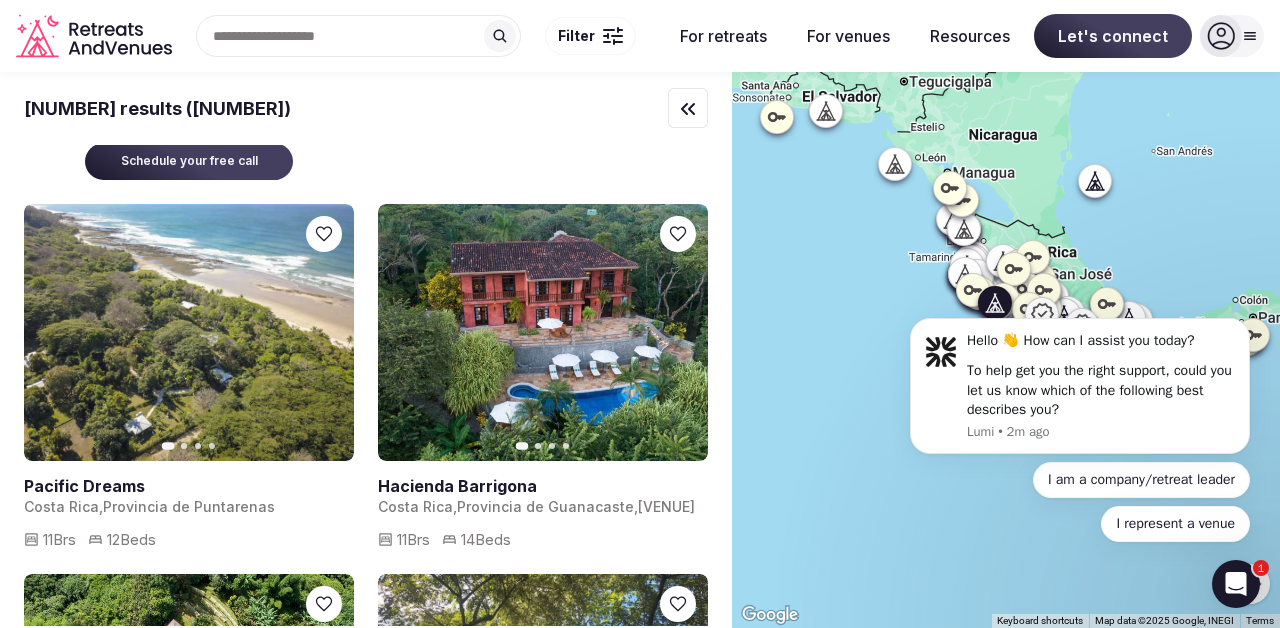 click 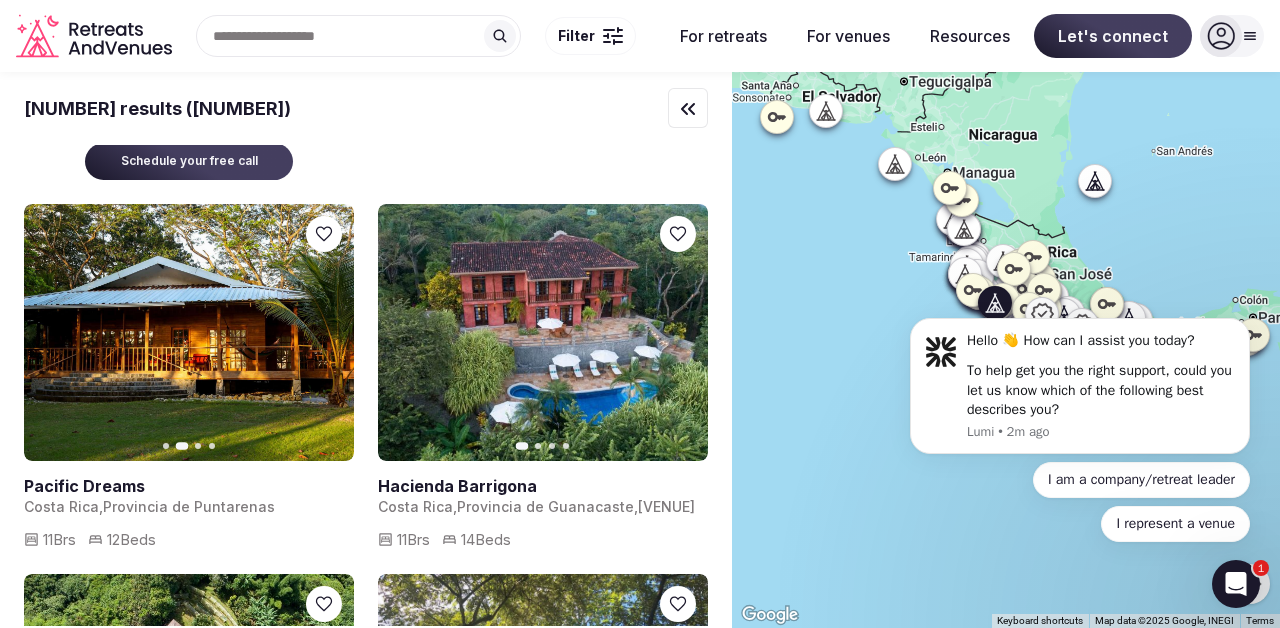 click 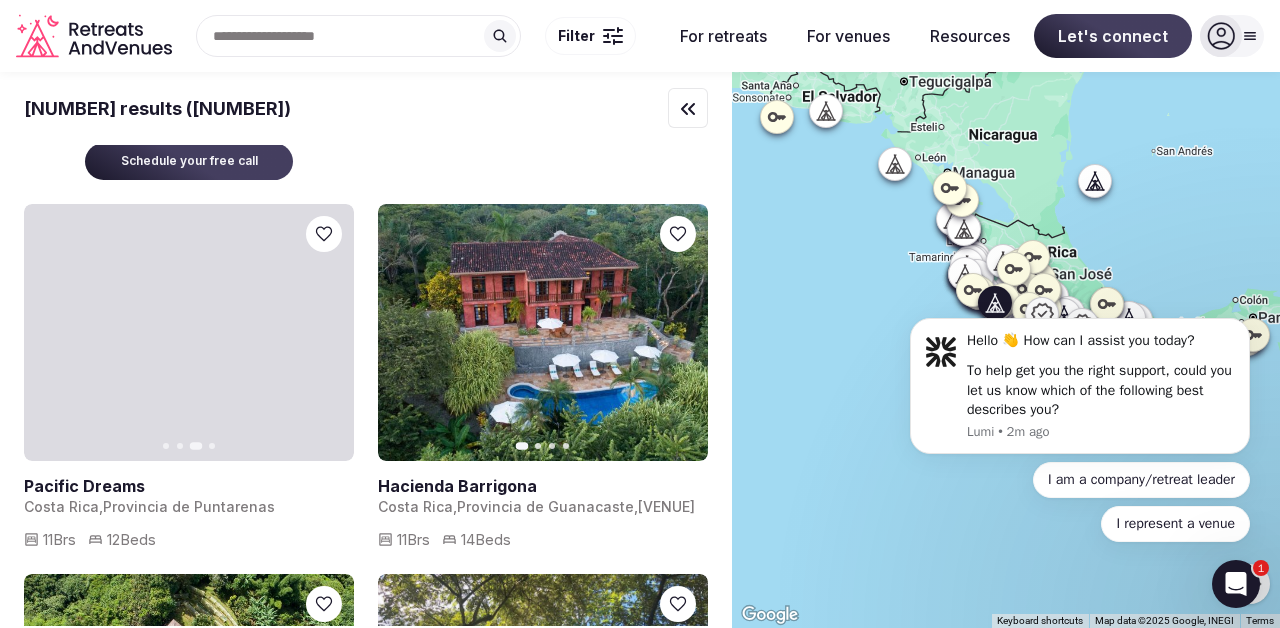 click 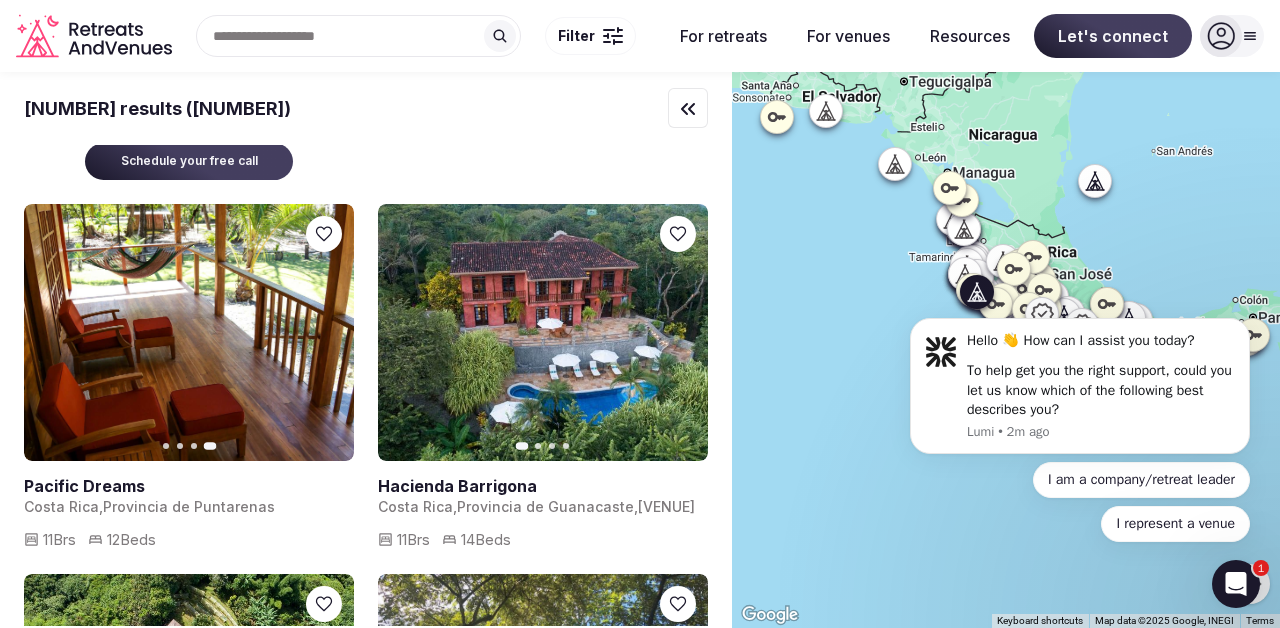 click 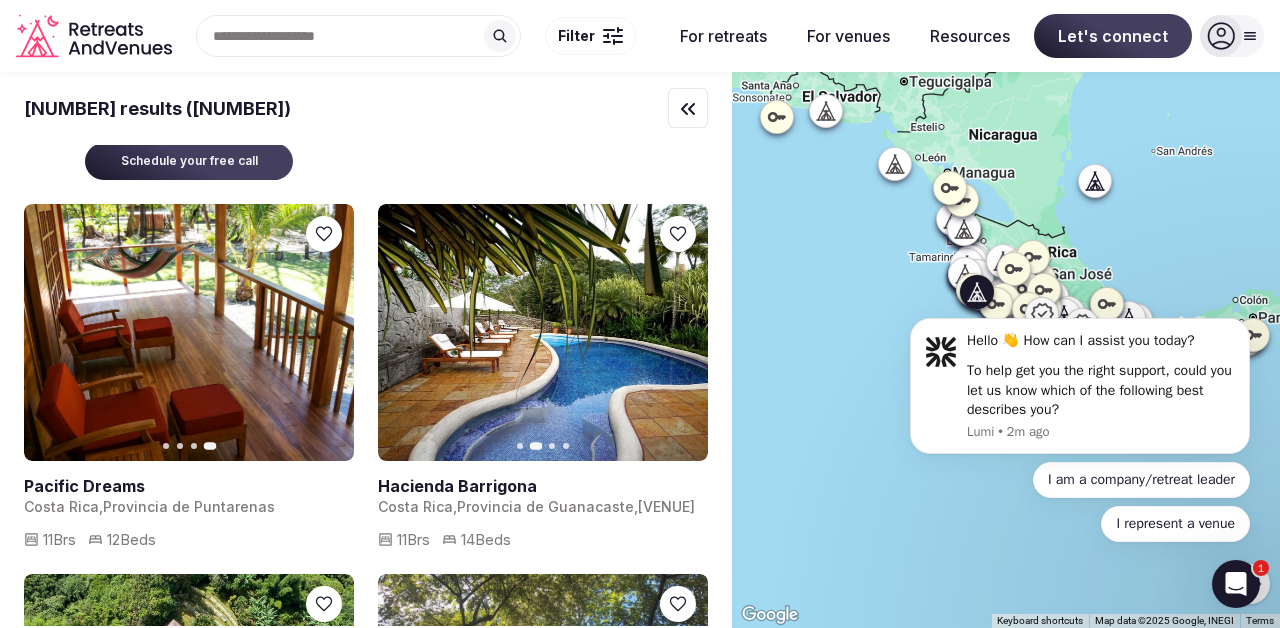 click 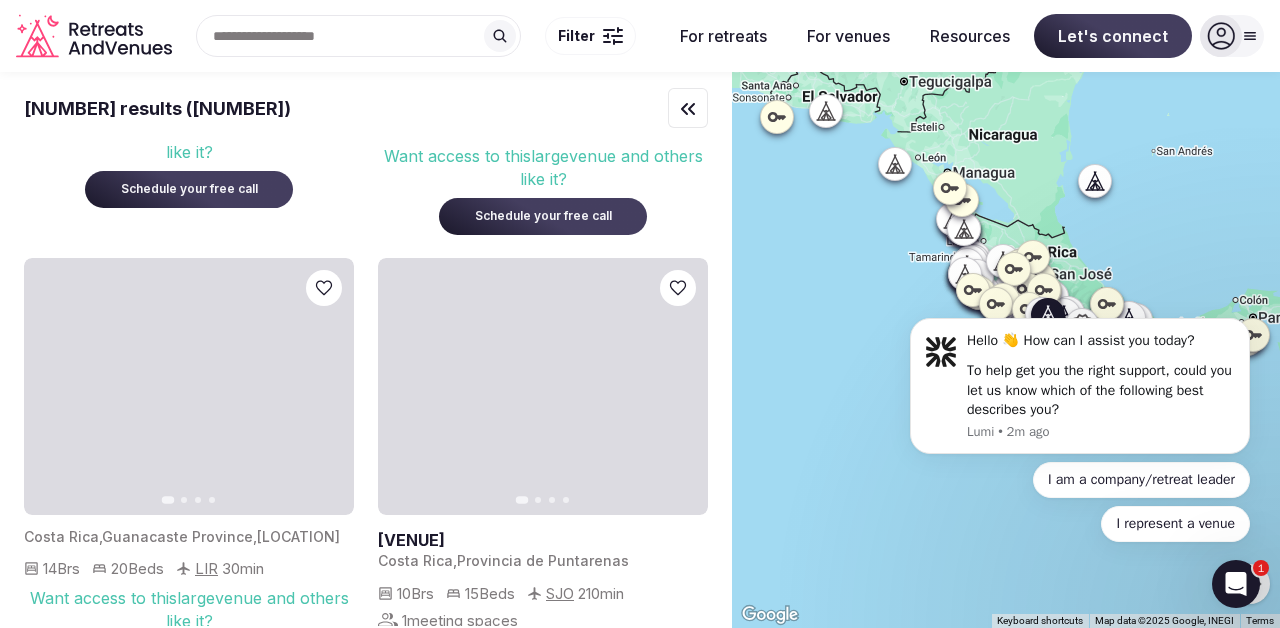 scroll, scrollTop: 9486, scrollLeft: 0, axis: vertical 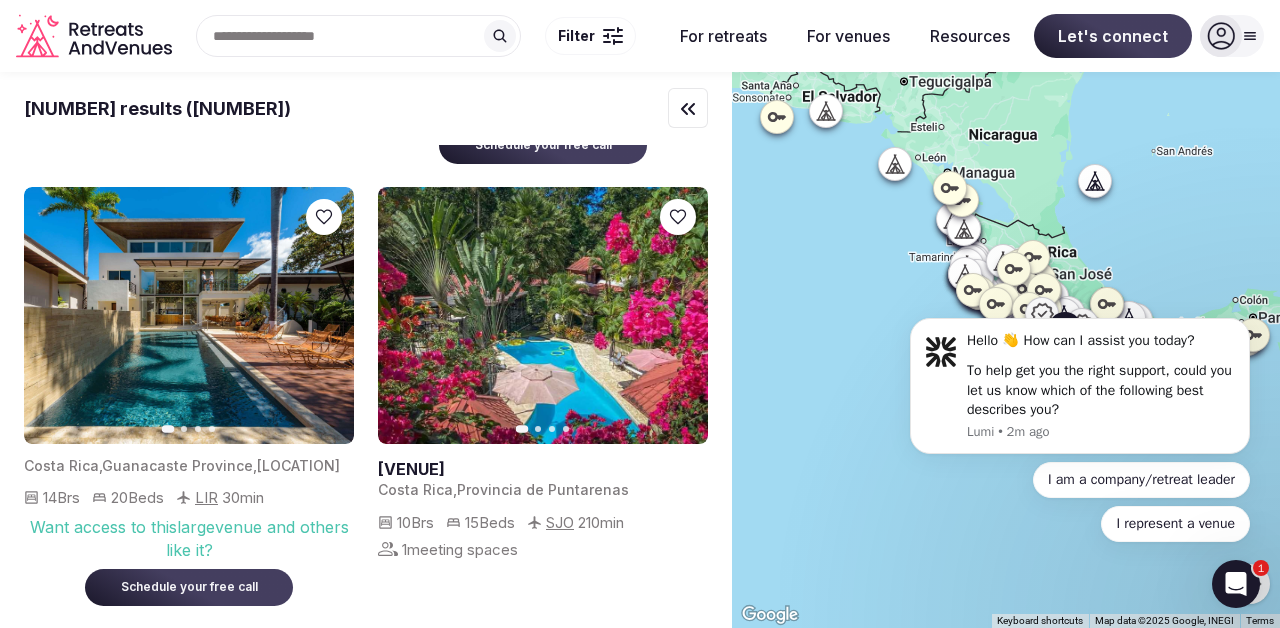click 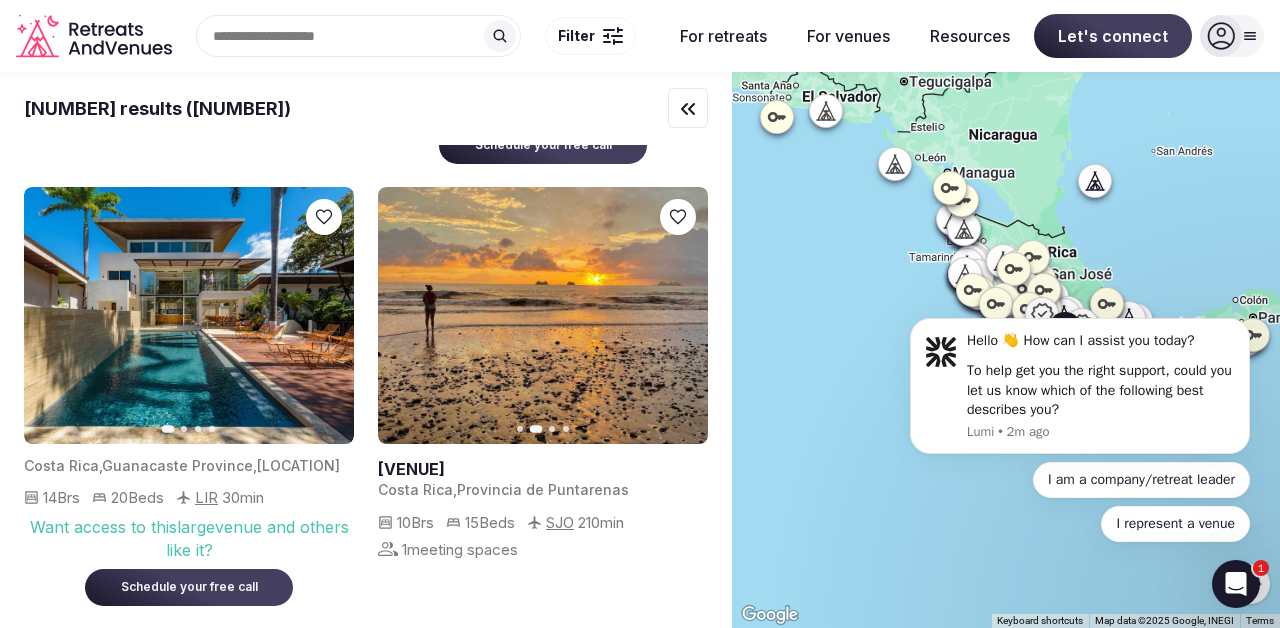 click 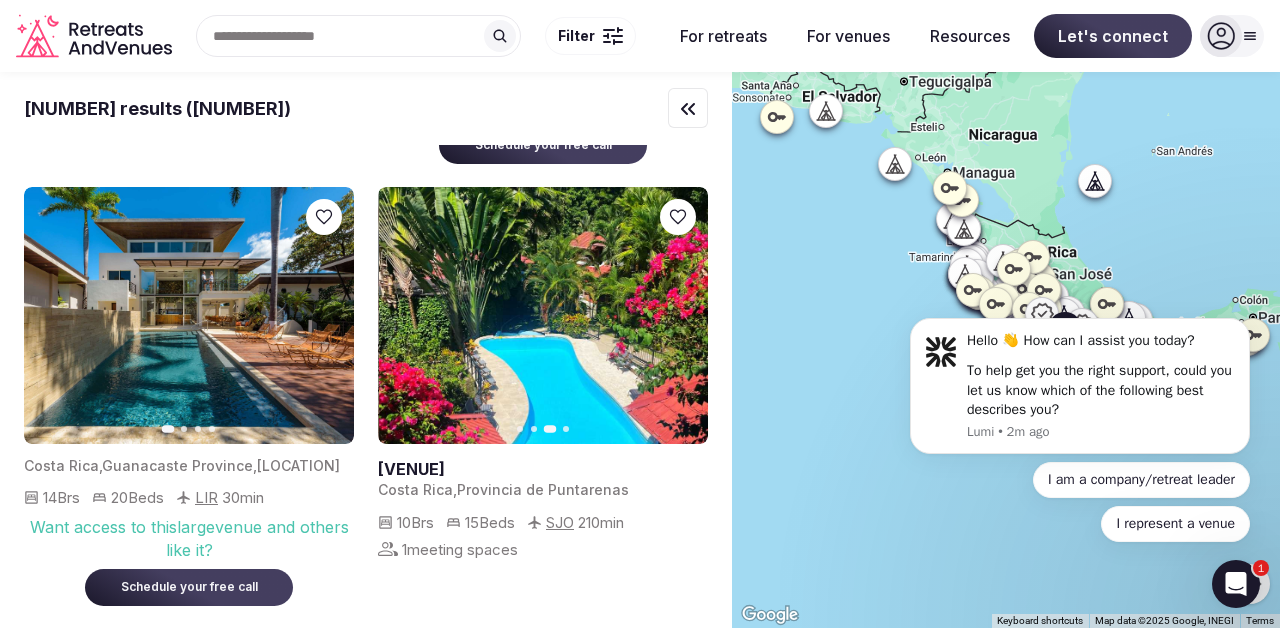 click 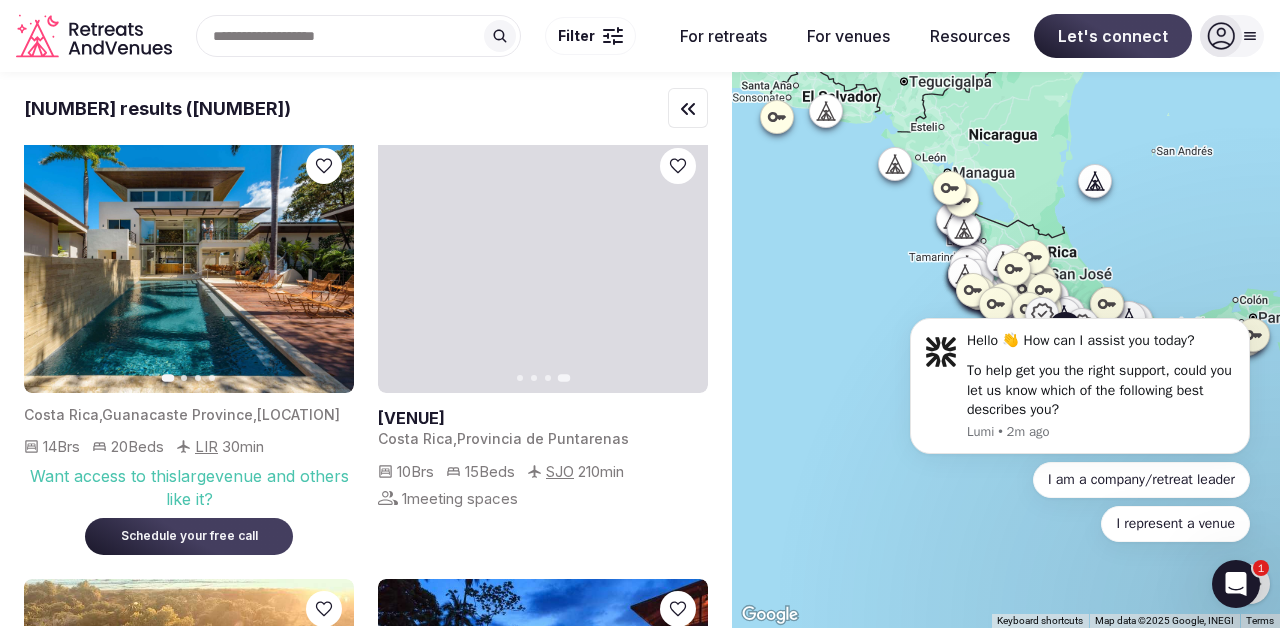 scroll, scrollTop: 9547, scrollLeft: 0, axis: vertical 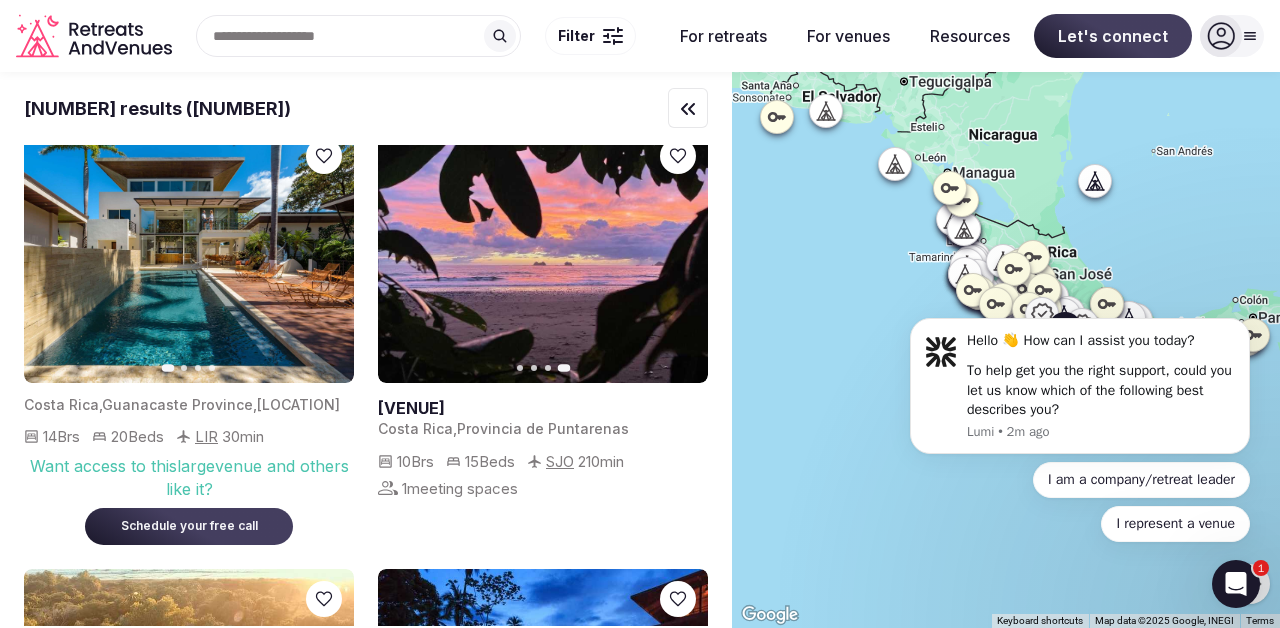 click at bounding box center (678, 156) 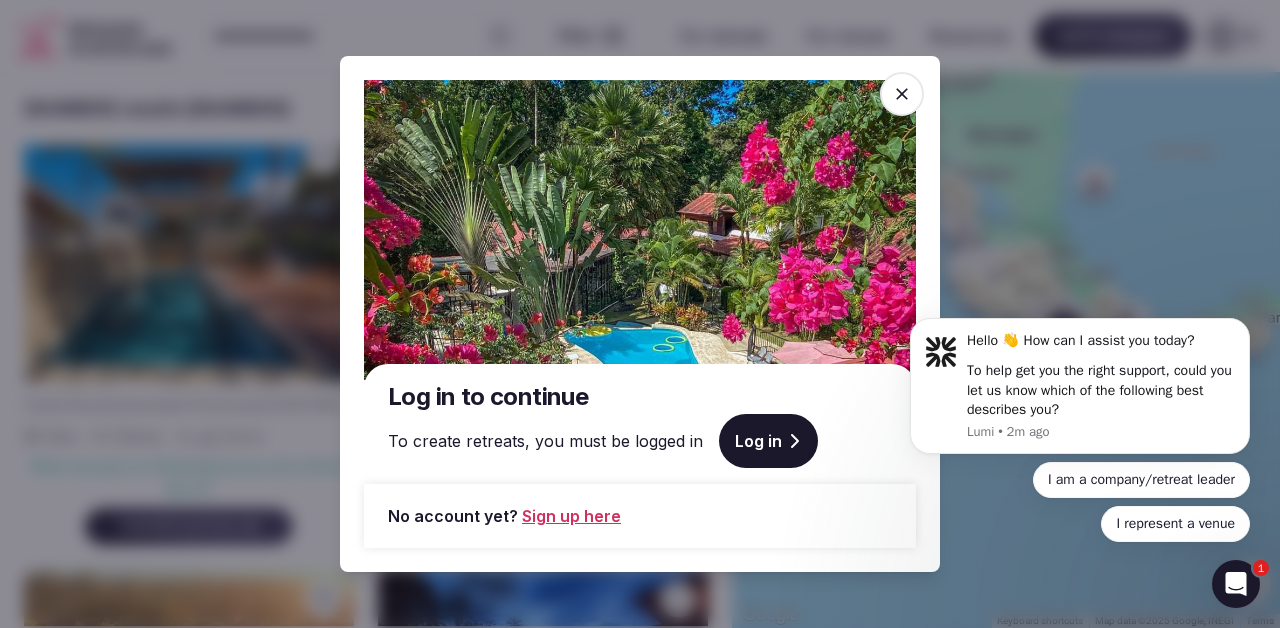 click on "Sign up here" at bounding box center (571, 516) 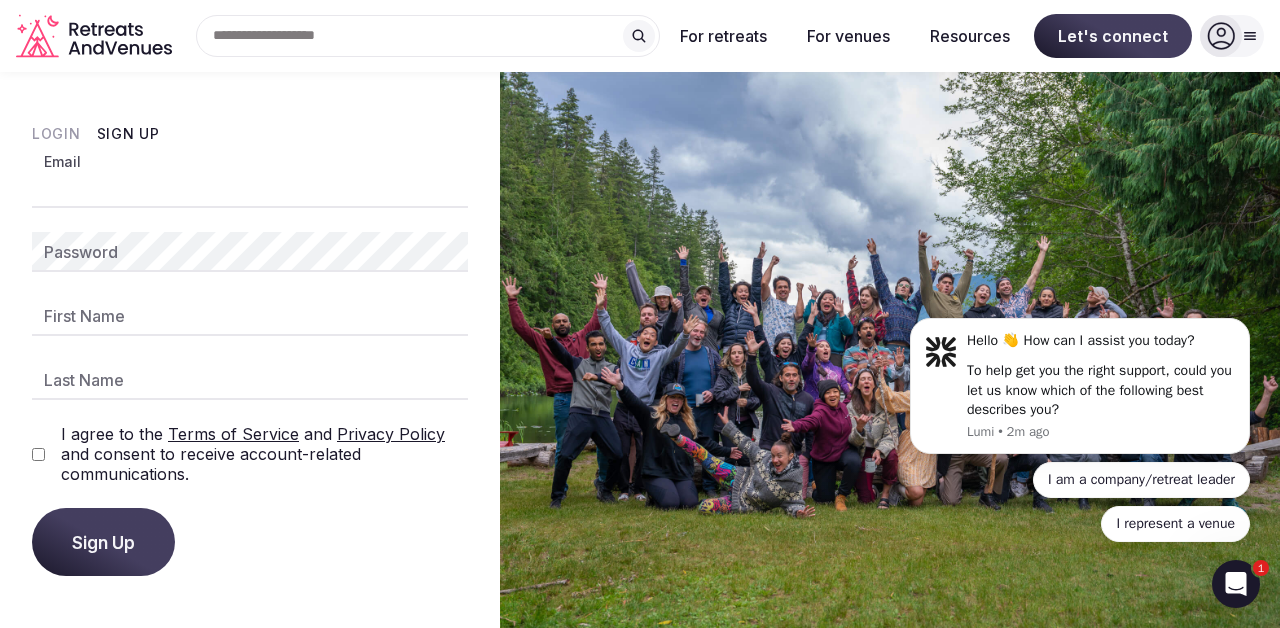 click on "Email" at bounding box center [250, 188] 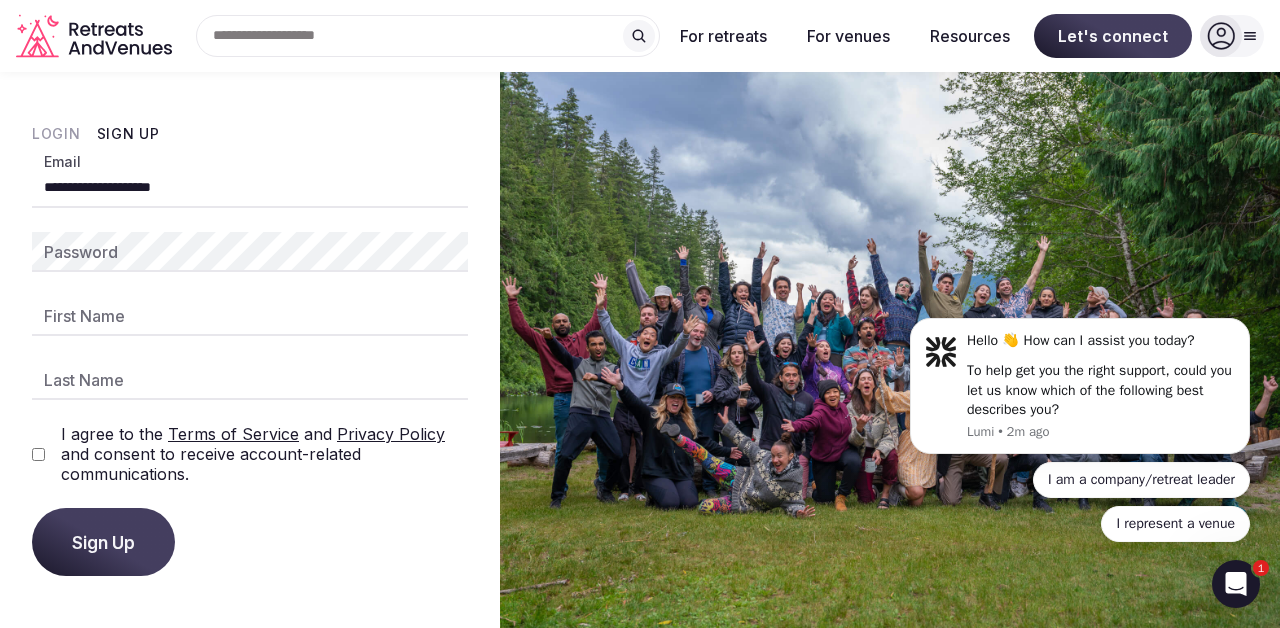 type on "*****" 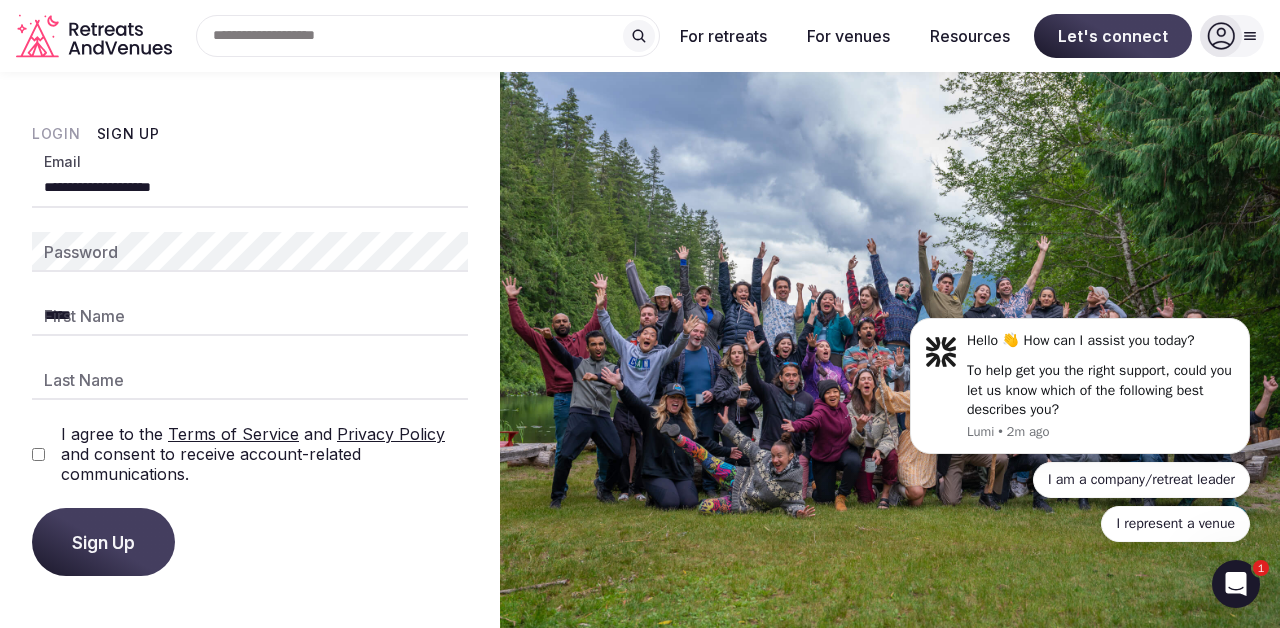 type on "*******" 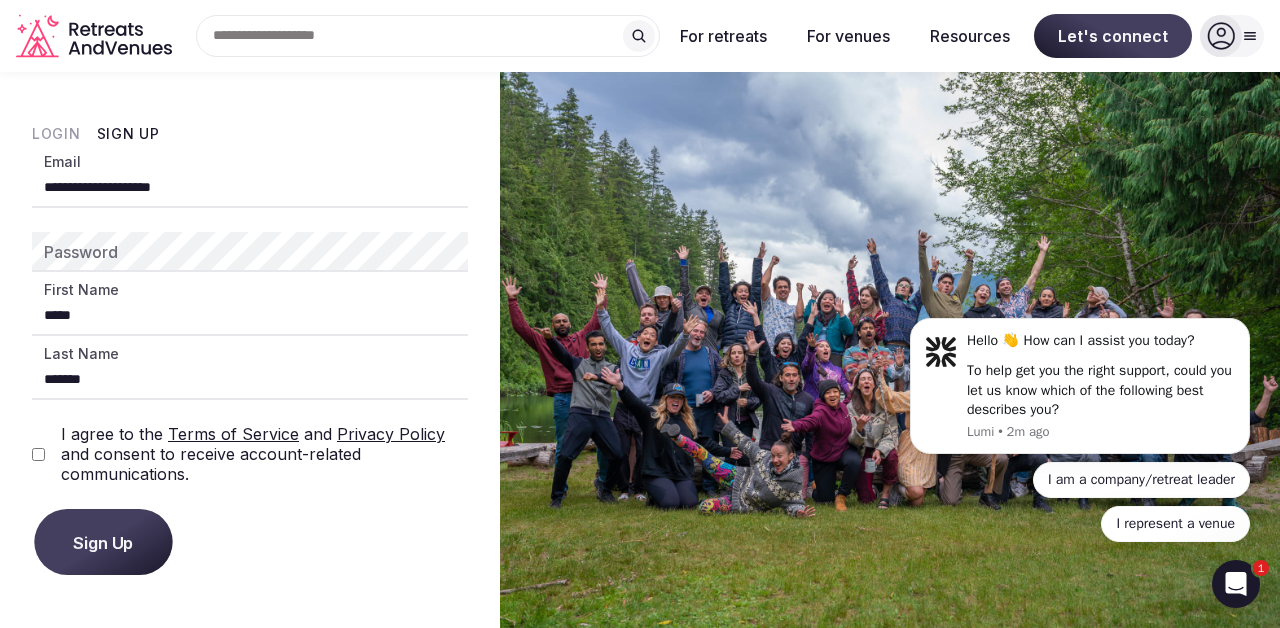 click on "Sign Up" at bounding box center [103, 541] 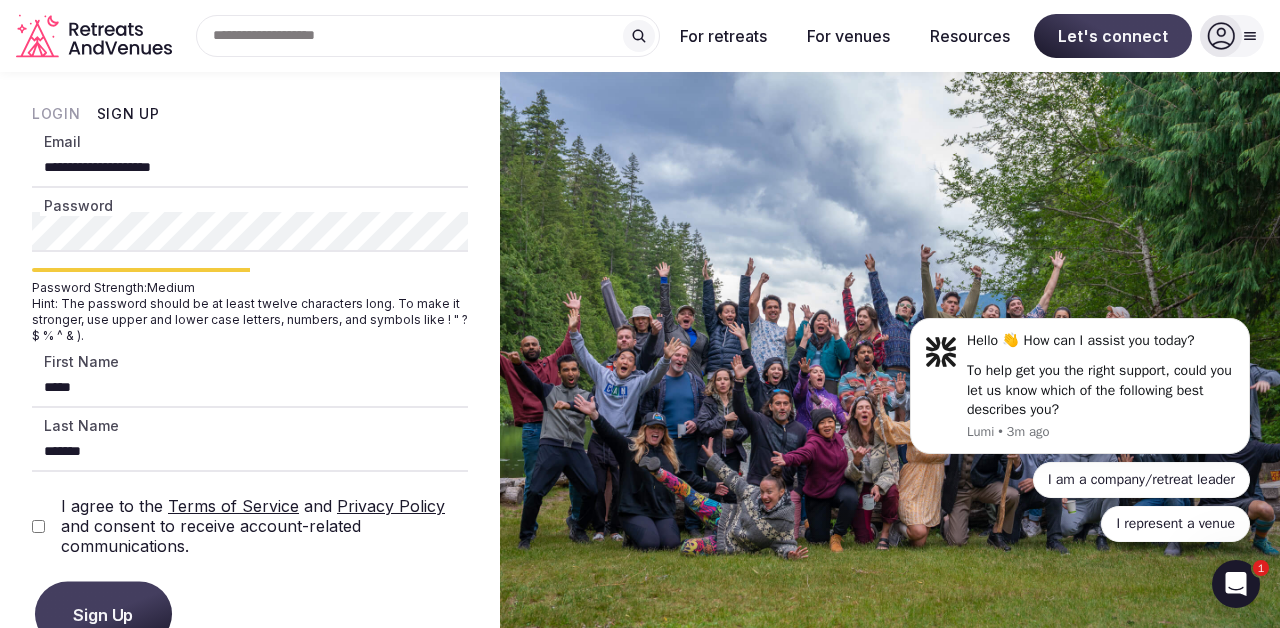 click on "Sign Up" at bounding box center [103, 613] 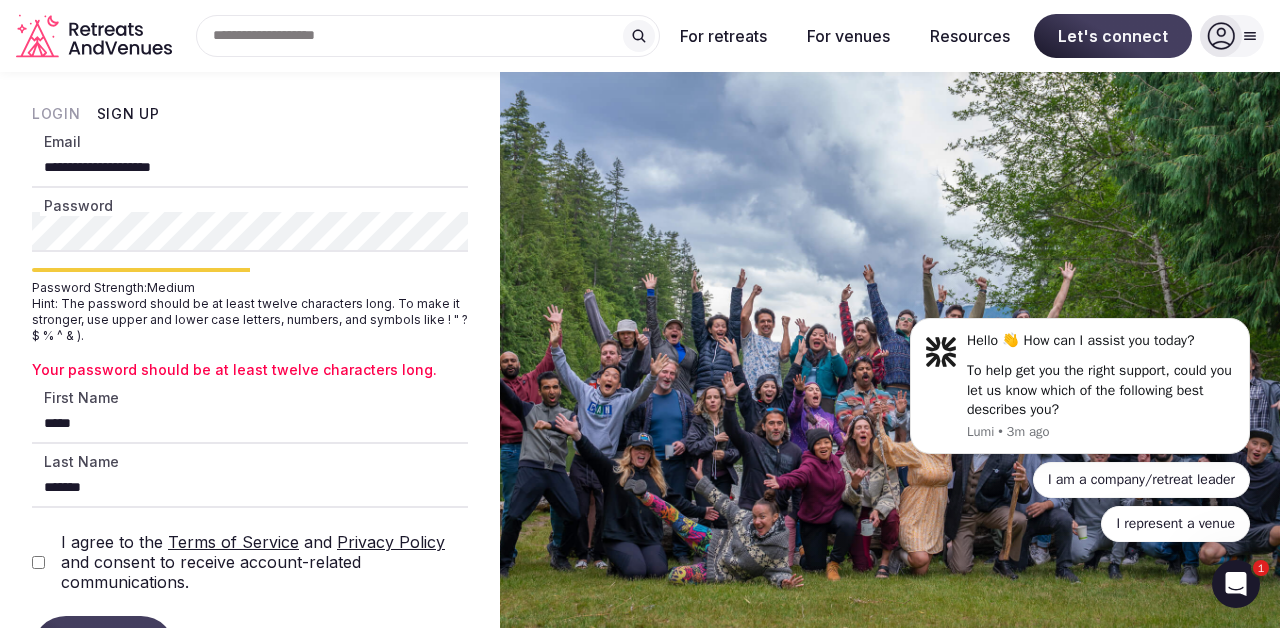 scroll, scrollTop: 88, scrollLeft: 0, axis: vertical 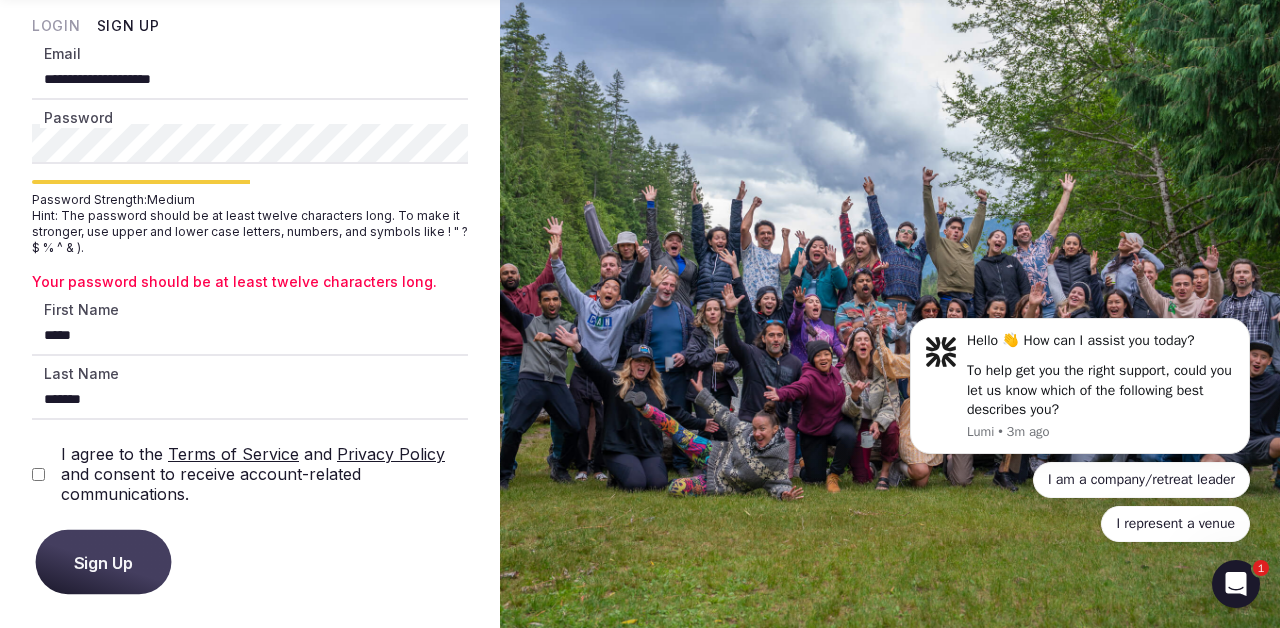 click on "Sign Up" at bounding box center (104, 562) 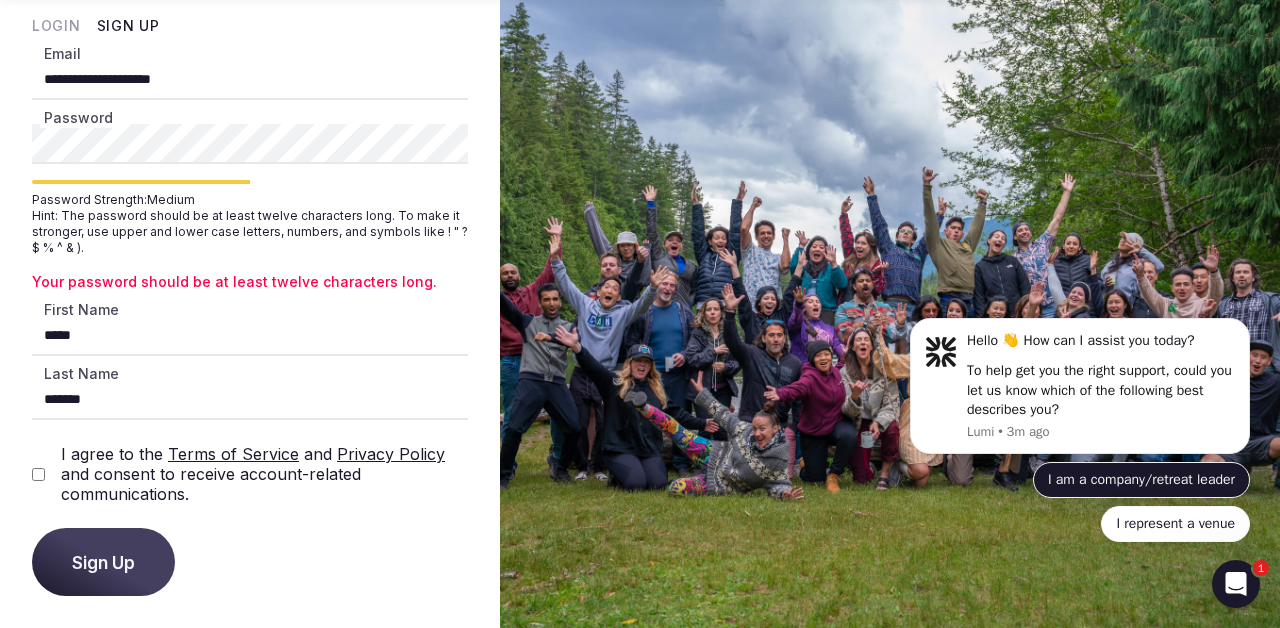 click on "I am a company/retreat leader" at bounding box center (1141, 480) 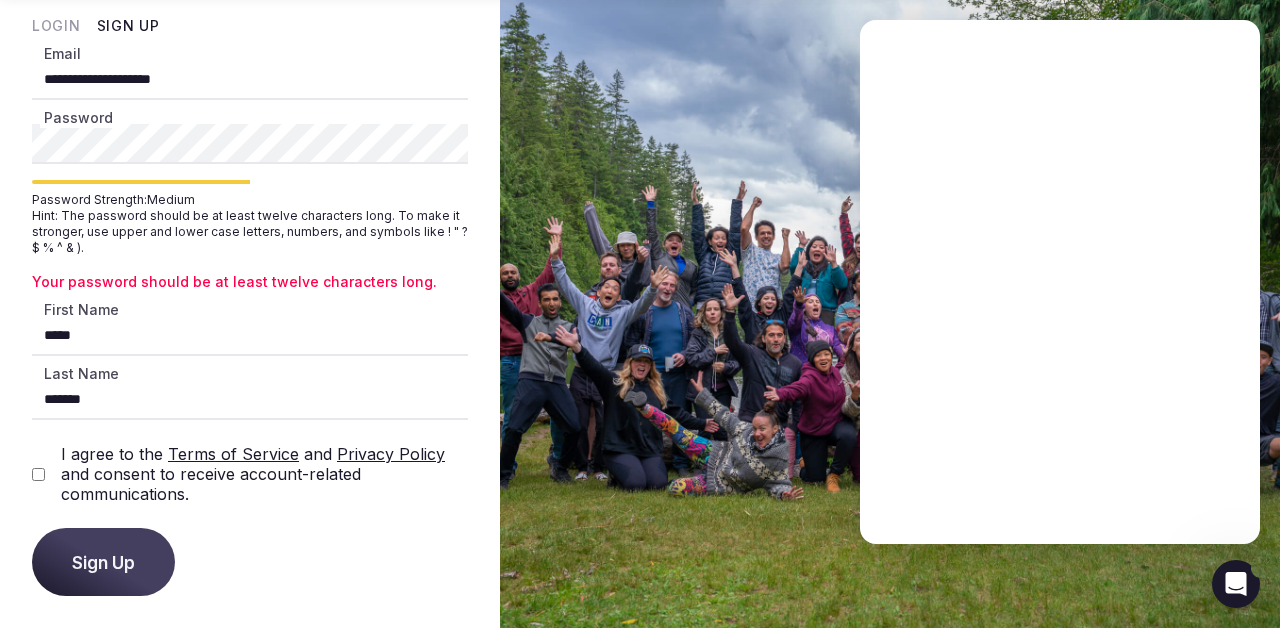 scroll, scrollTop: 0, scrollLeft: 0, axis: both 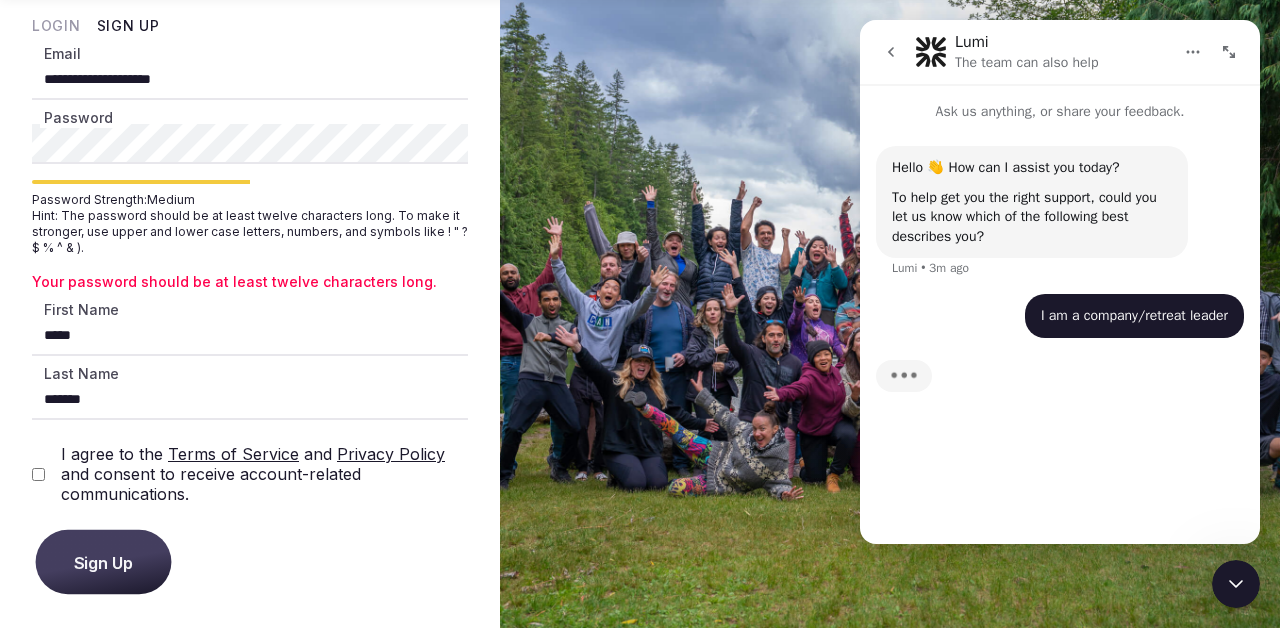 click on "Sign Up" at bounding box center (104, 562) 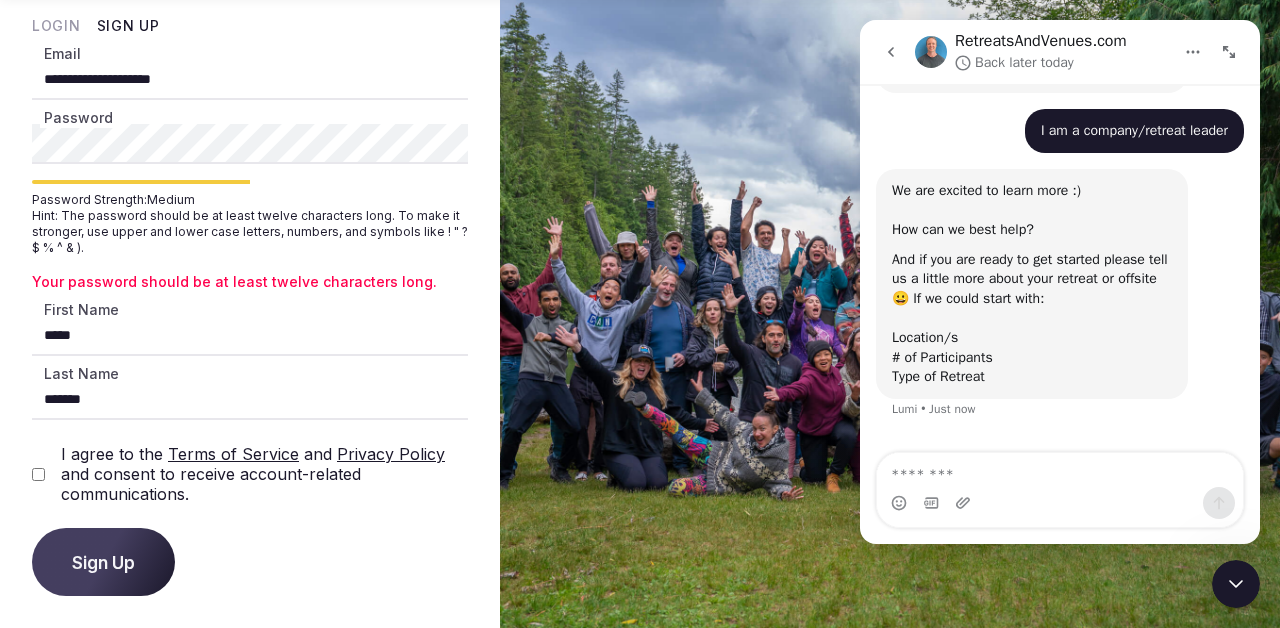 scroll, scrollTop: 209, scrollLeft: 0, axis: vertical 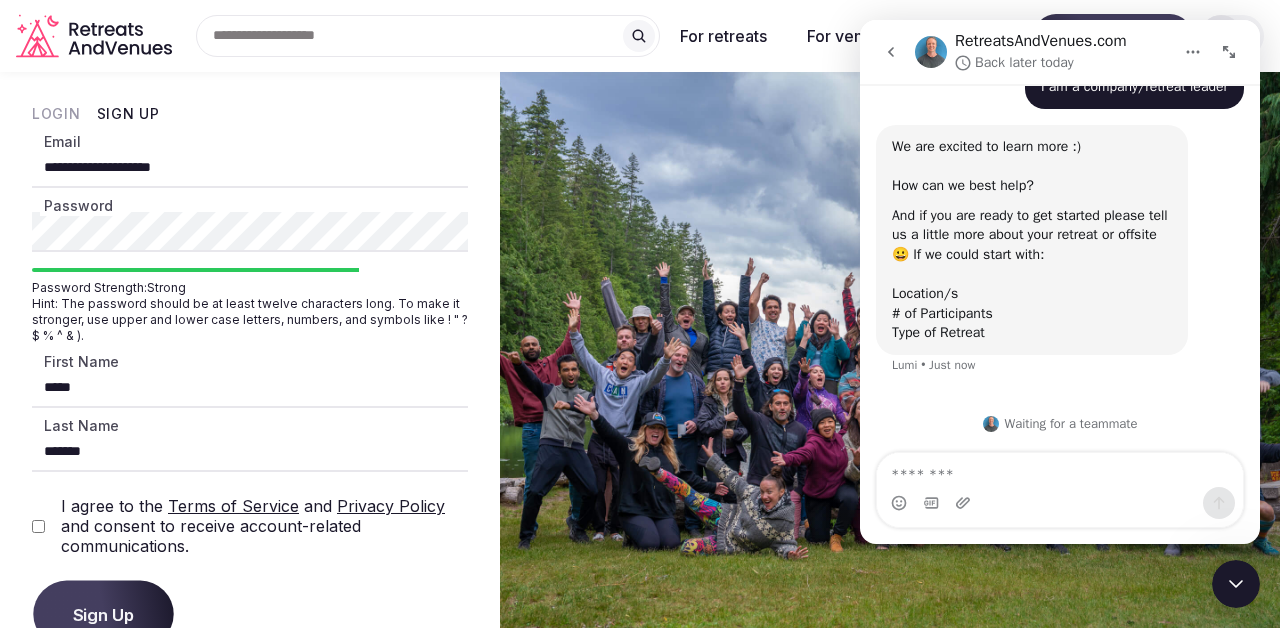 click on "Sign Up" at bounding box center (104, 614) 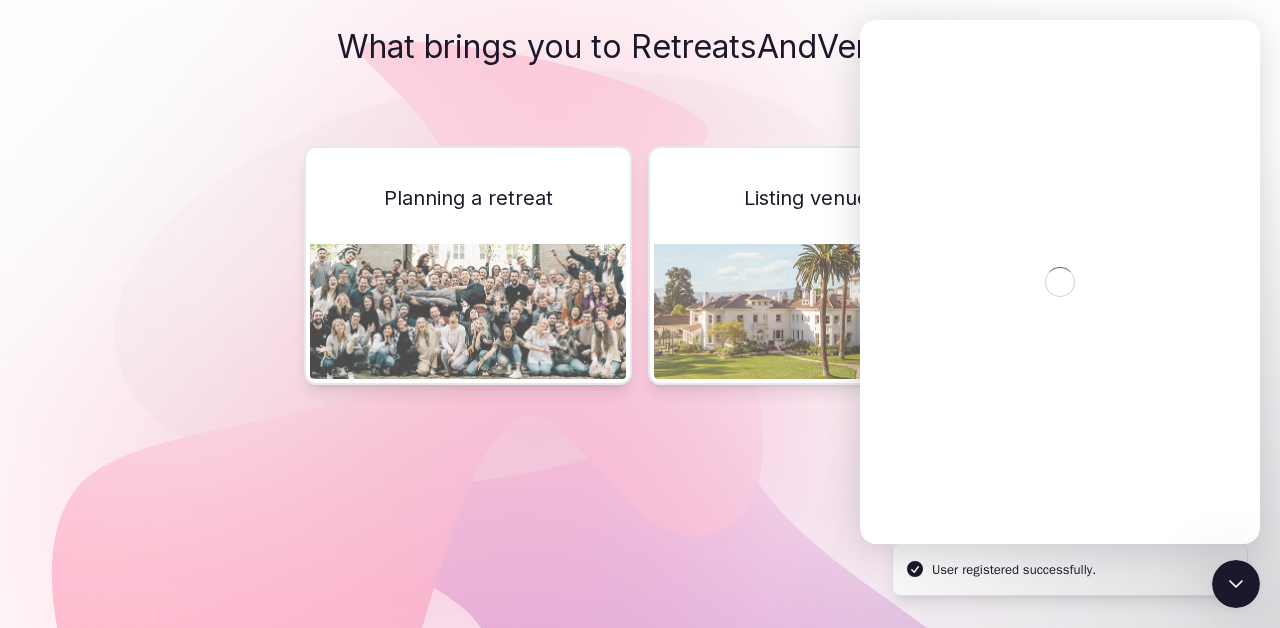 scroll, scrollTop: 0, scrollLeft: 0, axis: both 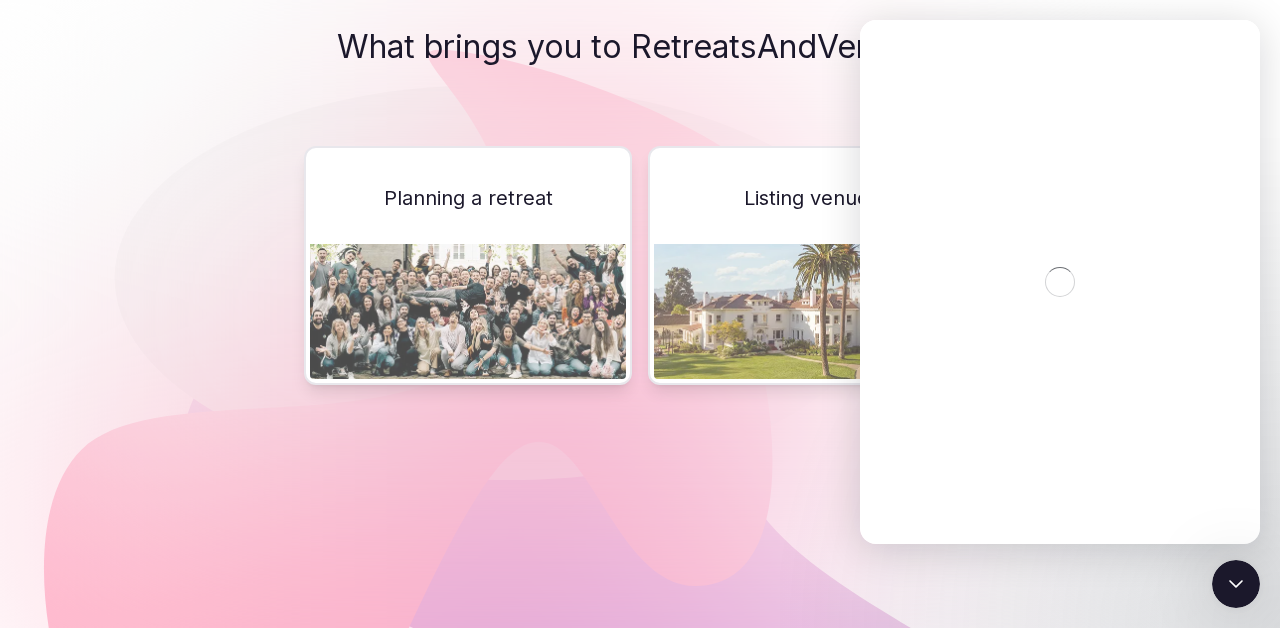 click on "What brings you to RetreatsAndVenues? Planning a retreat Listing venues Submit" at bounding box center (640, 314) 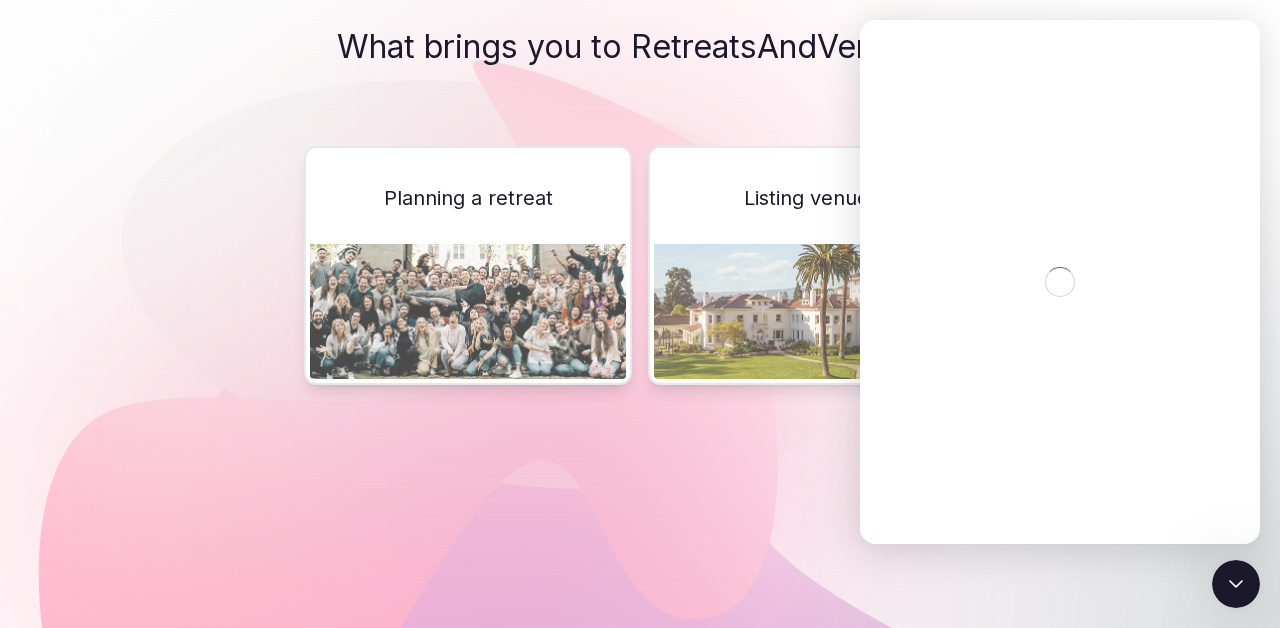 click at bounding box center (468, 311) 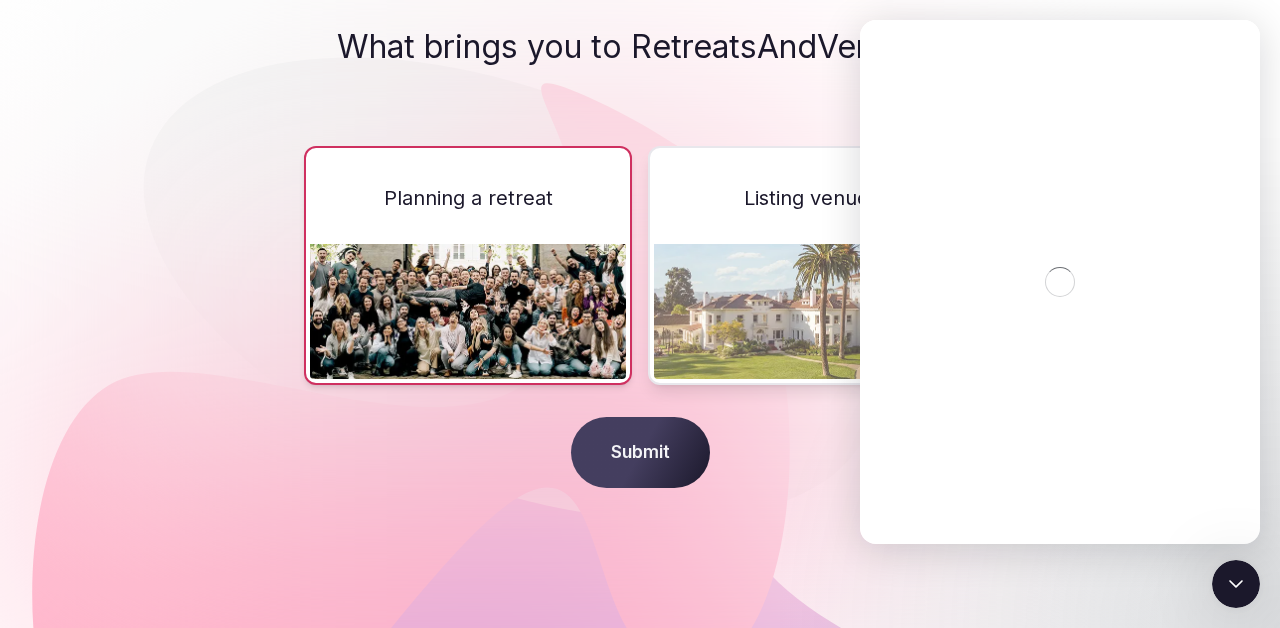 click on "Submit" at bounding box center (640, 453) 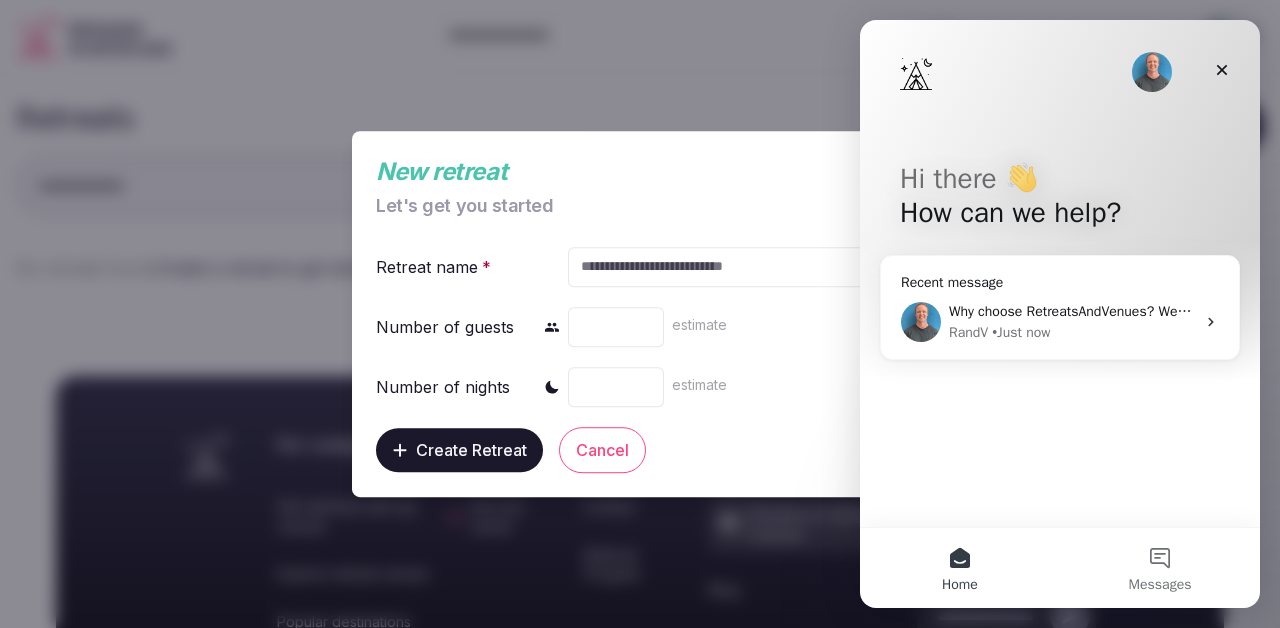 click at bounding box center [736, 267] 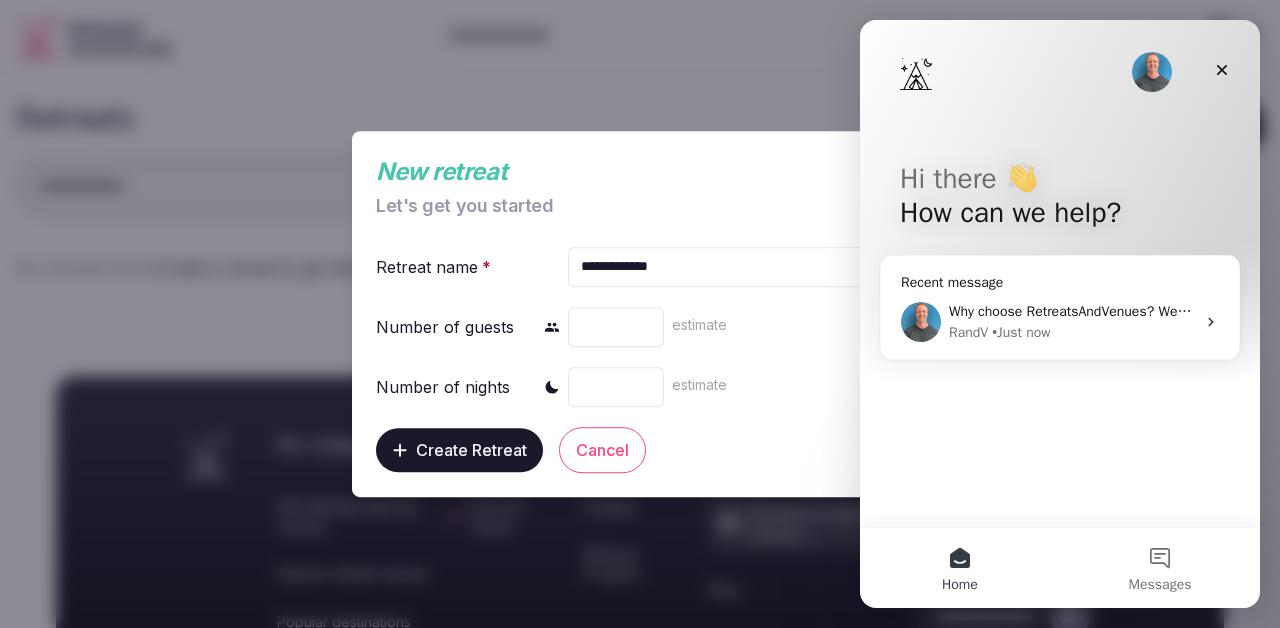 type on "**********" 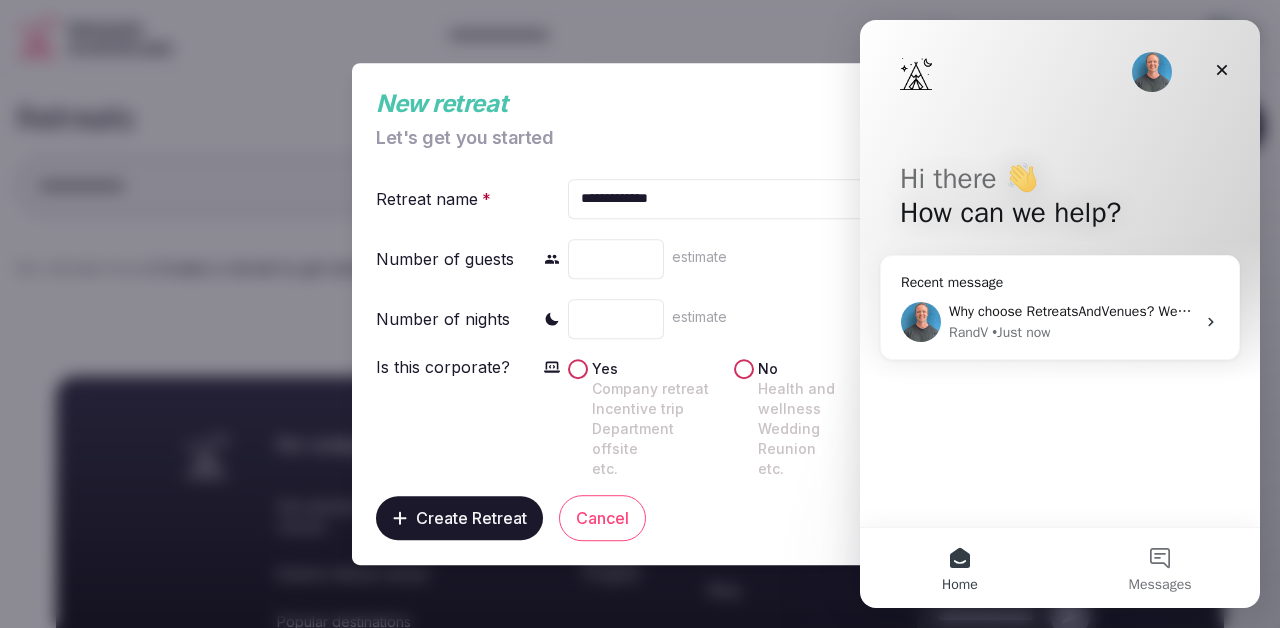type on "*" 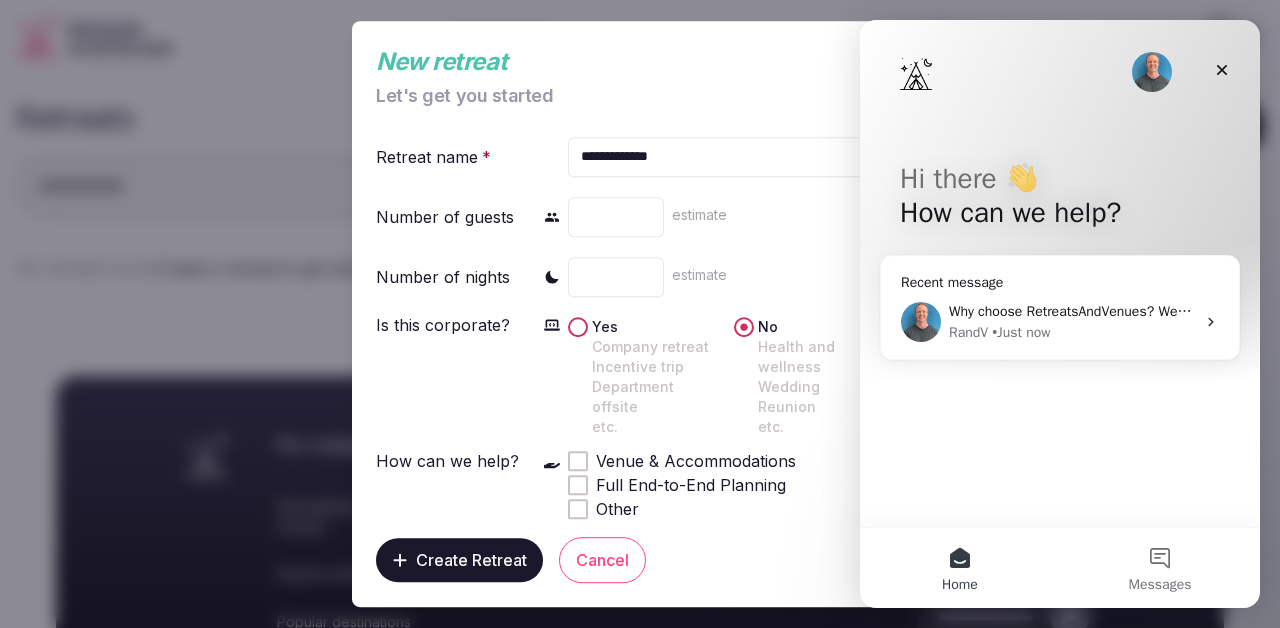 click at bounding box center (578, 461) 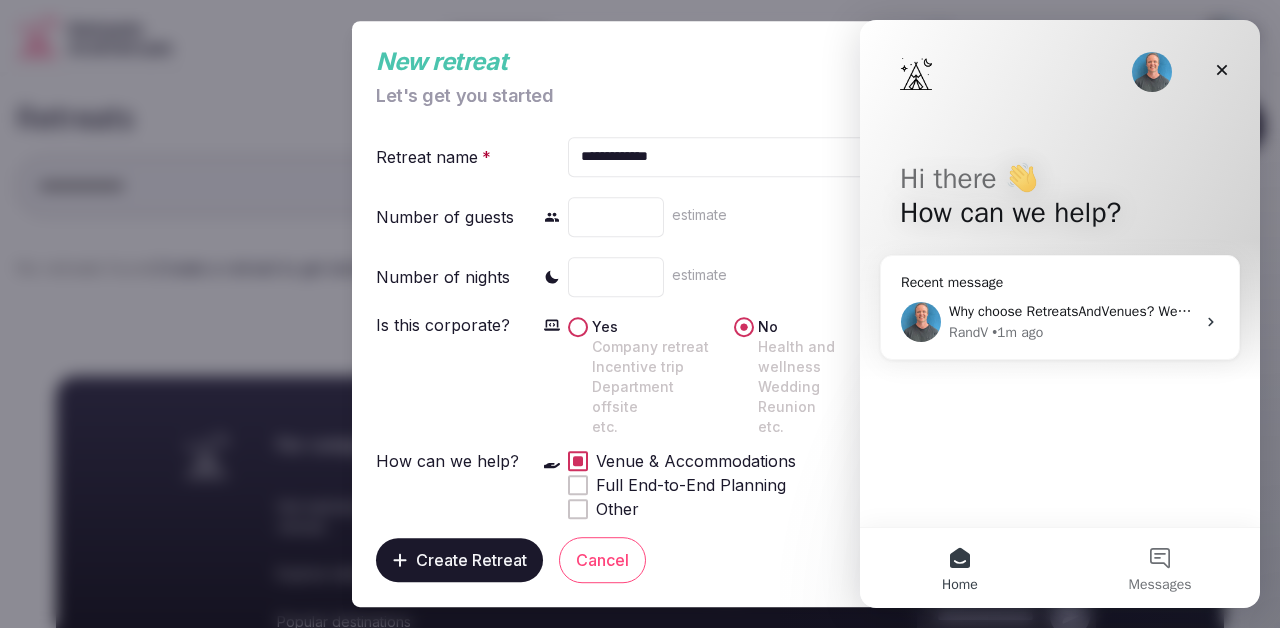 click on "Create Retreat" at bounding box center [471, 560] 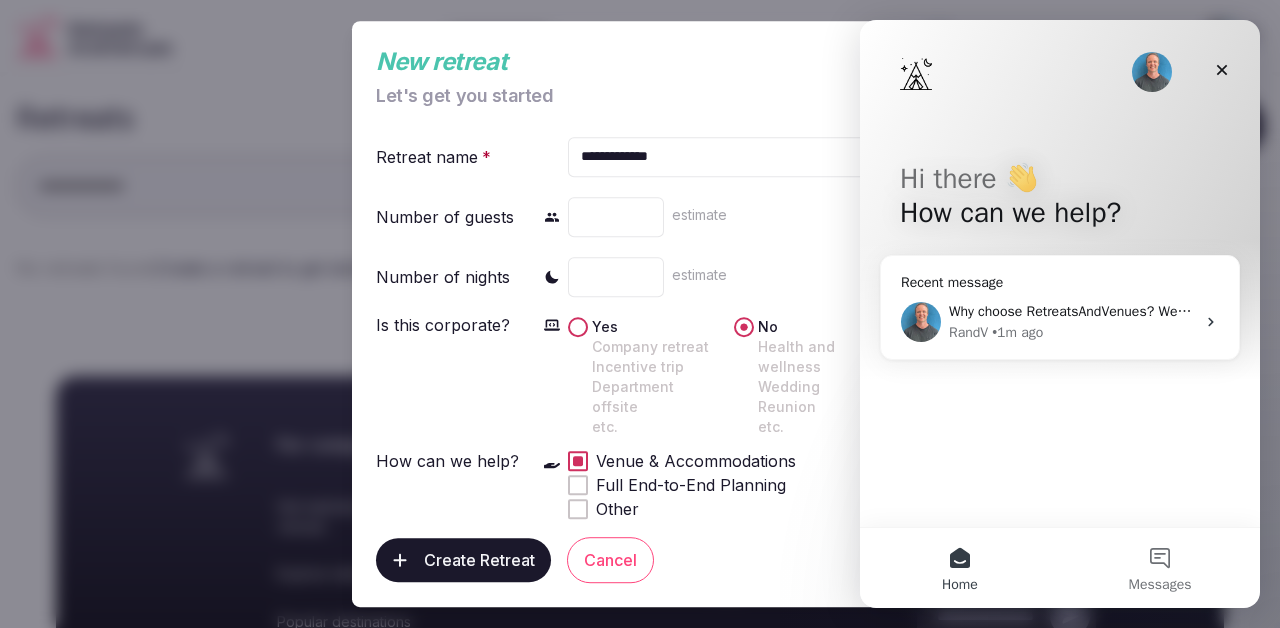 click on "**" at bounding box center (616, 217) 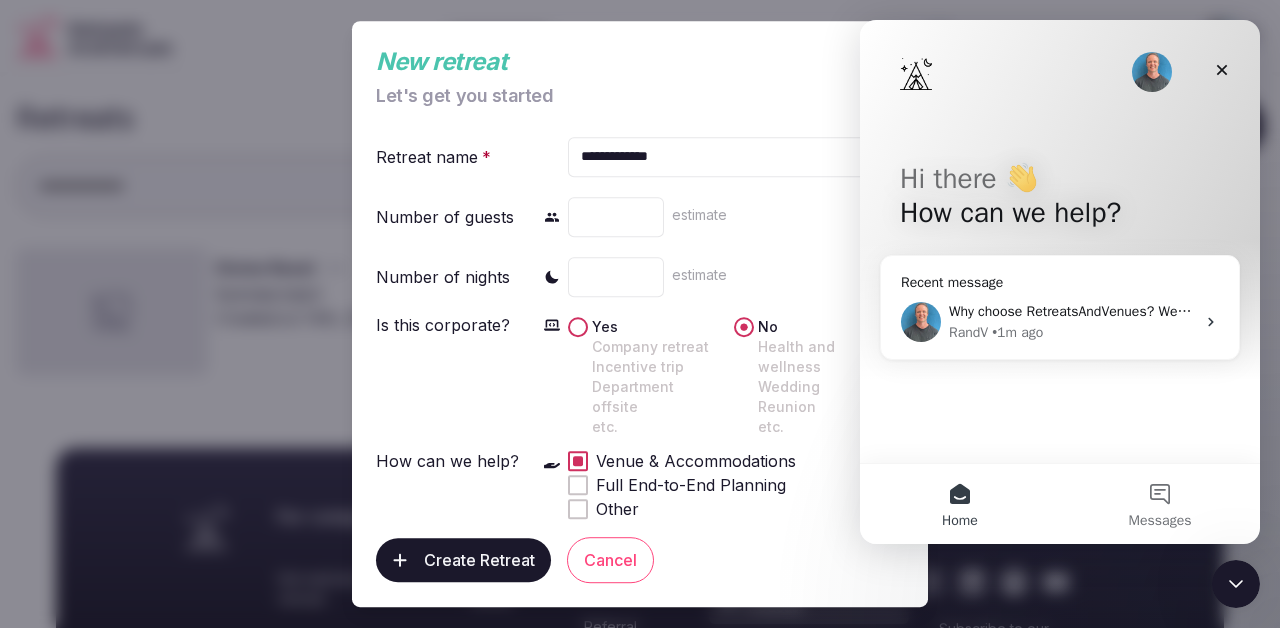 scroll, scrollTop: 0, scrollLeft: 0, axis: both 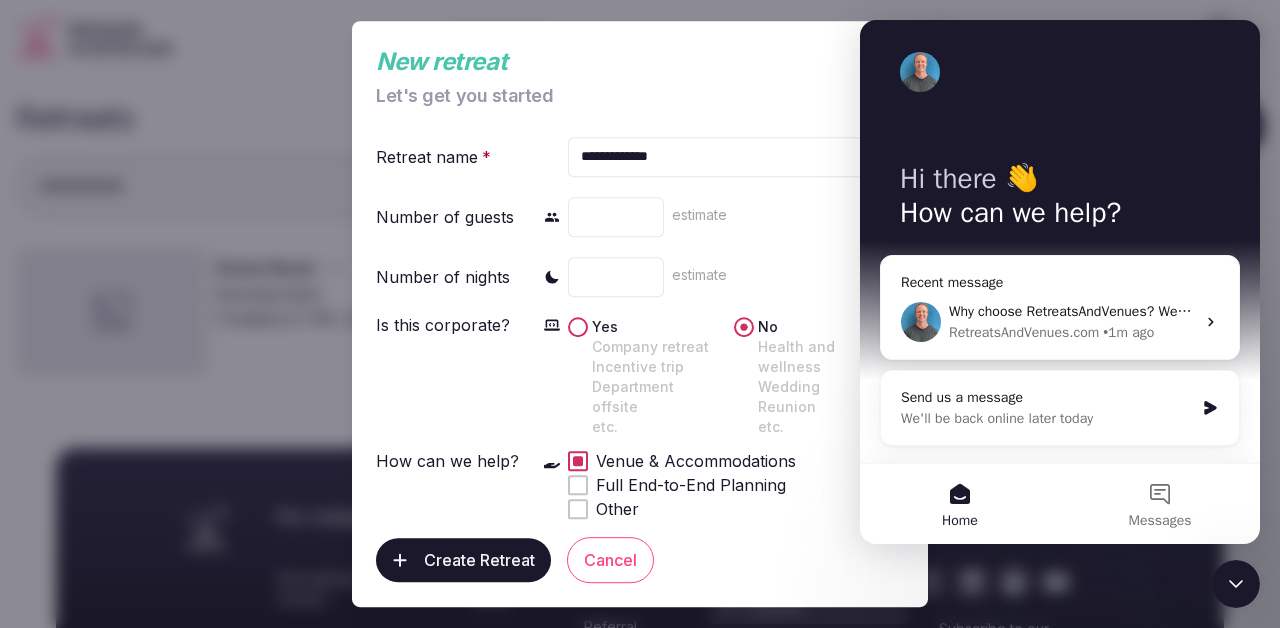 type on "**" 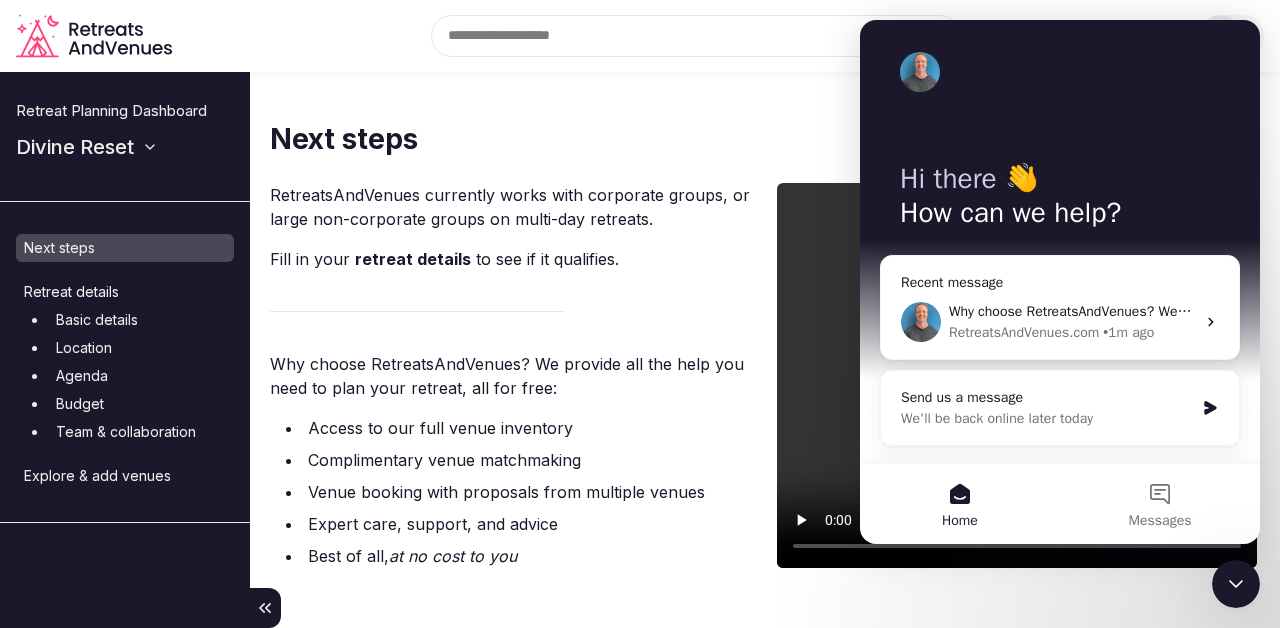 click on "Your browser does not support the video tag." at bounding box center (1017, 375) 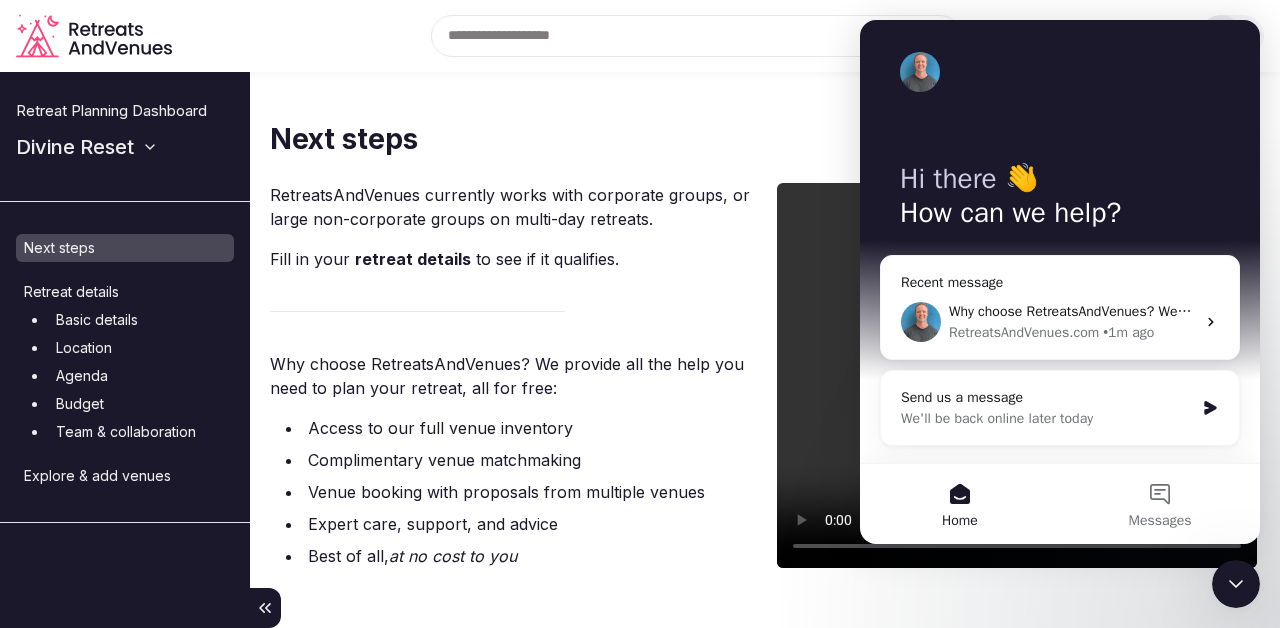 click on "Why choose RetreatsAndVenues? We provide all the help you need to plan your retreat, all for free:" at bounding box center (513, 376) 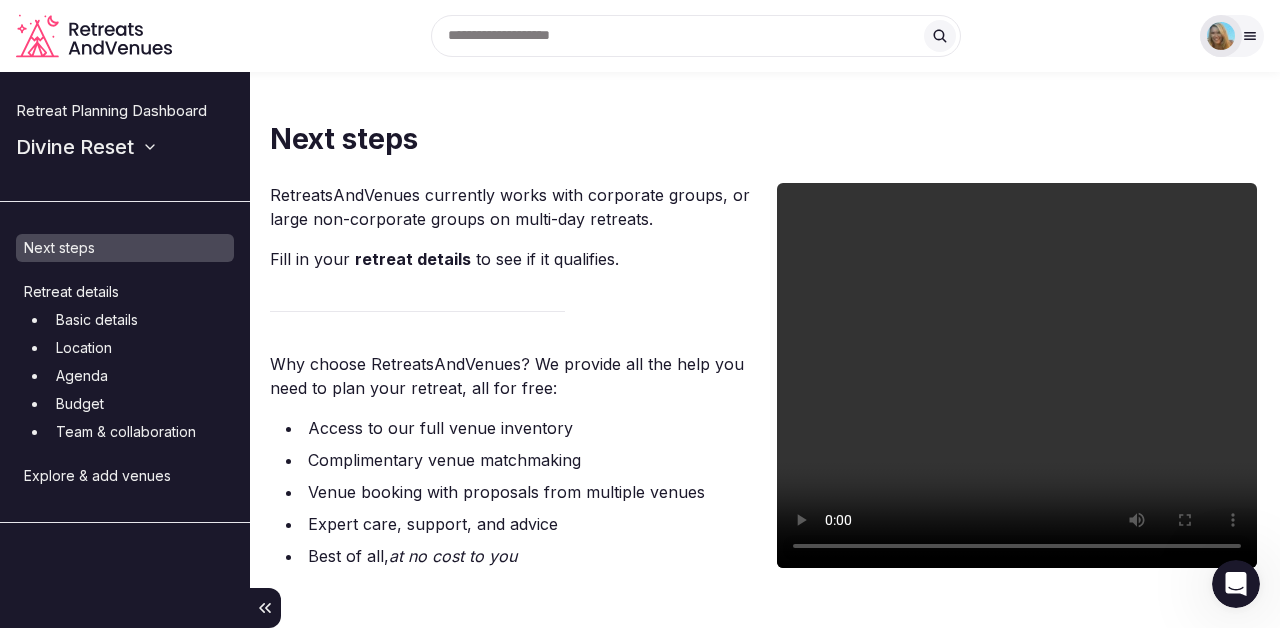 scroll, scrollTop: 0, scrollLeft: 0, axis: both 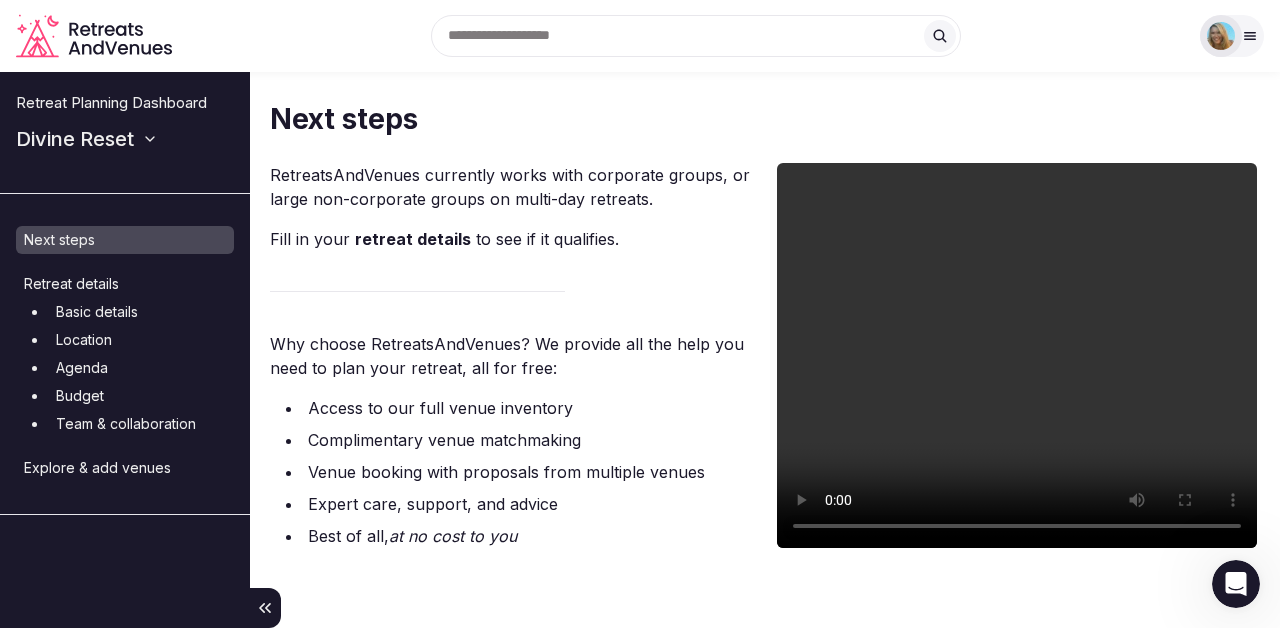 click at bounding box center [1221, 36] 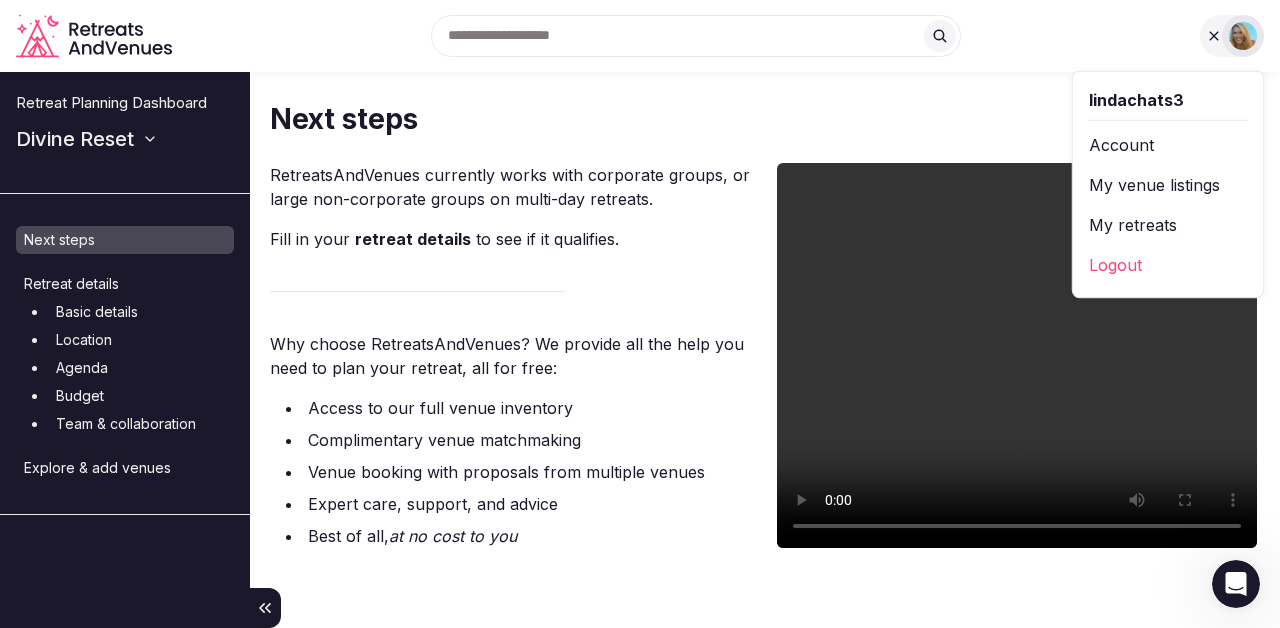 click on "Next steps RetreatsAndVenues currently works with corporate groups, or large non-corporate groups on multi-day retreats. Fill in your retreat details to see if it qualifies. Why choose RetreatsAndVenues? We provide all the help you need to plan your retreat, all for free: Access to our full venue inventory Complimentary venue matchmaking Venue booking with proposals from multiple venues Expert care, support, and advice Best of all, at no cost to you Your browser does not support the video tag." at bounding box center (765, 324) 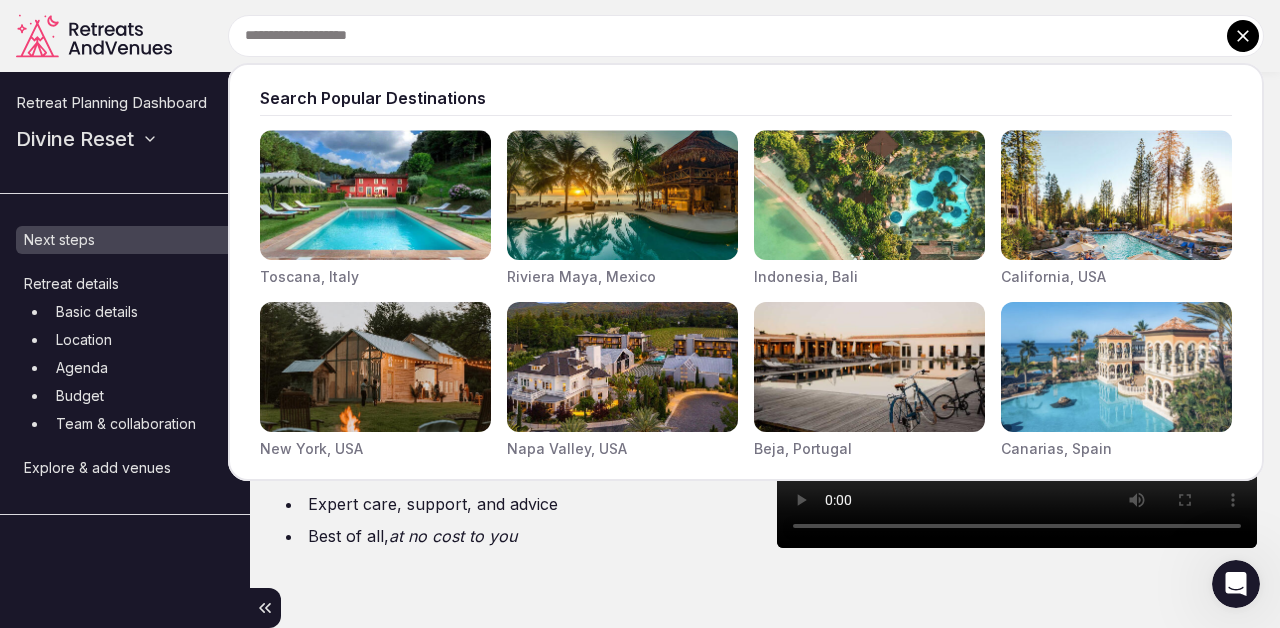 click at bounding box center (746, 36) 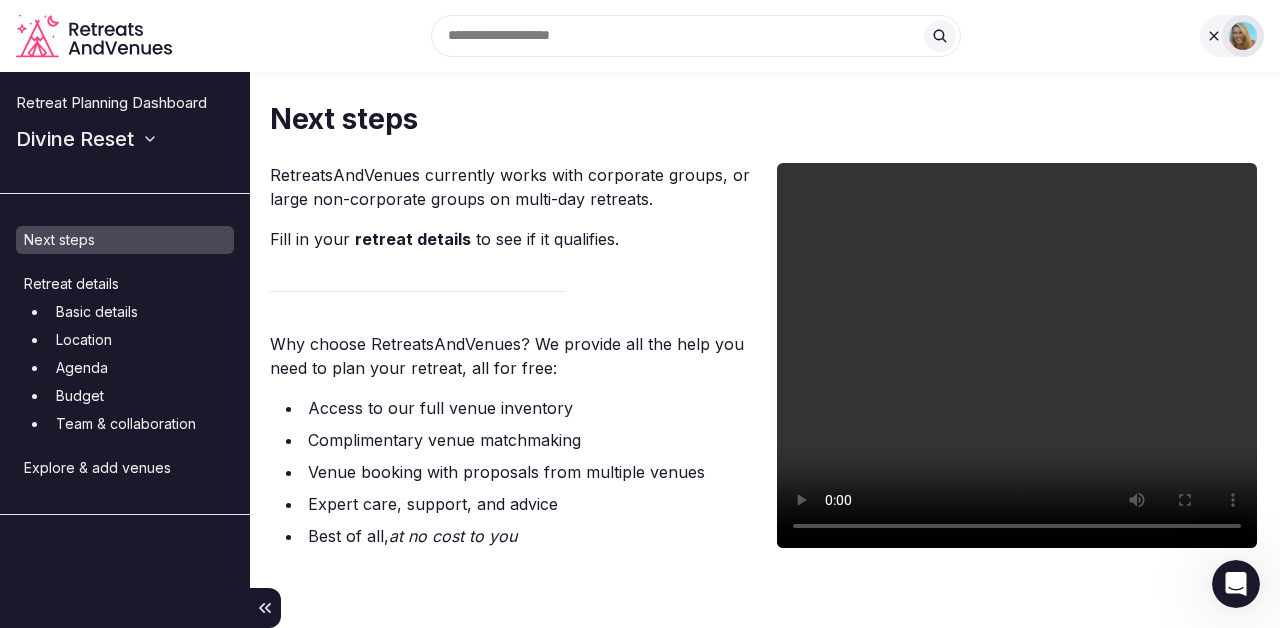 scroll, scrollTop: 0, scrollLeft: 0, axis: both 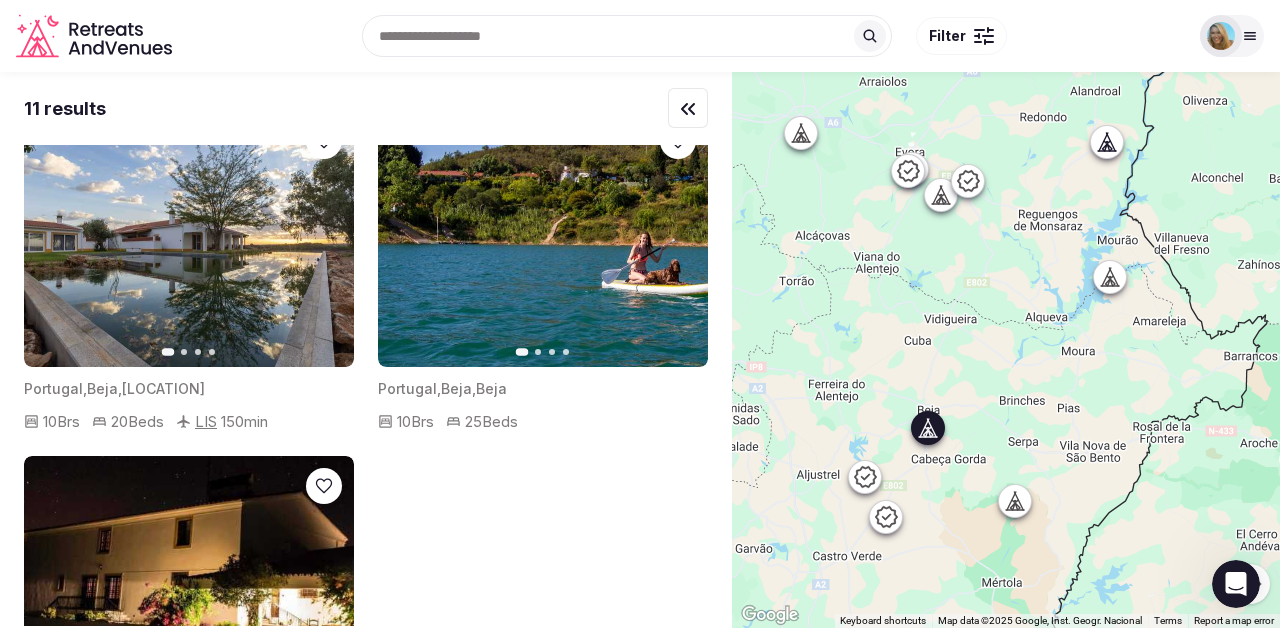 click 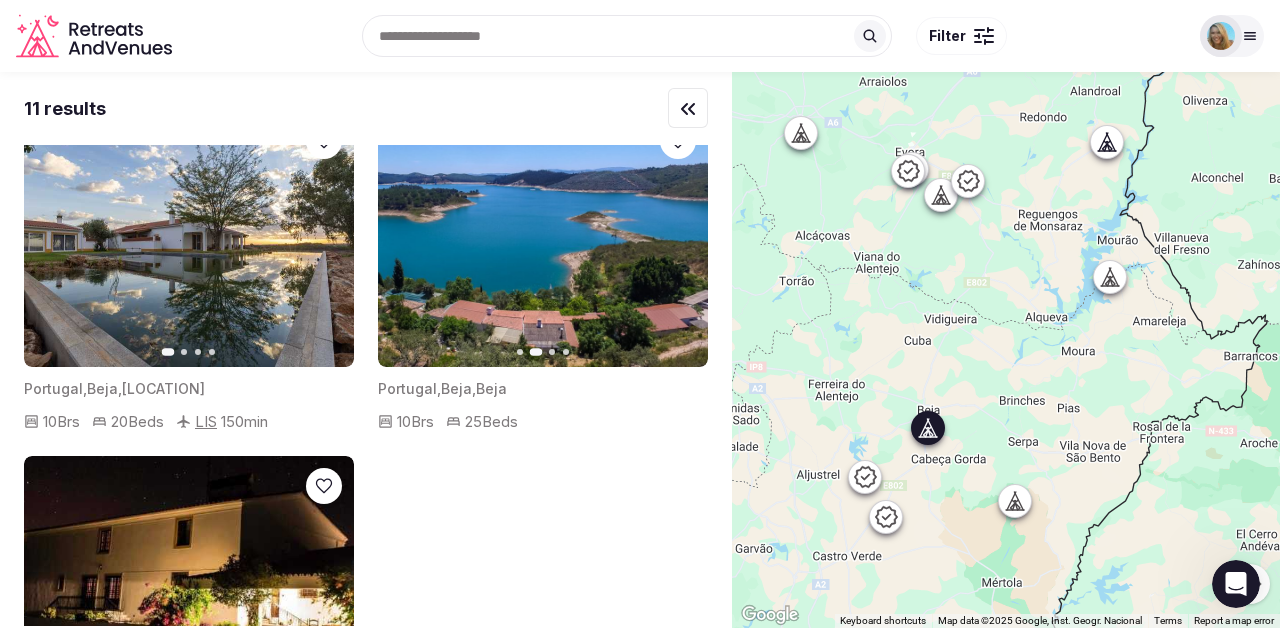 click 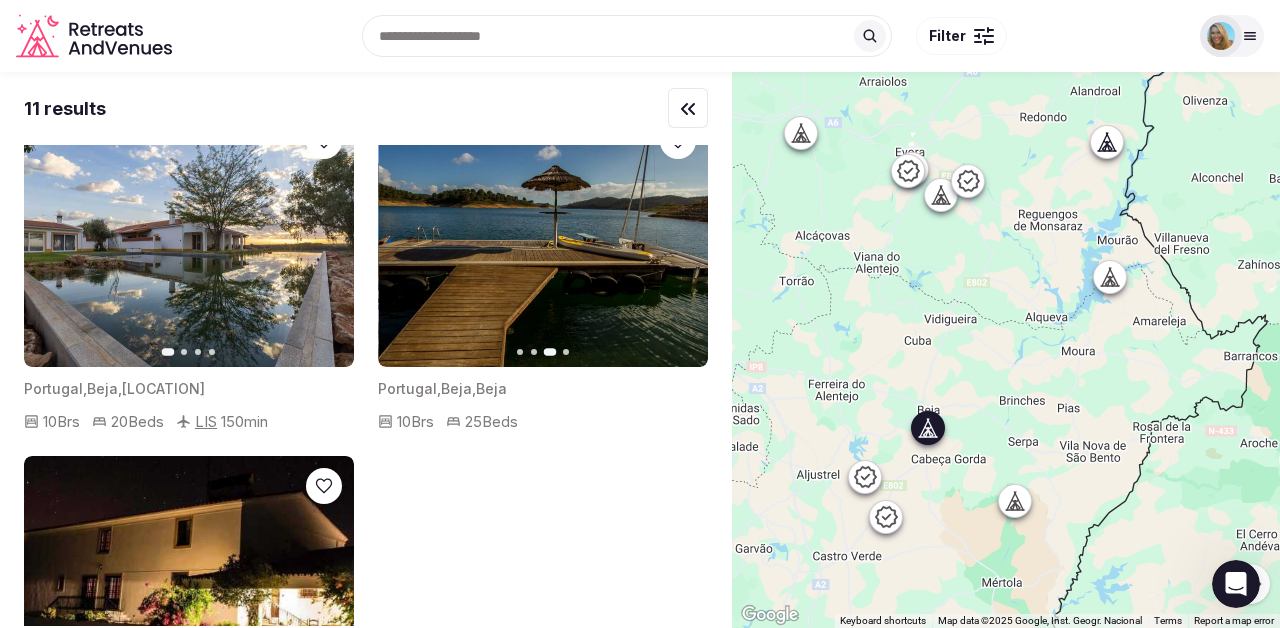 click 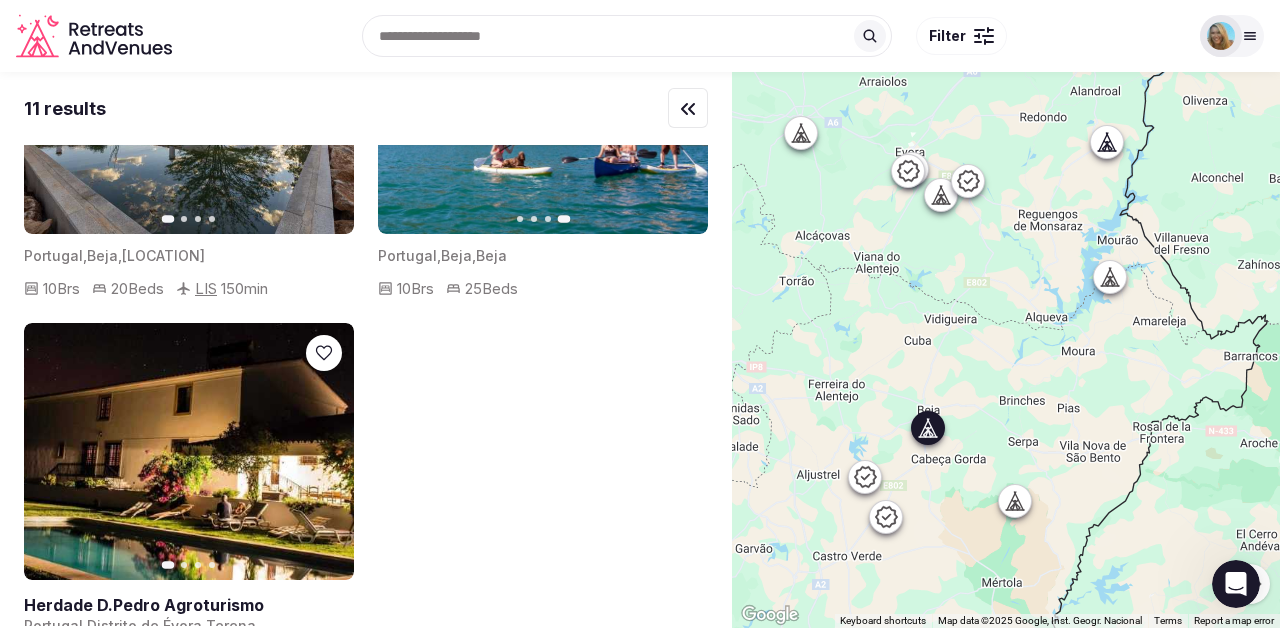 scroll, scrollTop: 1707, scrollLeft: 0, axis: vertical 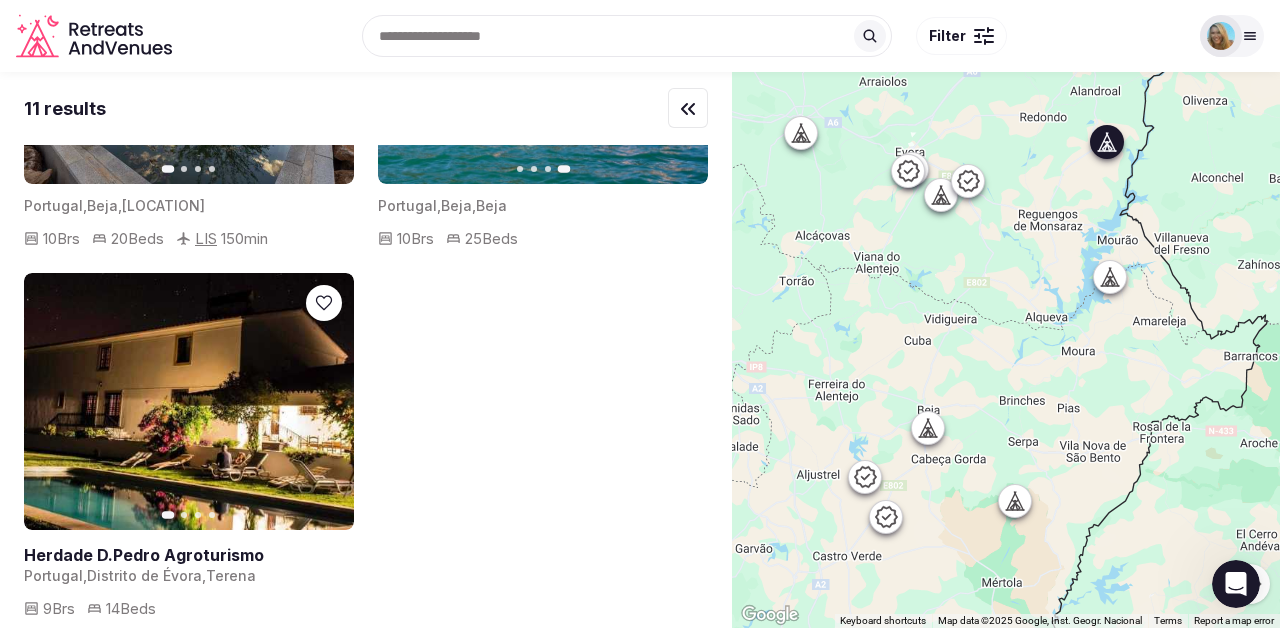 click on "Next slide" at bounding box center [326, 401] 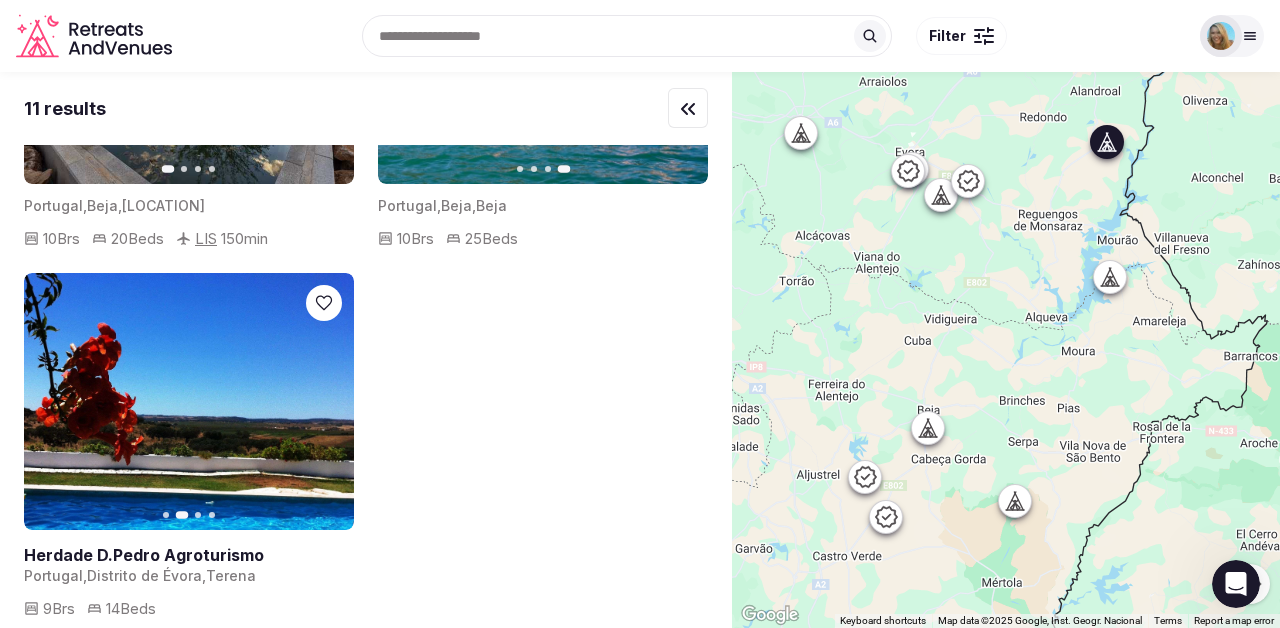 click on "Next slide" at bounding box center (326, 401) 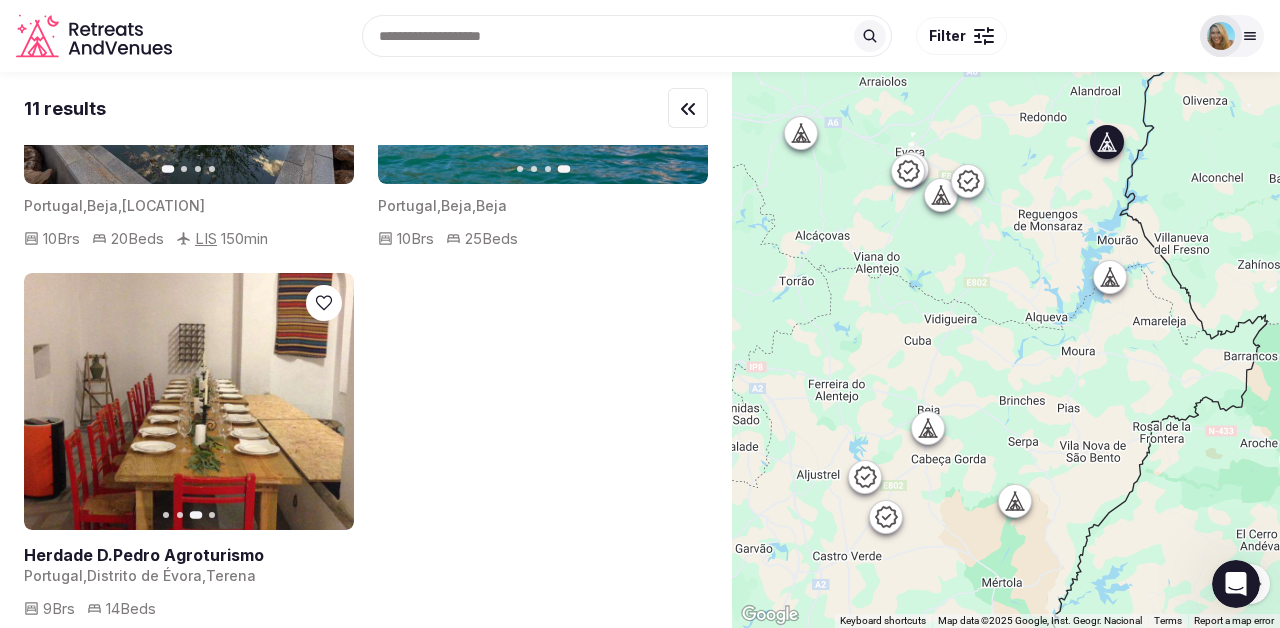 click at bounding box center (189, 555) 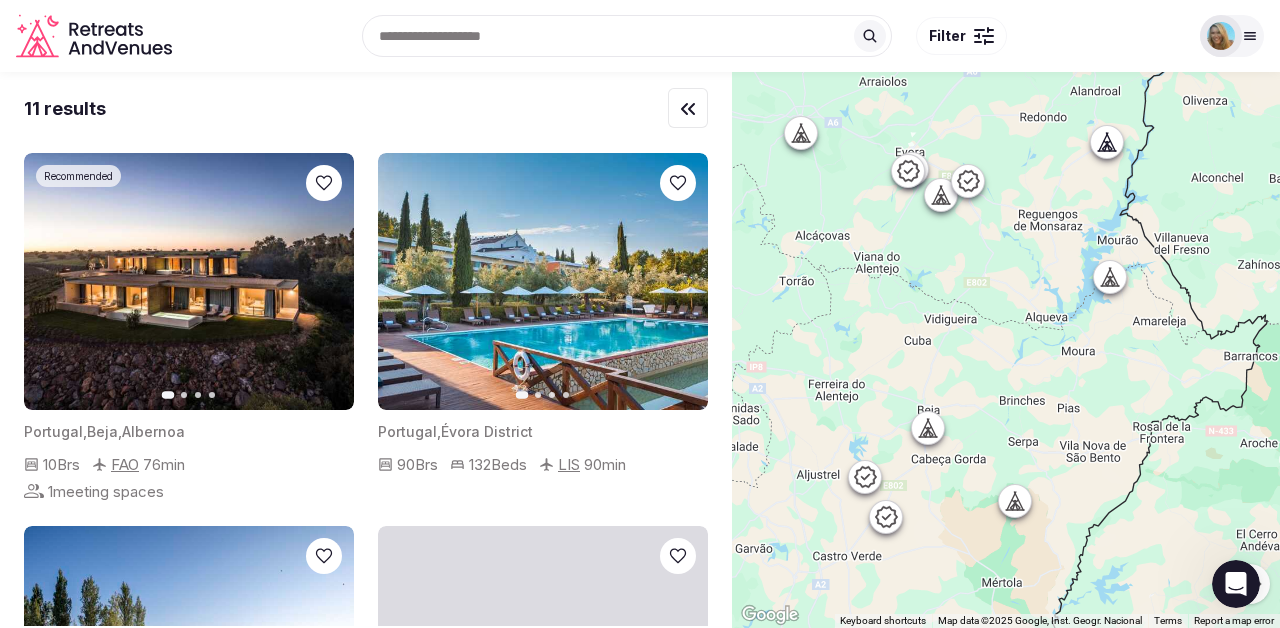 scroll, scrollTop: 786, scrollLeft: 0, axis: vertical 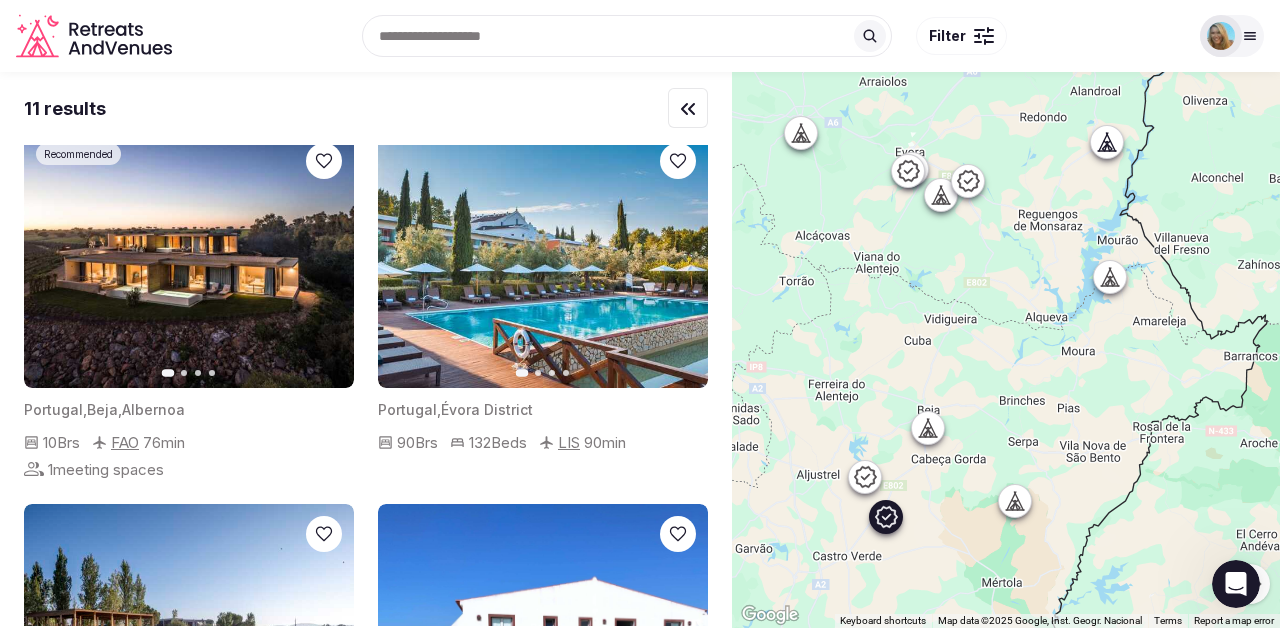 click 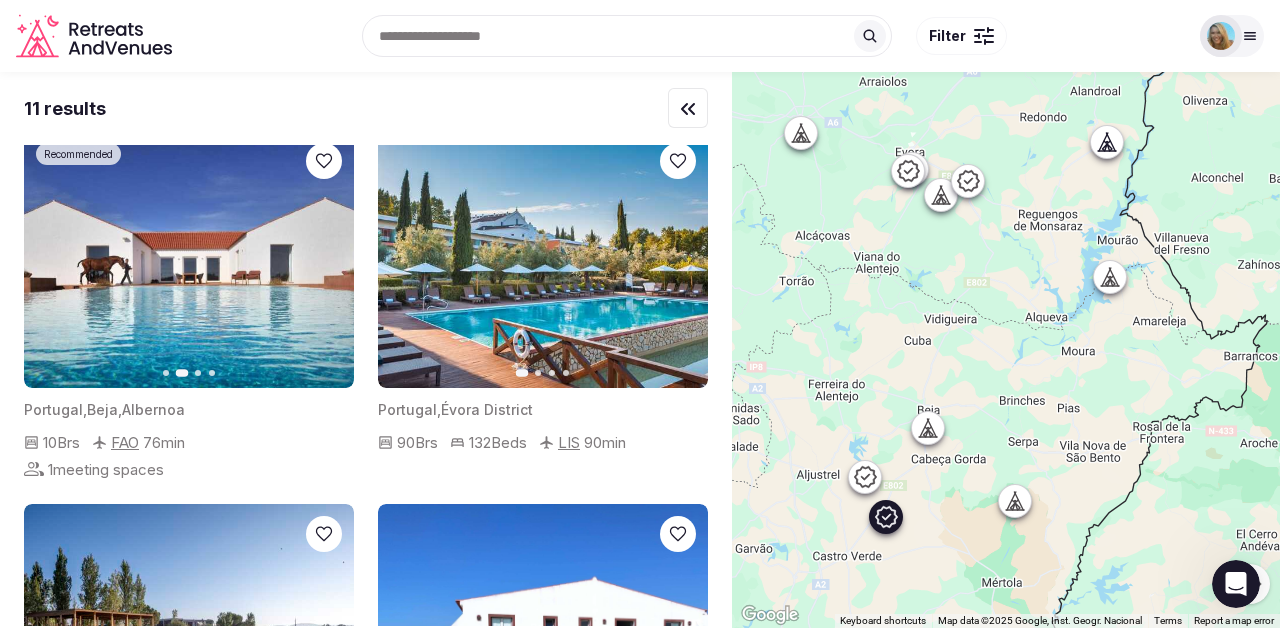click 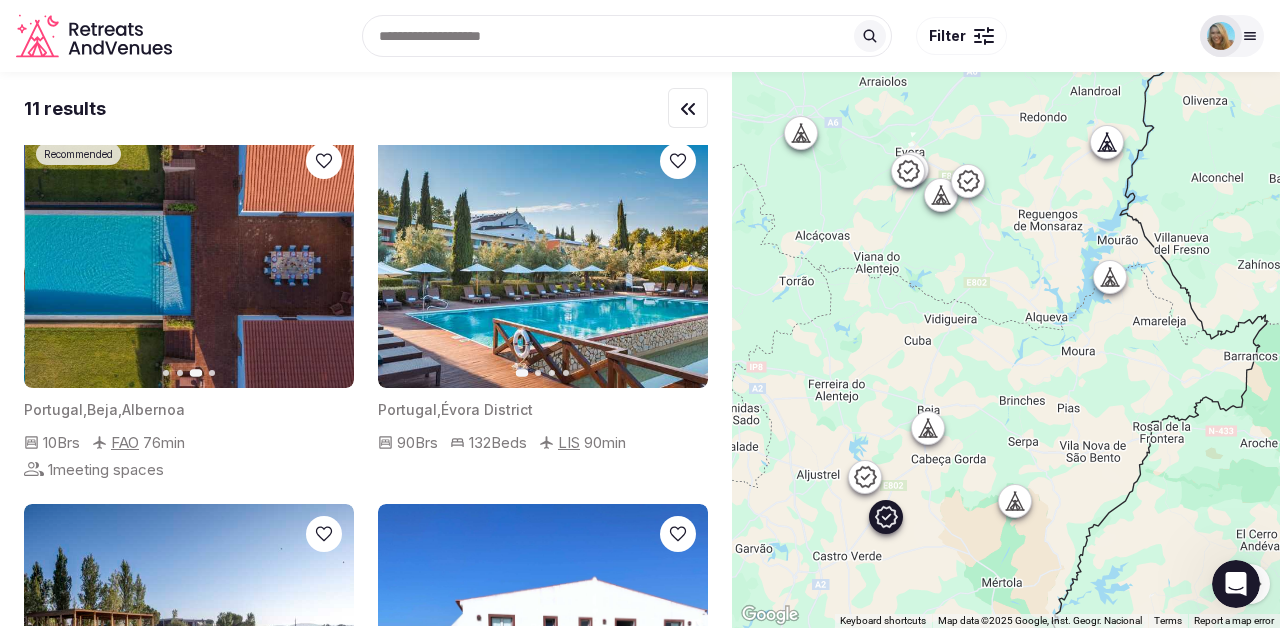 click 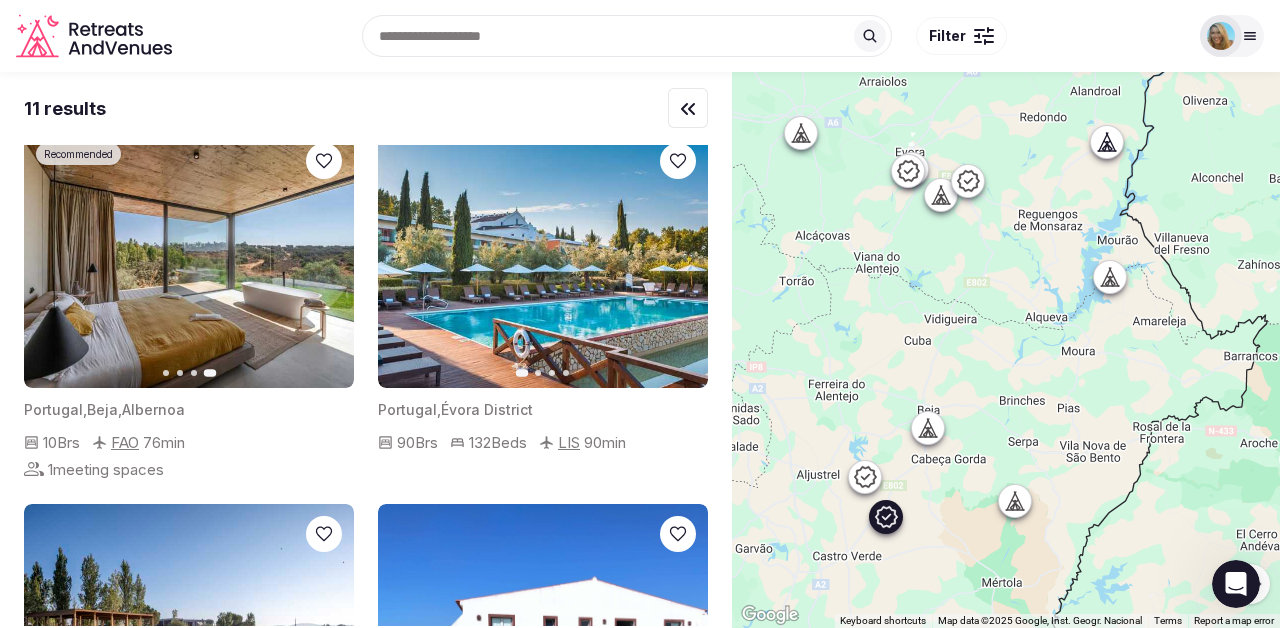 click on "Albernoa" at bounding box center (153, 409) 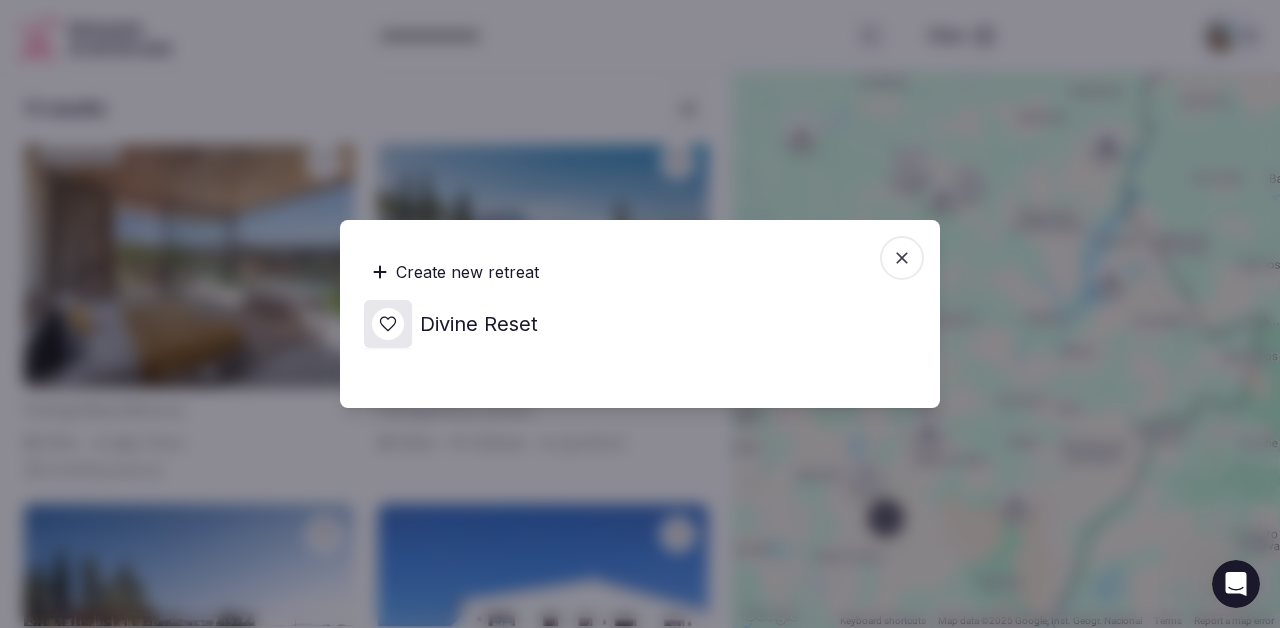 click 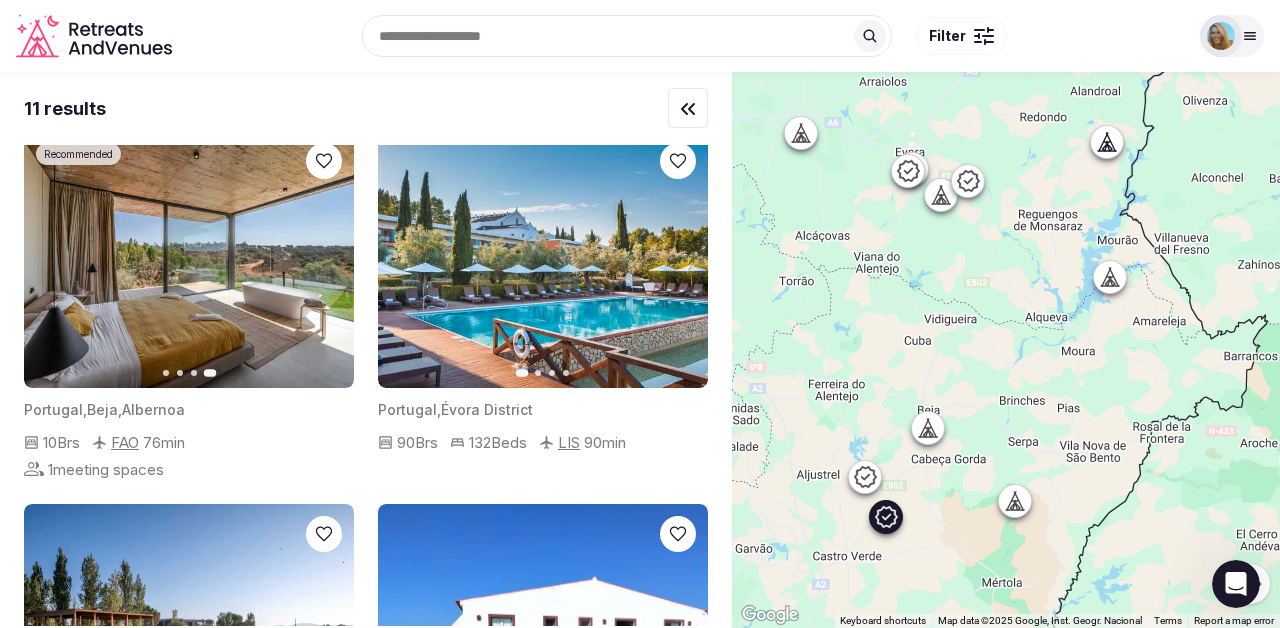 click at bounding box center (189, 259) 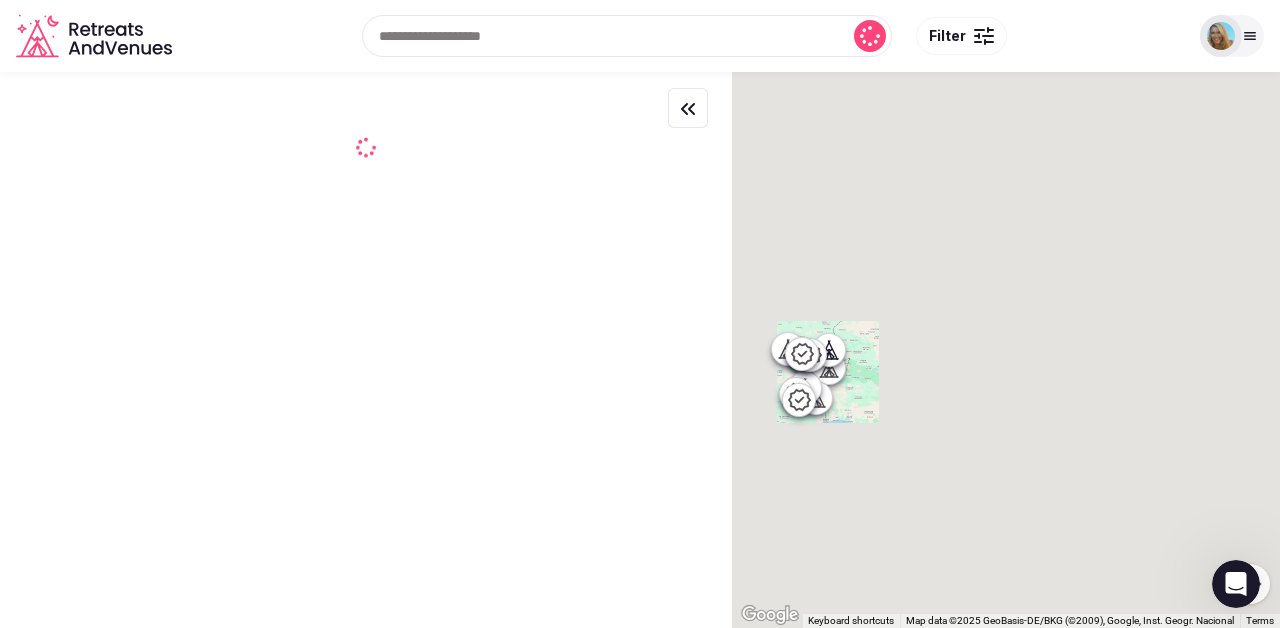 scroll, scrollTop: 0, scrollLeft: 0, axis: both 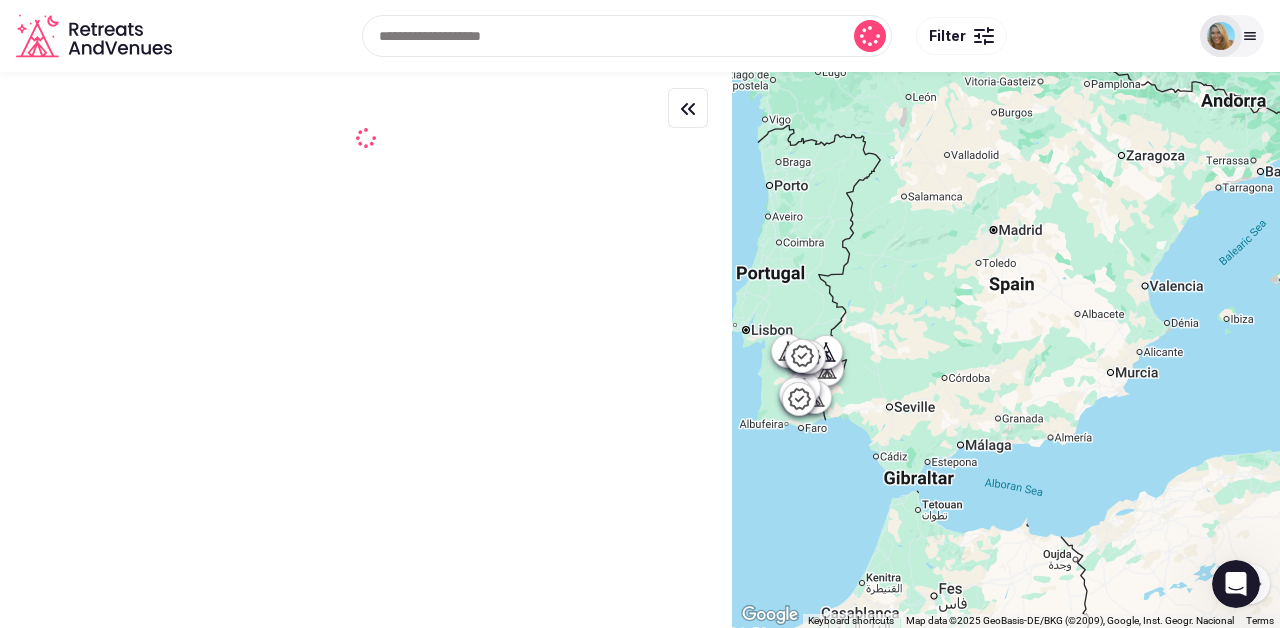 click 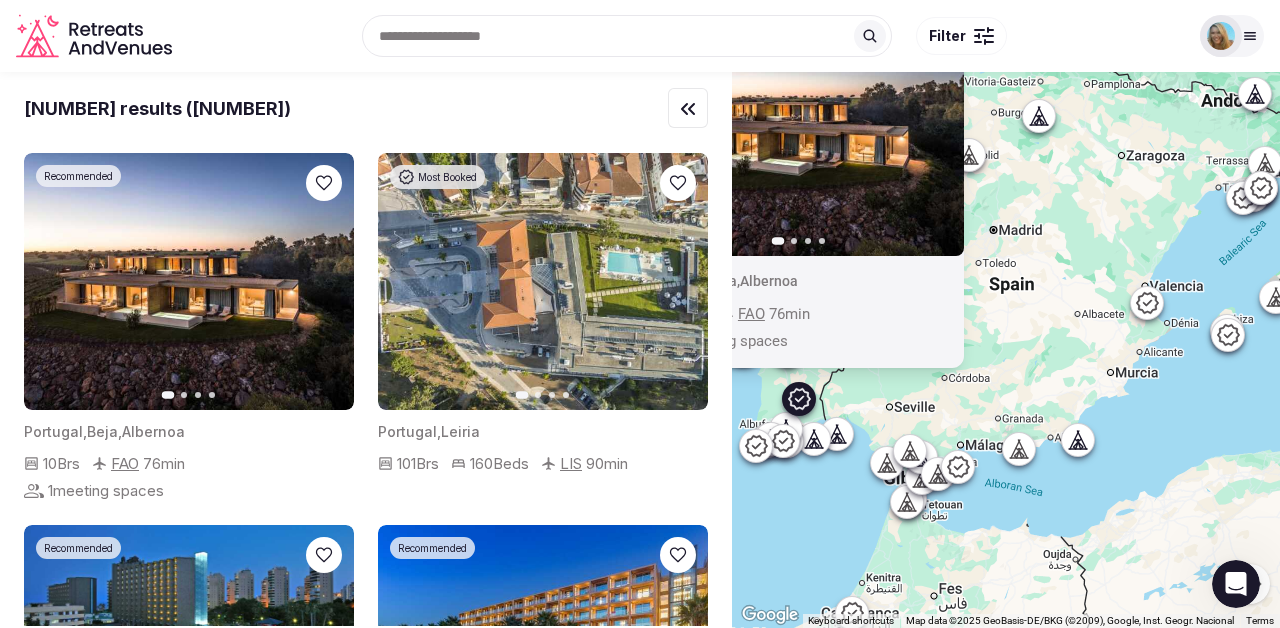 click 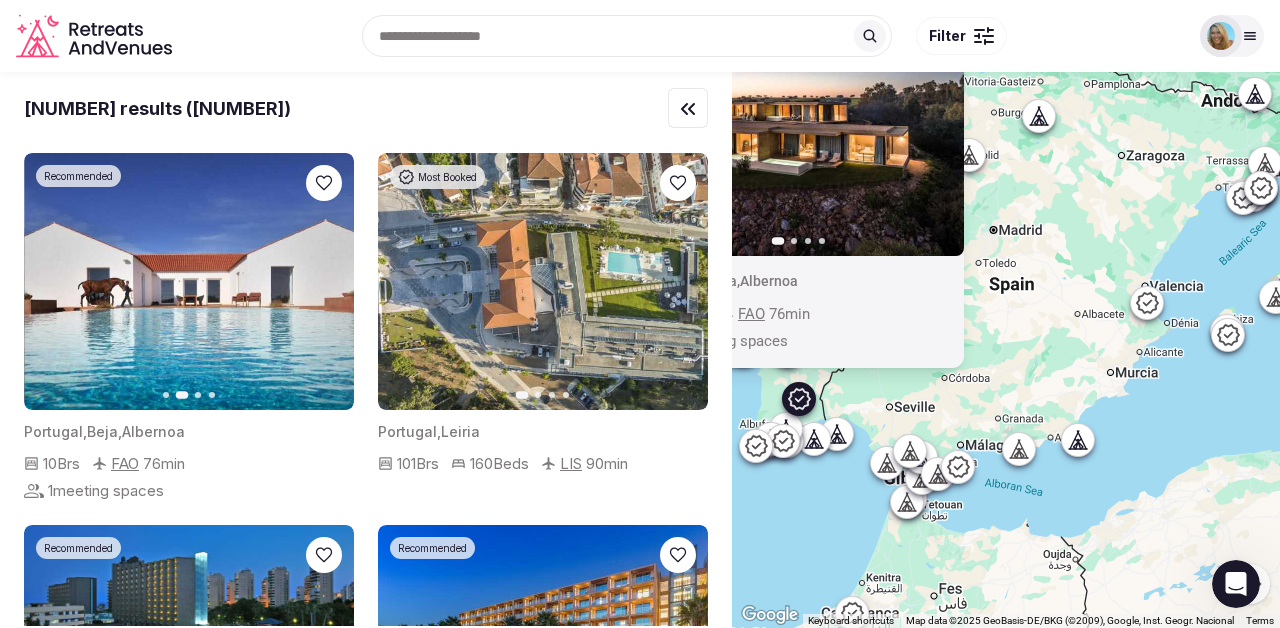 click 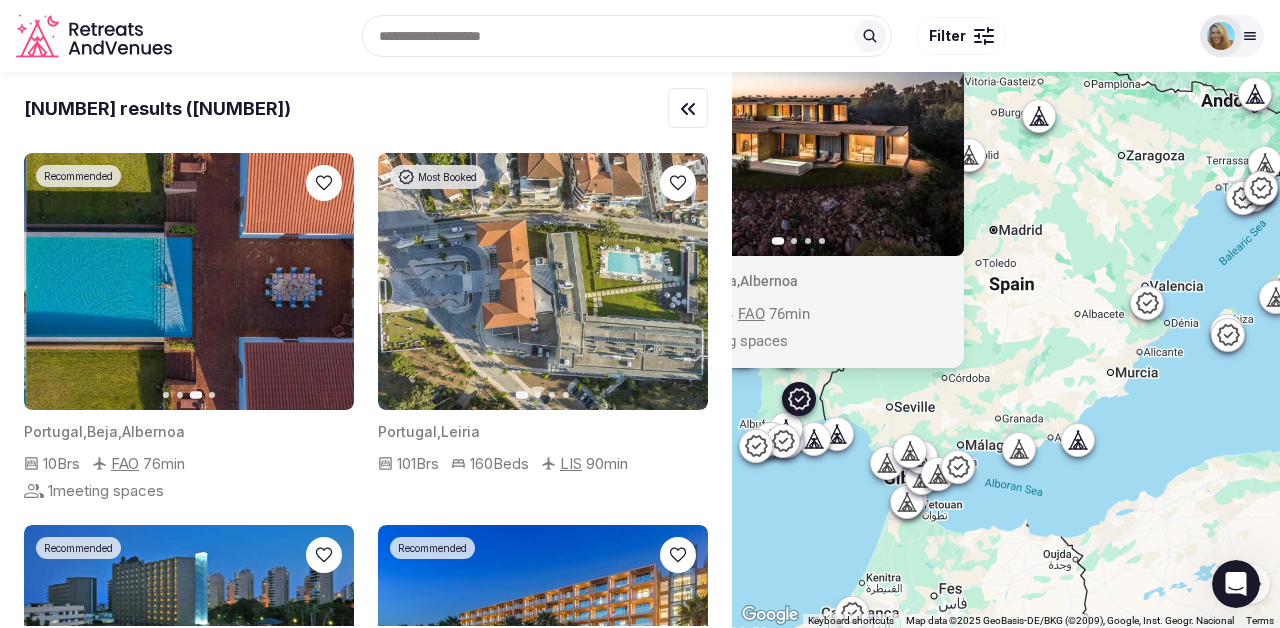 click 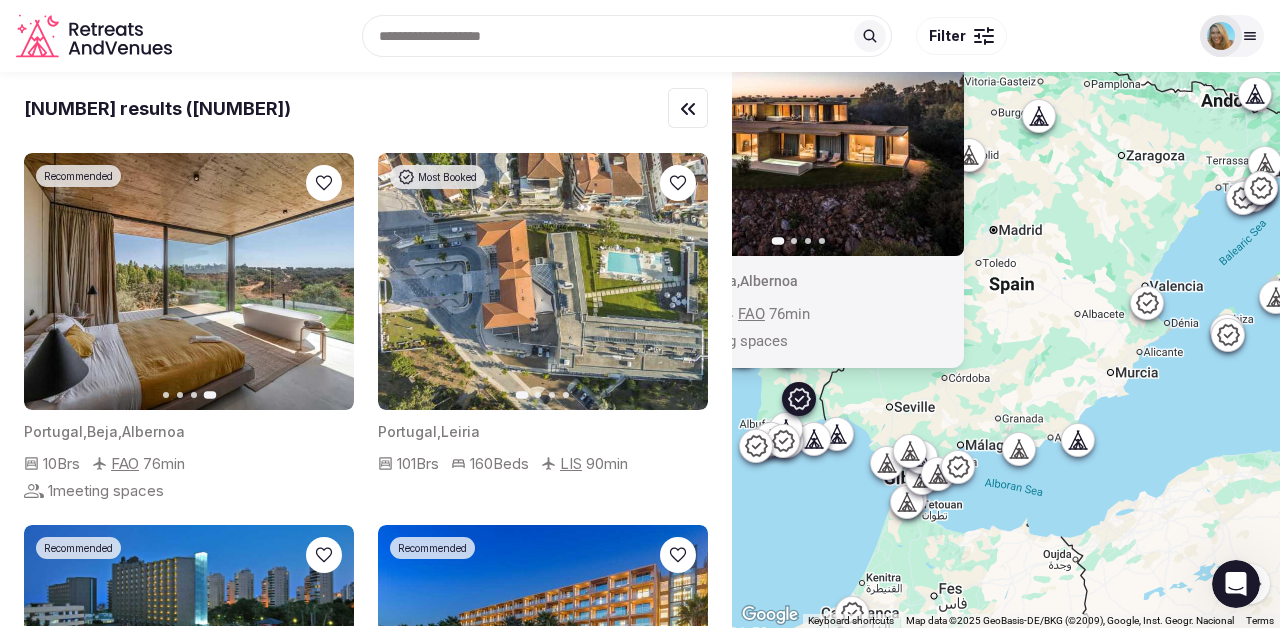 click at bounding box center [799, 128] 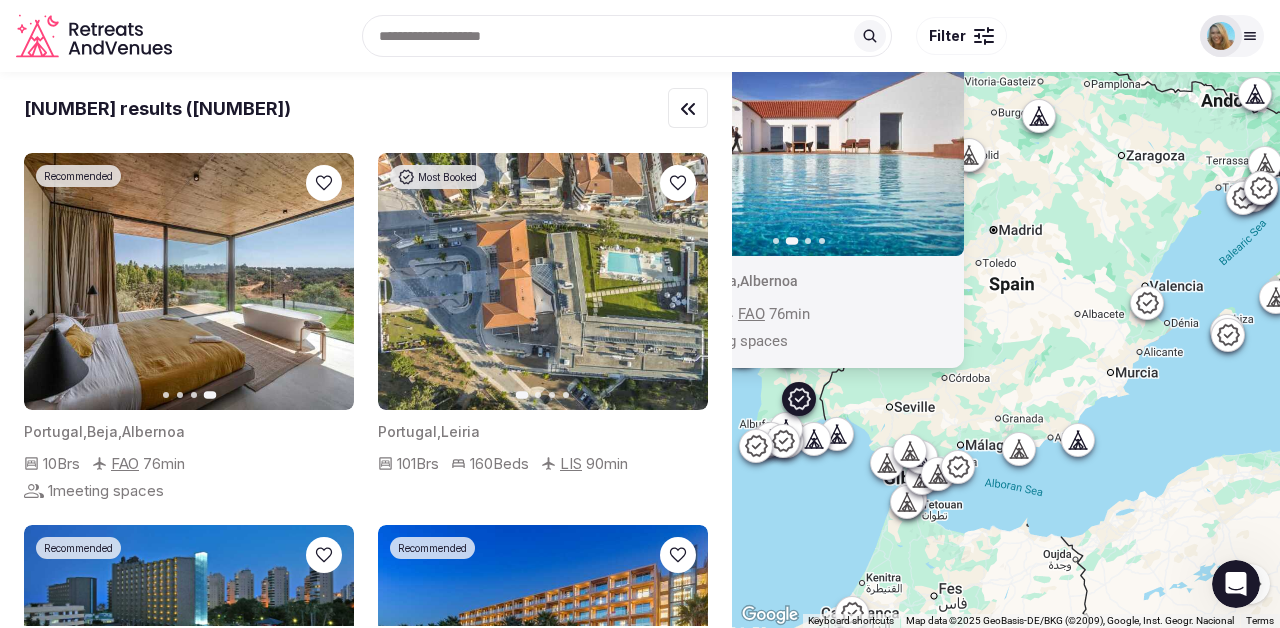 click 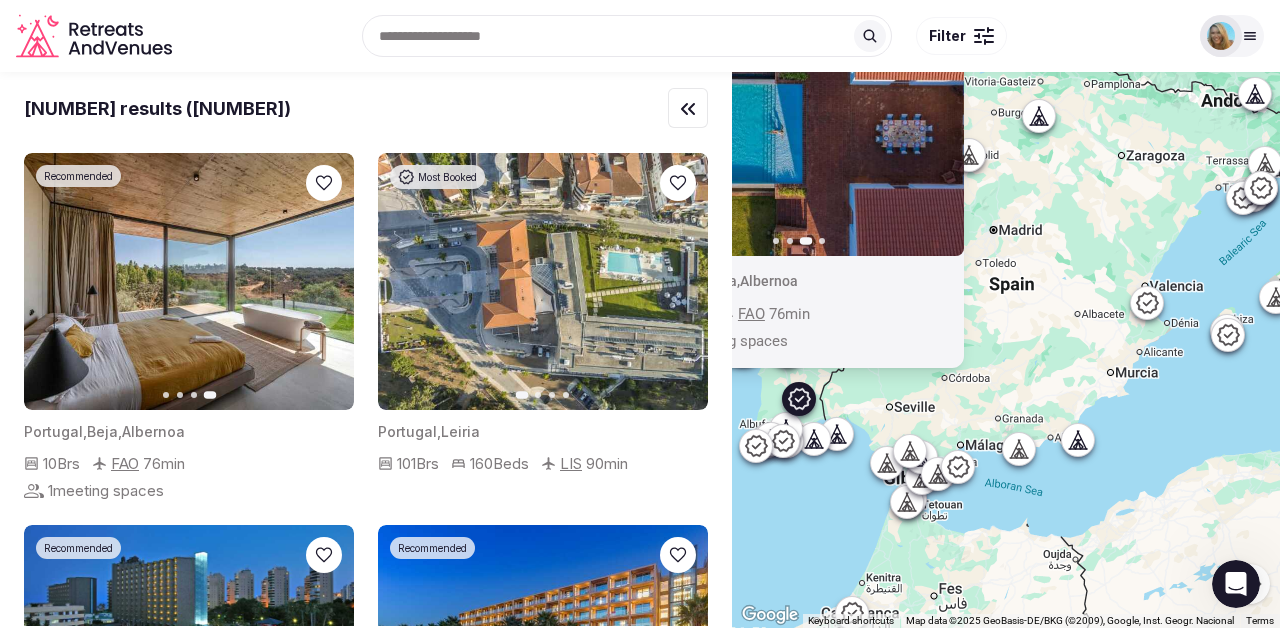click 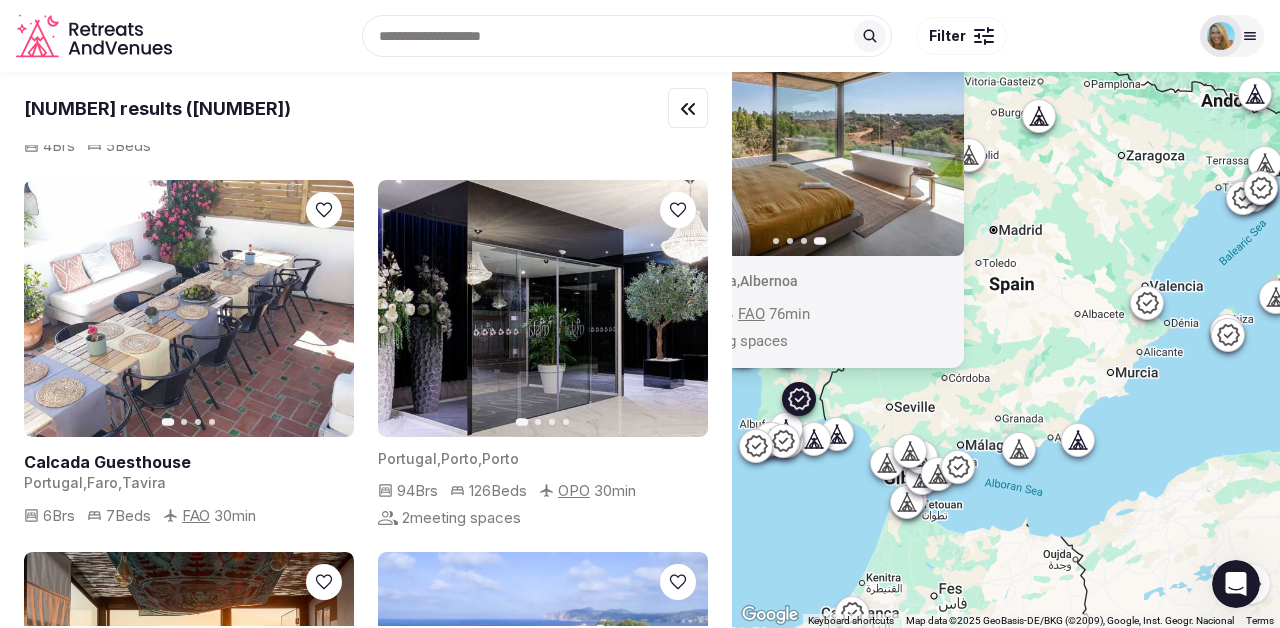 scroll, scrollTop: 4438, scrollLeft: 0, axis: vertical 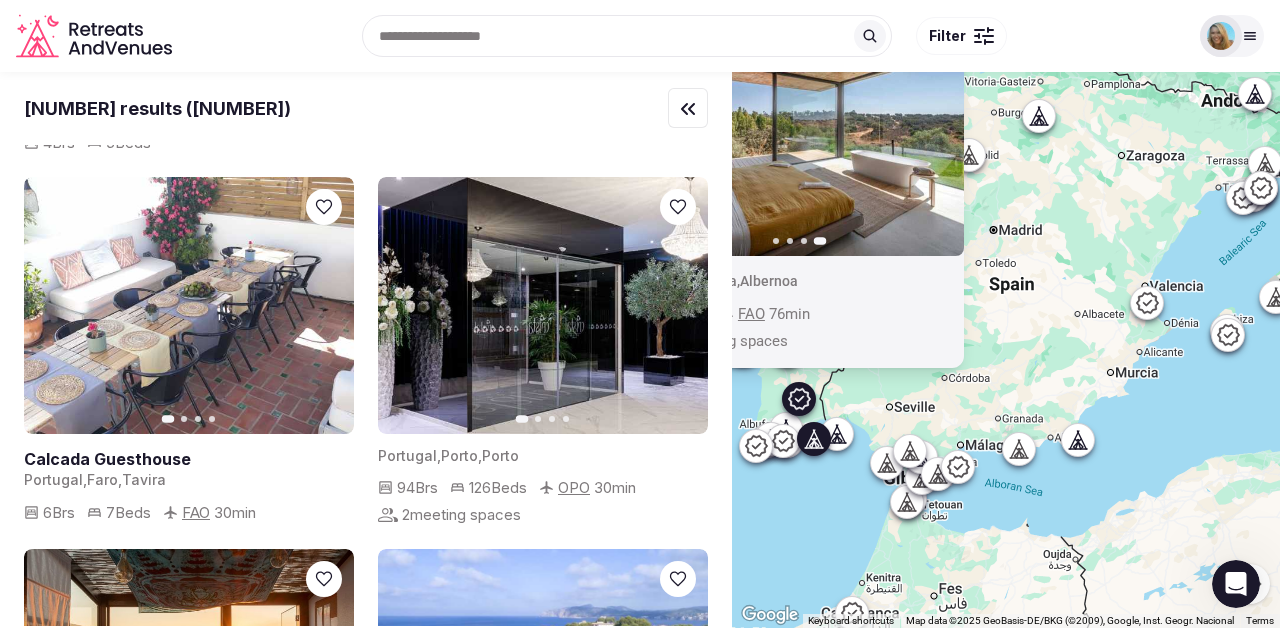 click 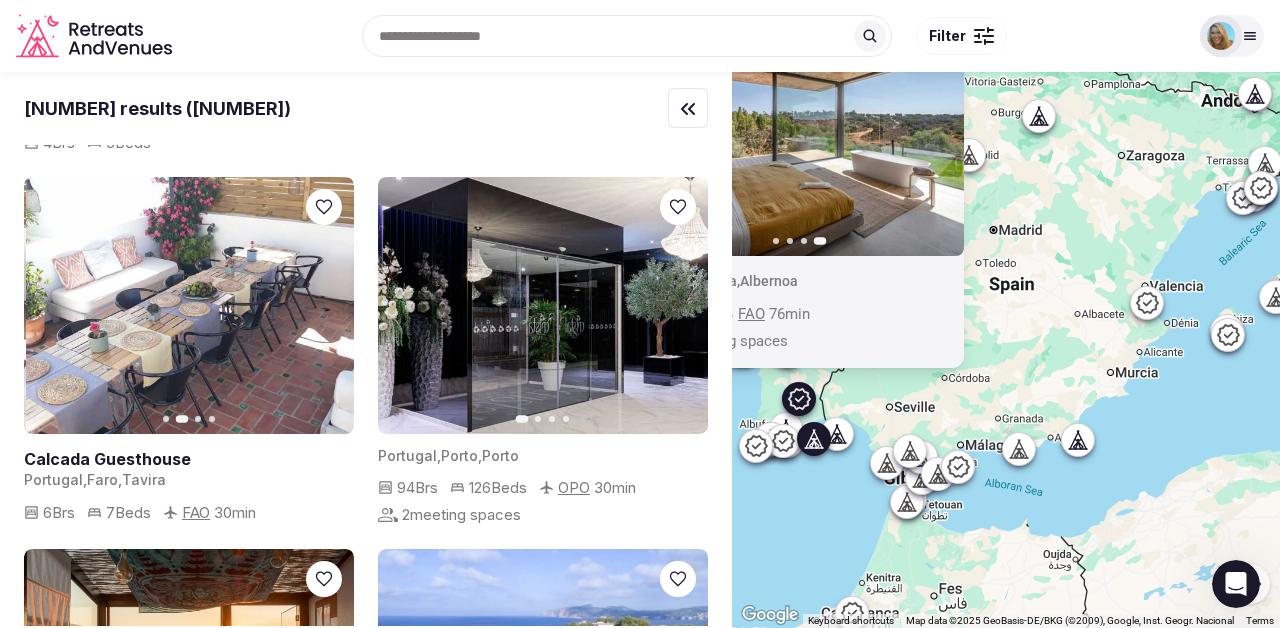 click 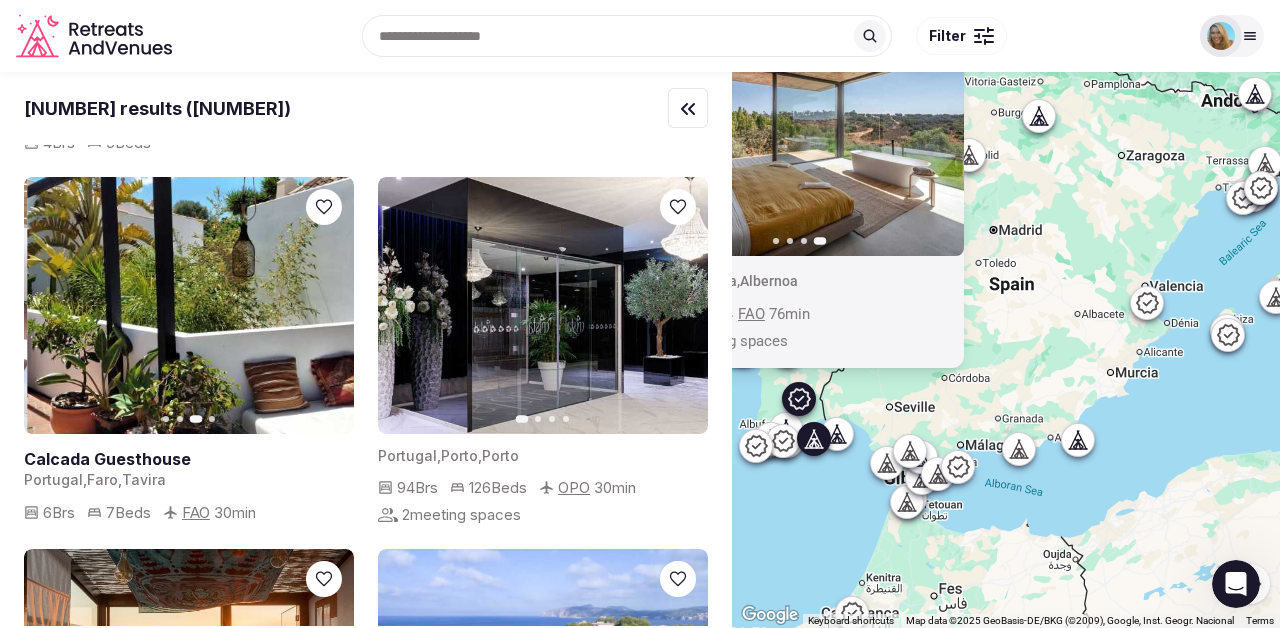 click 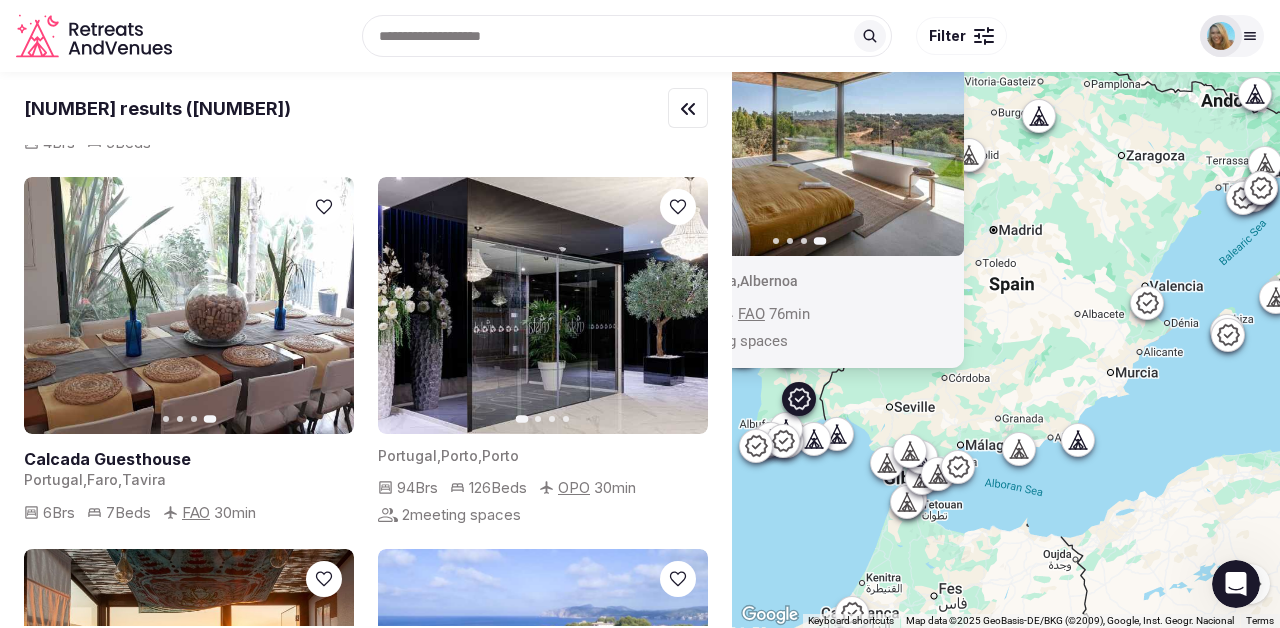 click 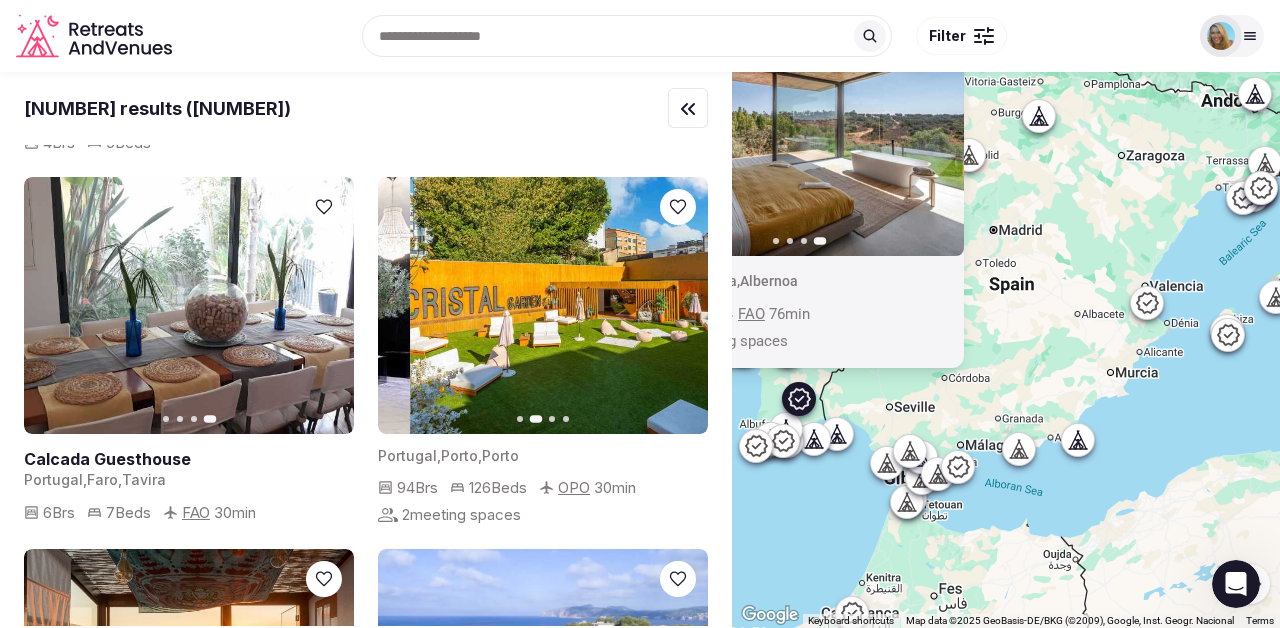 click 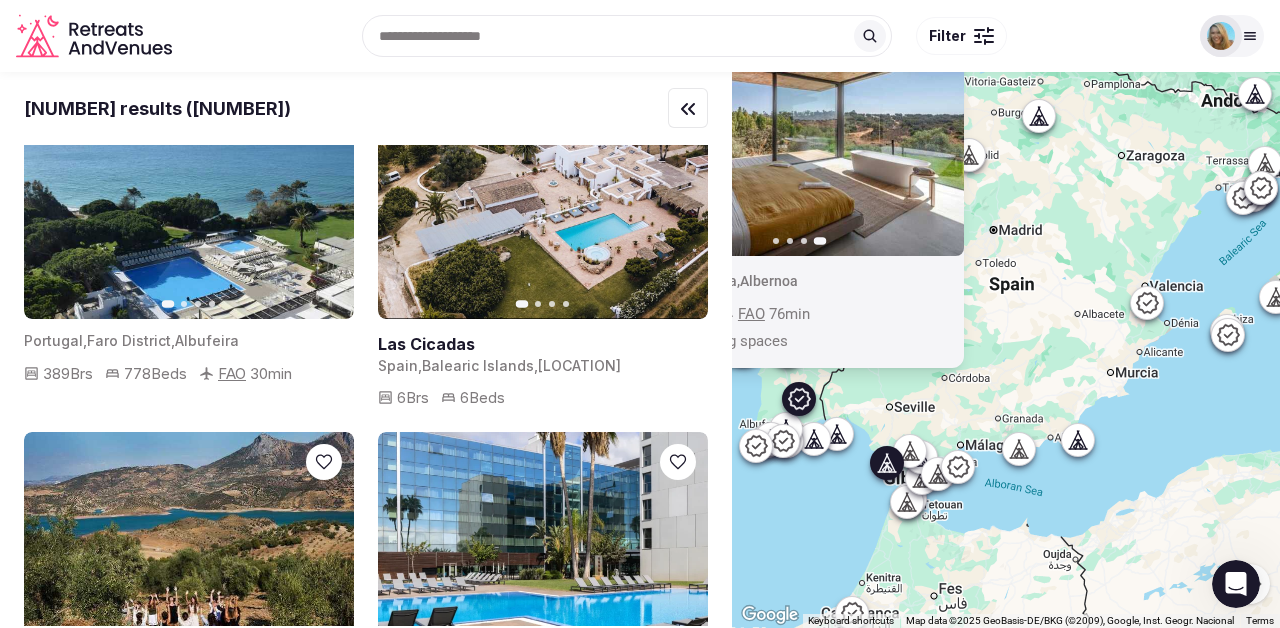 scroll, scrollTop: 5618, scrollLeft: 0, axis: vertical 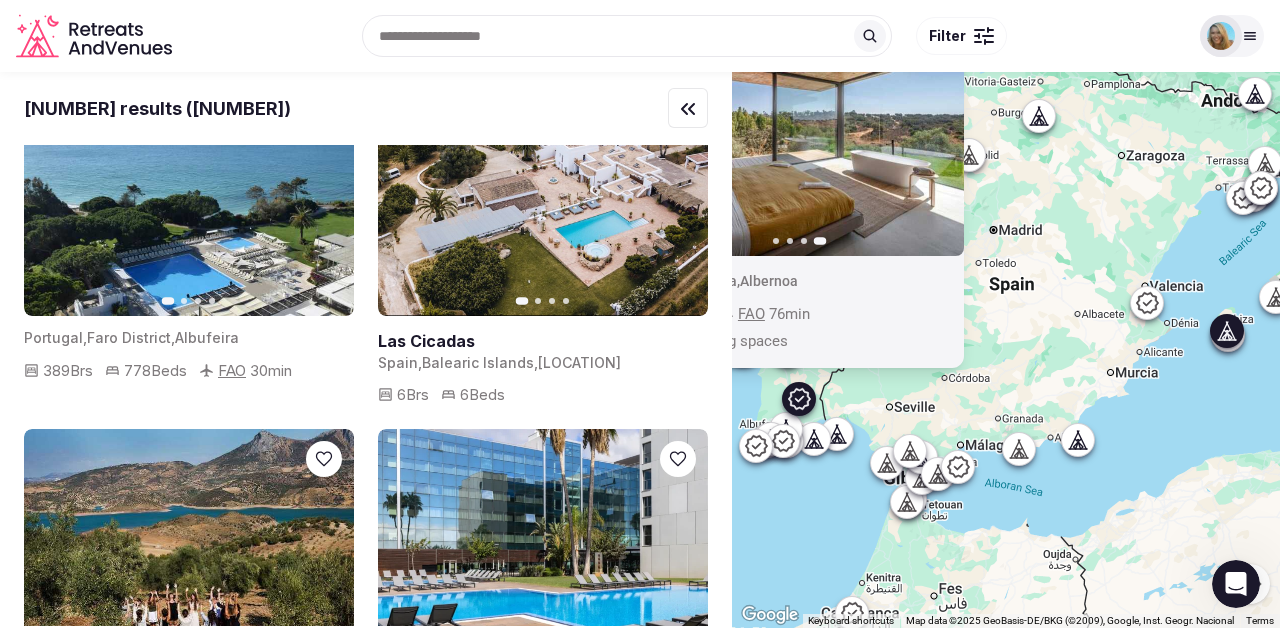 click on "Next slide" at bounding box center (680, 188) 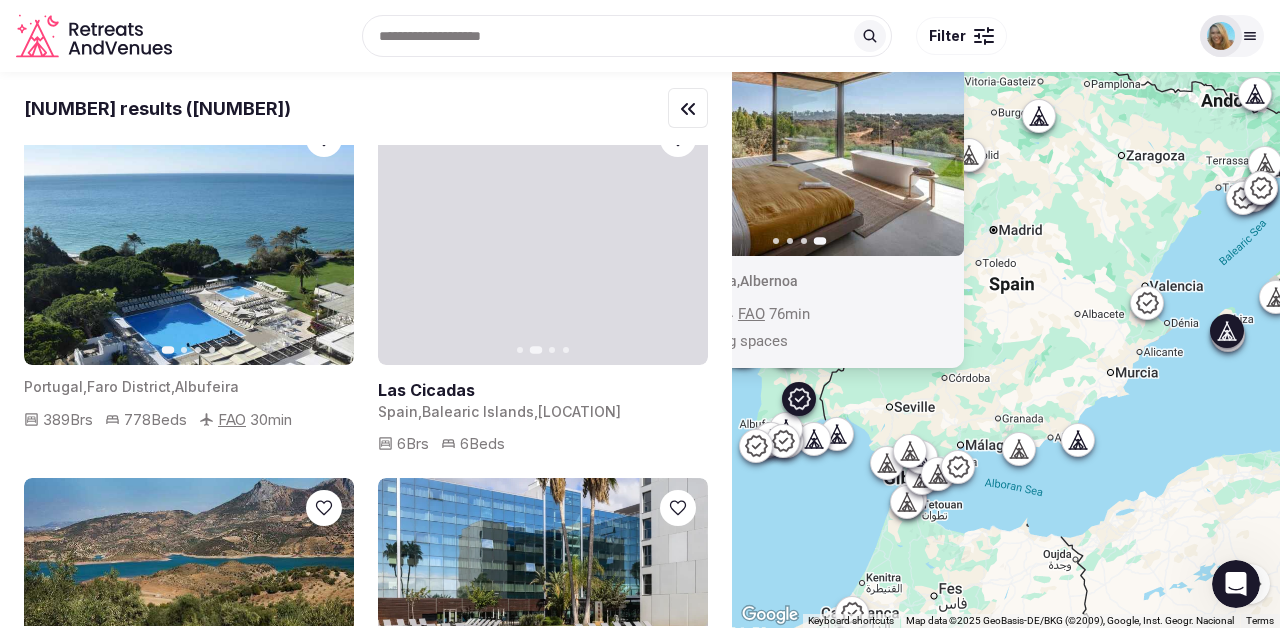 scroll, scrollTop: 5564, scrollLeft: 0, axis: vertical 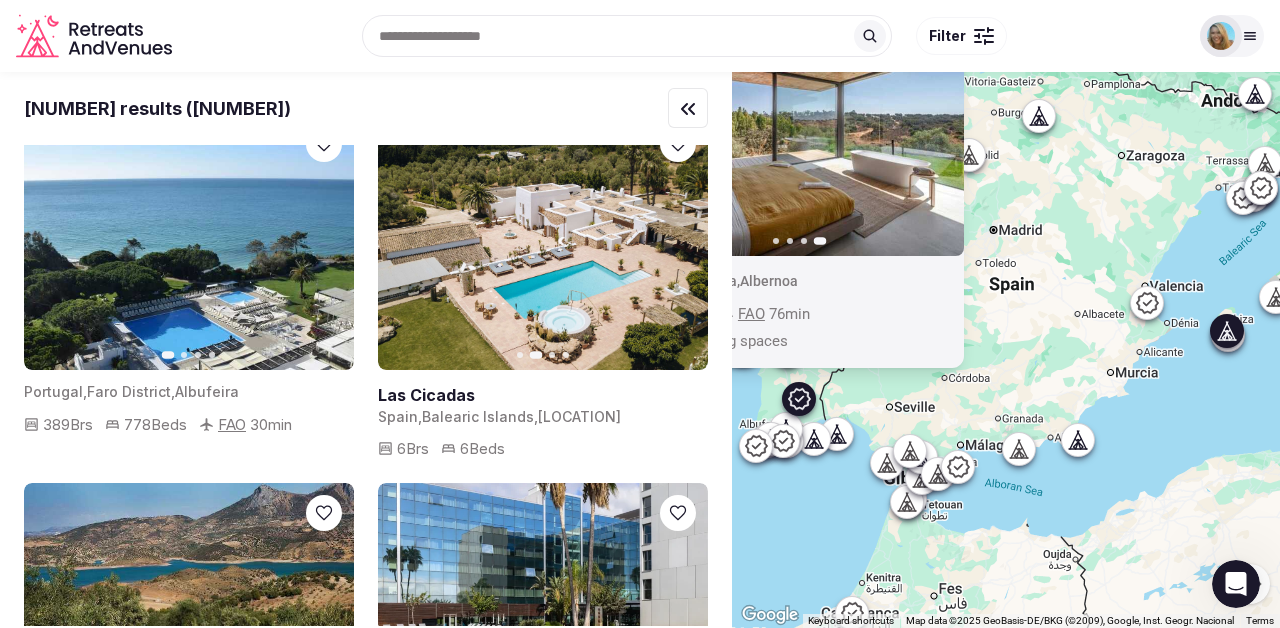 click 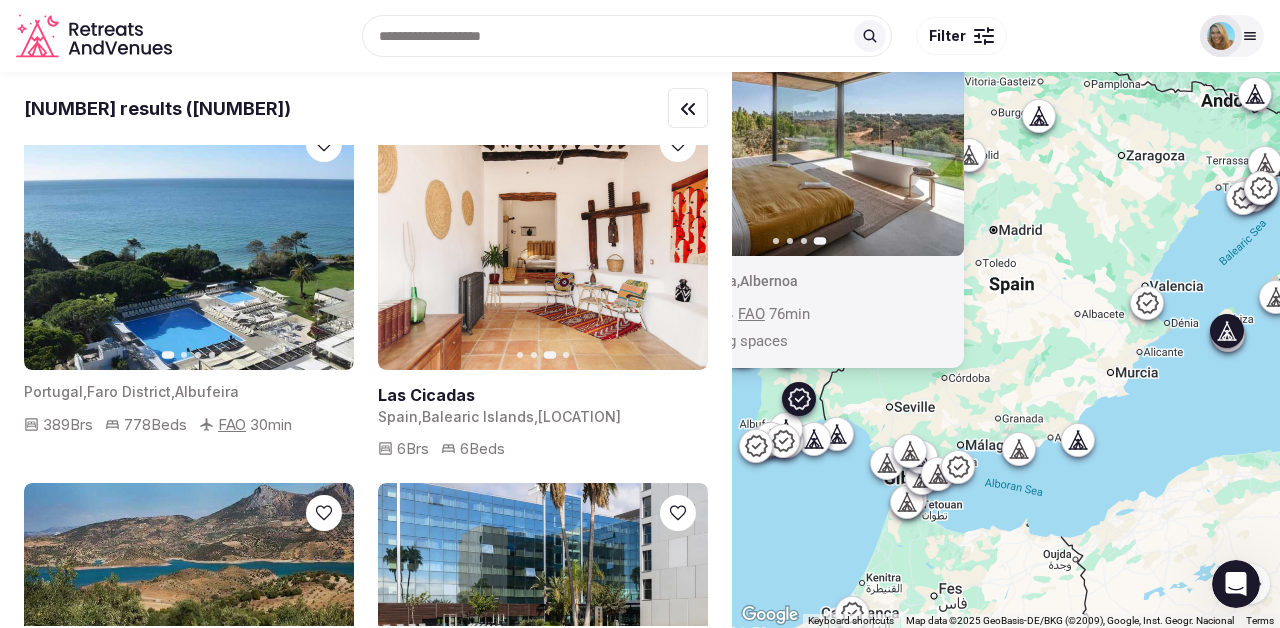click 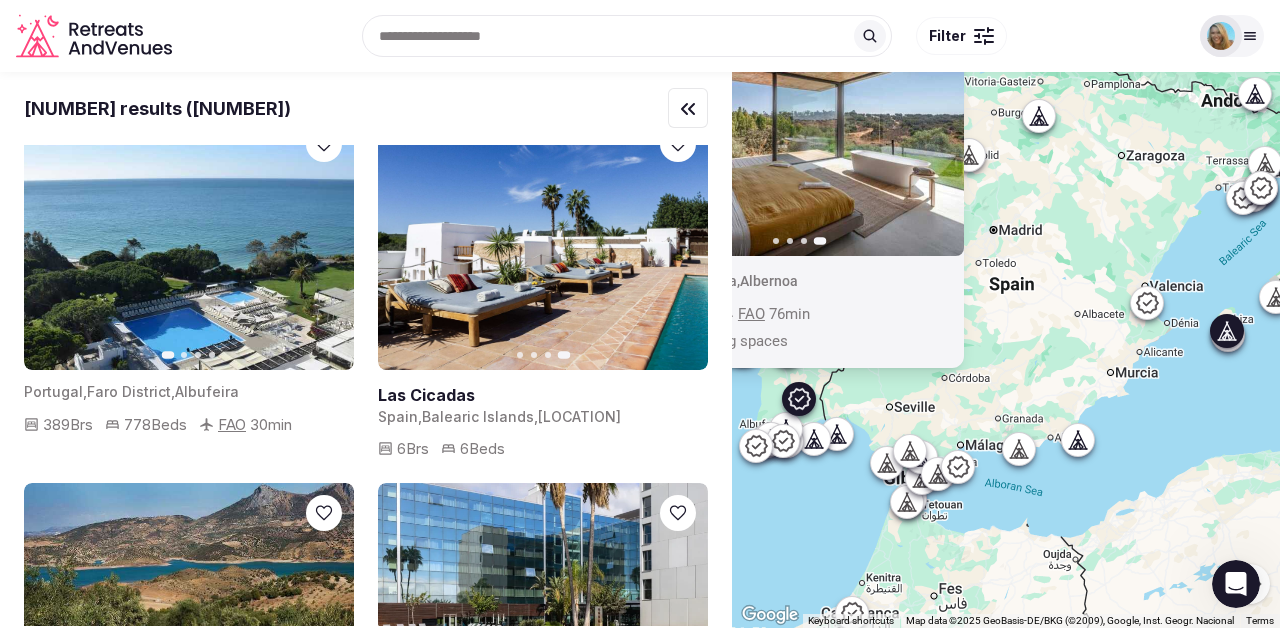 click at bounding box center (543, 395) 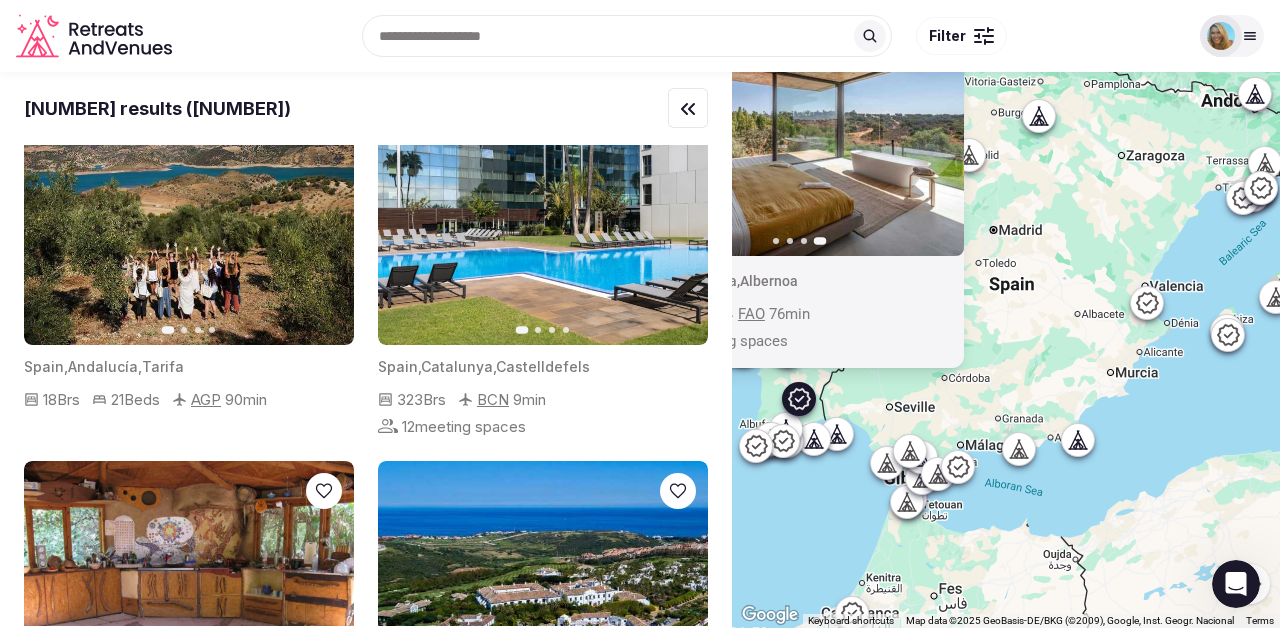 scroll, scrollTop: 5961, scrollLeft: 0, axis: vertical 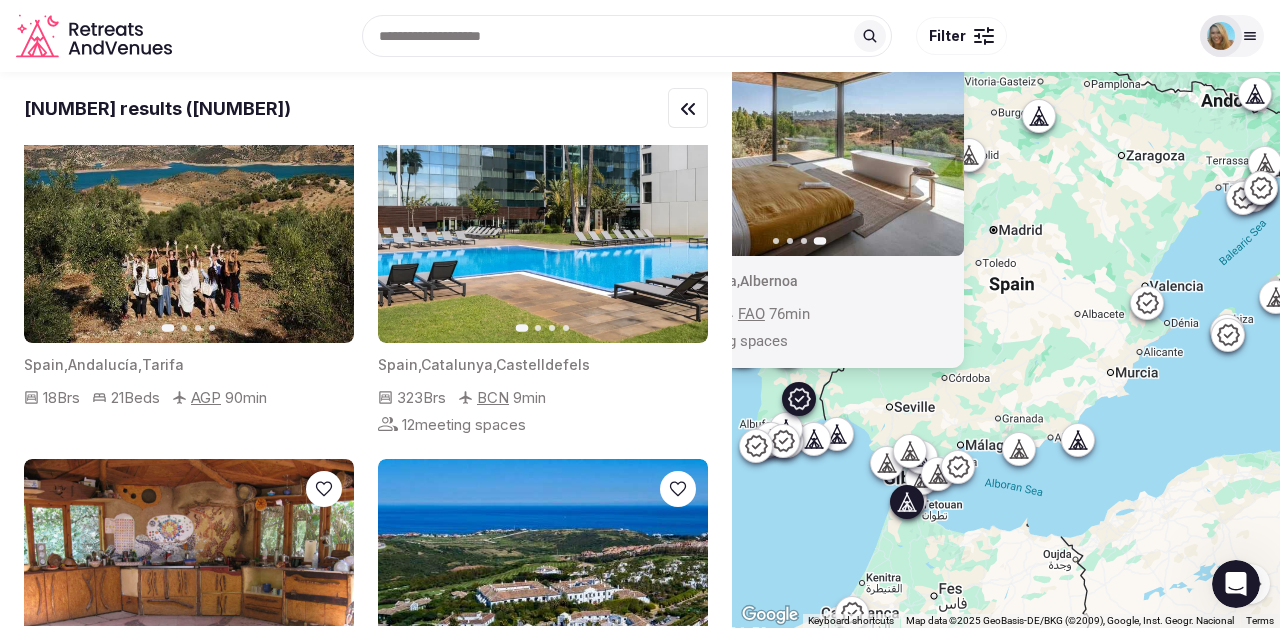 click 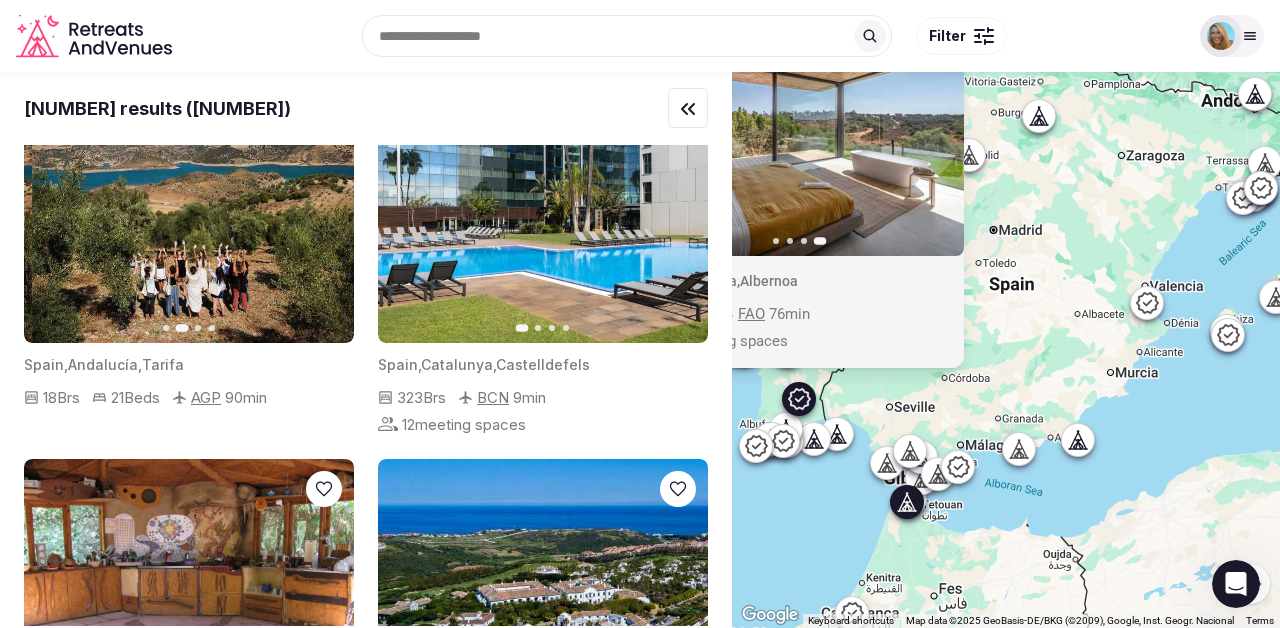 click 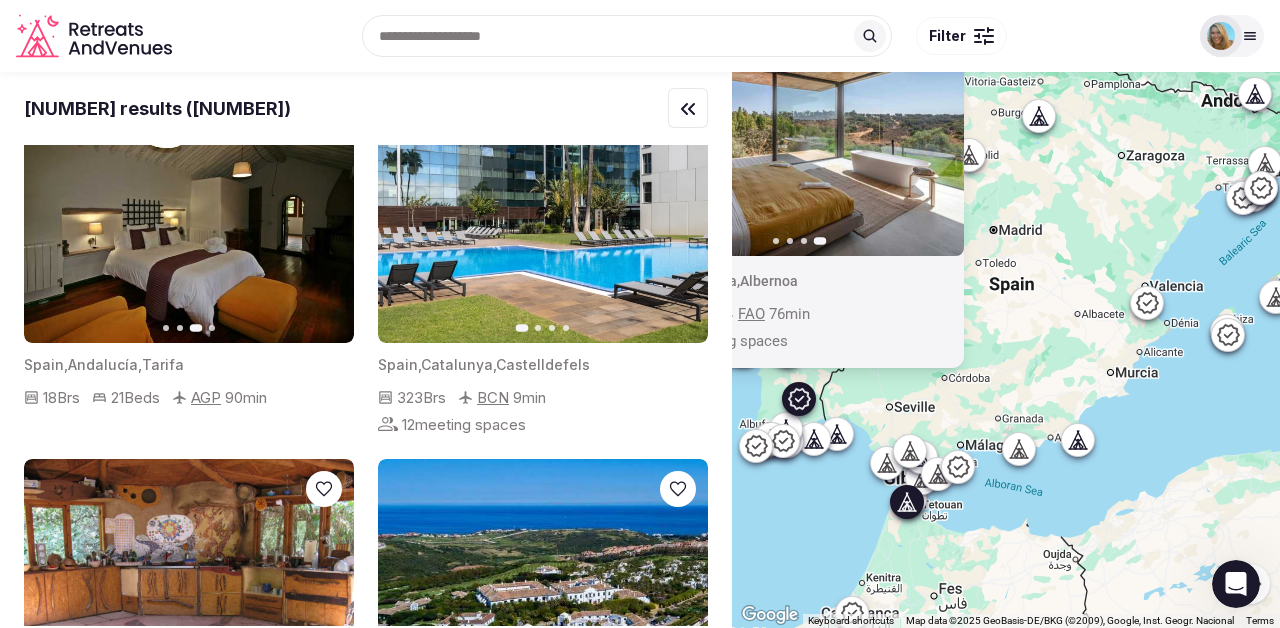 click 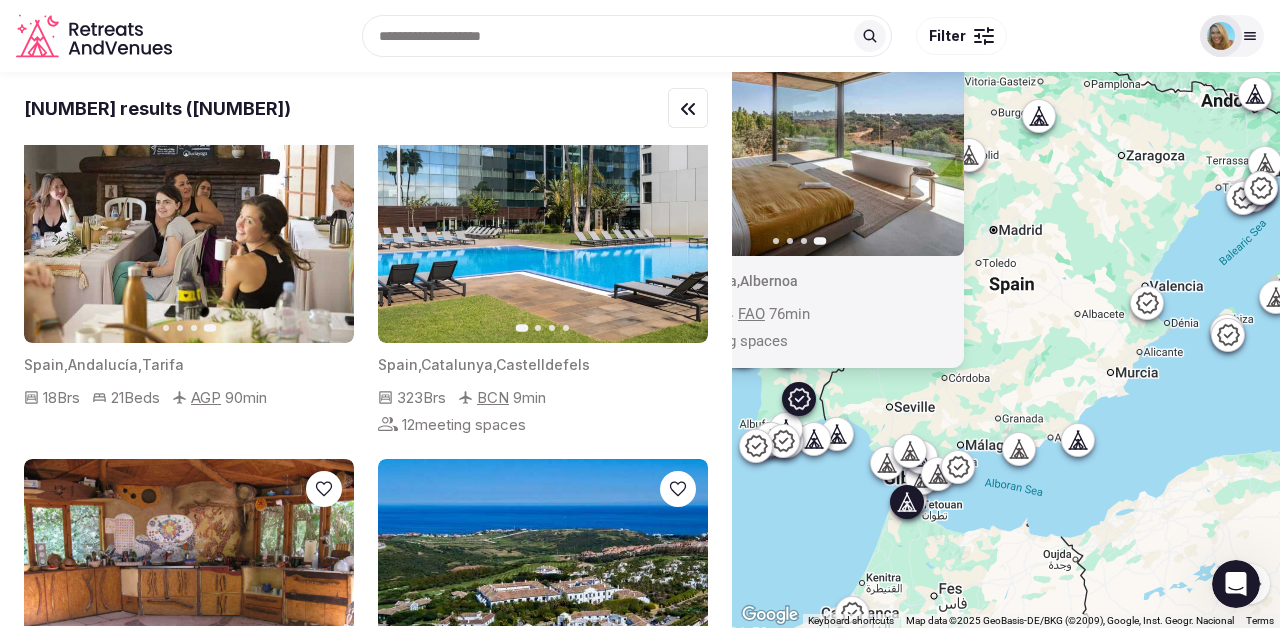 click on "Tarifa" at bounding box center [163, 364] 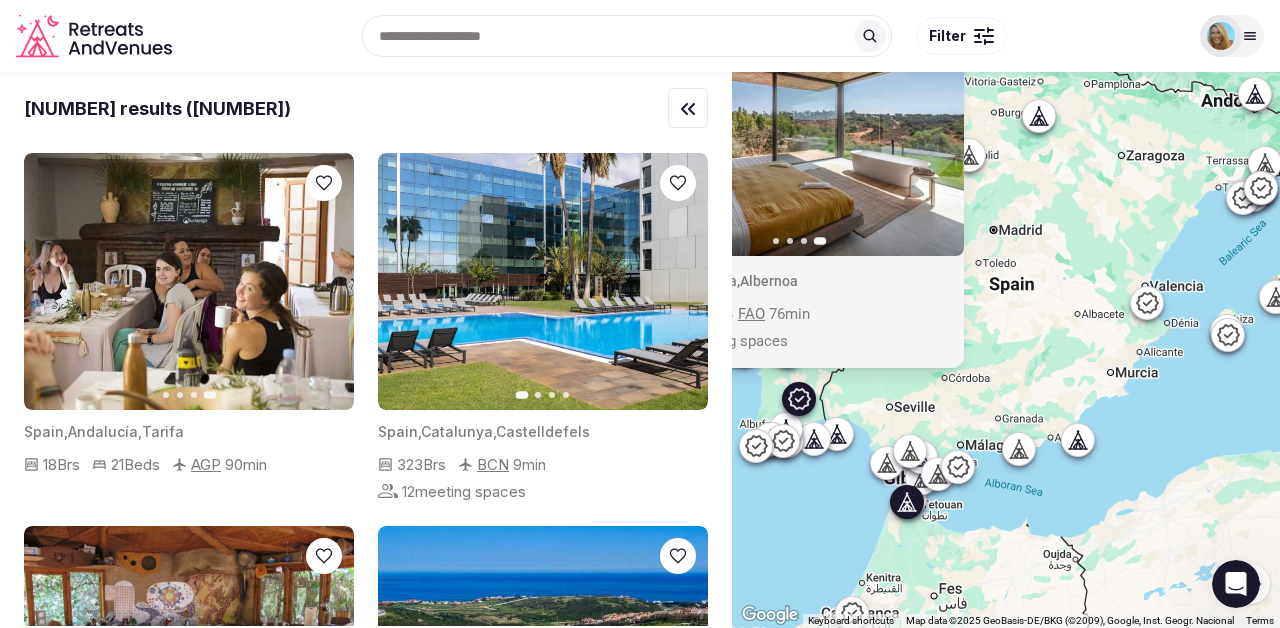 scroll, scrollTop: 5822, scrollLeft: 0, axis: vertical 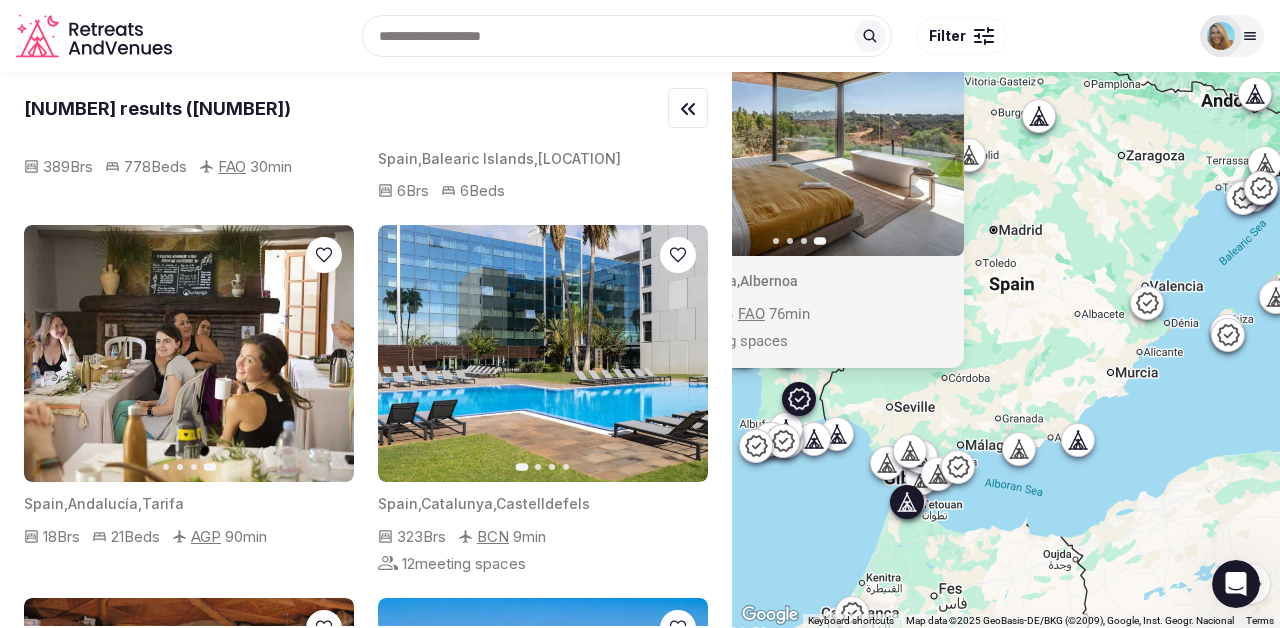 click 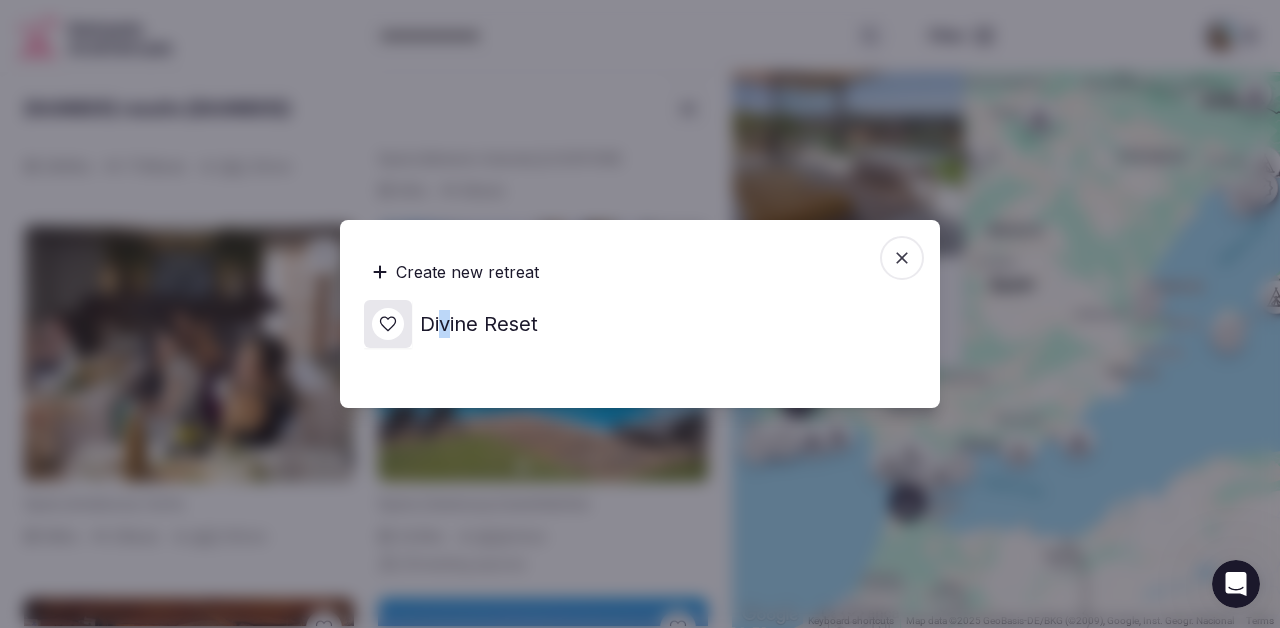drag, startPoint x: 452, startPoint y: 321, endPoint x: 442, endPoint y: 319, distance: 10.198039 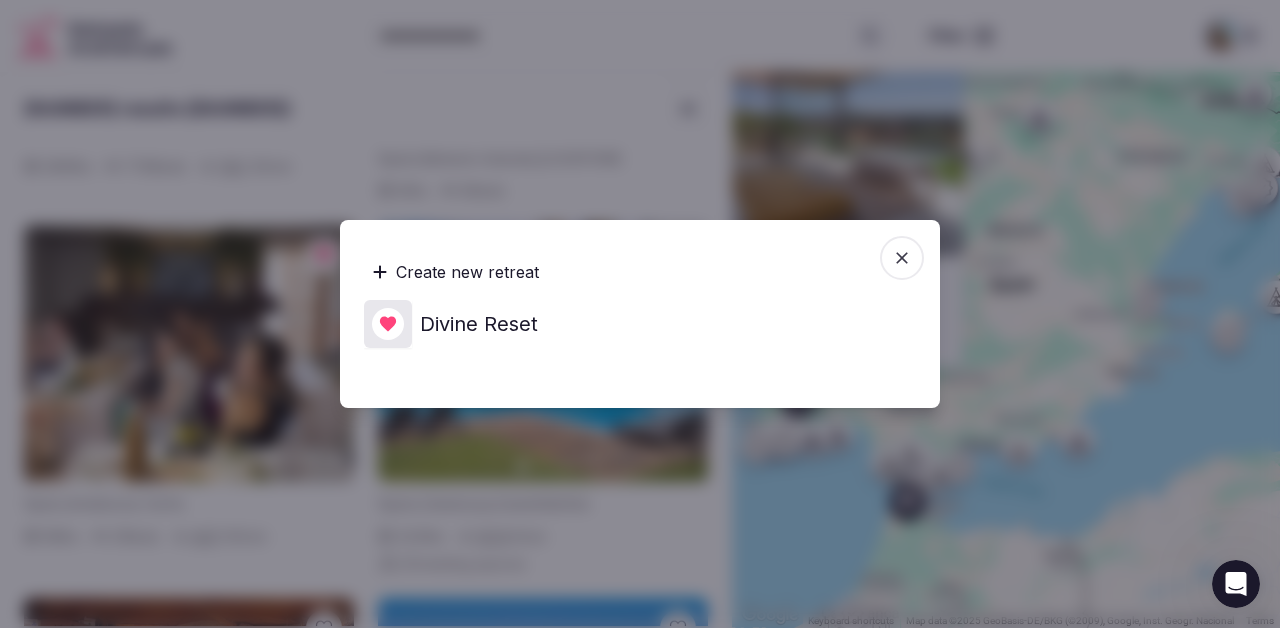 click at bounding box center [640, 368] 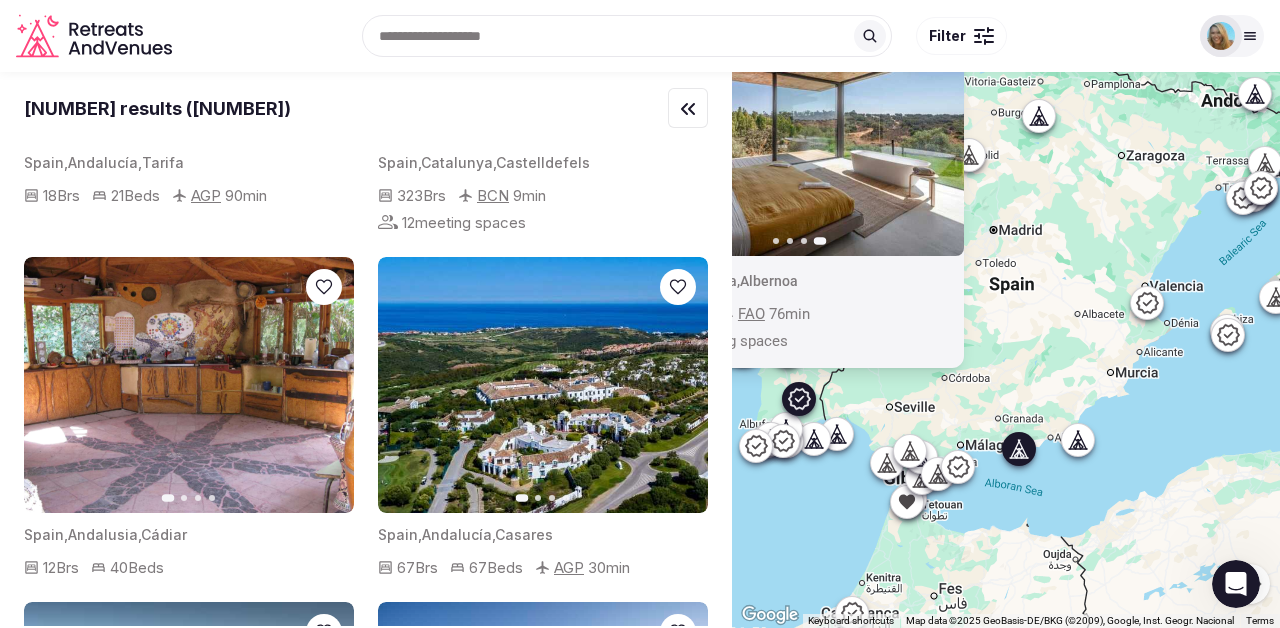 scroll, scrollTop: 6308, scrollLeft: 0, axis: vertical 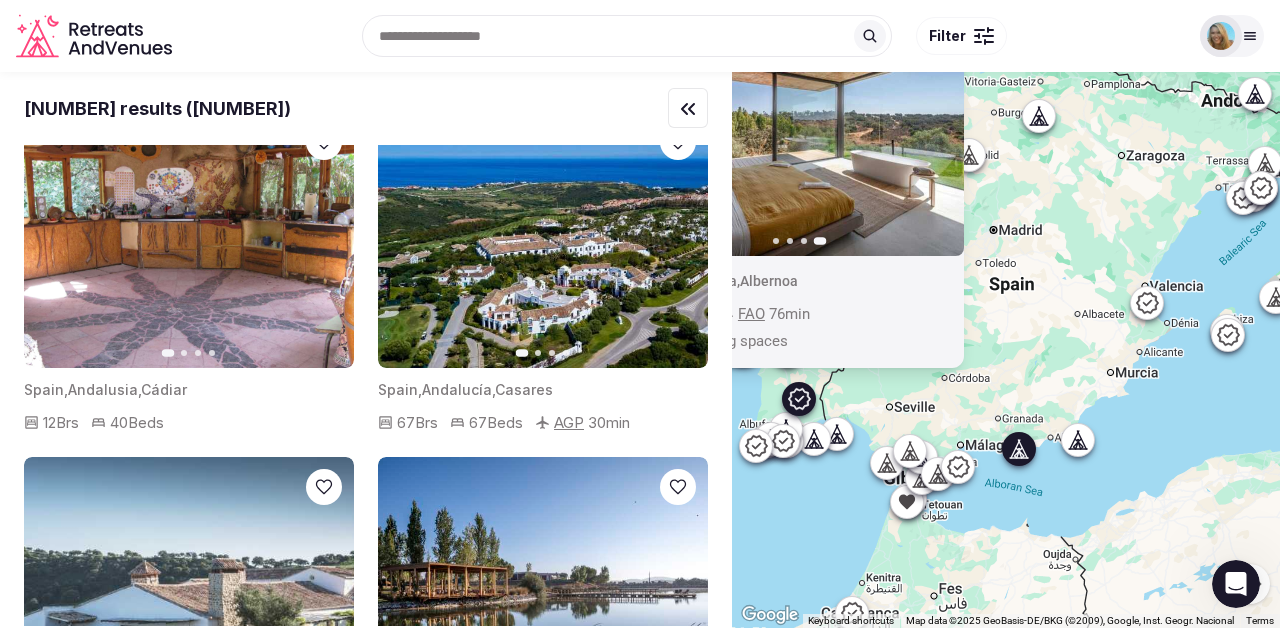 click 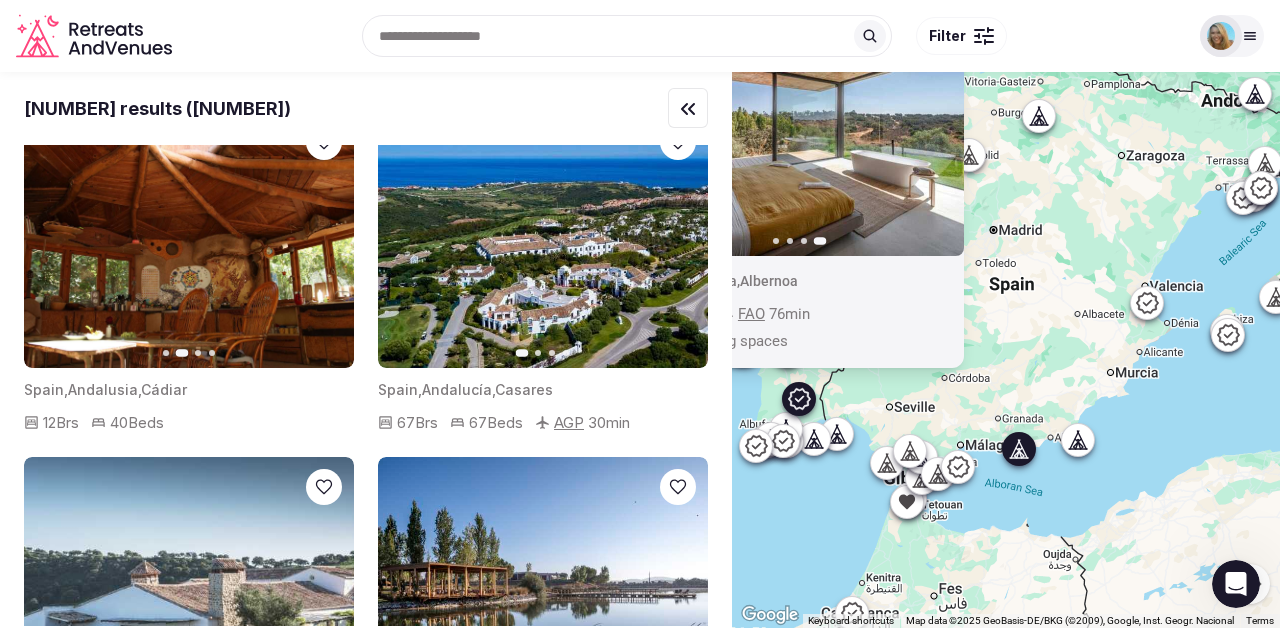 click 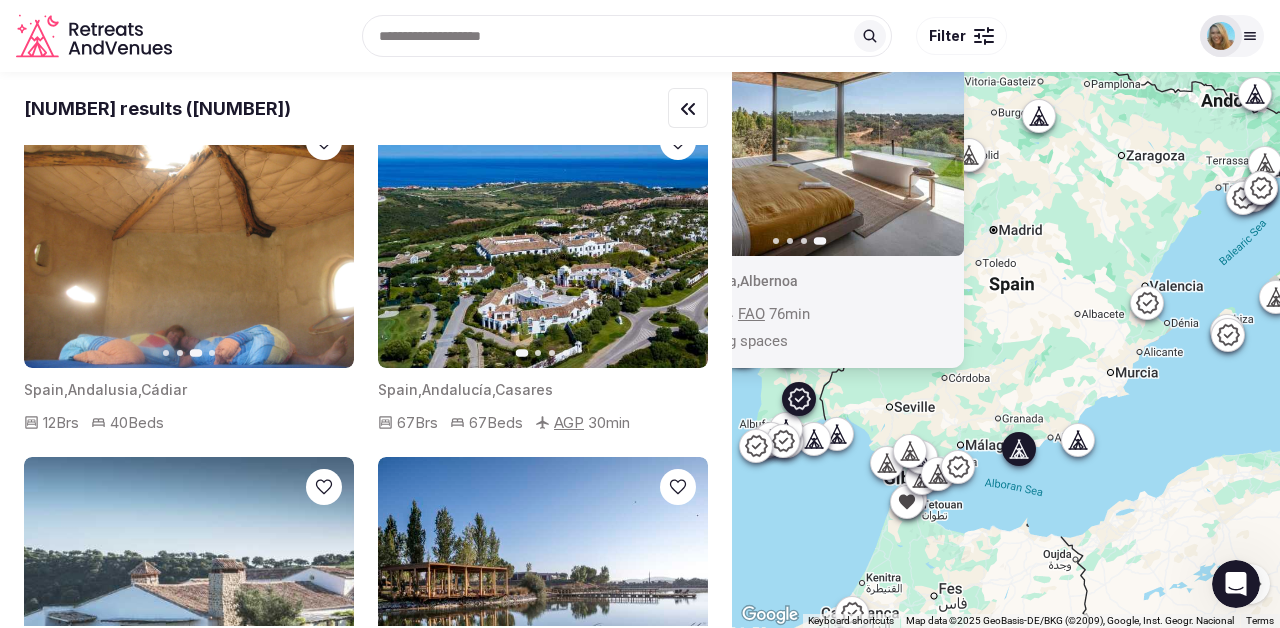 click 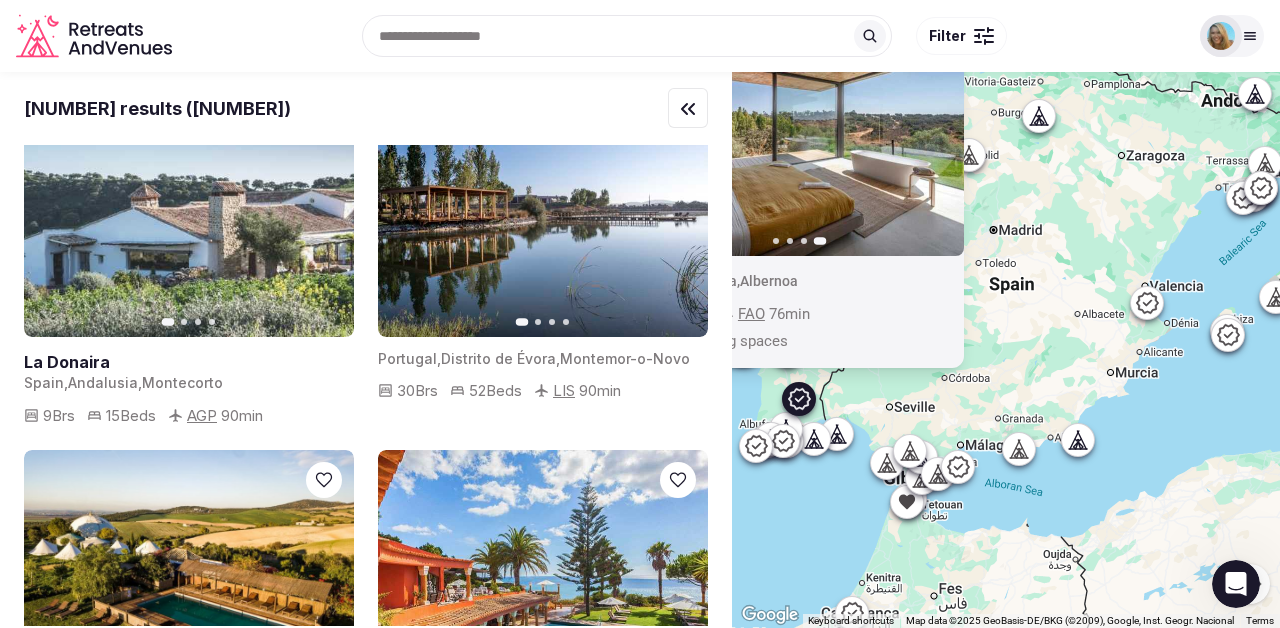 scroll, scrollTop: 6678, scrollLeft: 0, axis: vertical 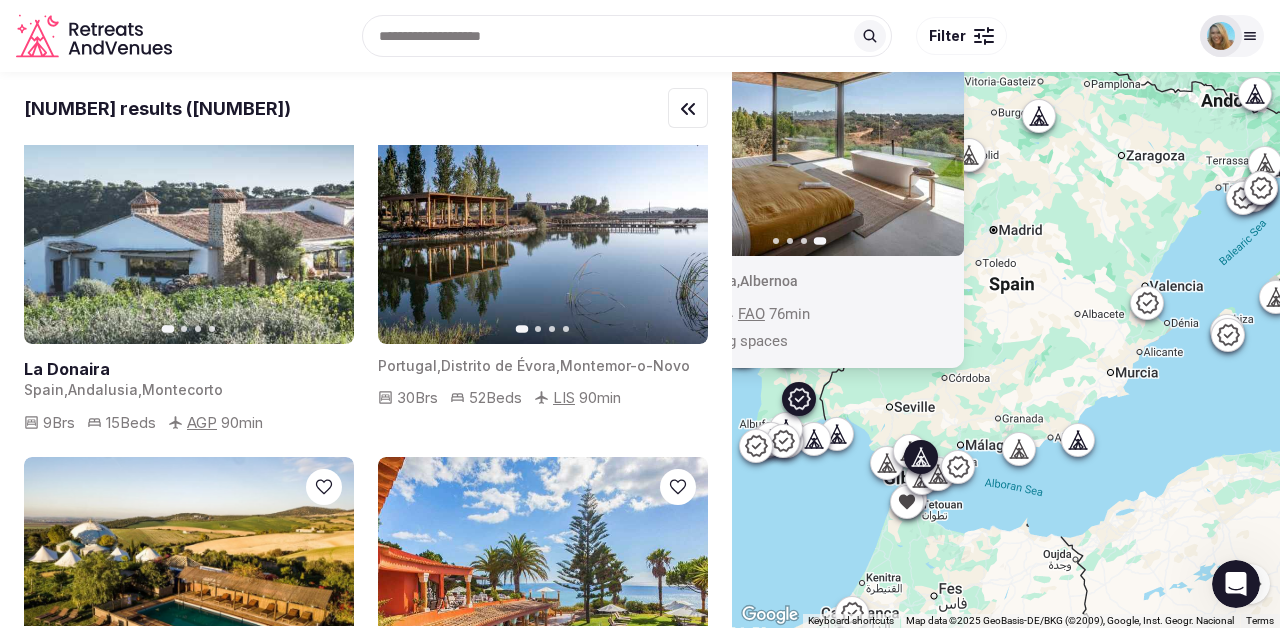 click 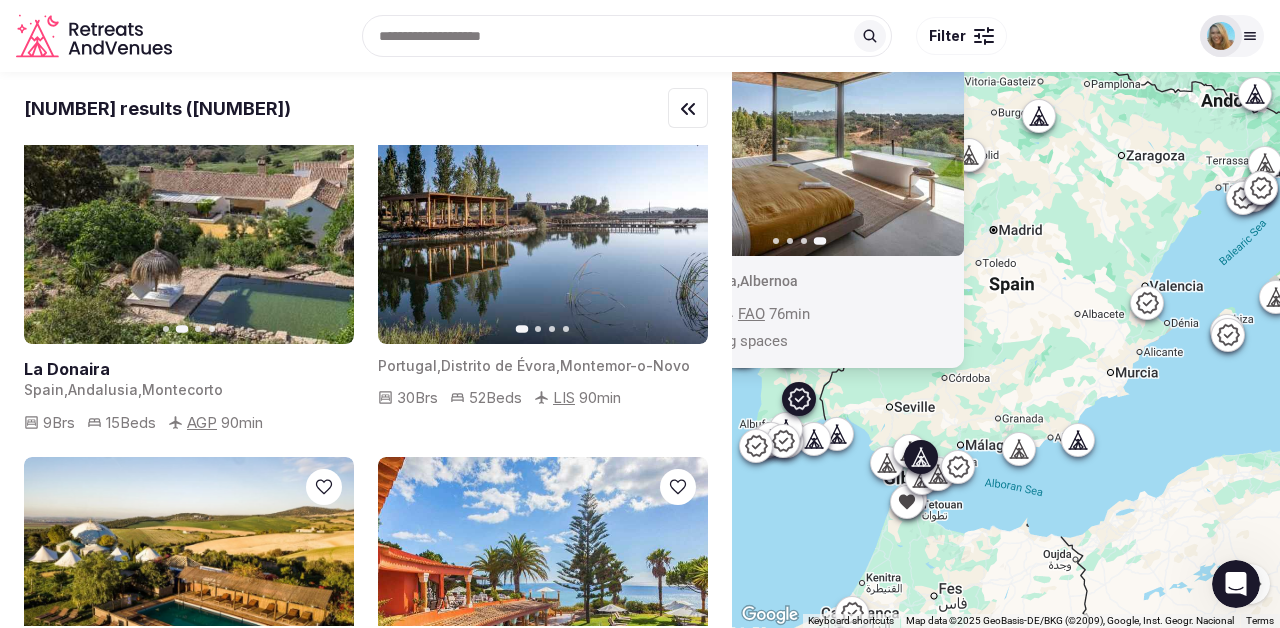 click 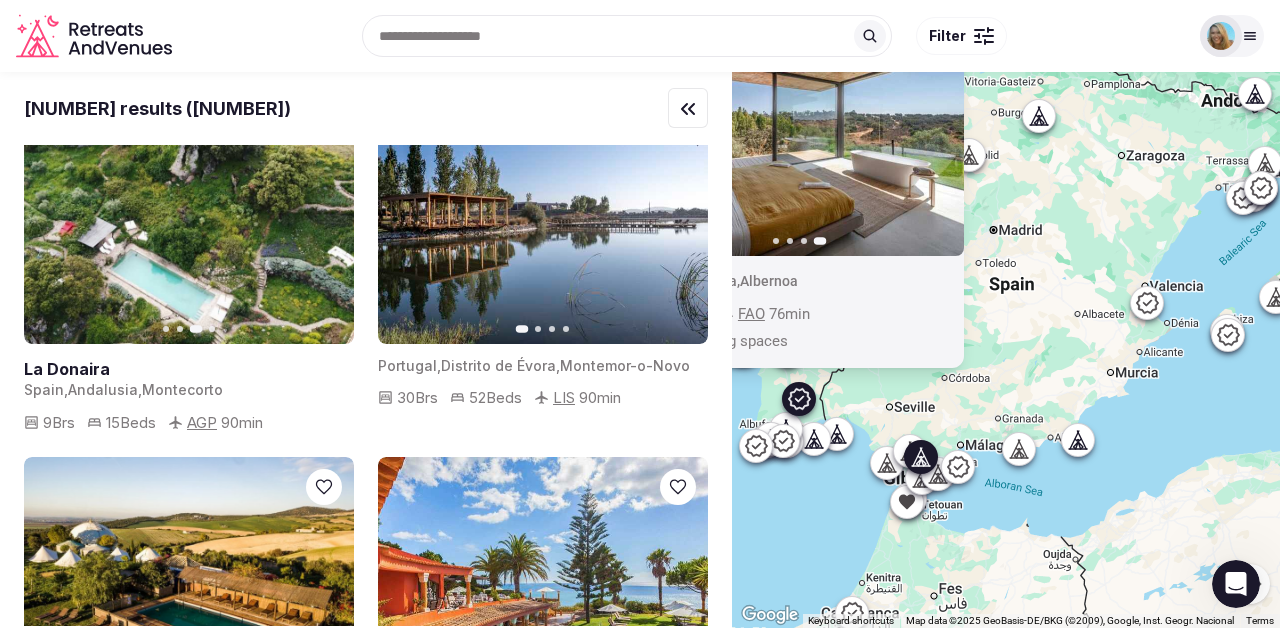 click 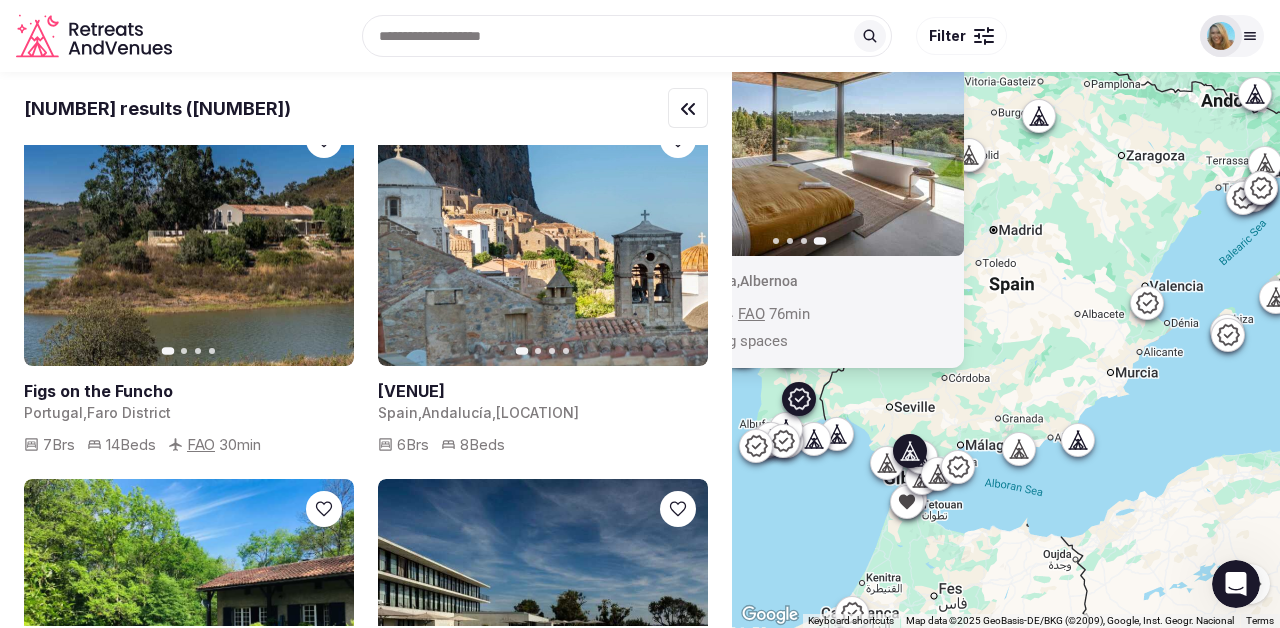 scroll, scrollTop: 7374, scrollLeft: 0, axis: vertical 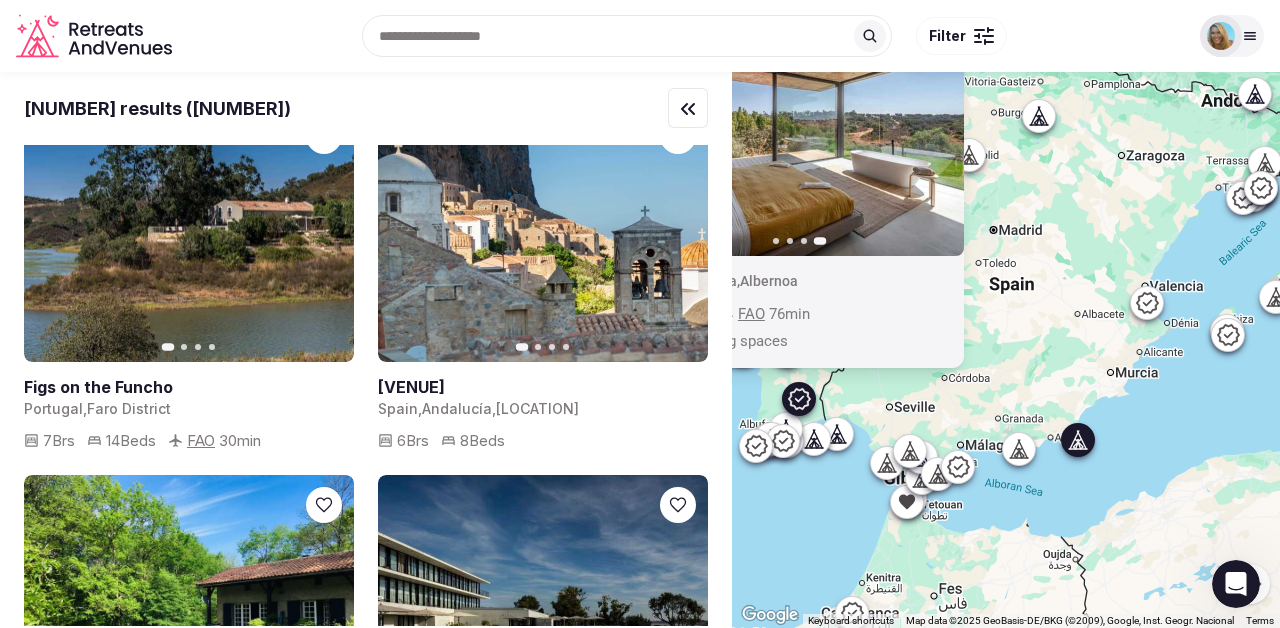 click 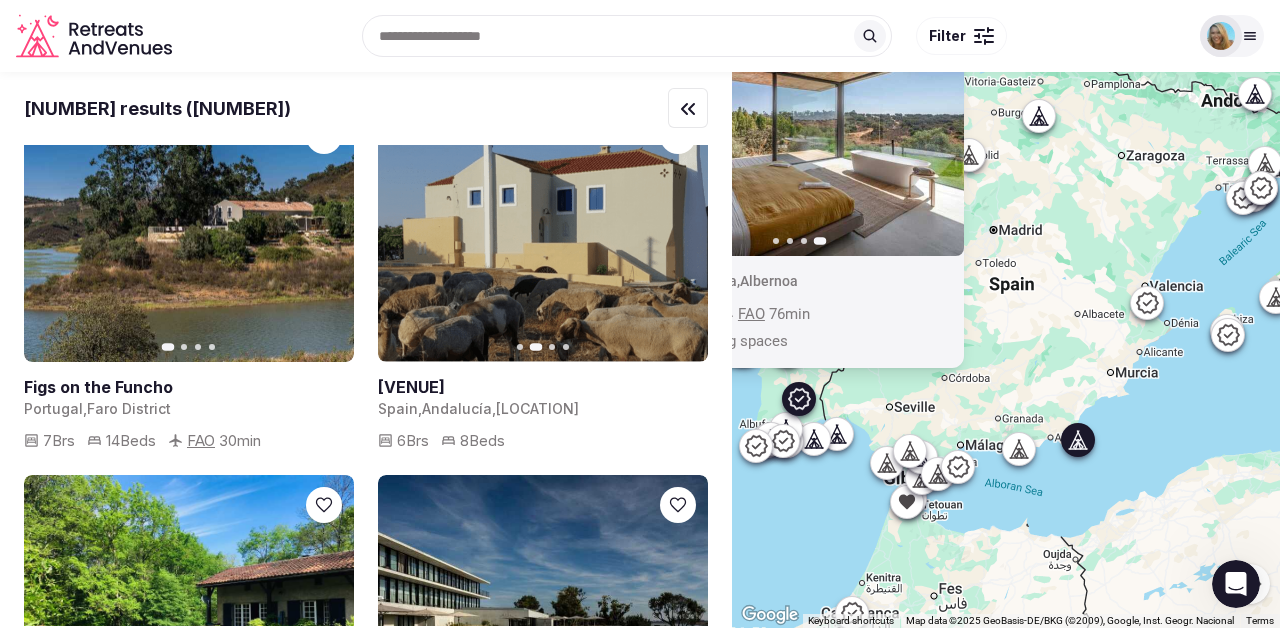 click 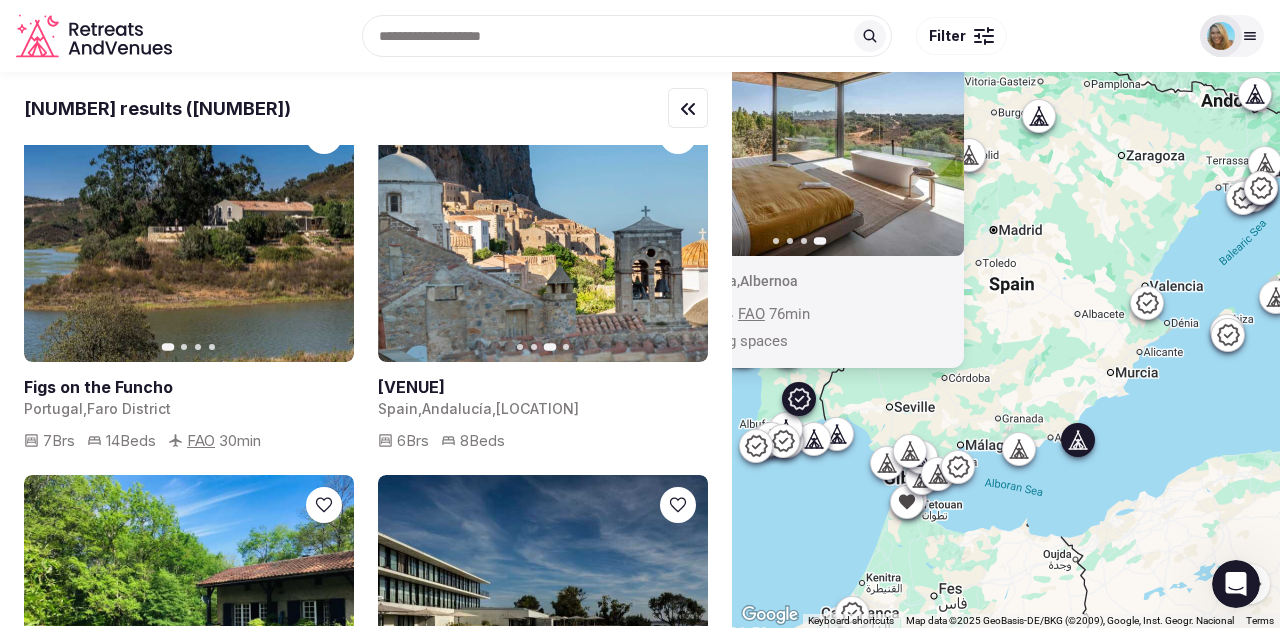 click 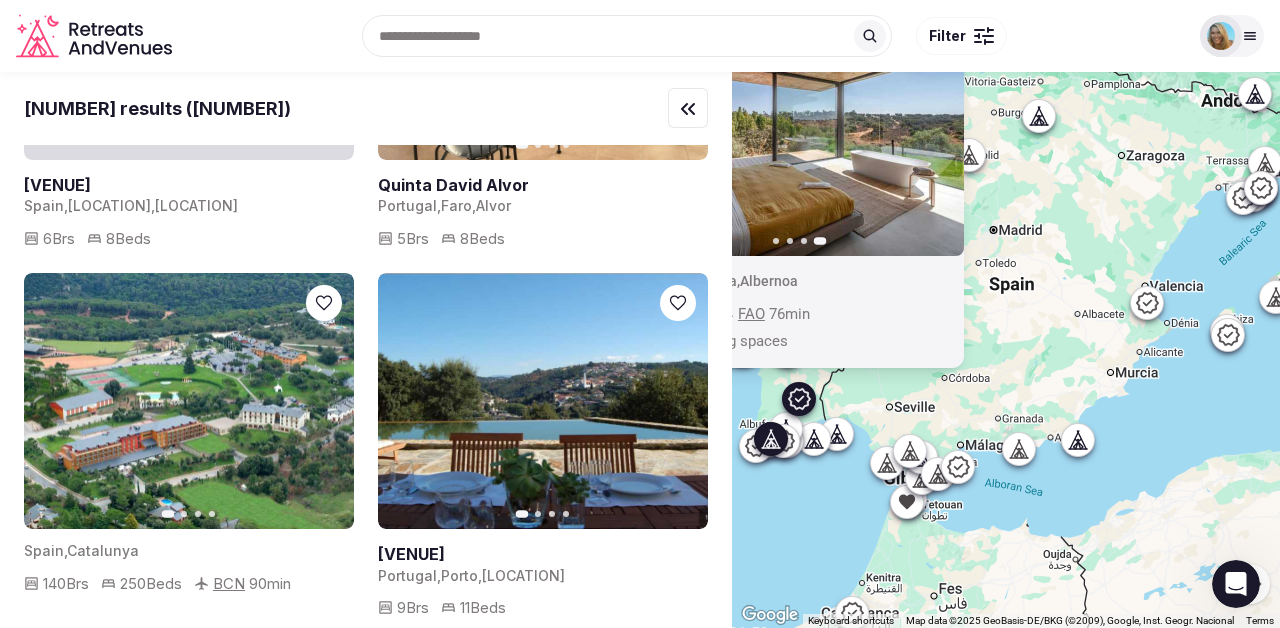 scroll, scrollTop: 8684, scrollLeft: 0, axis: vertical 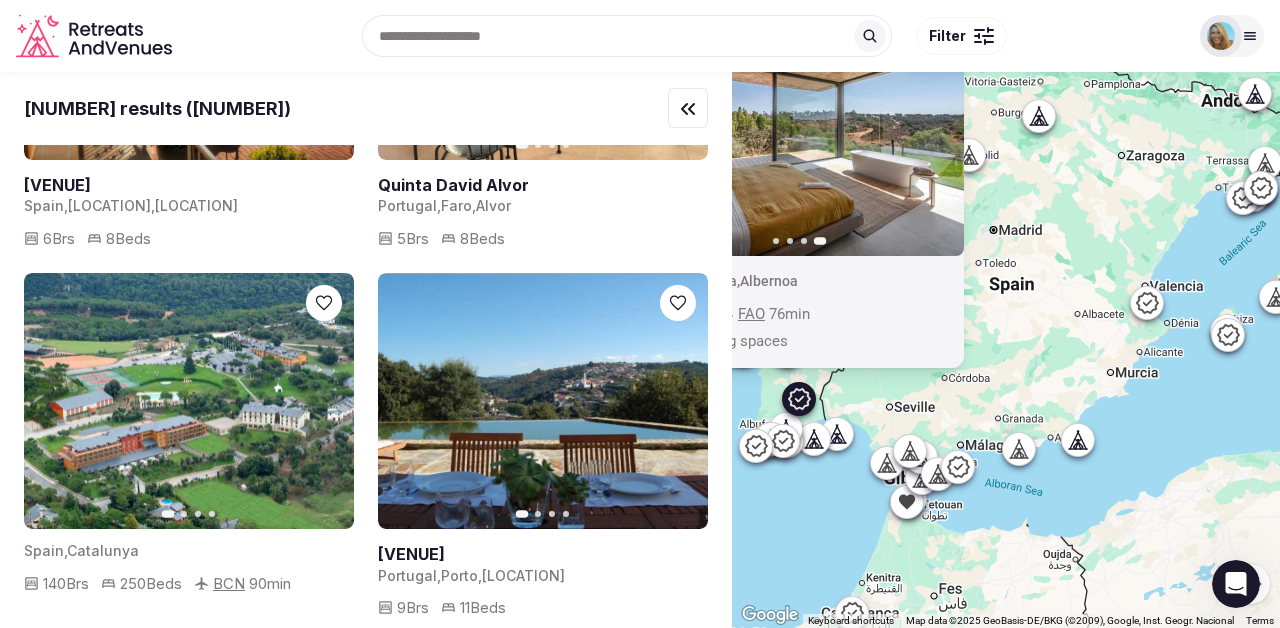 click 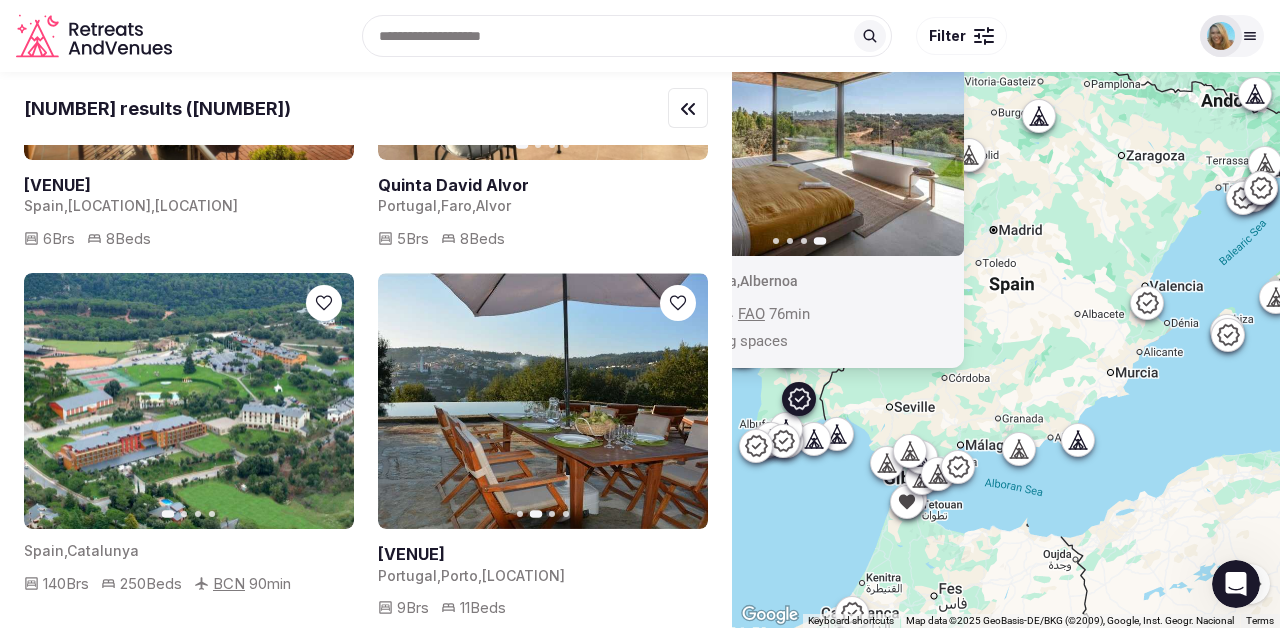 click 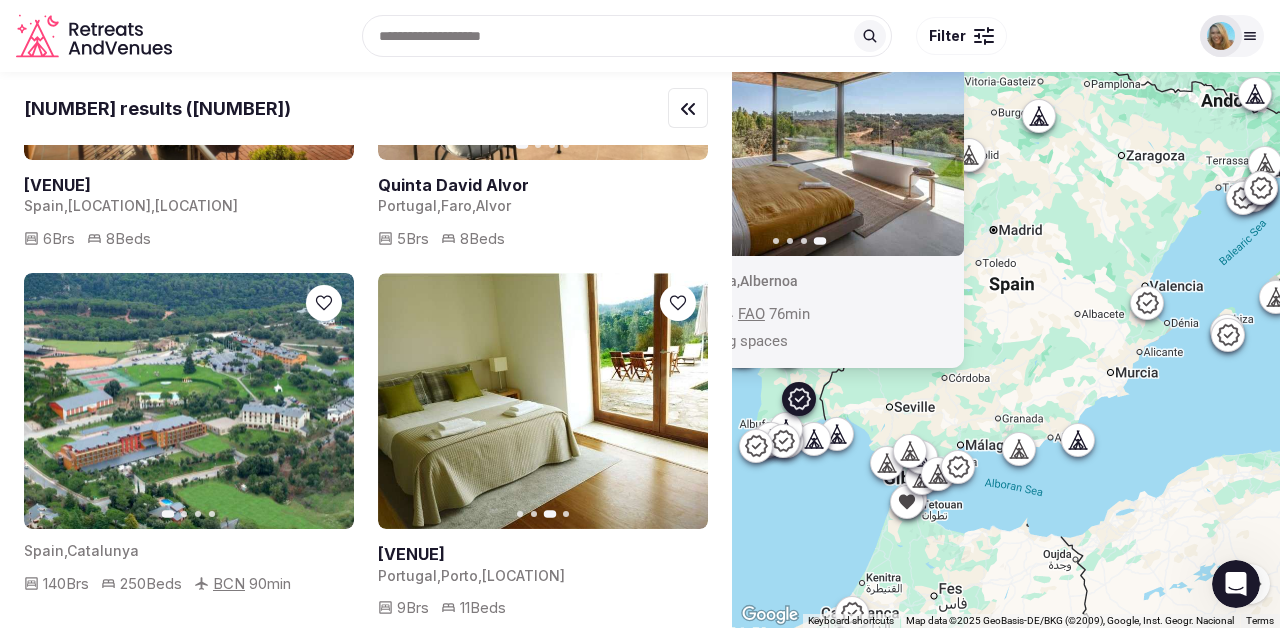 click 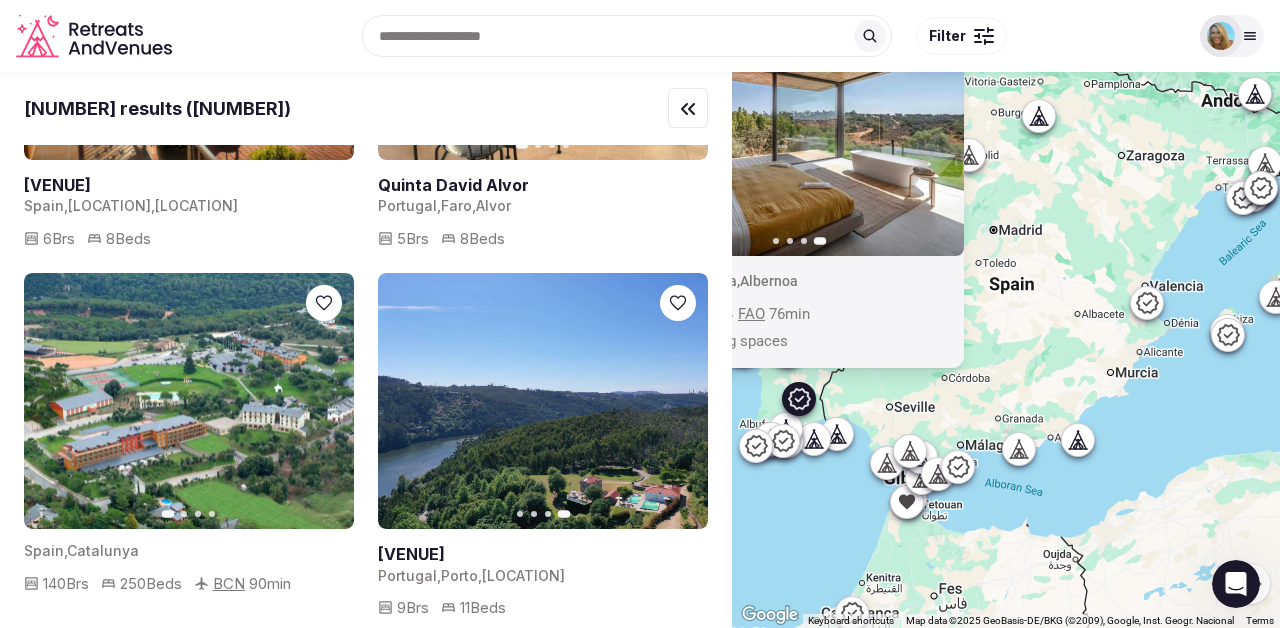 click 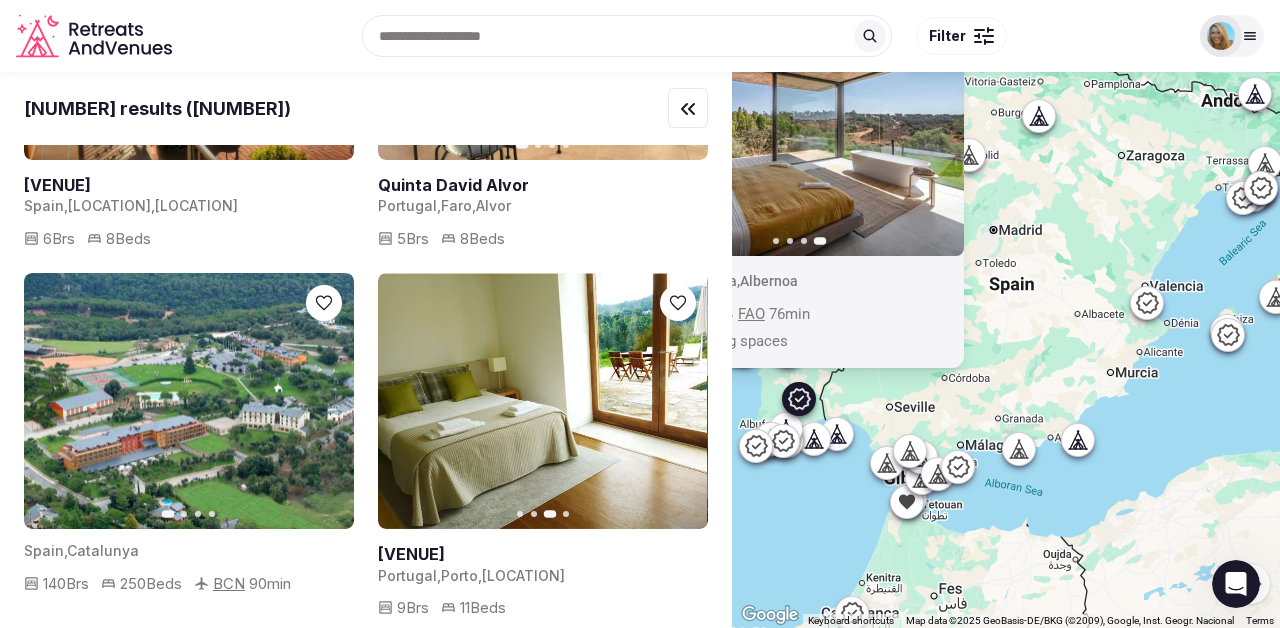 click 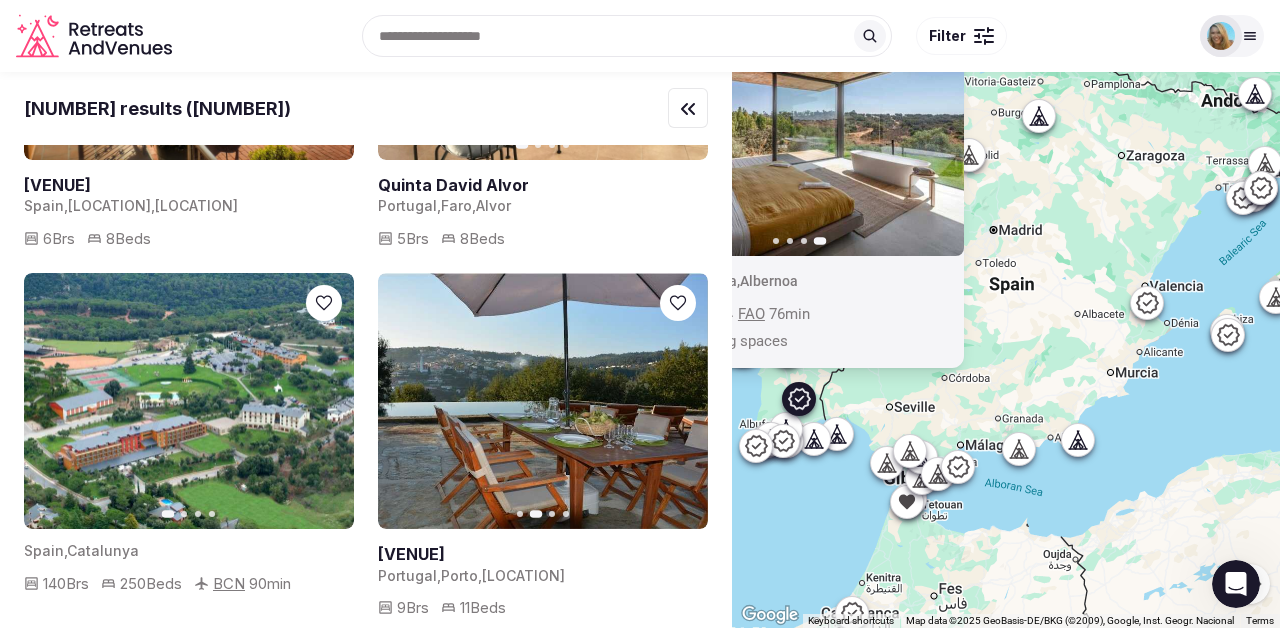 click 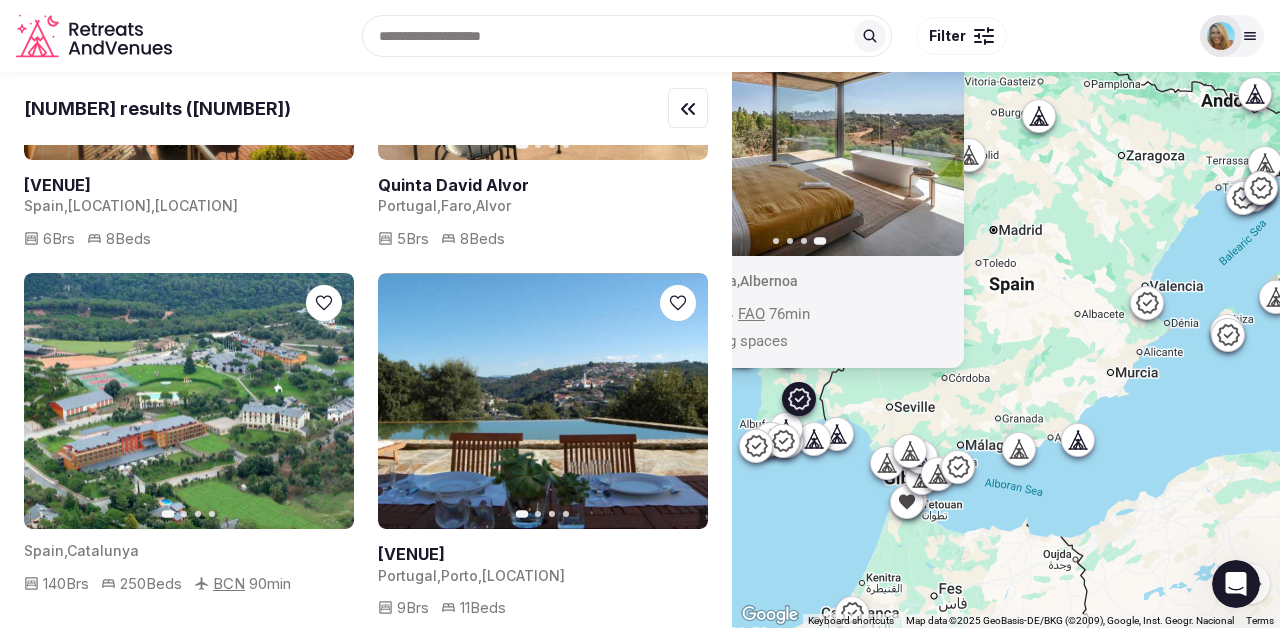 click 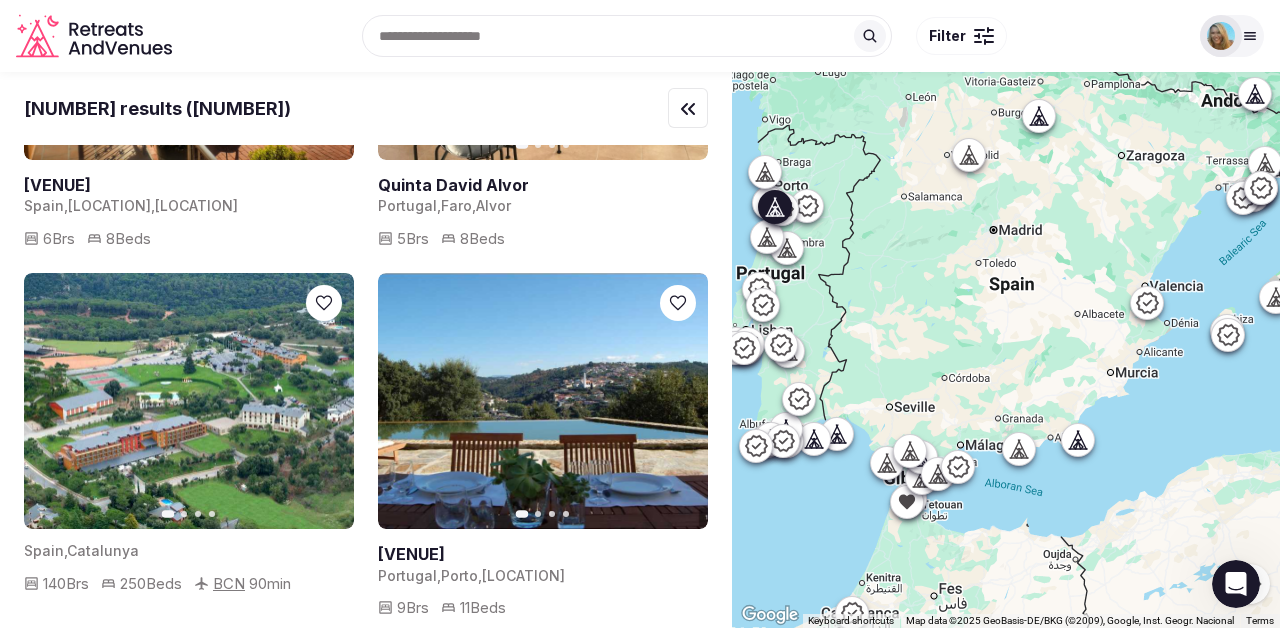 click 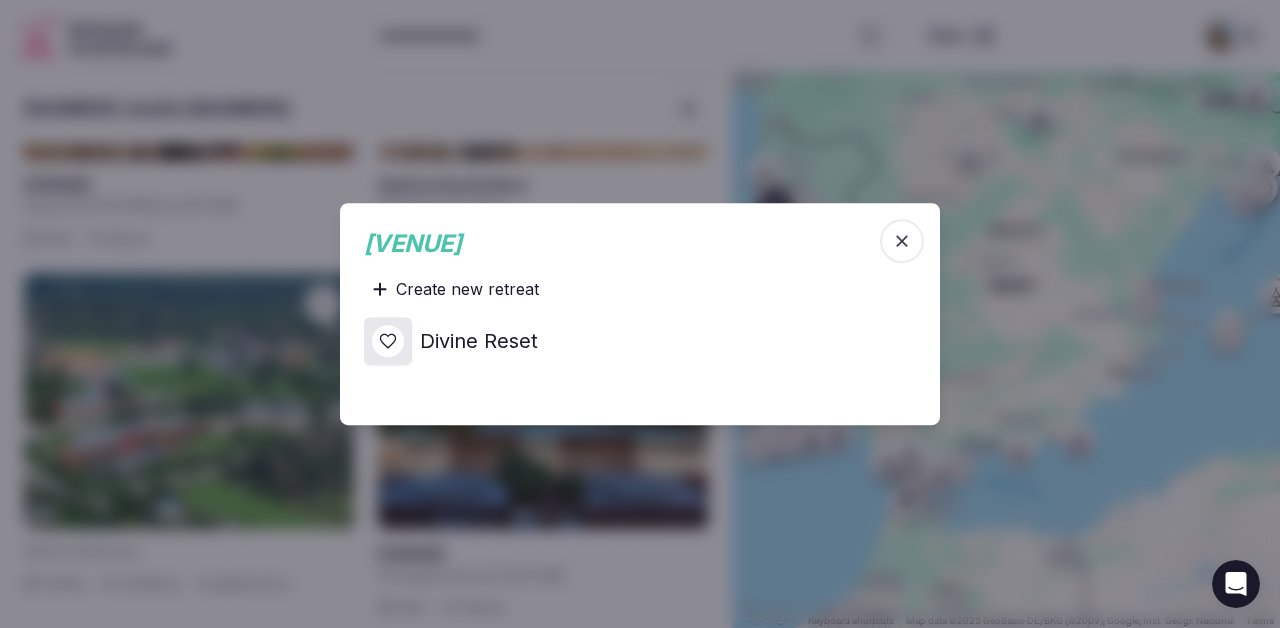 click on "Divine Reset" at bounding box center [479, 341] 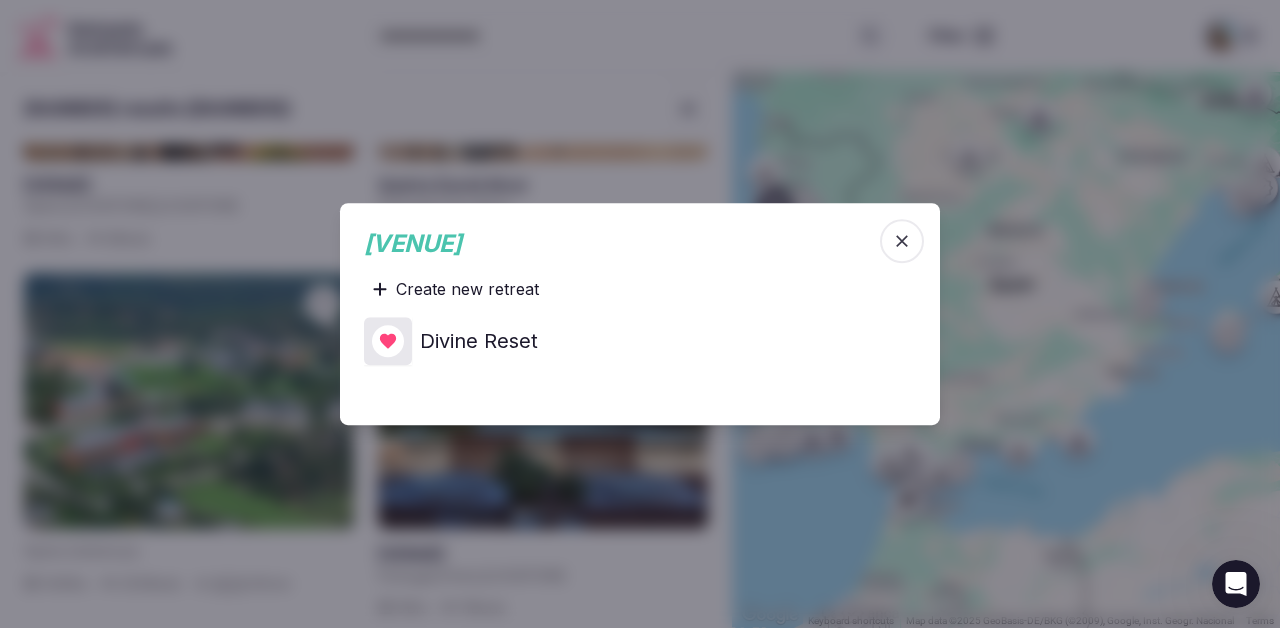 click 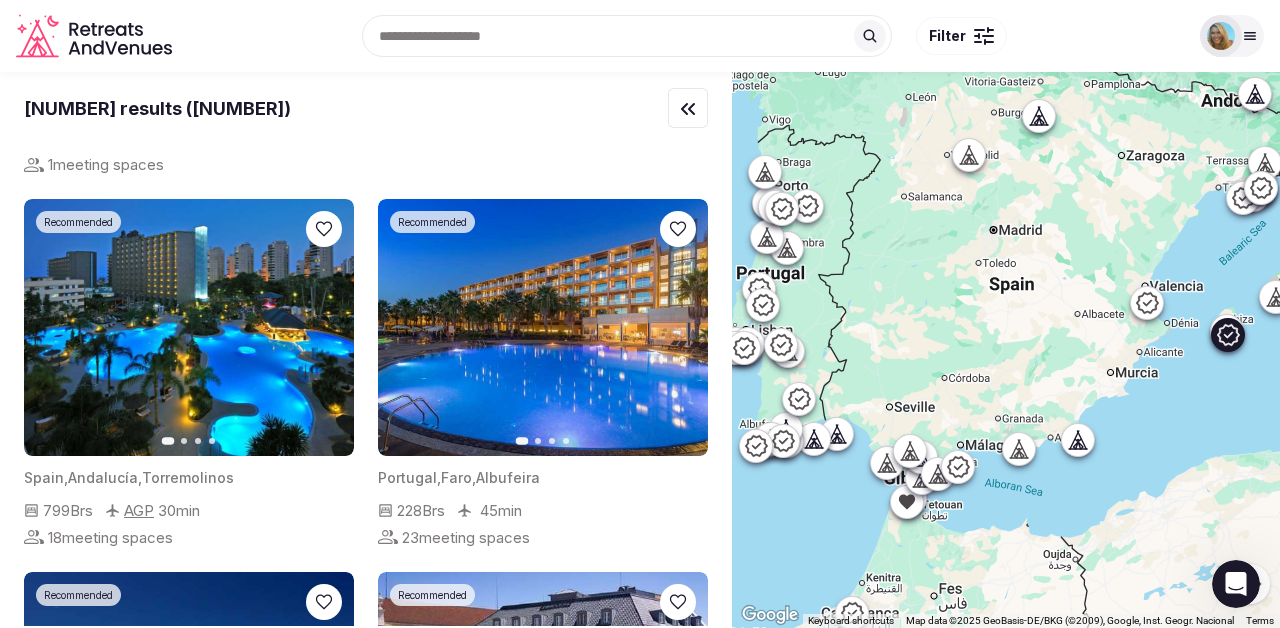 scroll, scrollTop: 0, scrollLeft: 0, axis: both 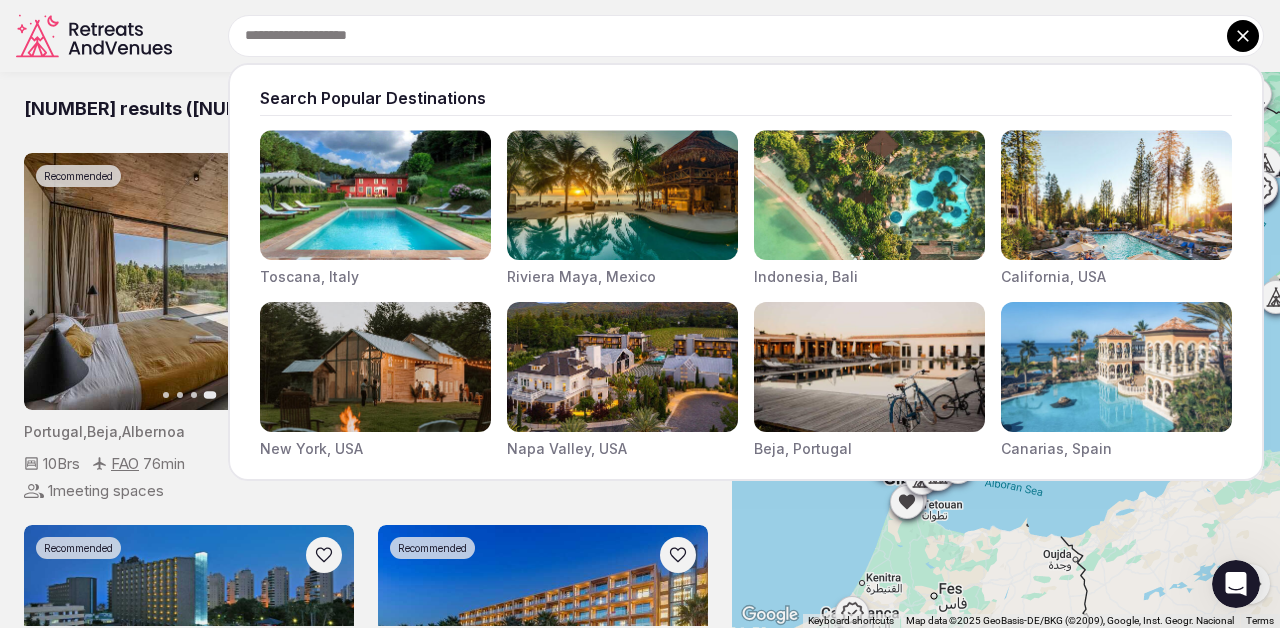 click at bounding box center [746, 36] 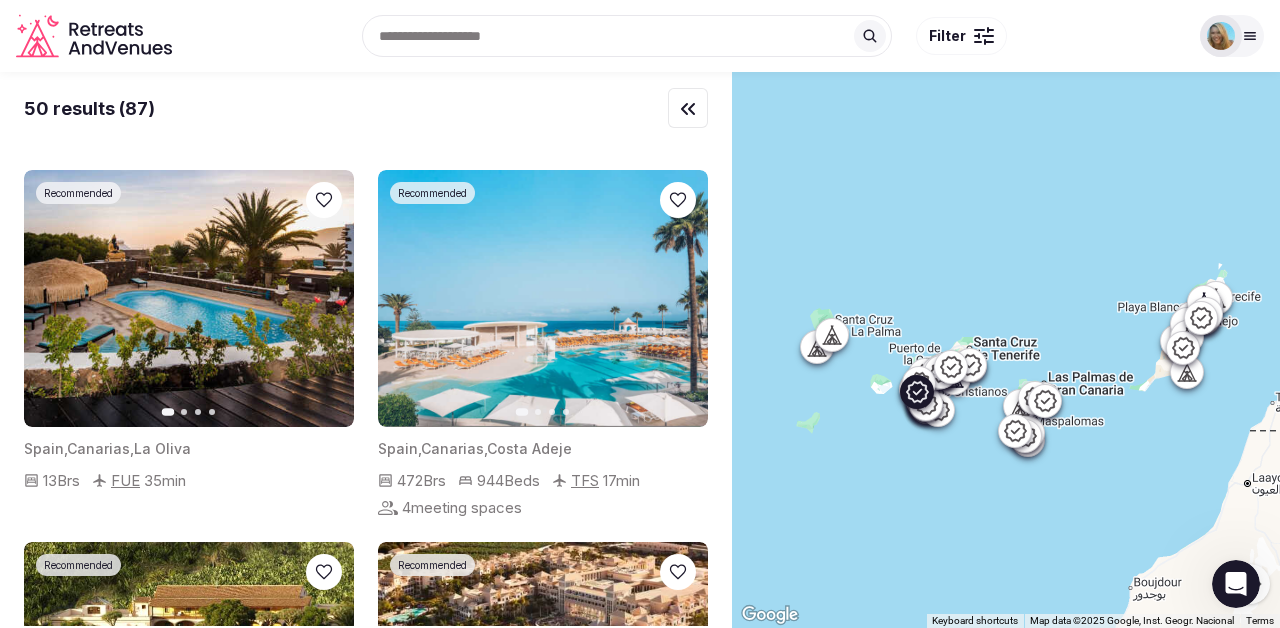 scroll, scrollTop: 1470, scrollLeft: 0, axis: vertical 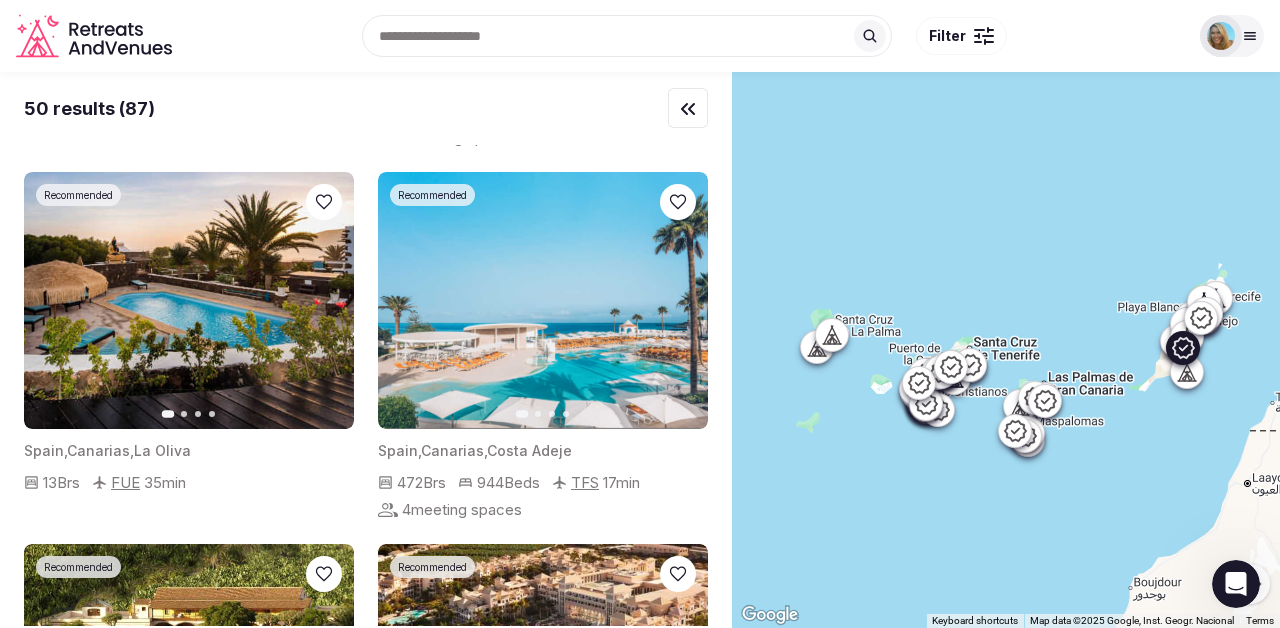 click 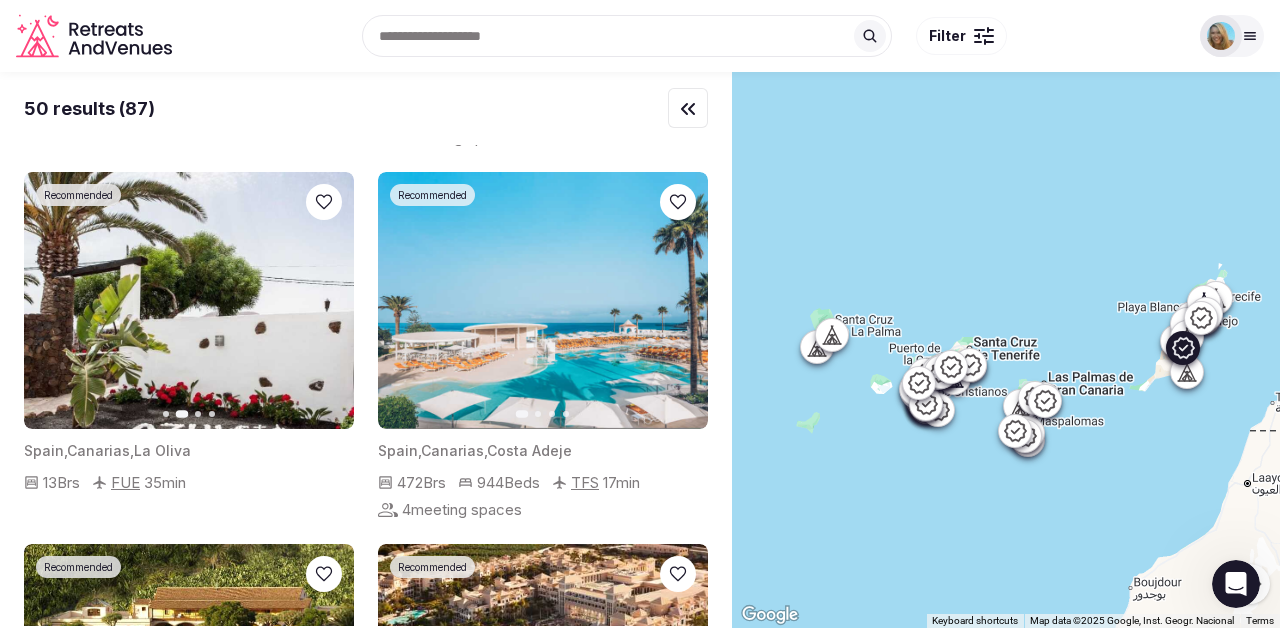 click 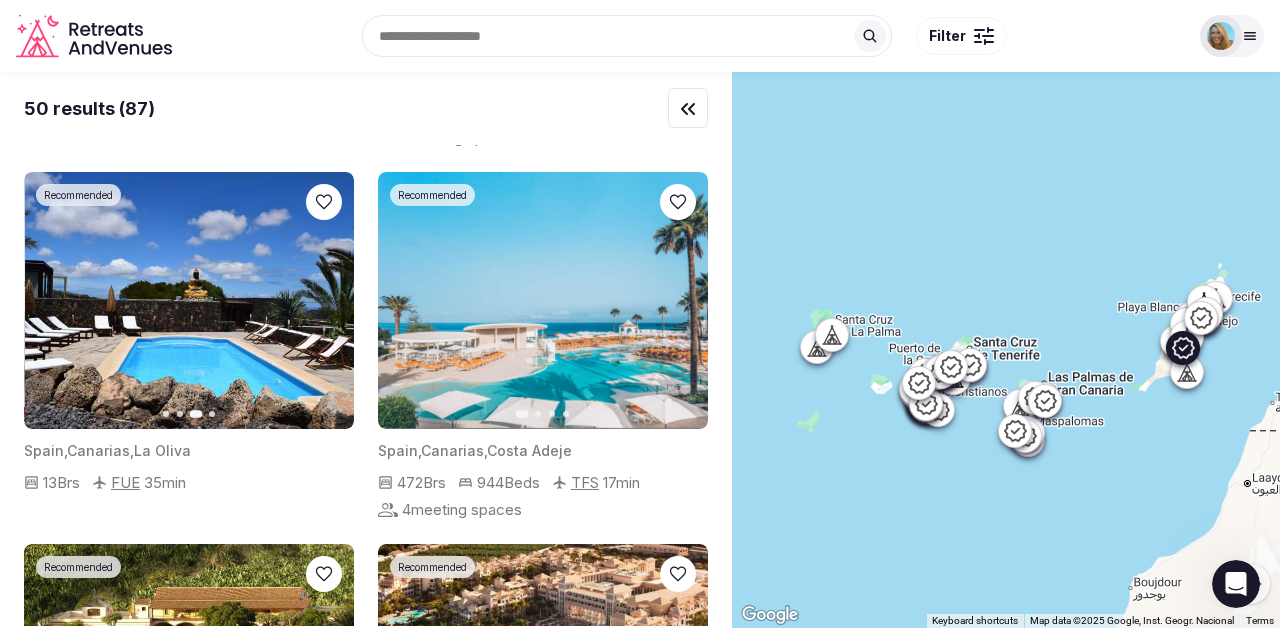 click 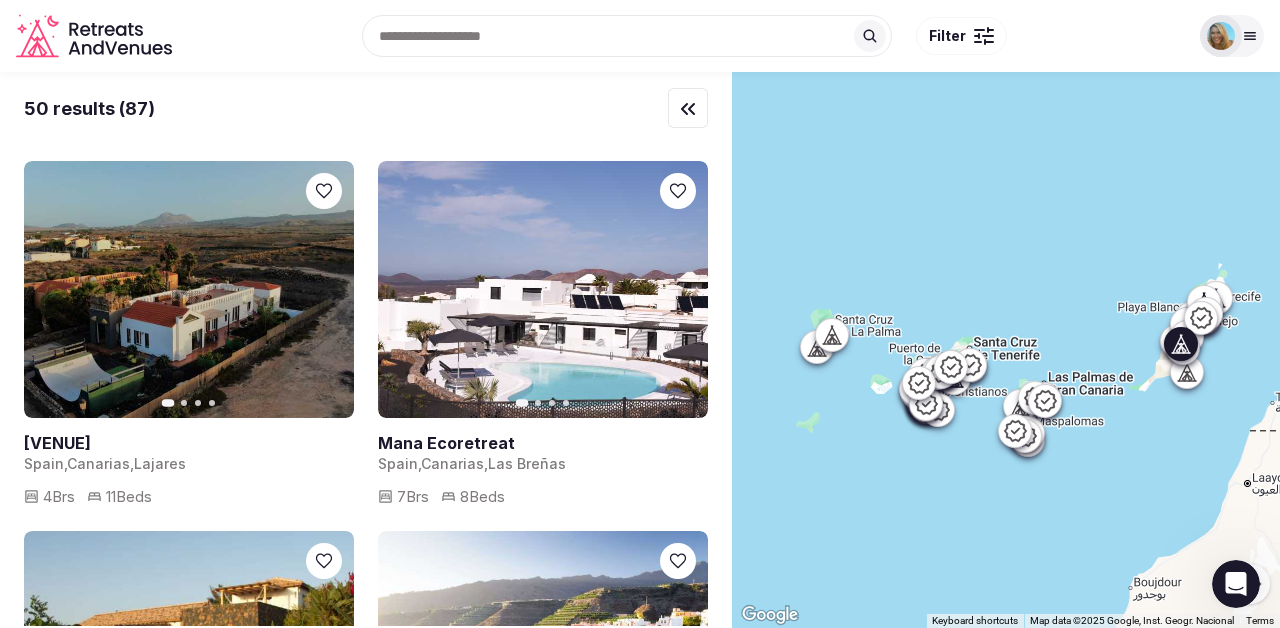 scroll, scrollTop: 4445, scrollLeft: 0, axis: vertical 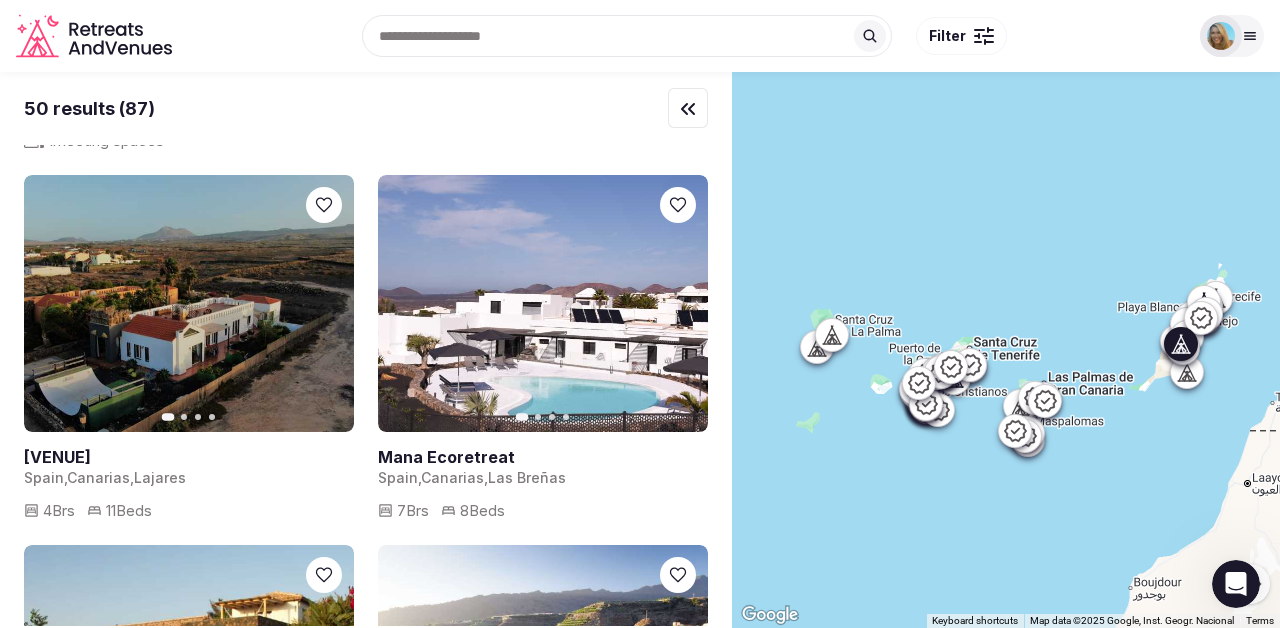 click 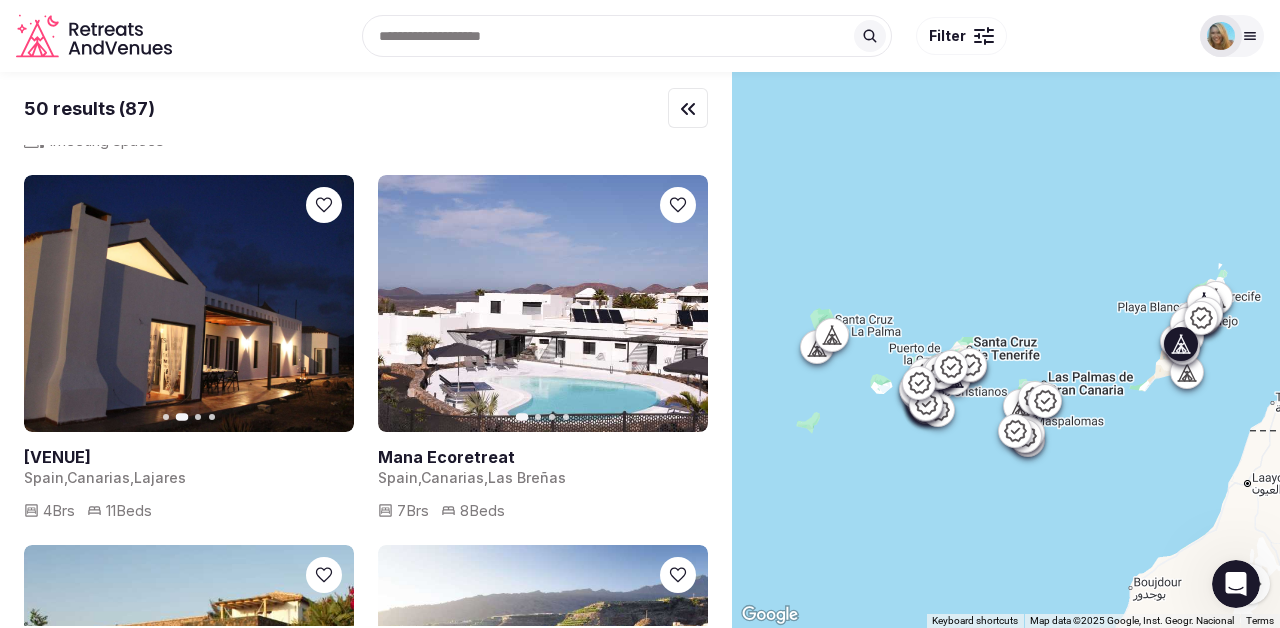 click 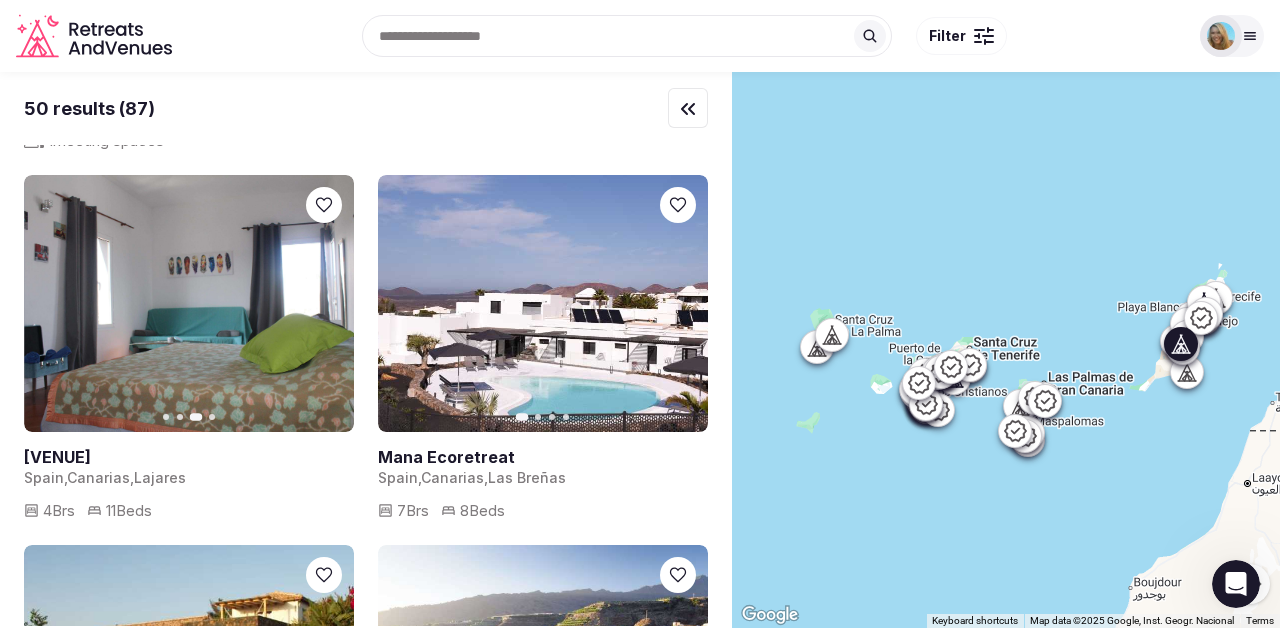click 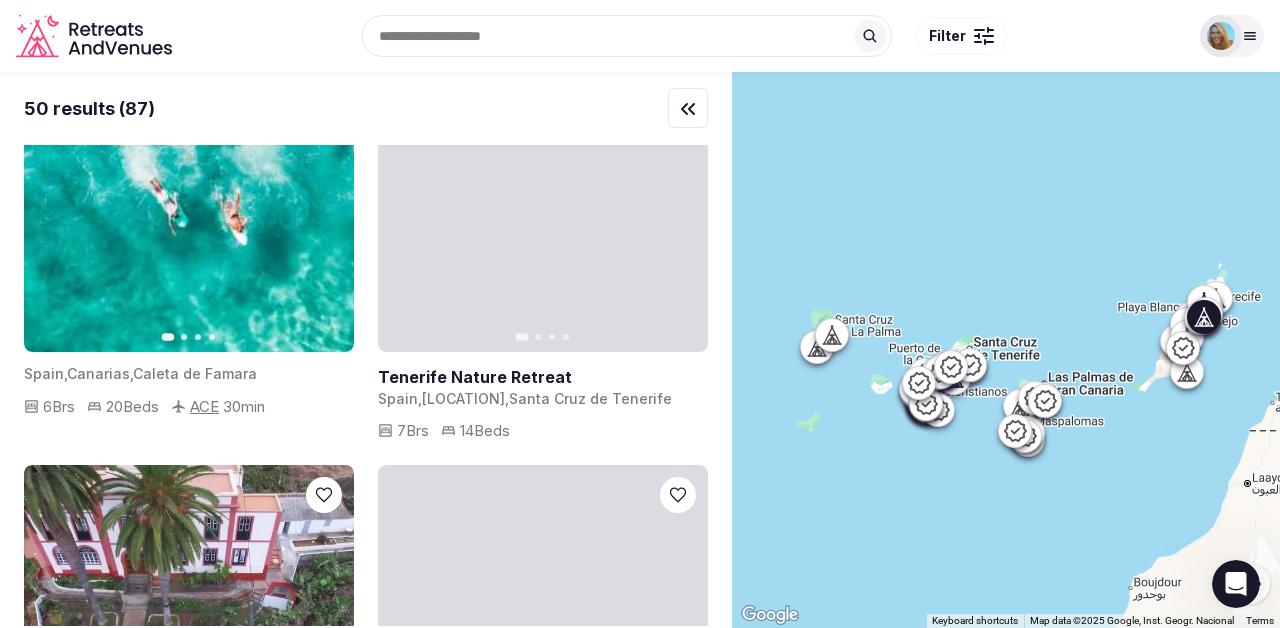 scroll, scrollTop: 5949, scrollLeft: 0, axis: vertical 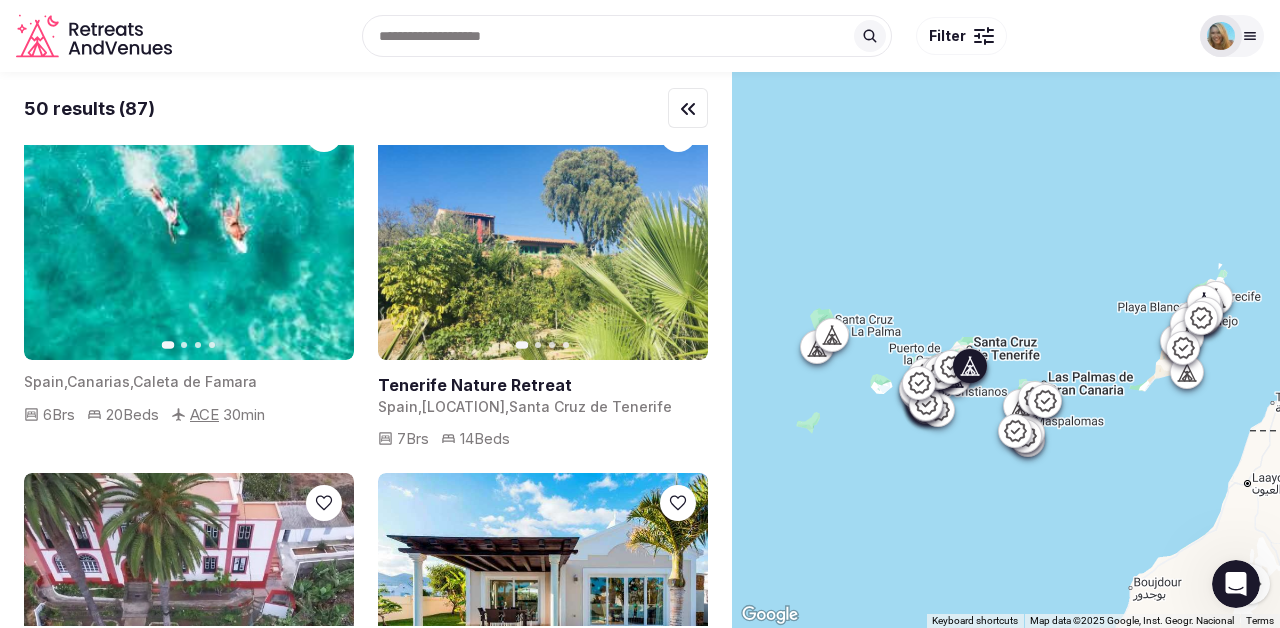 click 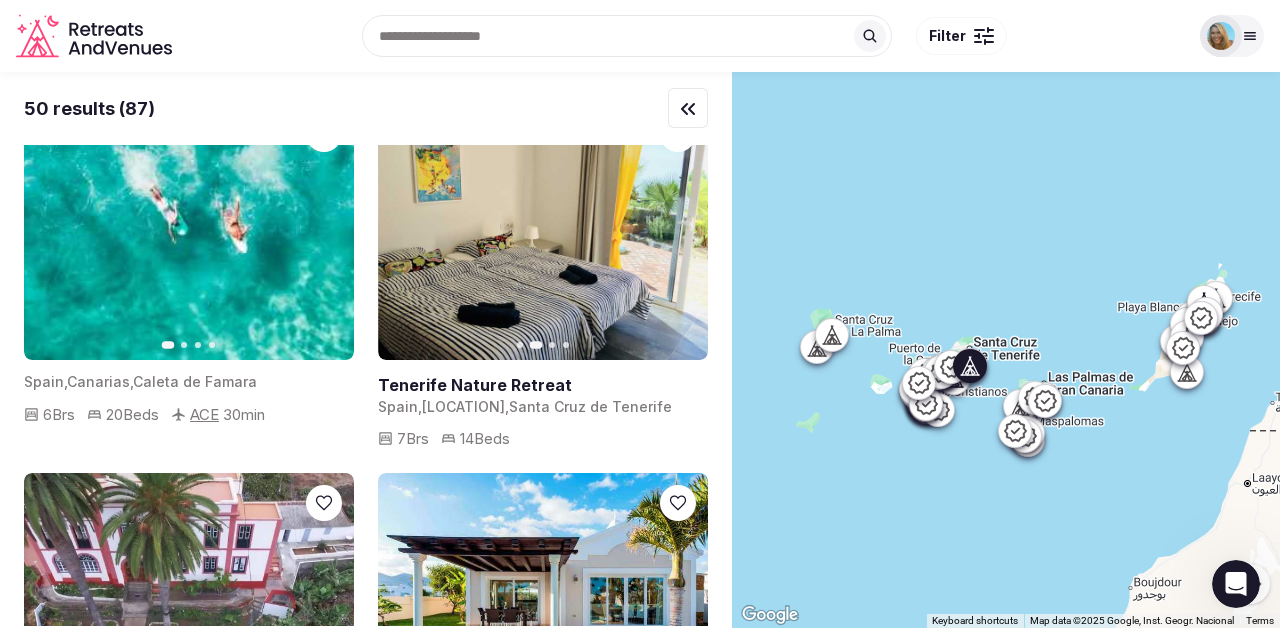click 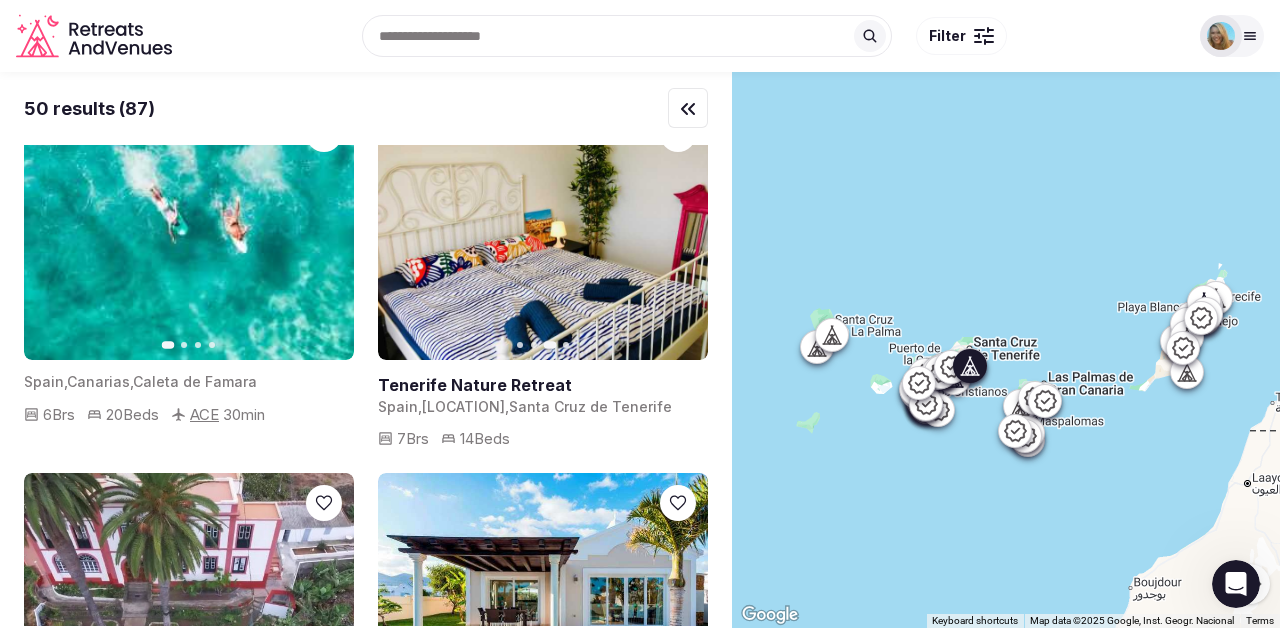 click 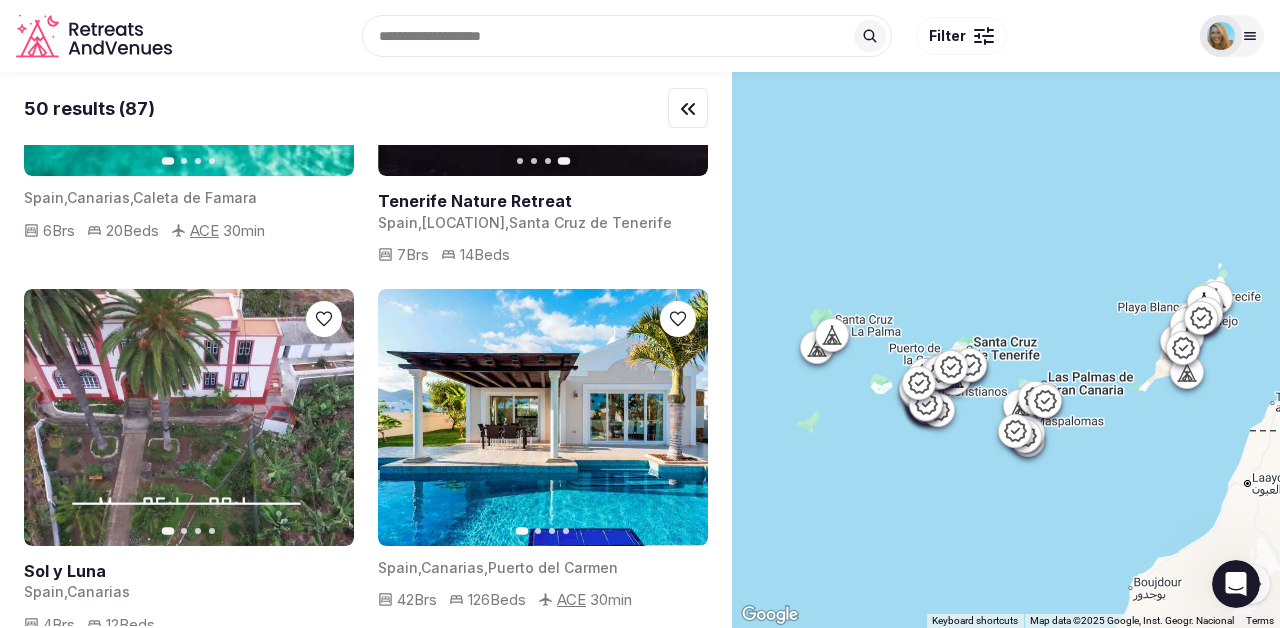 scroll, scrollTop: 6289, scrollLeft: 0, axis: vertical 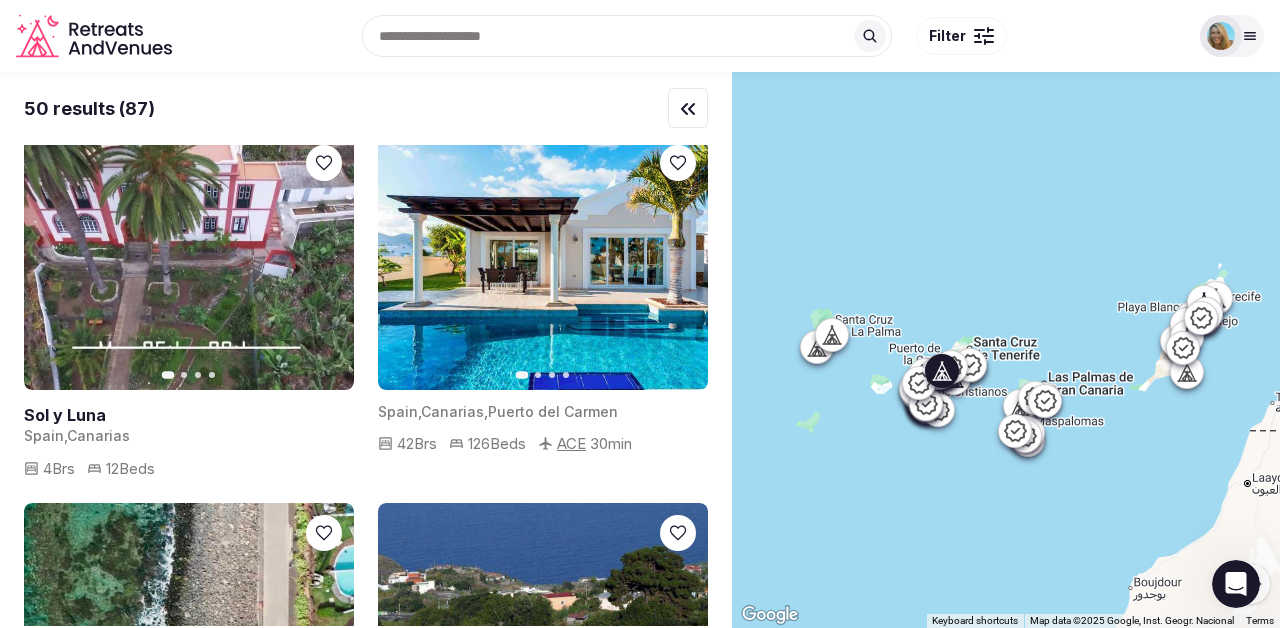 click 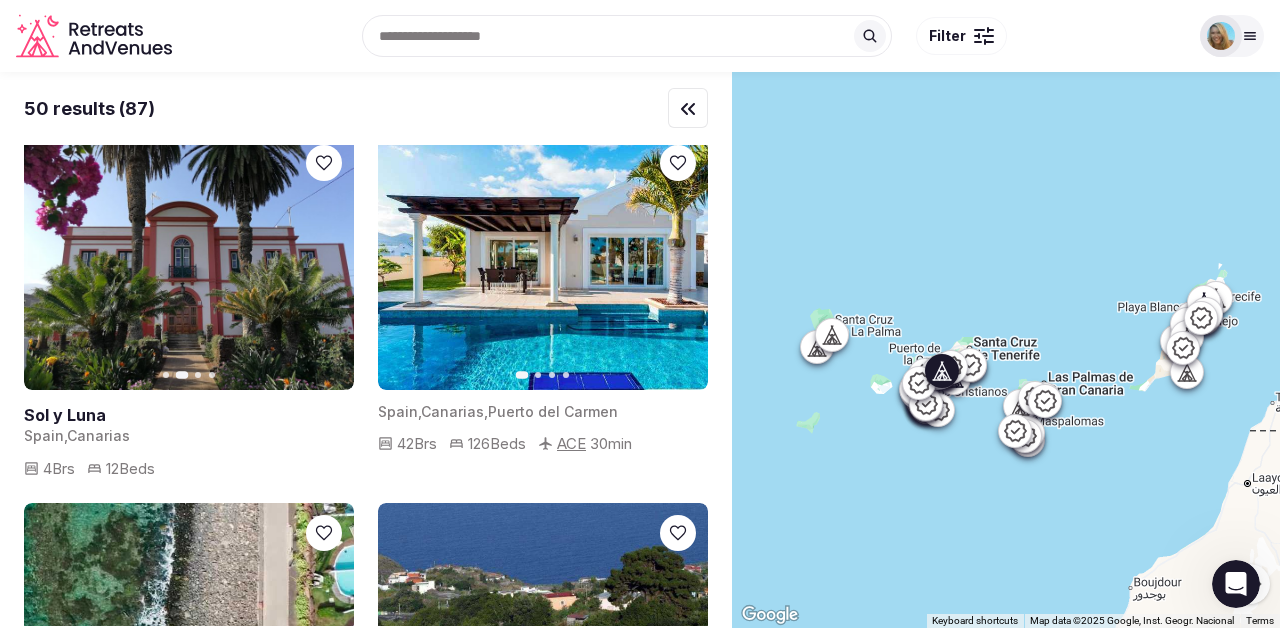 click 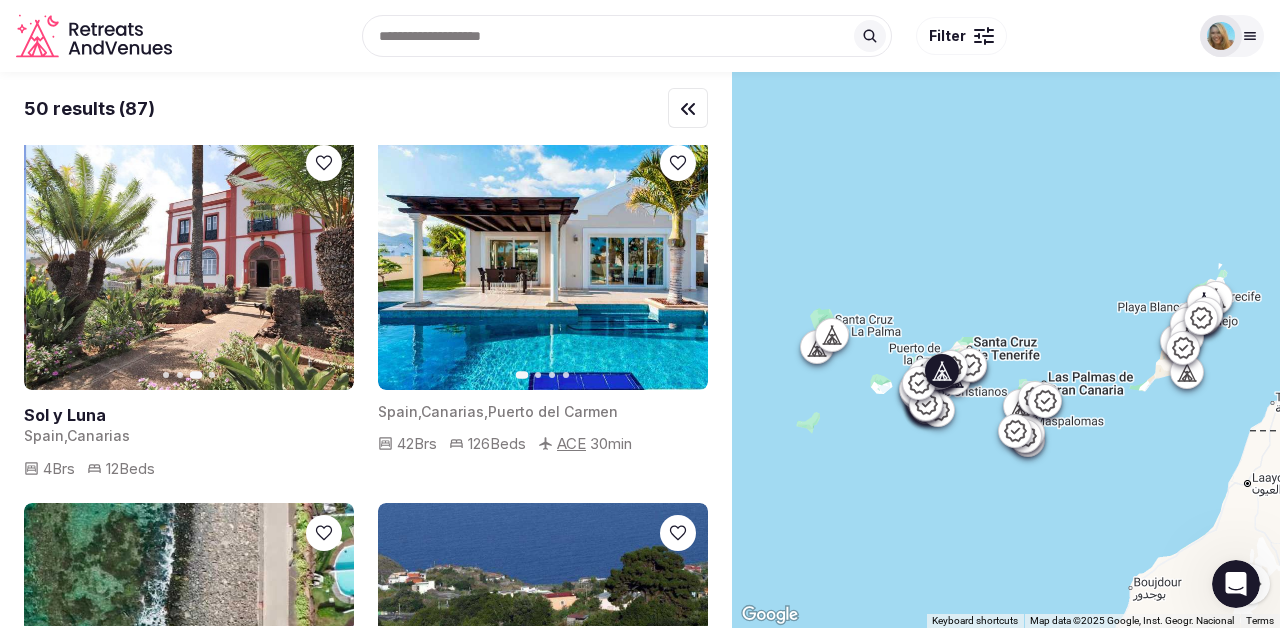 click 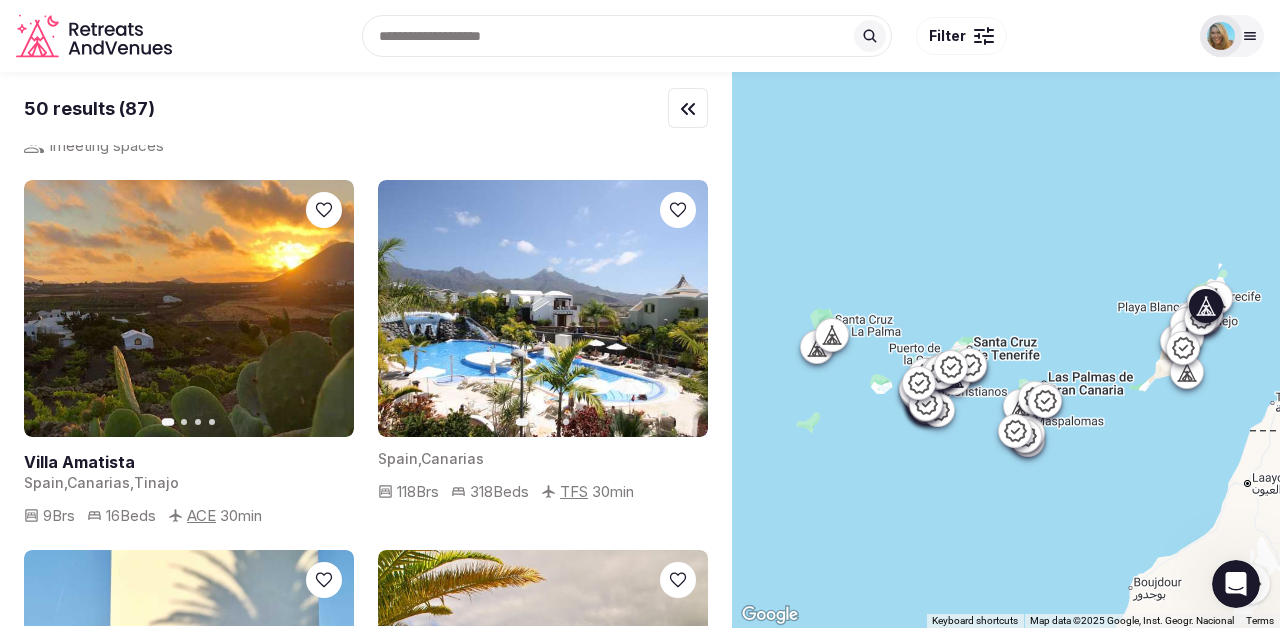 scroll, scrollTop: 7327, scrollLeft: 0, axis: vertical 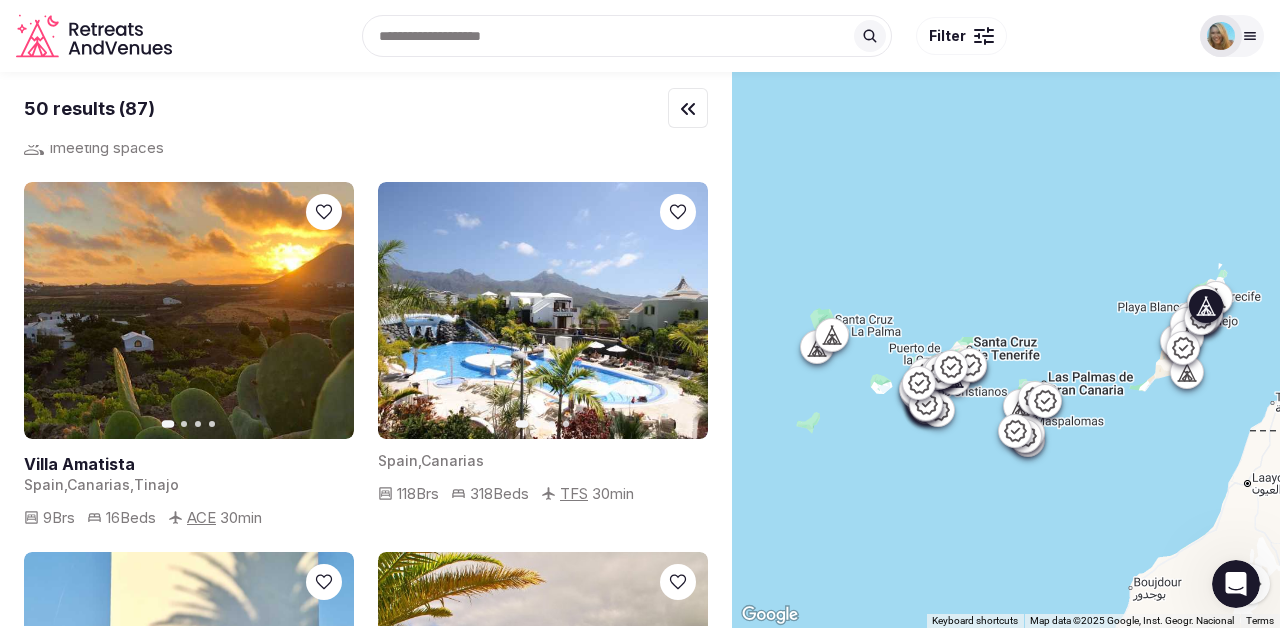 click 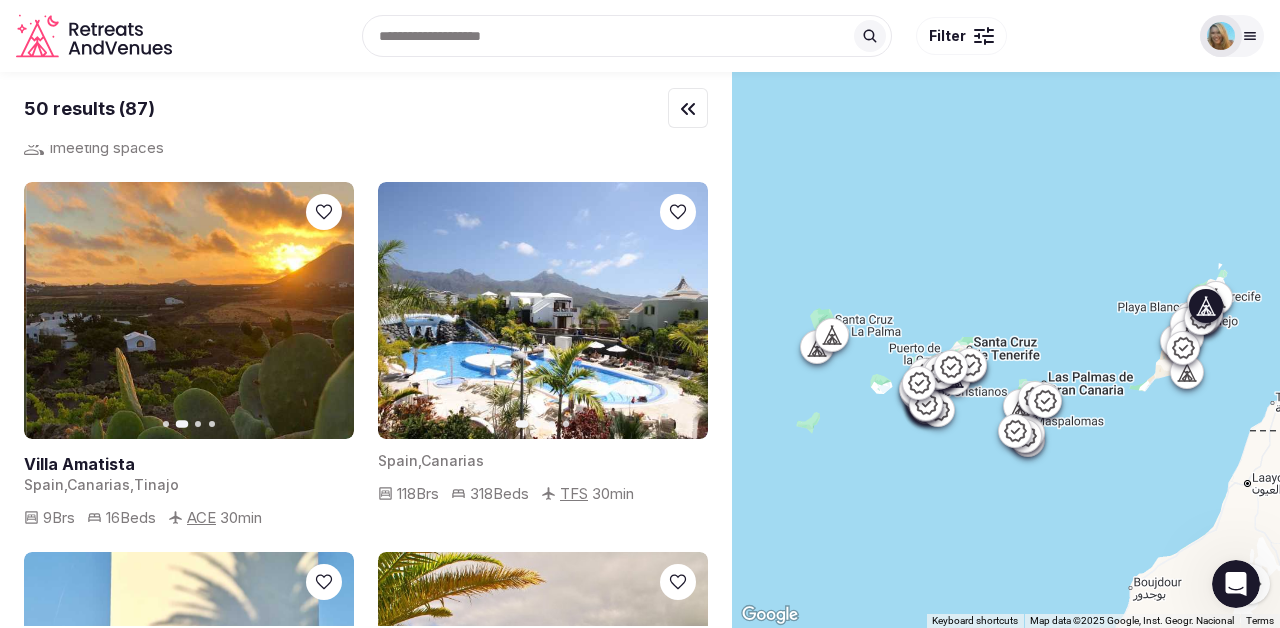 click 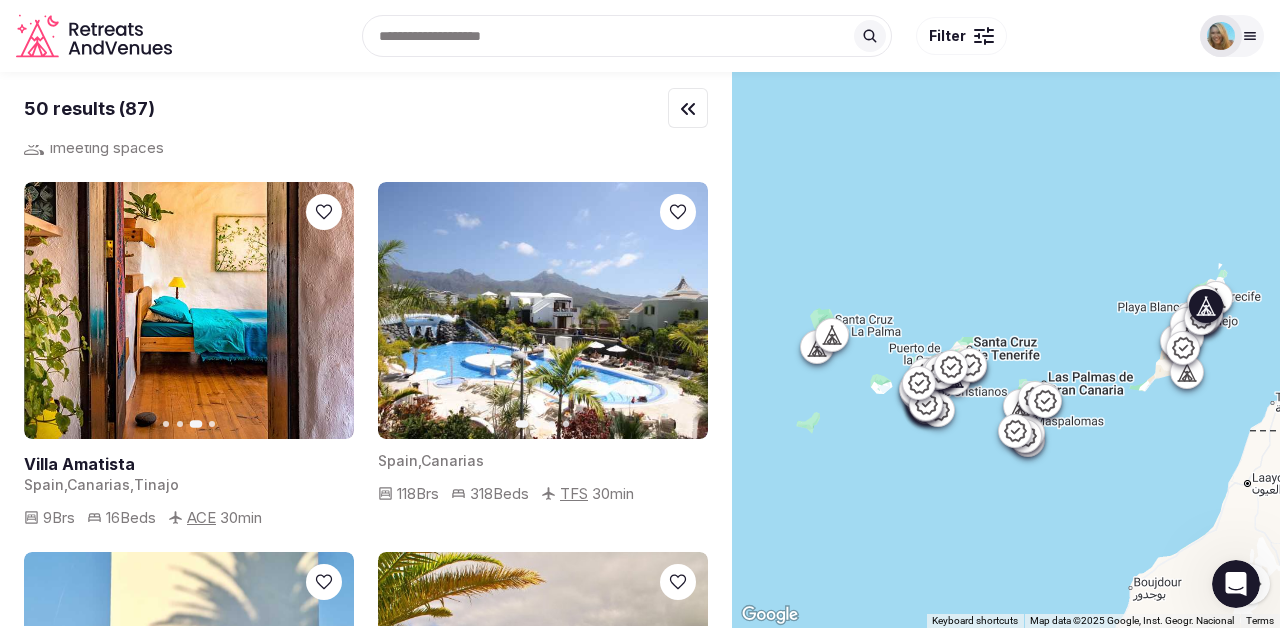 click 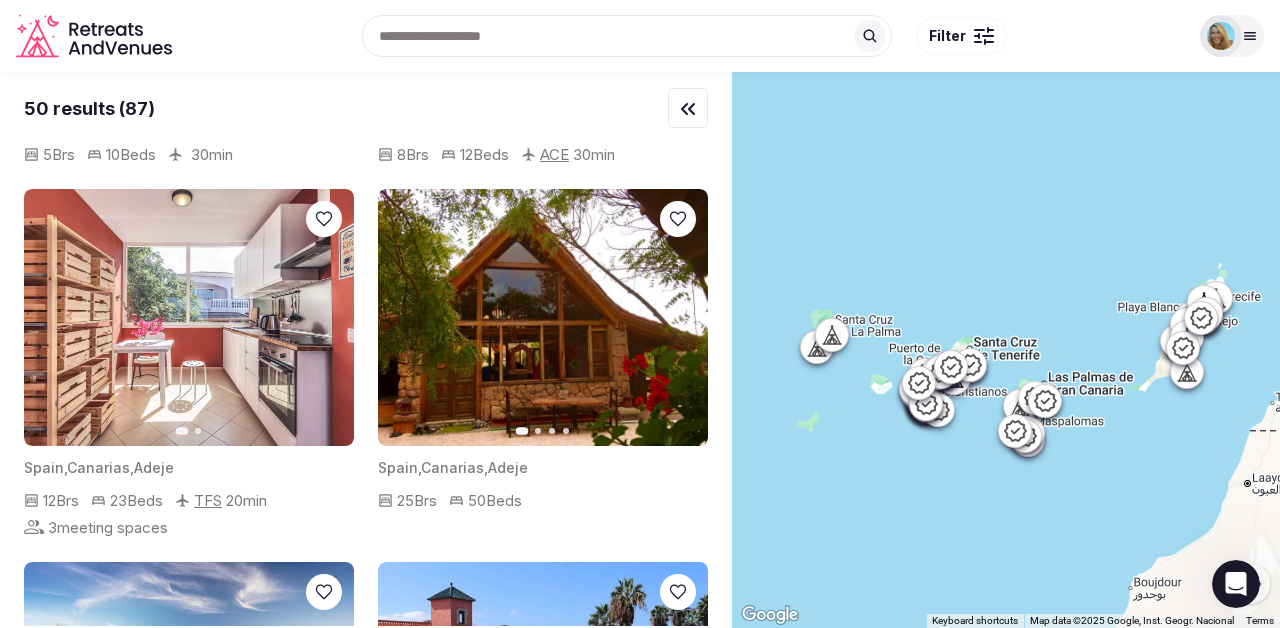 scroll, scrollTop: 8455, scrollLeft: 0, axis: vertical 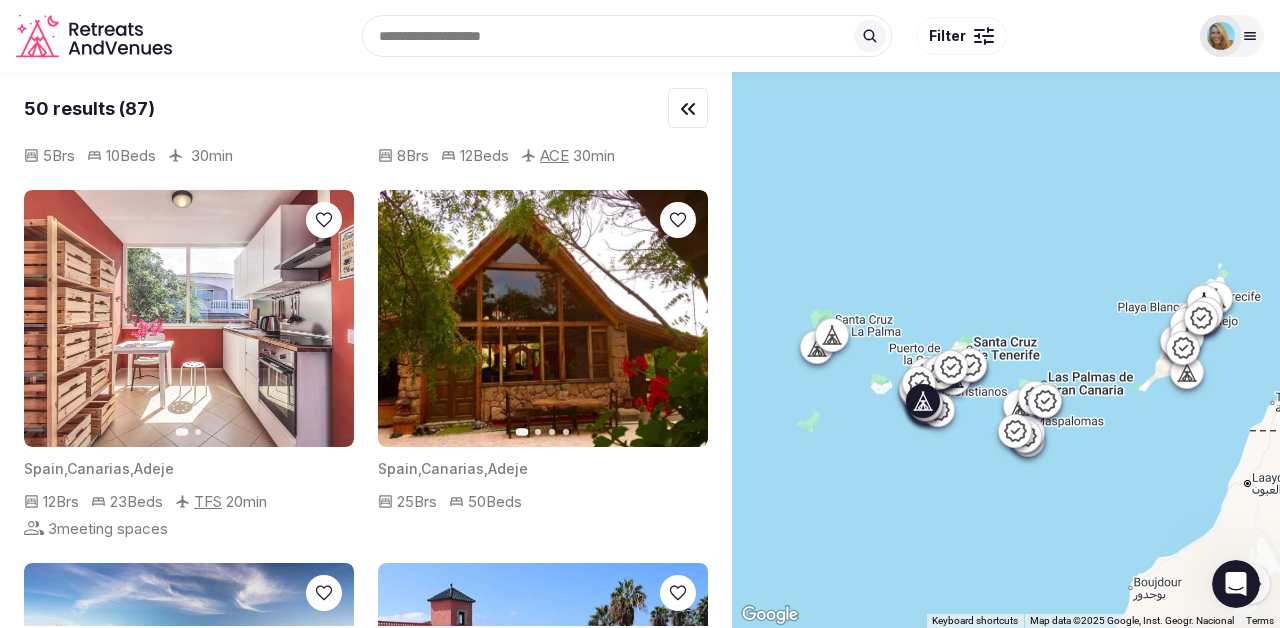 click 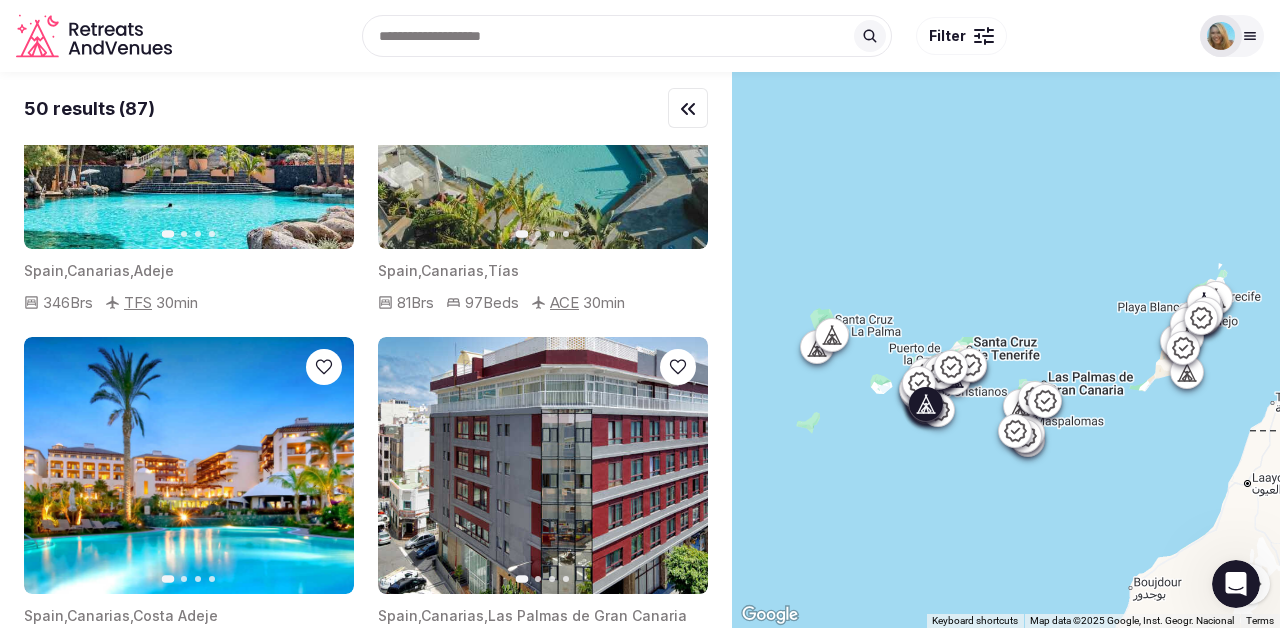 scroll, scrollTop: 5254, scrollLeft: 0, axis: vertical 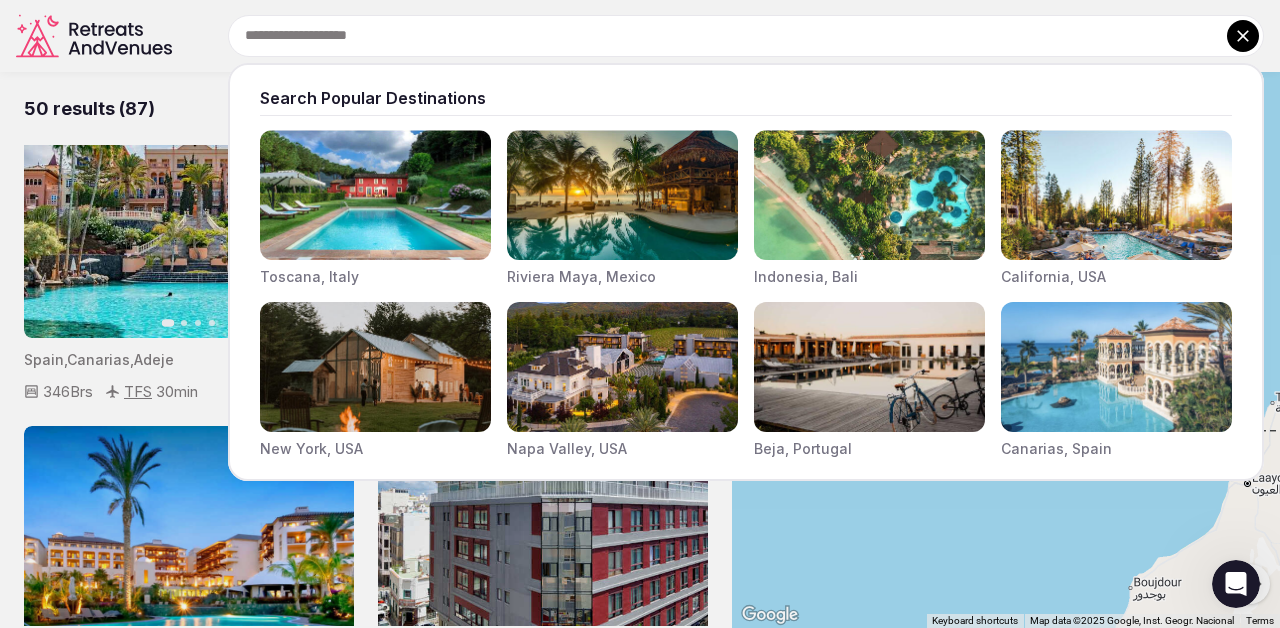 click at bounding box center (746, 36) 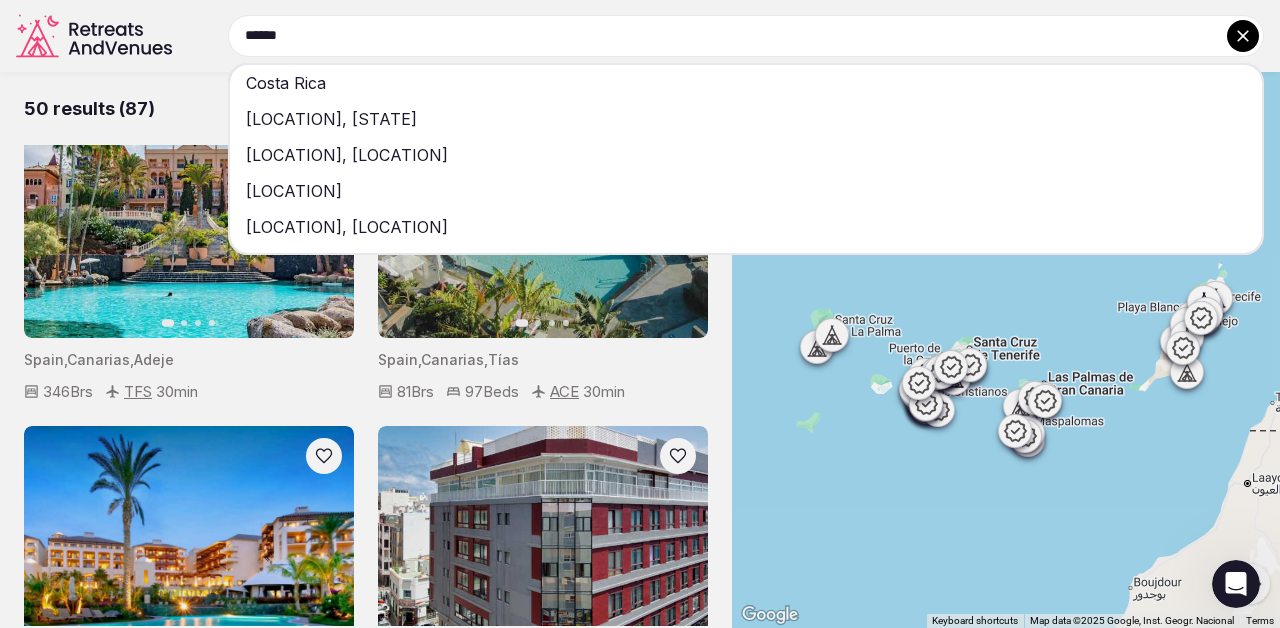 type on "*****" 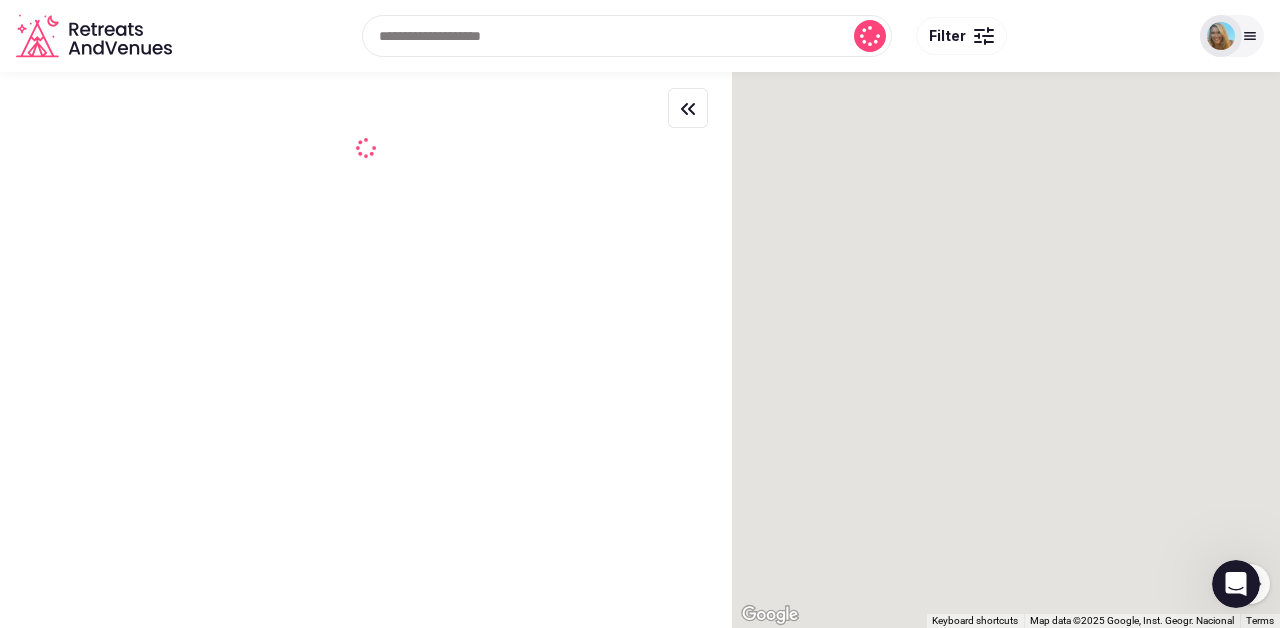 scroll, scrollTop: 0, scrollLeft: 0, axis: both 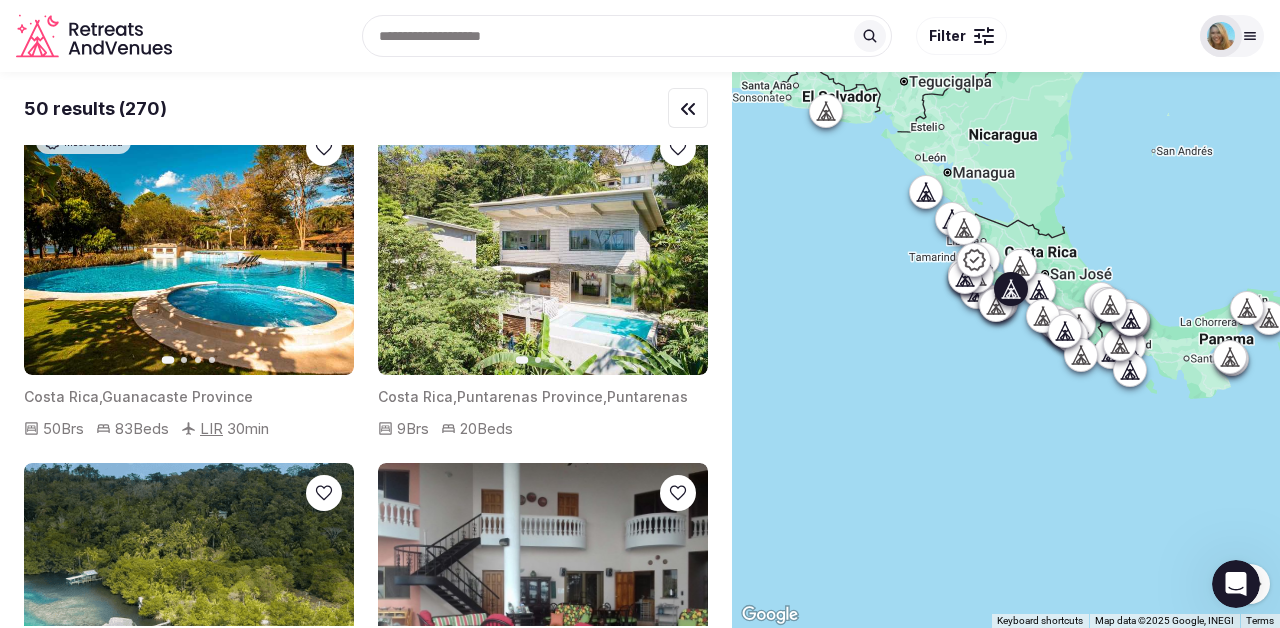 click 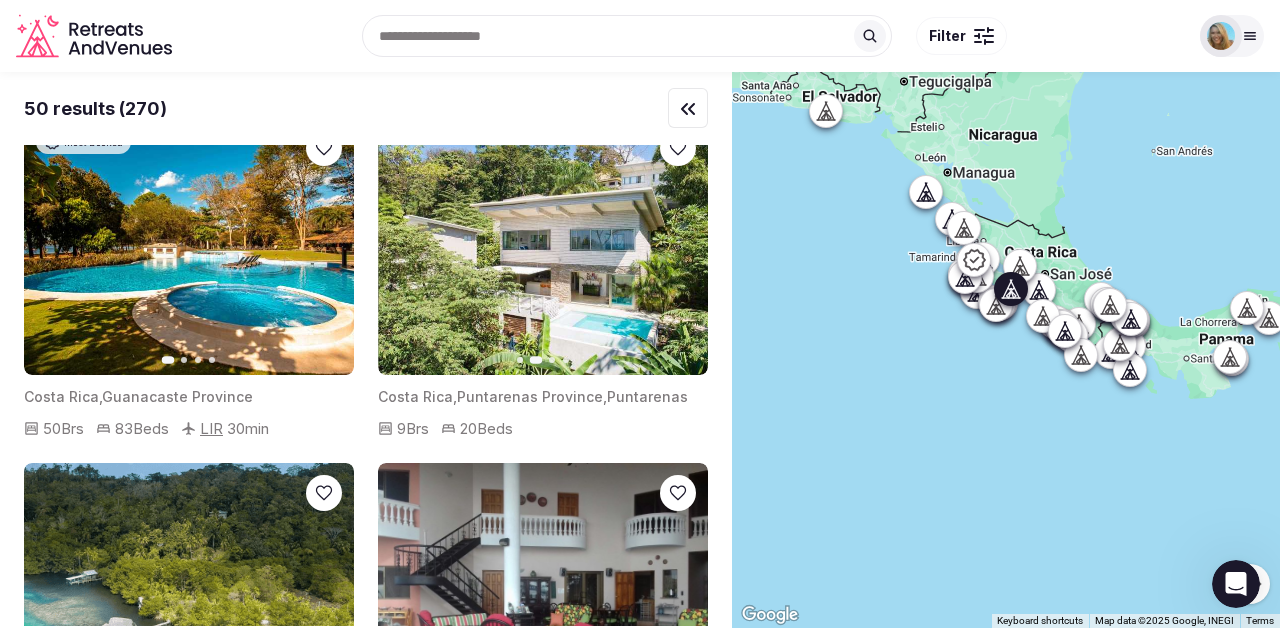 click 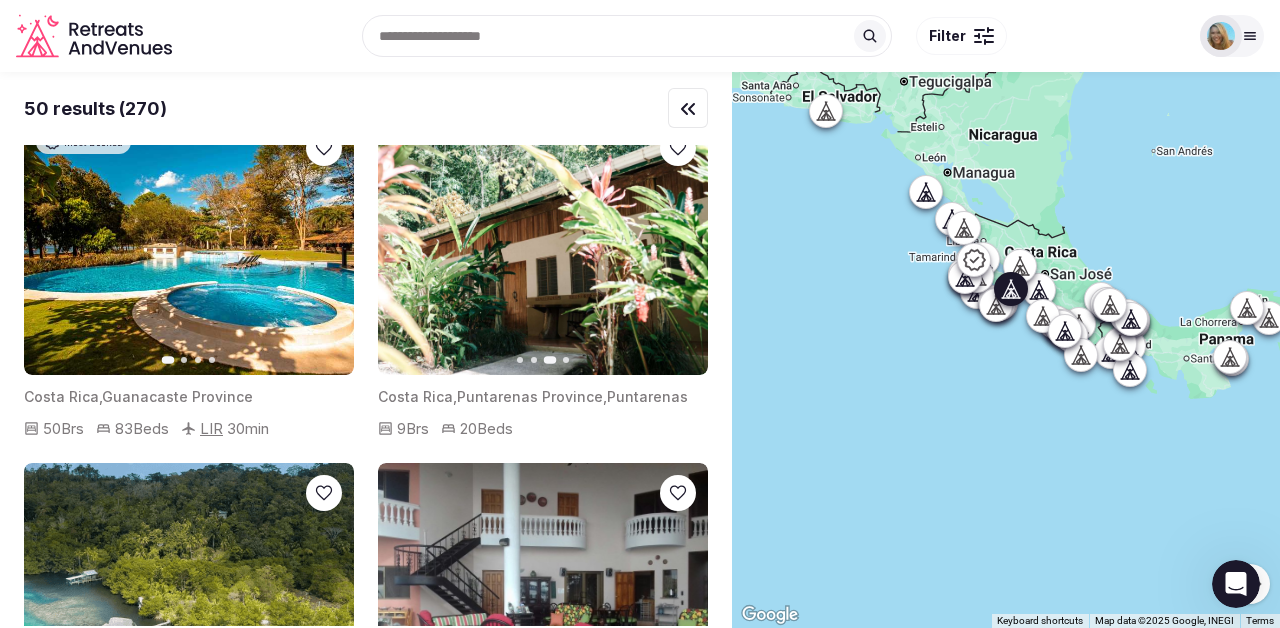 click 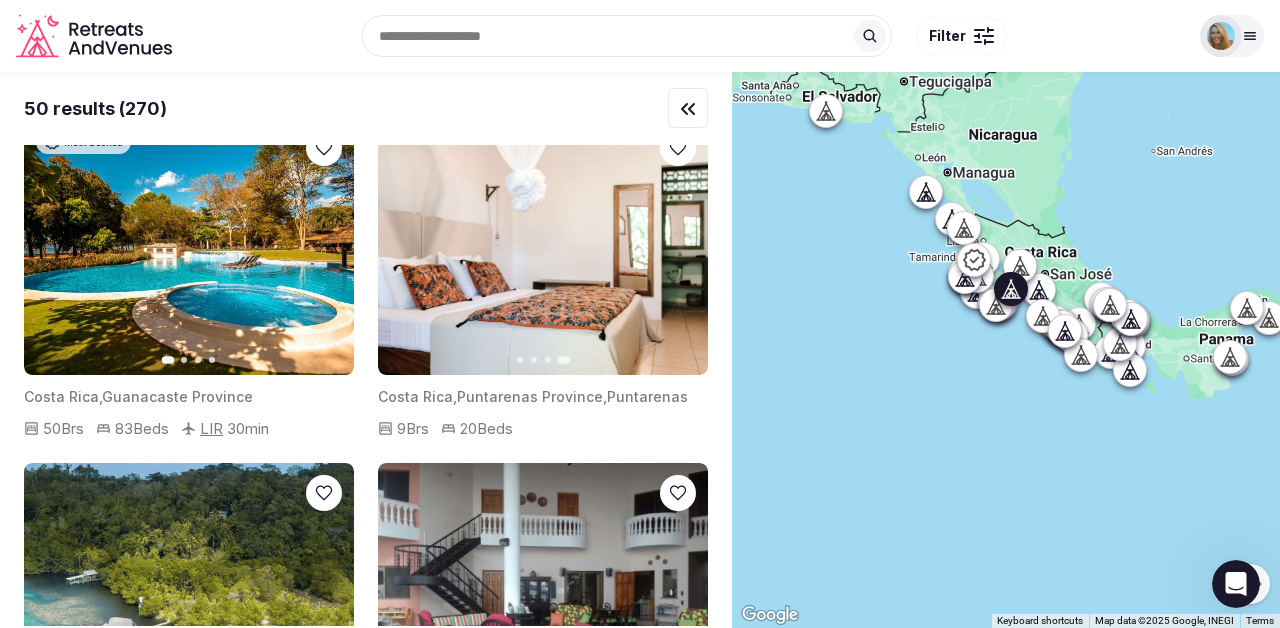 click 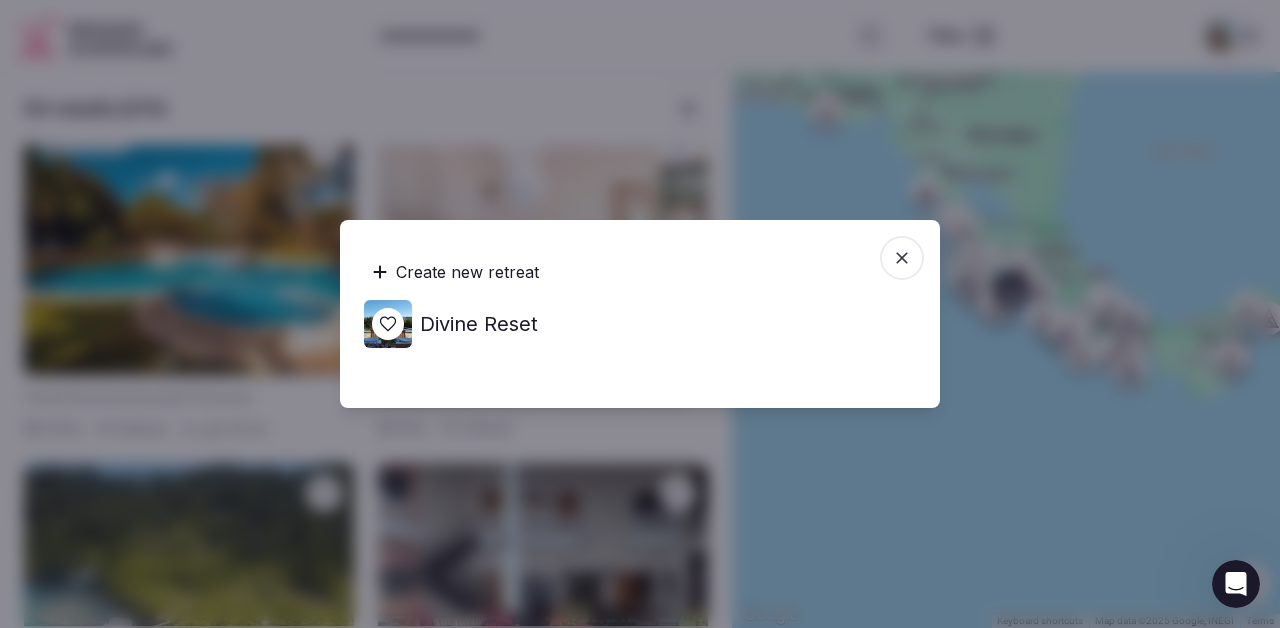 click on "Divine Reset" at bounding box center [479, 324] 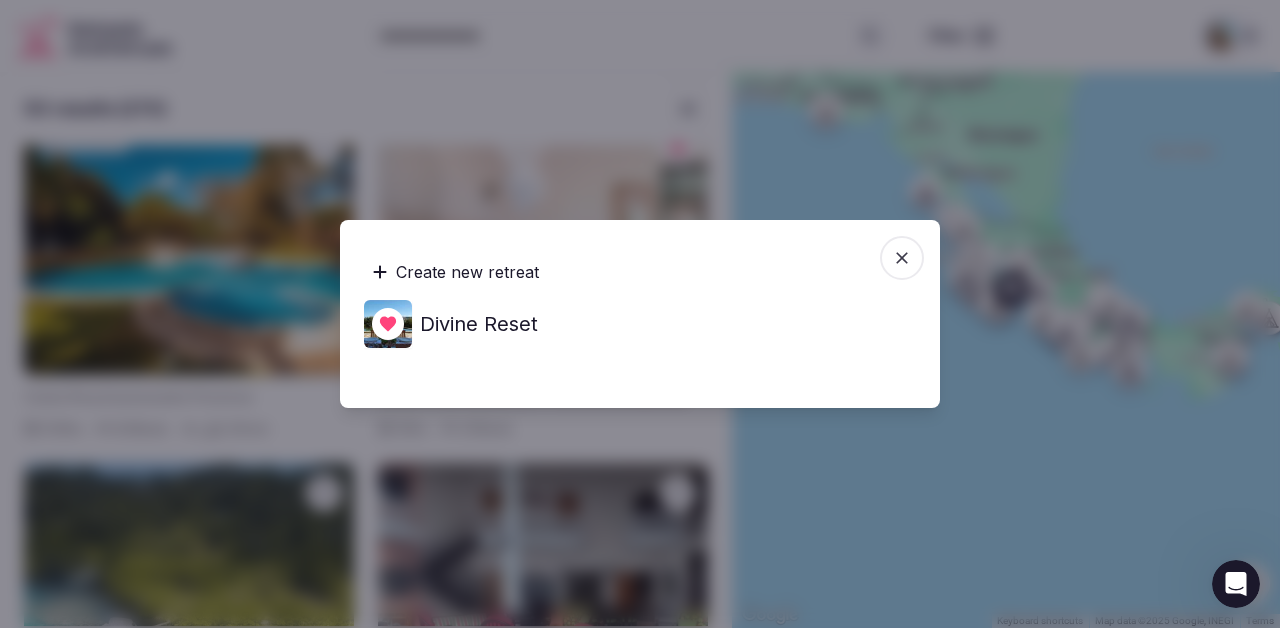 click at bounding box center (640, 314) 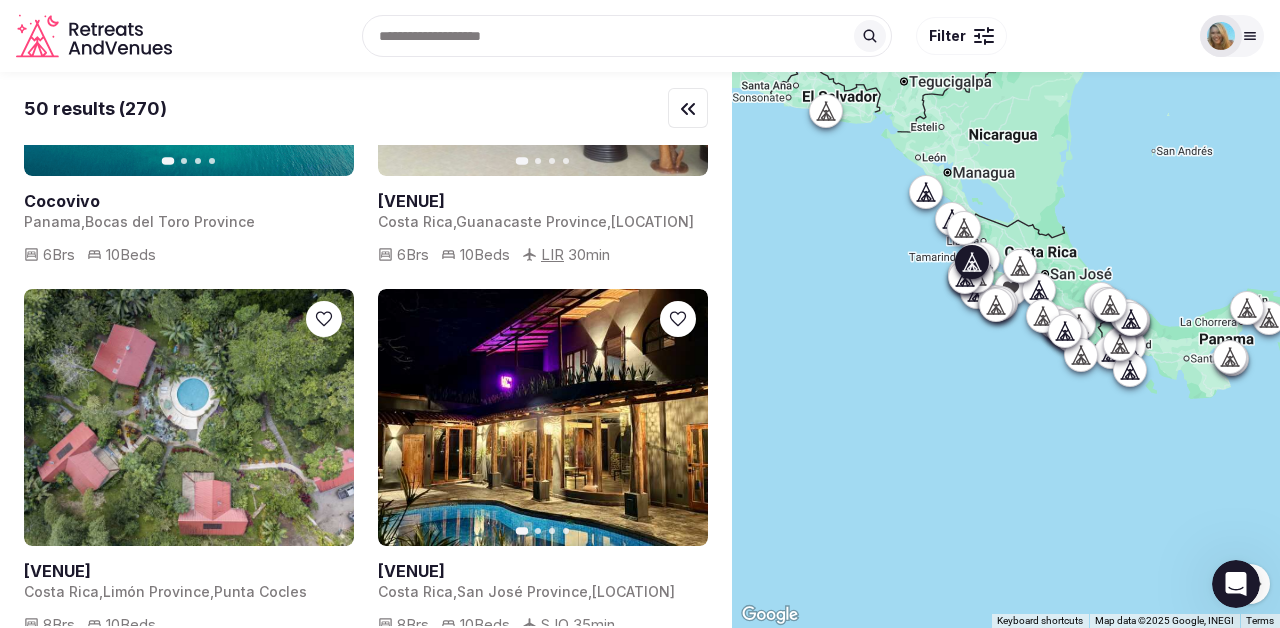 scroll, scrollTop: 672, scrollLeft: 0, axis: vertical 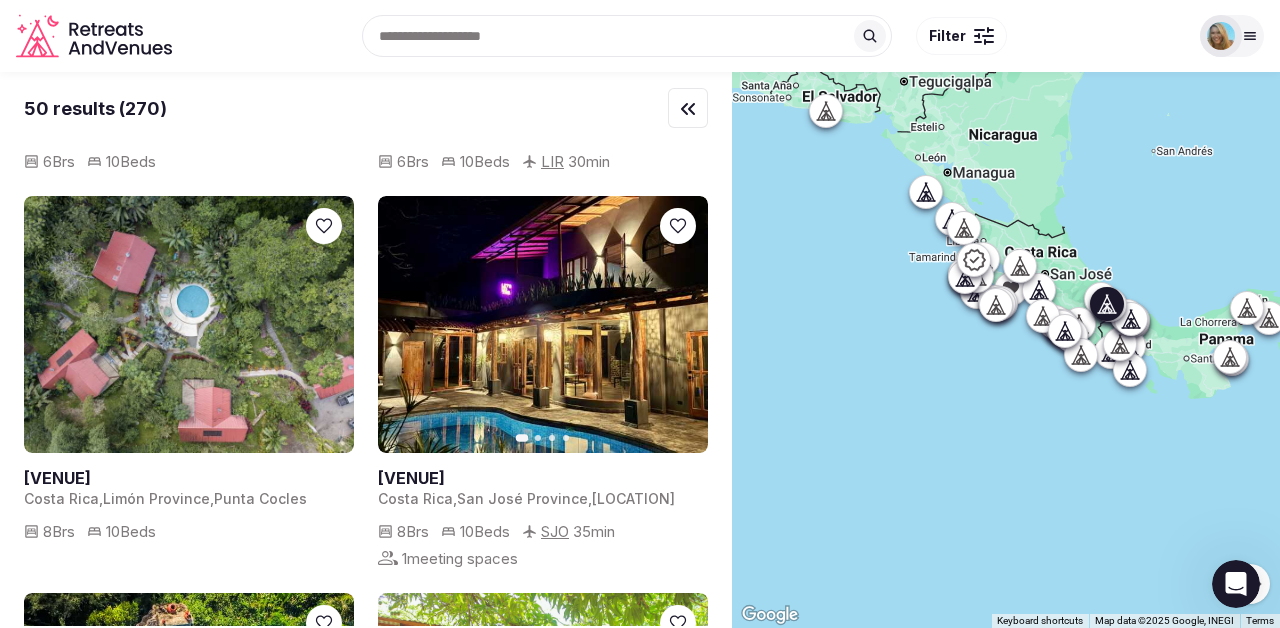 click at bounding box center (189, 324) 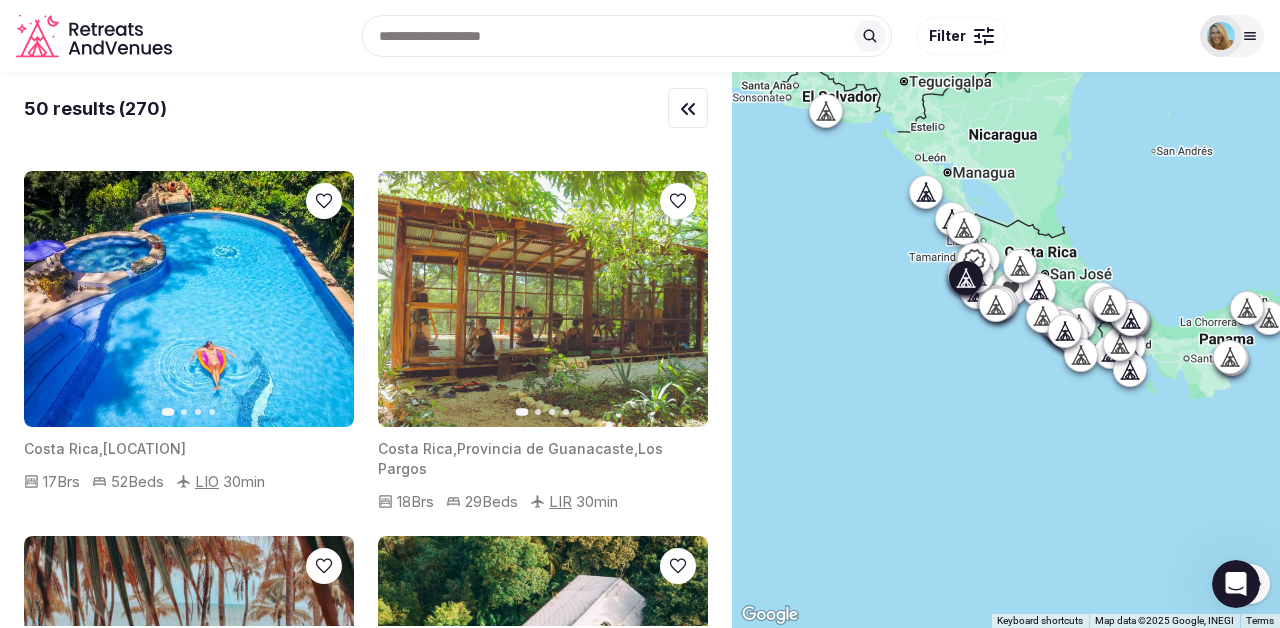 scroll, scrollTop: 1099, scrollLeft: 0, axis: vertical 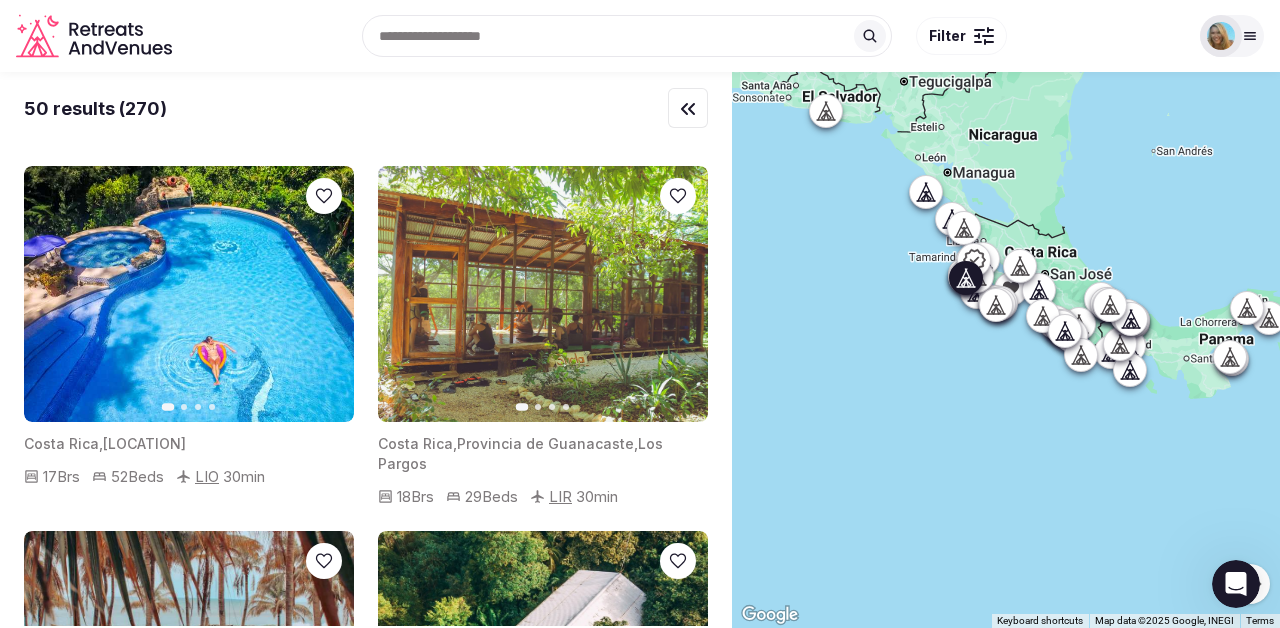 click 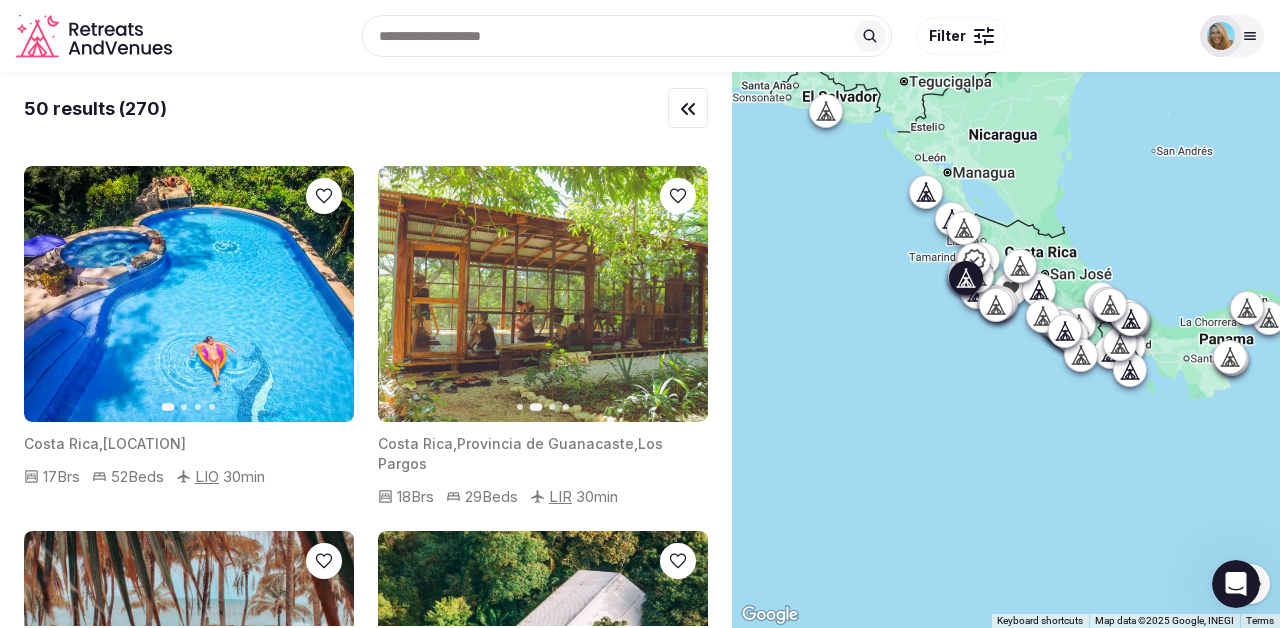 click 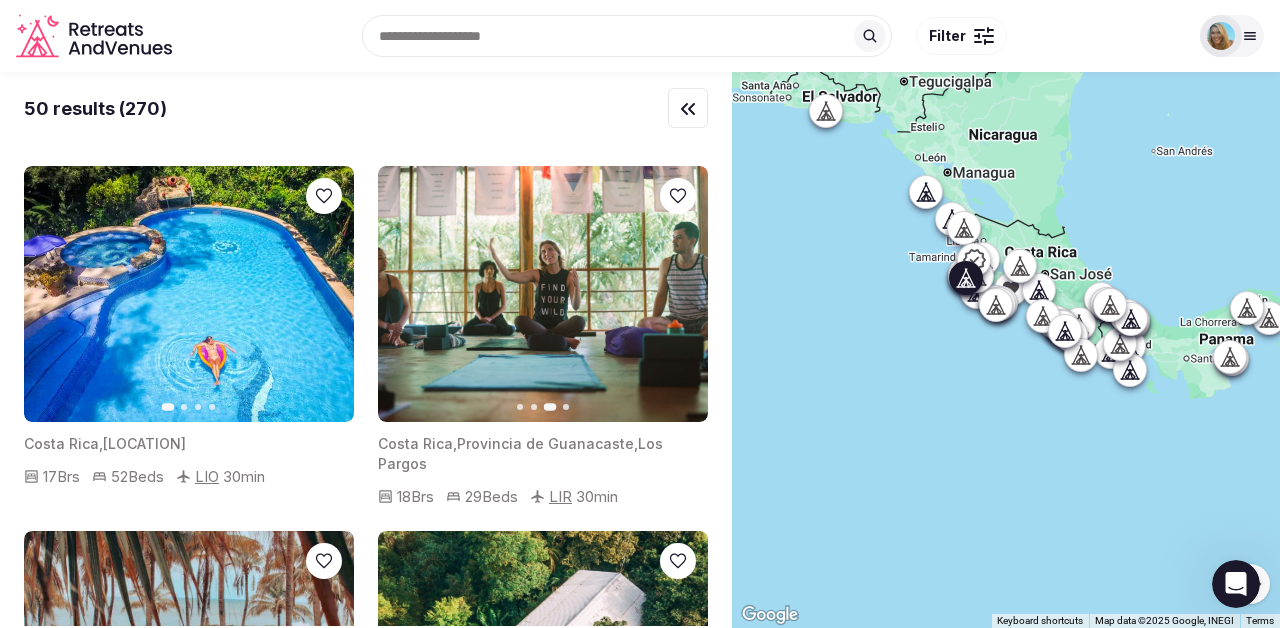 click 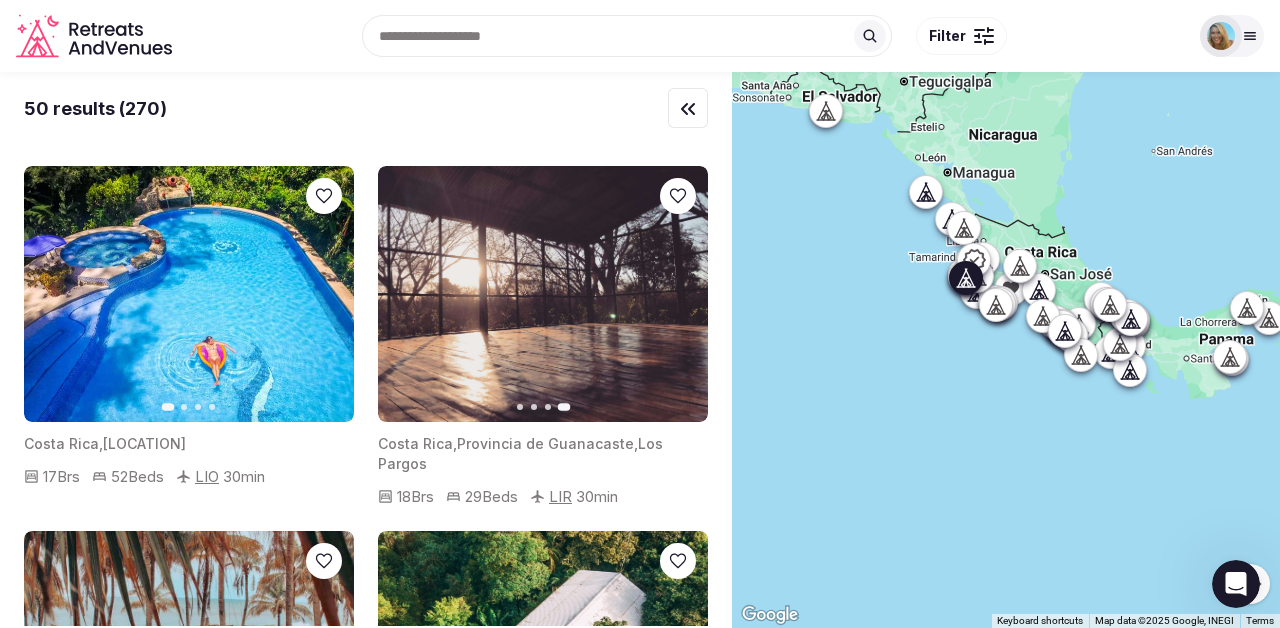 click 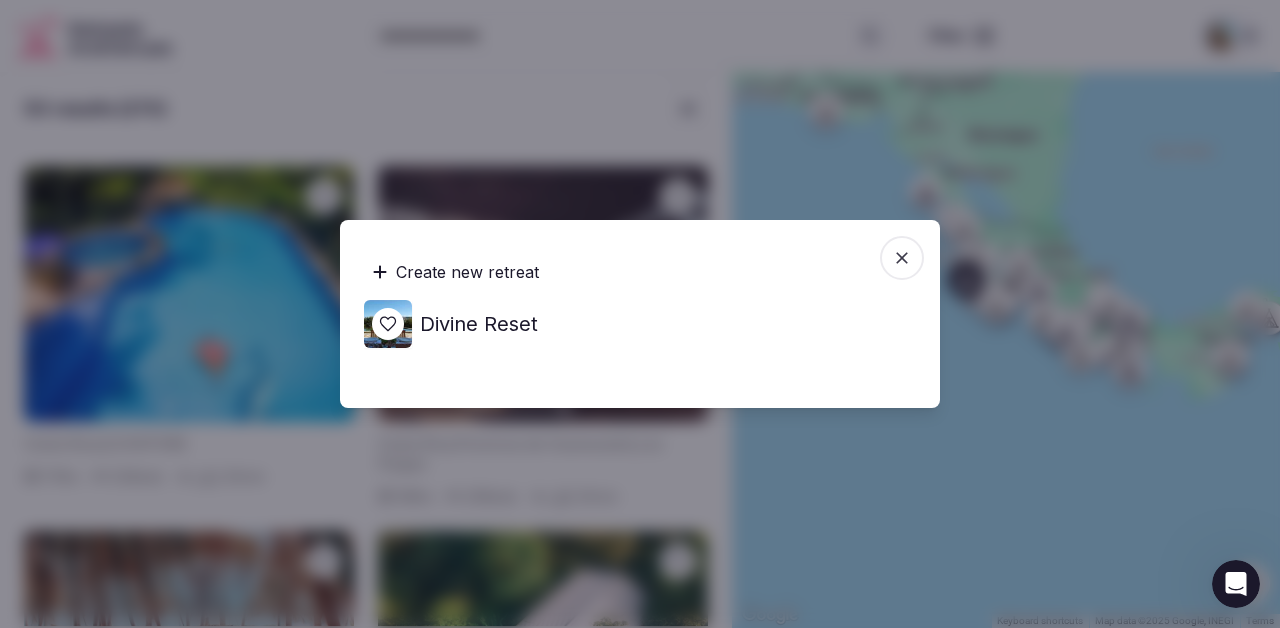 click 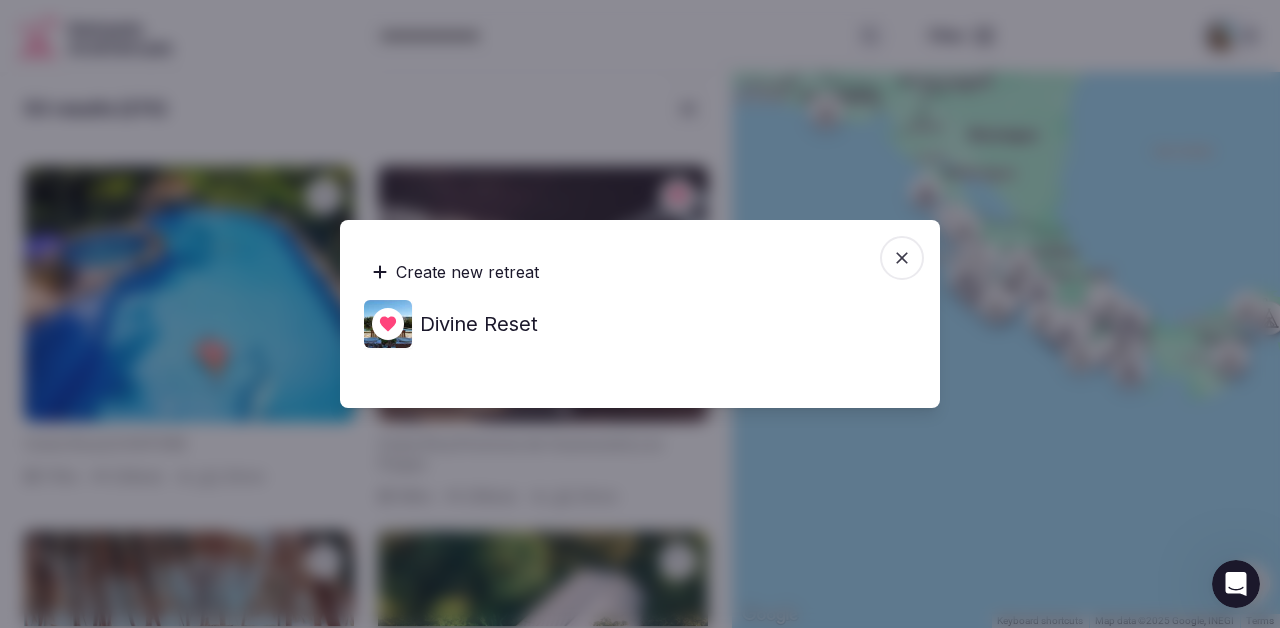 click at bounding box center (640, 314) 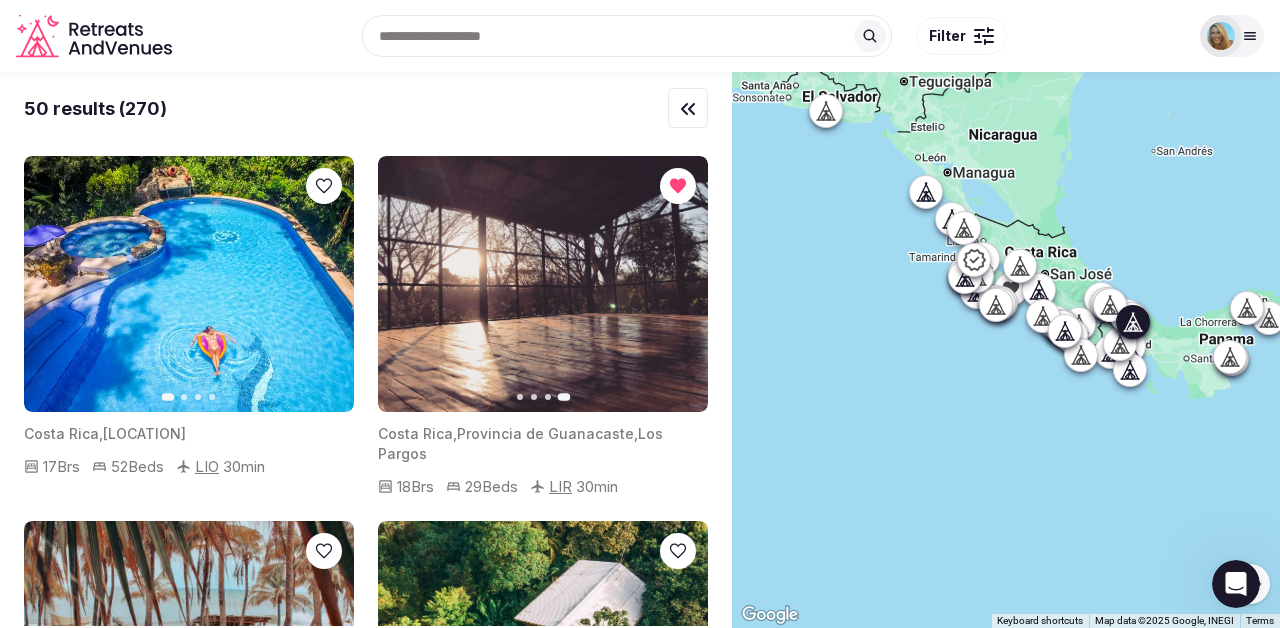 scroll, scrollTop: 1111, scrollLeft: 0, axis: vertical 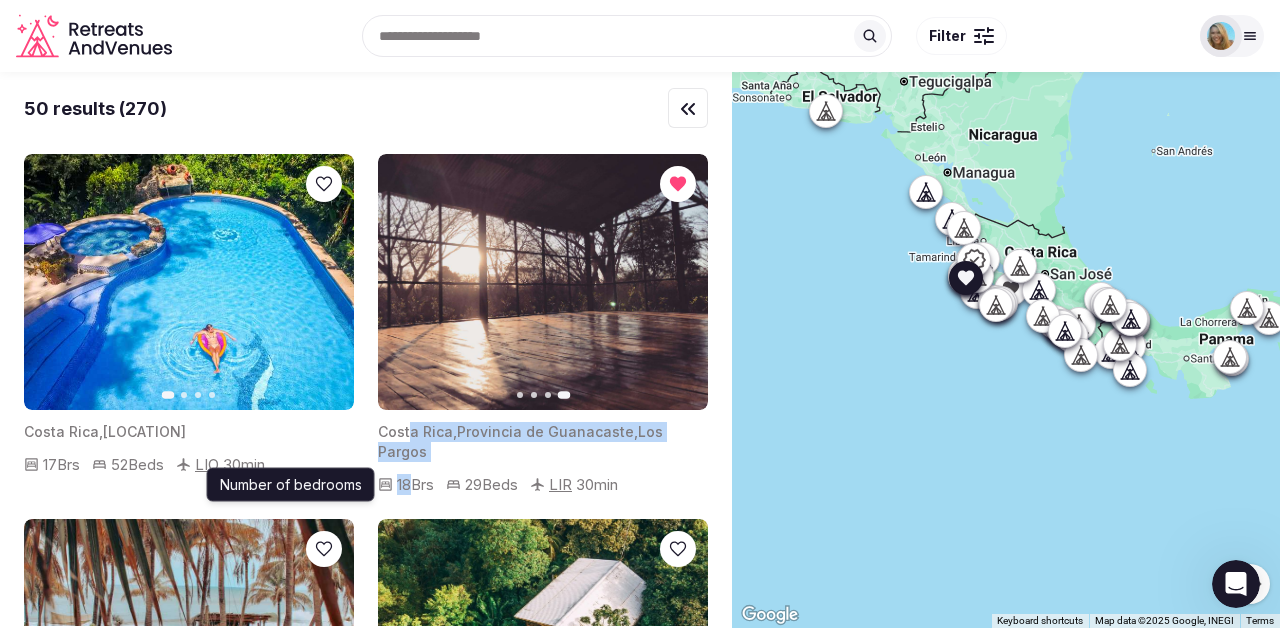 drag, startPoint x: 409, startPoint y: 441, endPoint x: 410, endPoint y: 468, distance: 27.018513 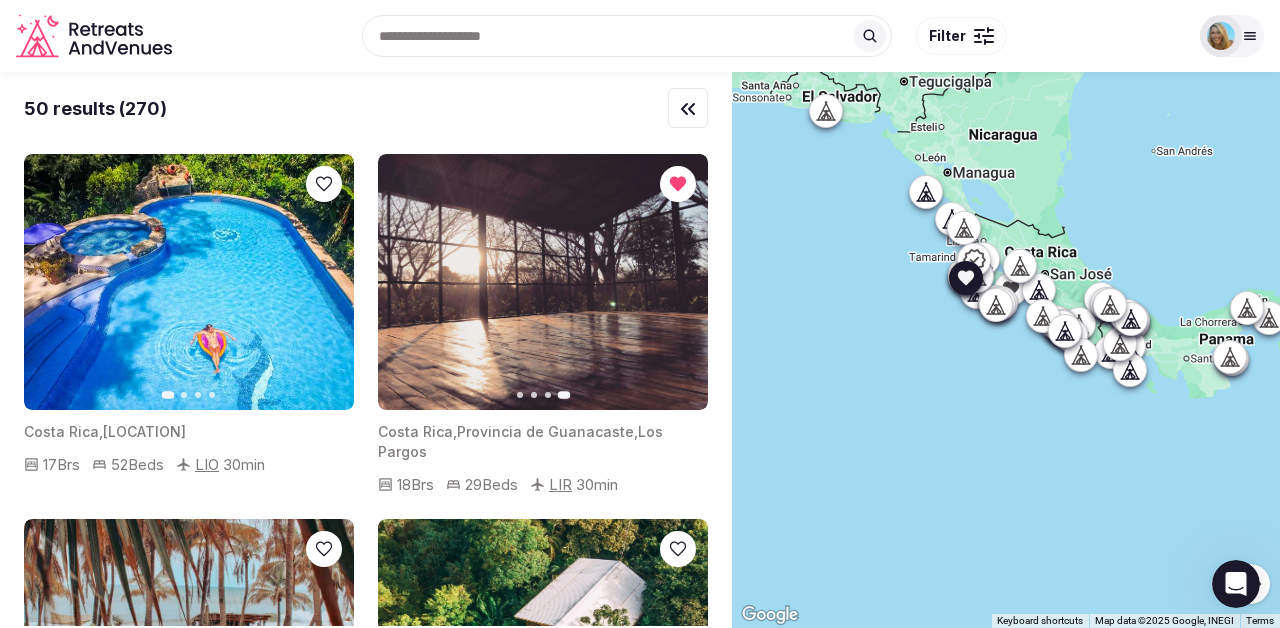 click on "Costa Rica" at bounding box center [415, 431] 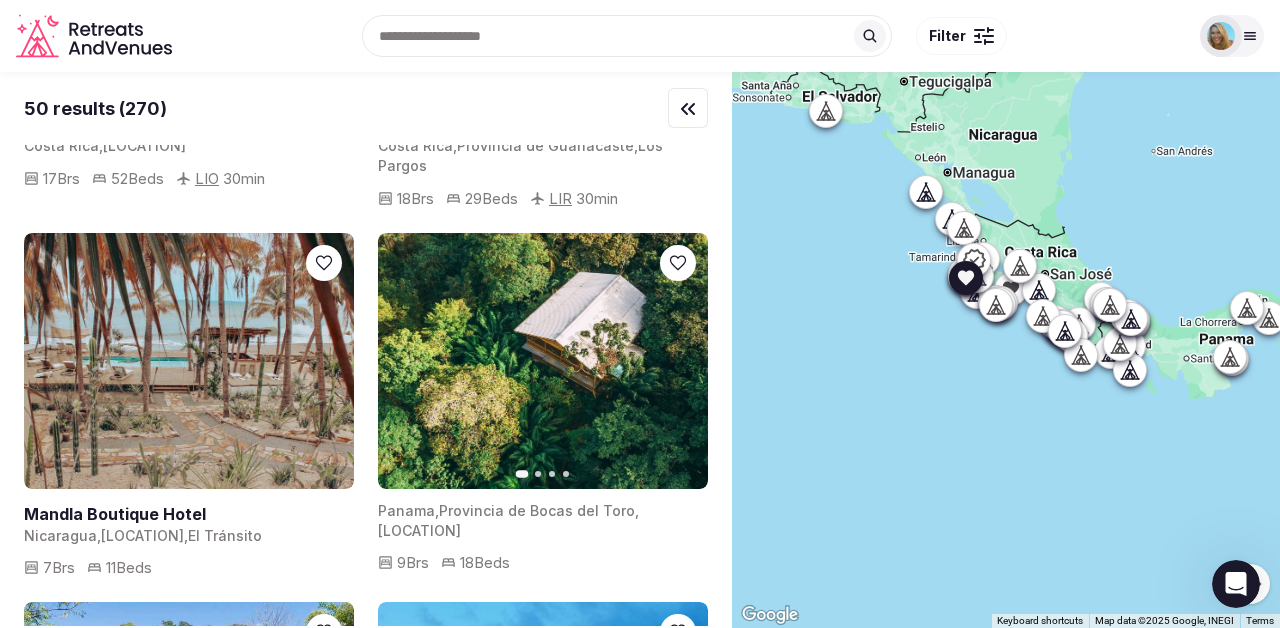 scroll, scrollTop: 1402, scrollLeft: 0, axis: vertical 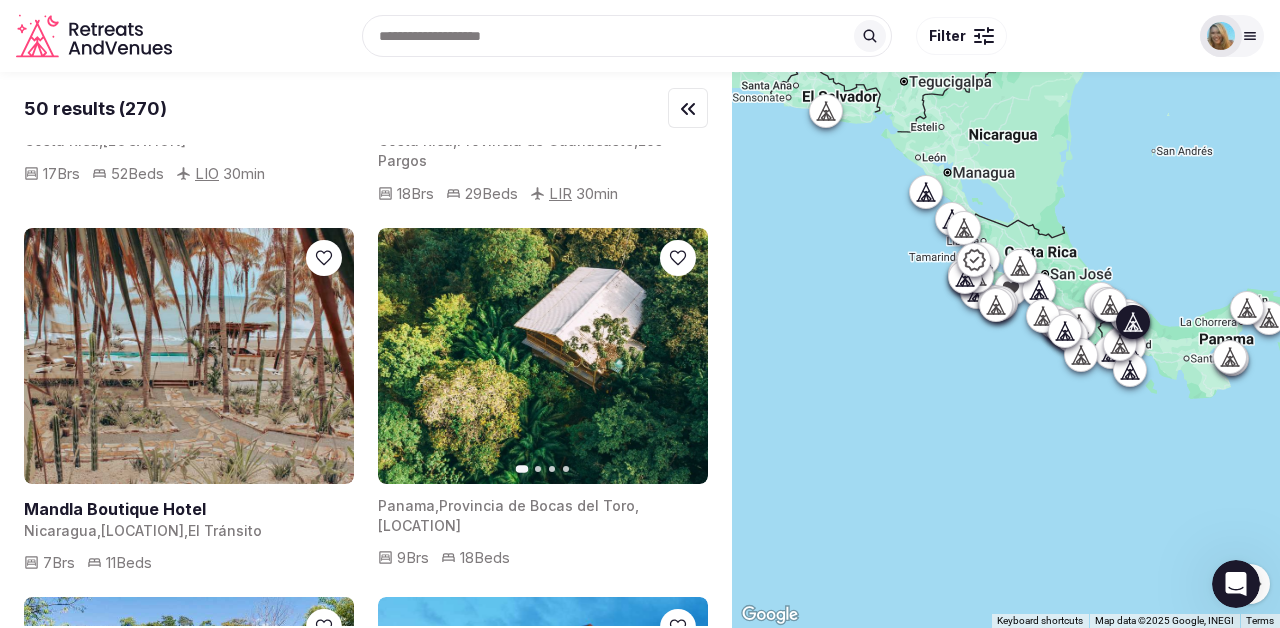 click on "Next slide" at bounding box center [680, 356] 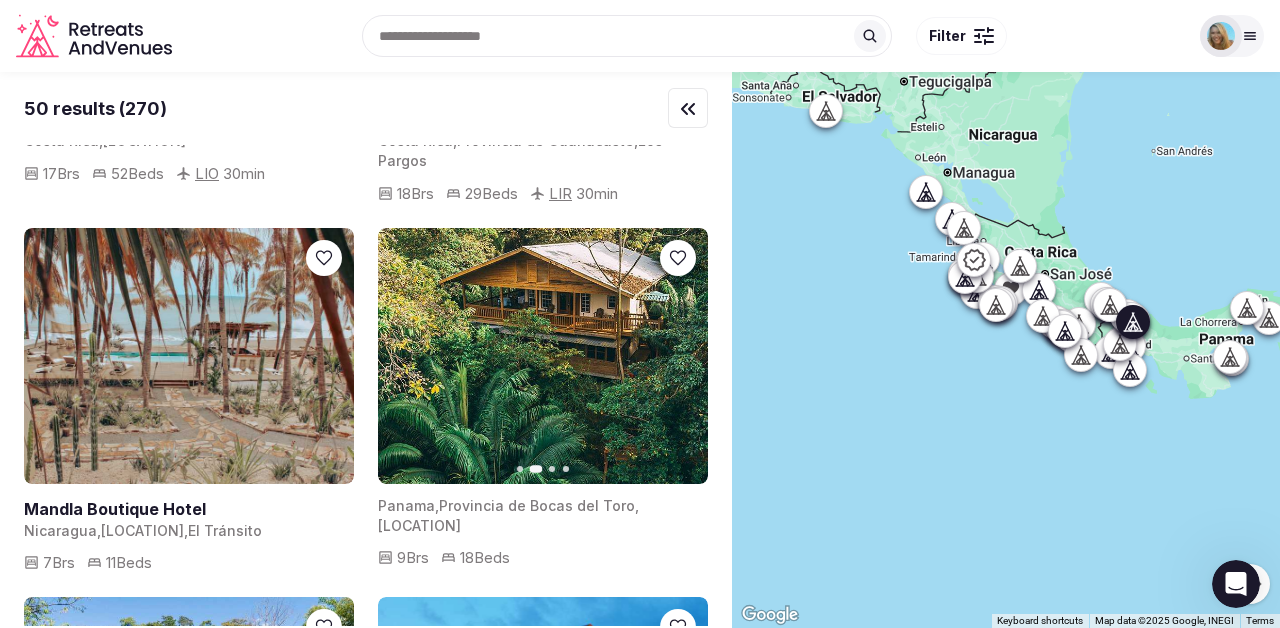click 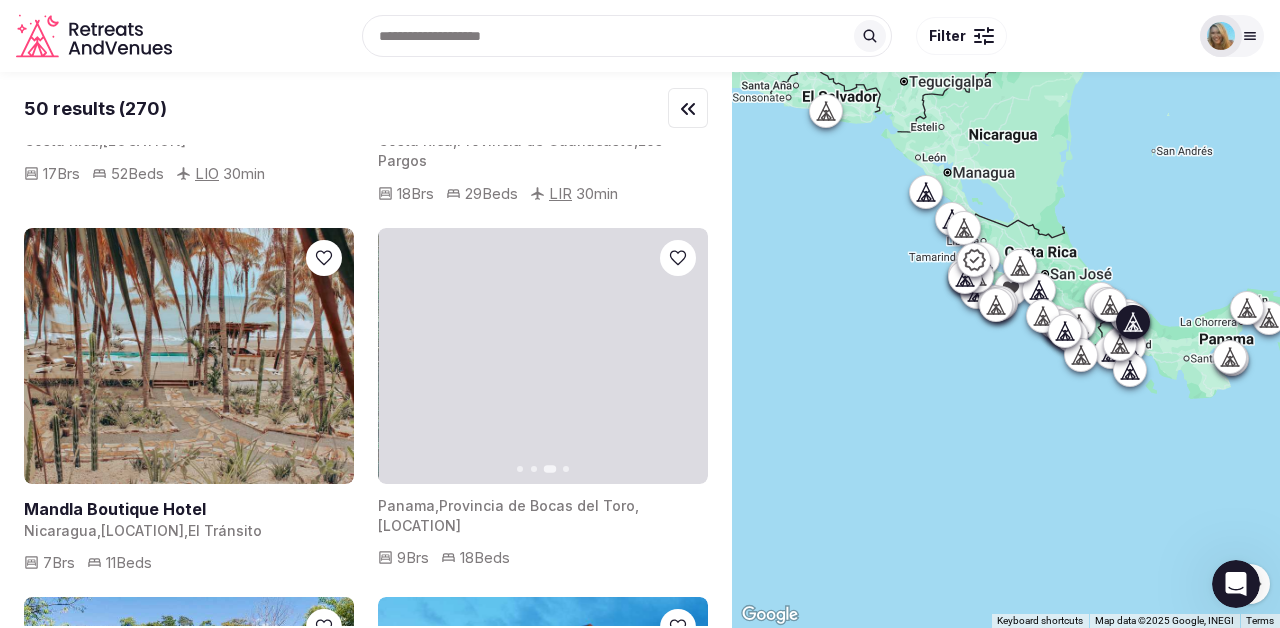 click 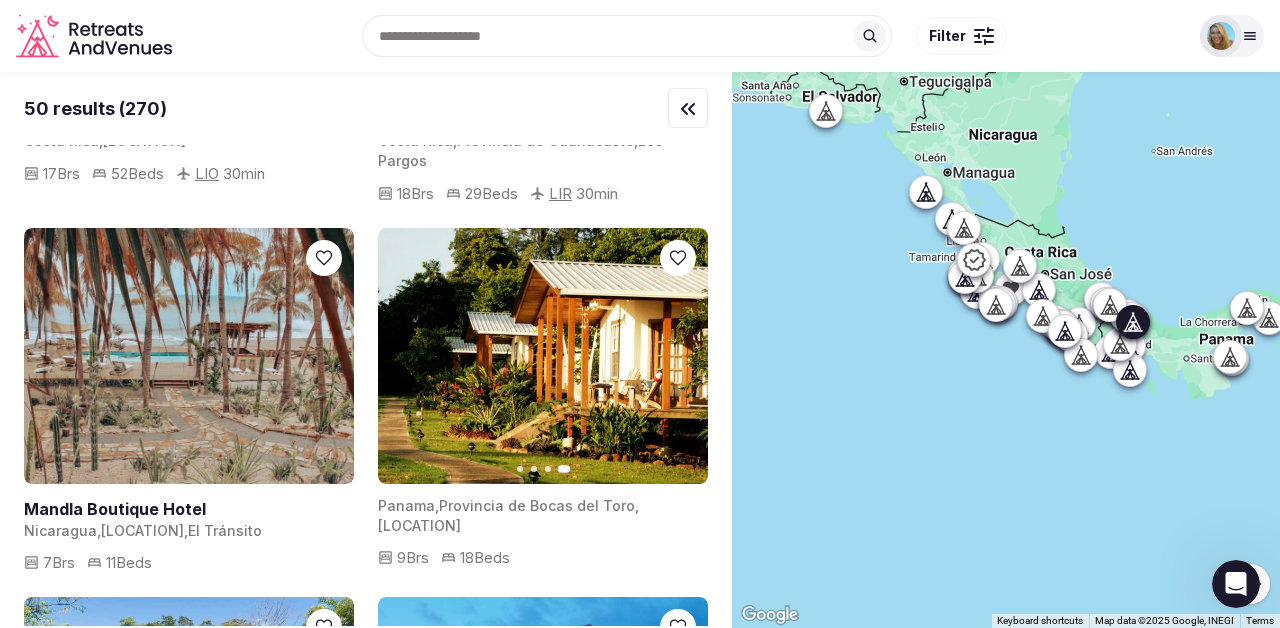 click 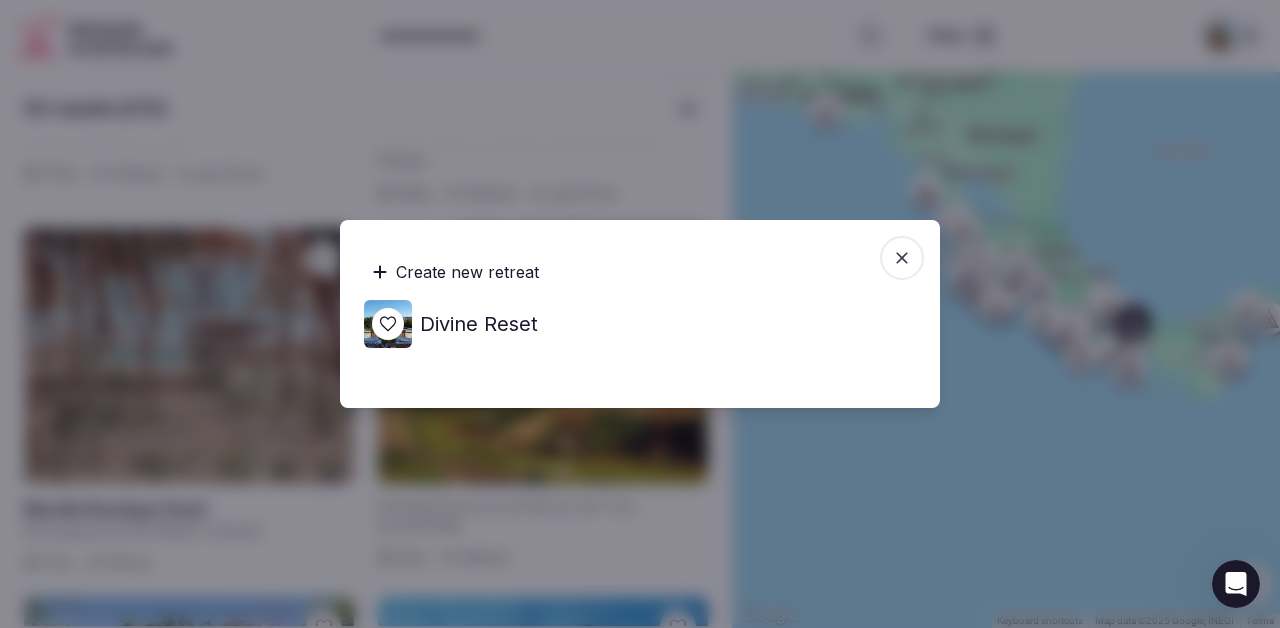 click 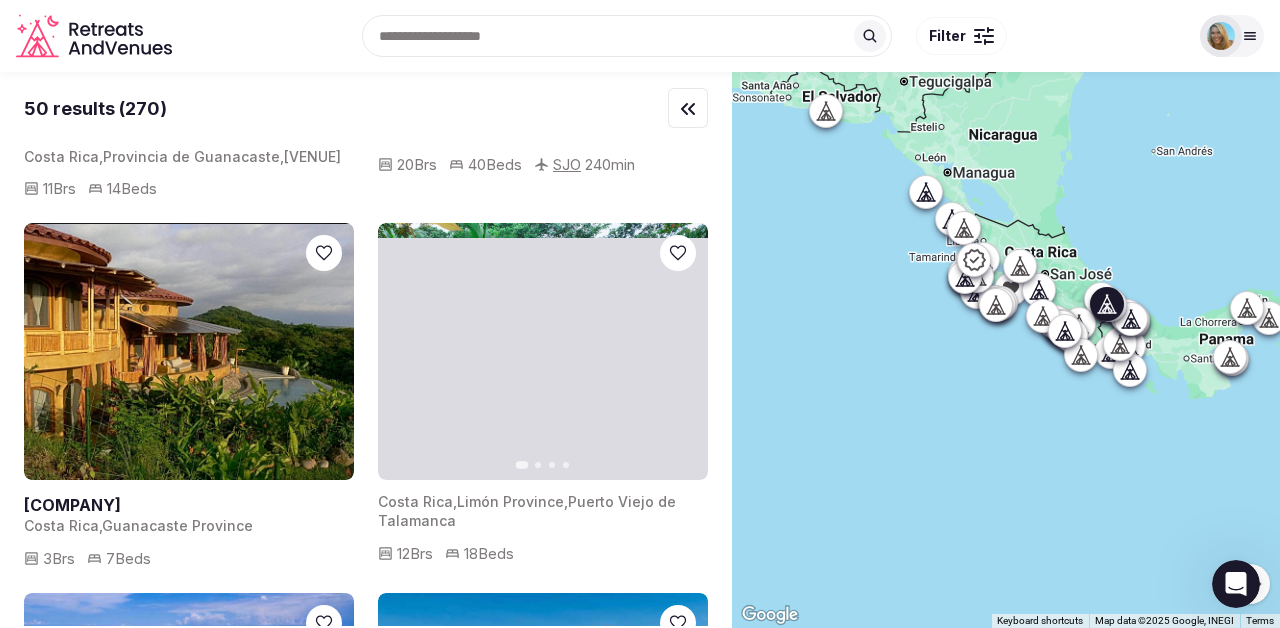 scroll, scrollTop: 2494, scrollLeft: 0, axis: vertical 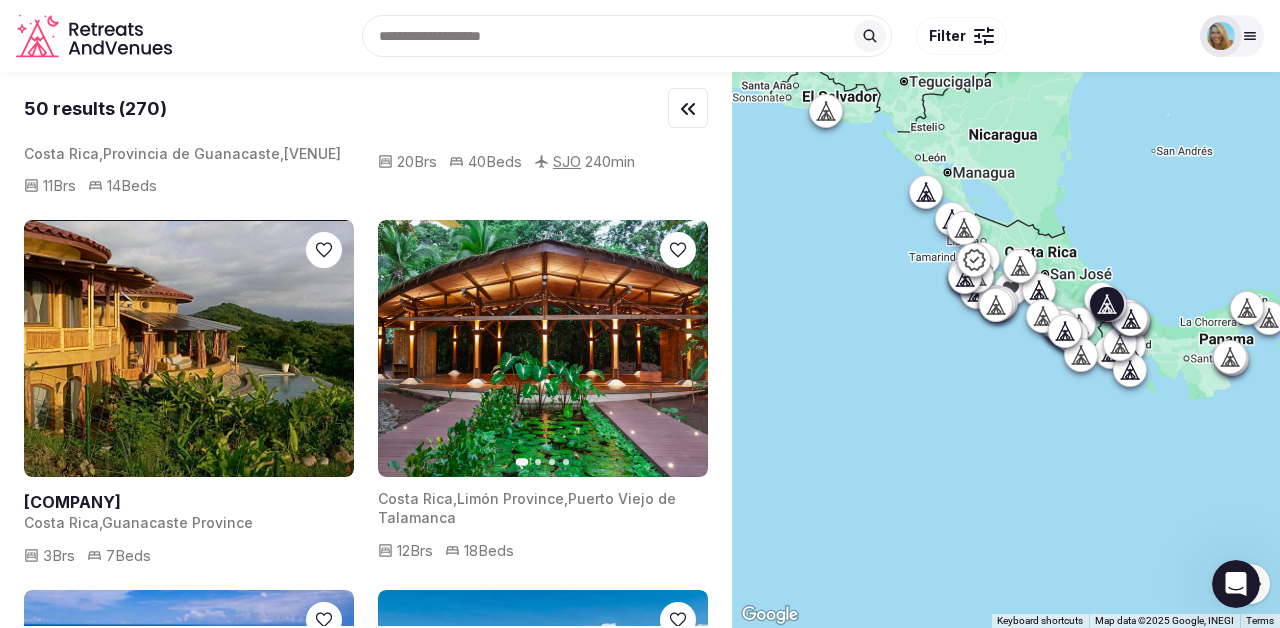 click 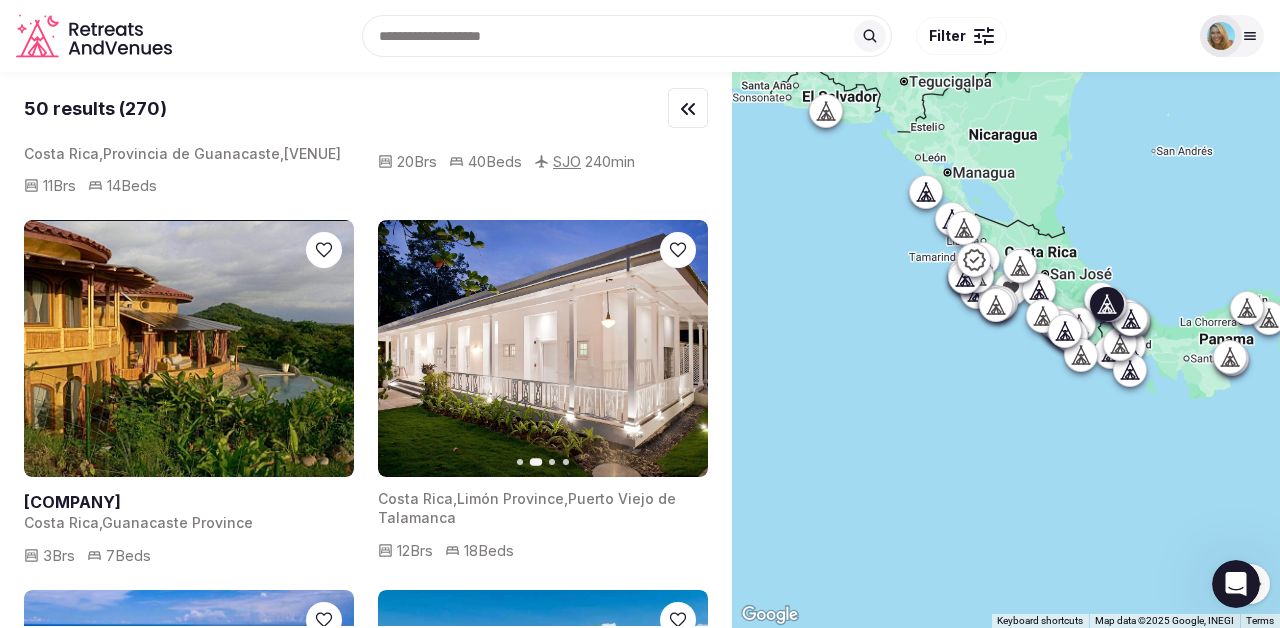 click 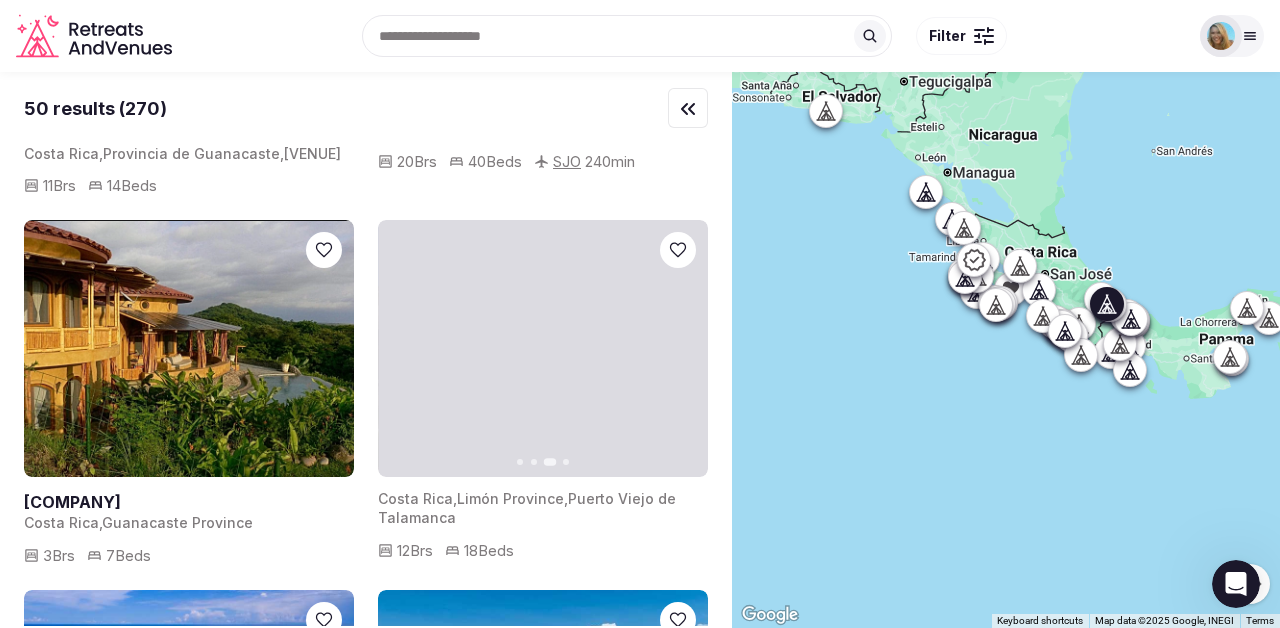 click 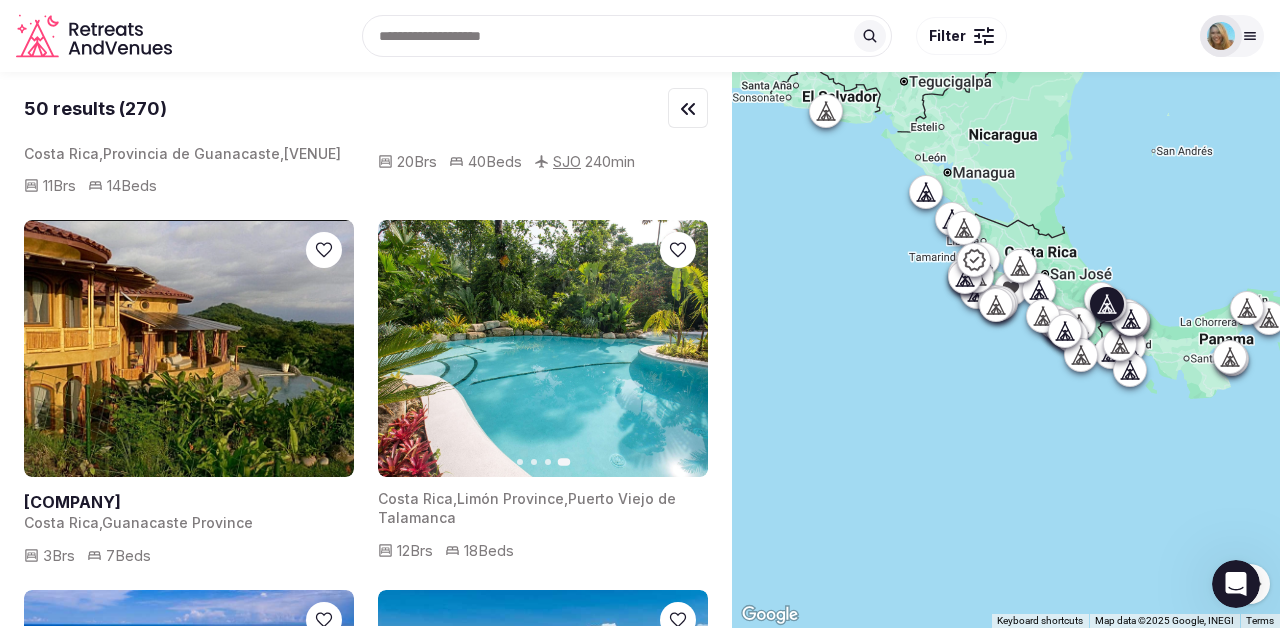 click 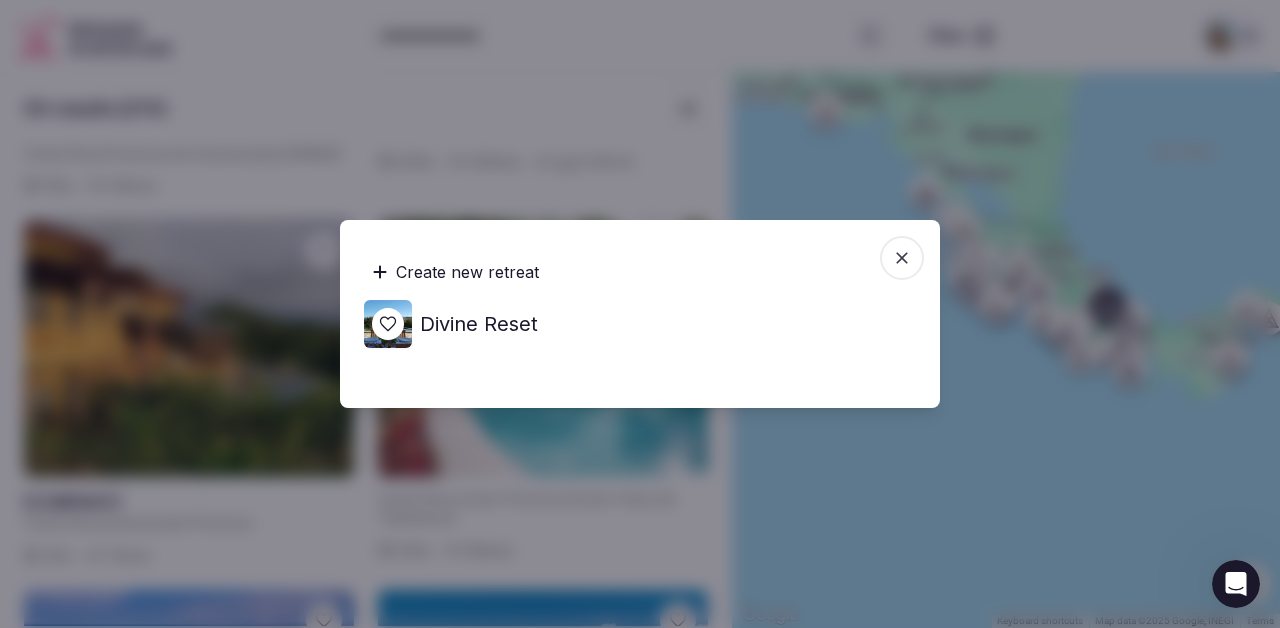 click 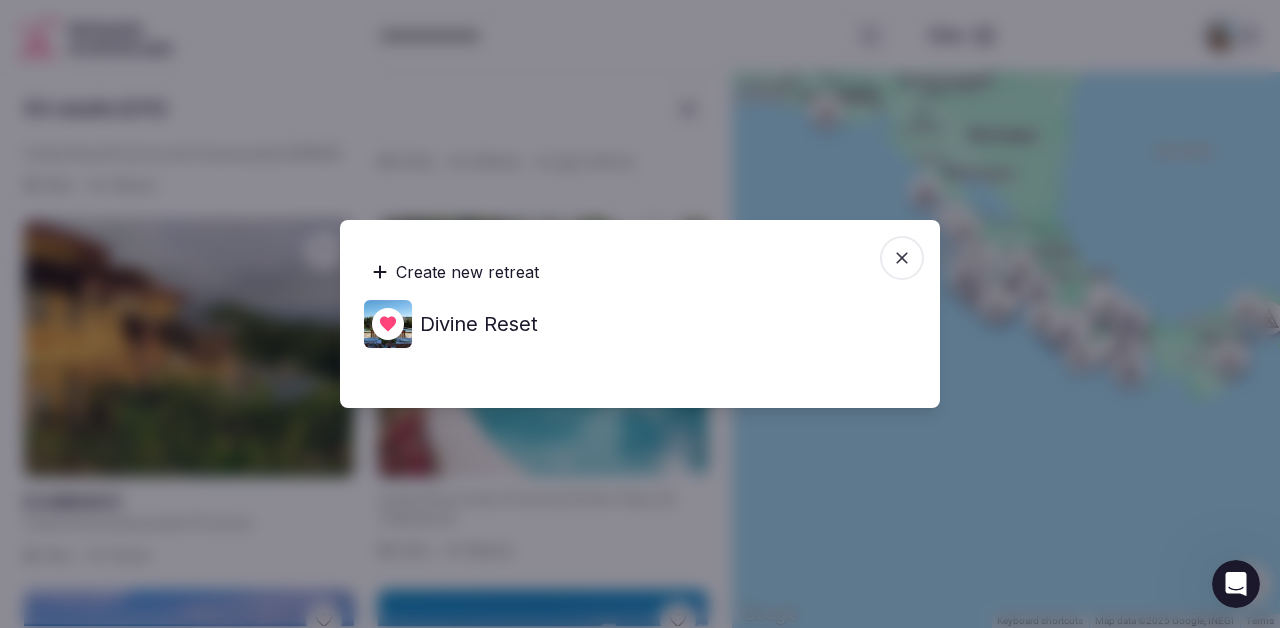click at bounding box center (640, 314) 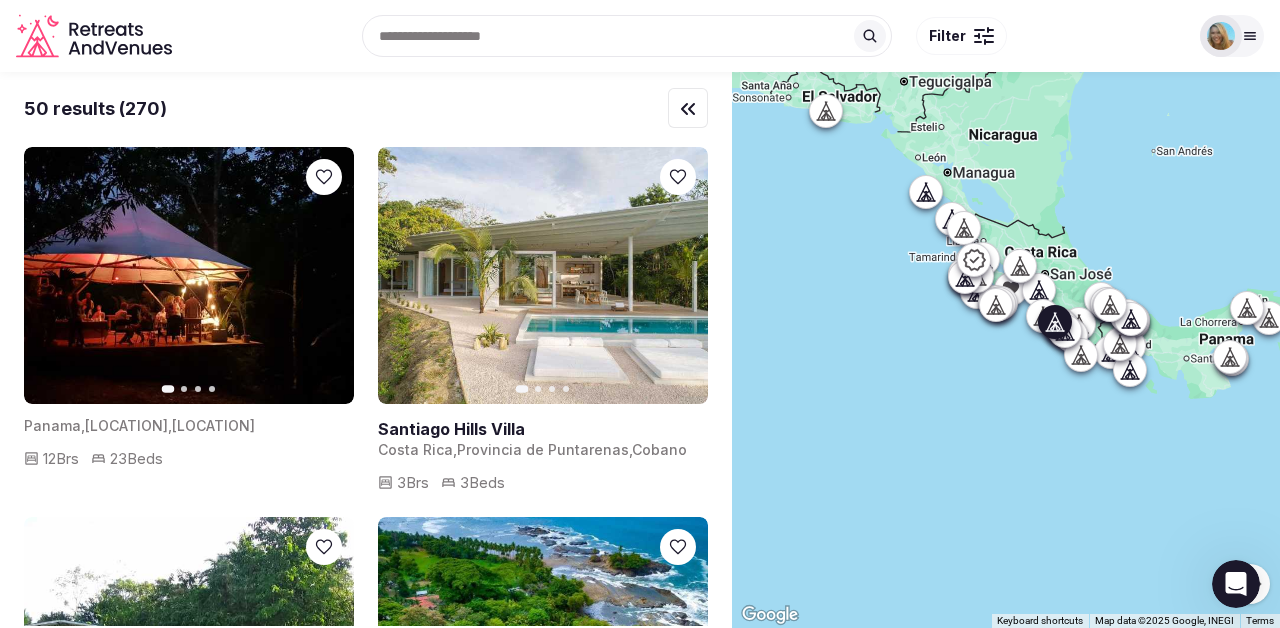 scroll, scrollTop: 4020, scrollLeft: 0, axis: vertical 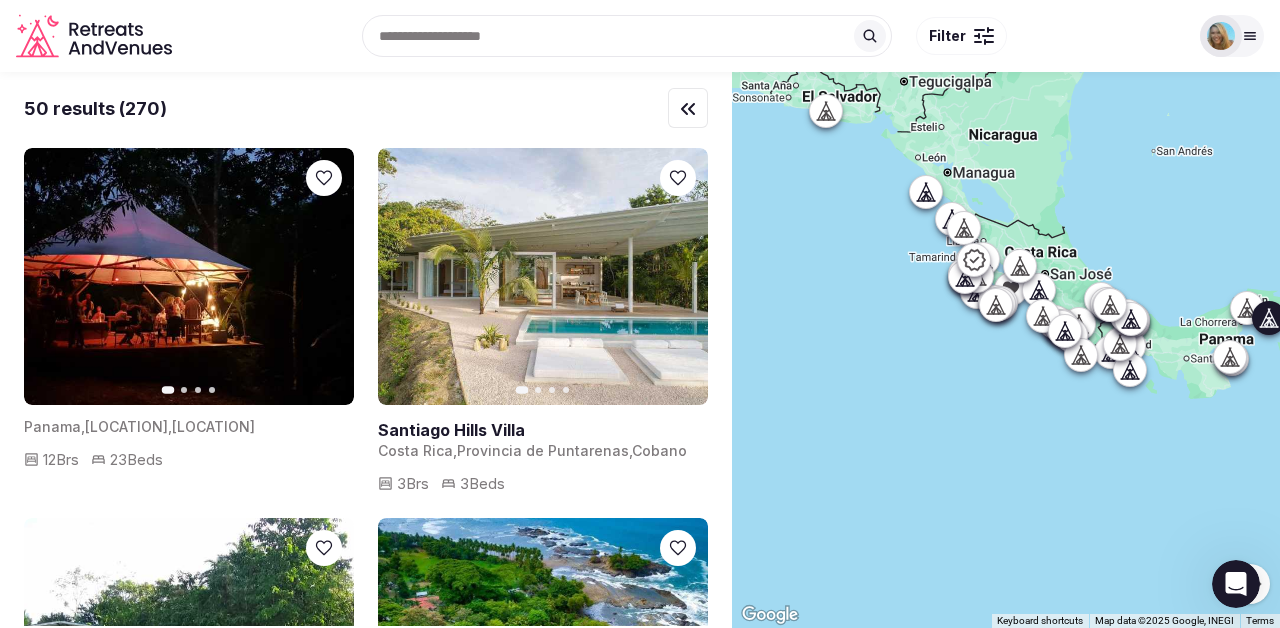 click 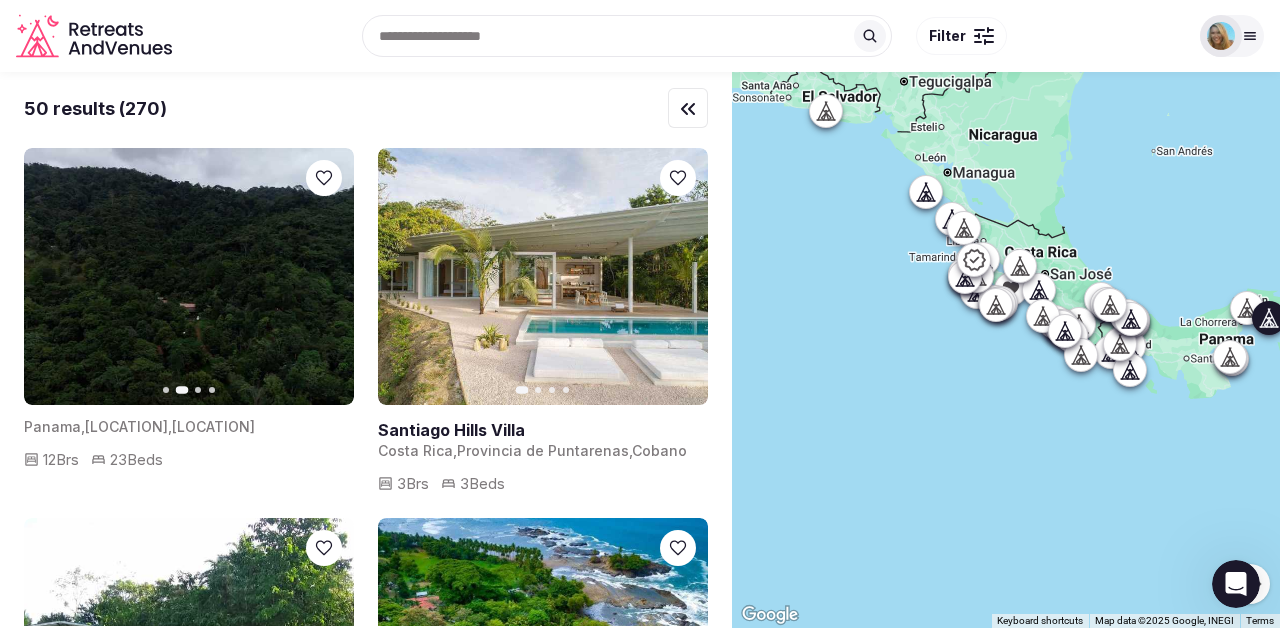 click 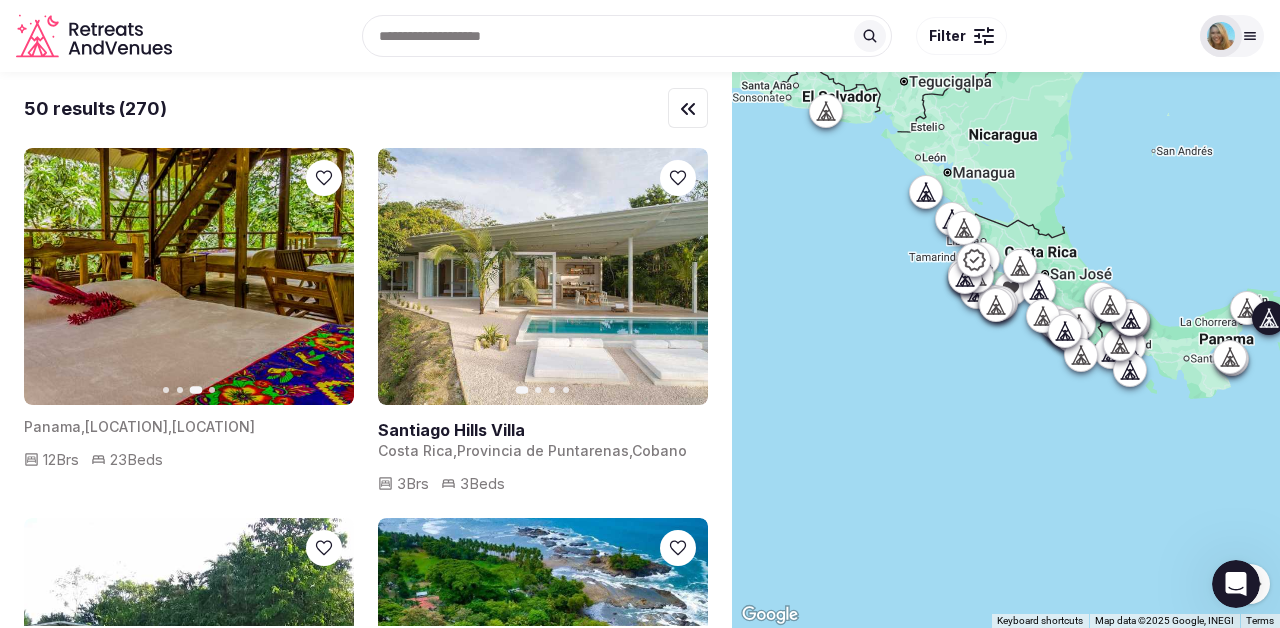 click 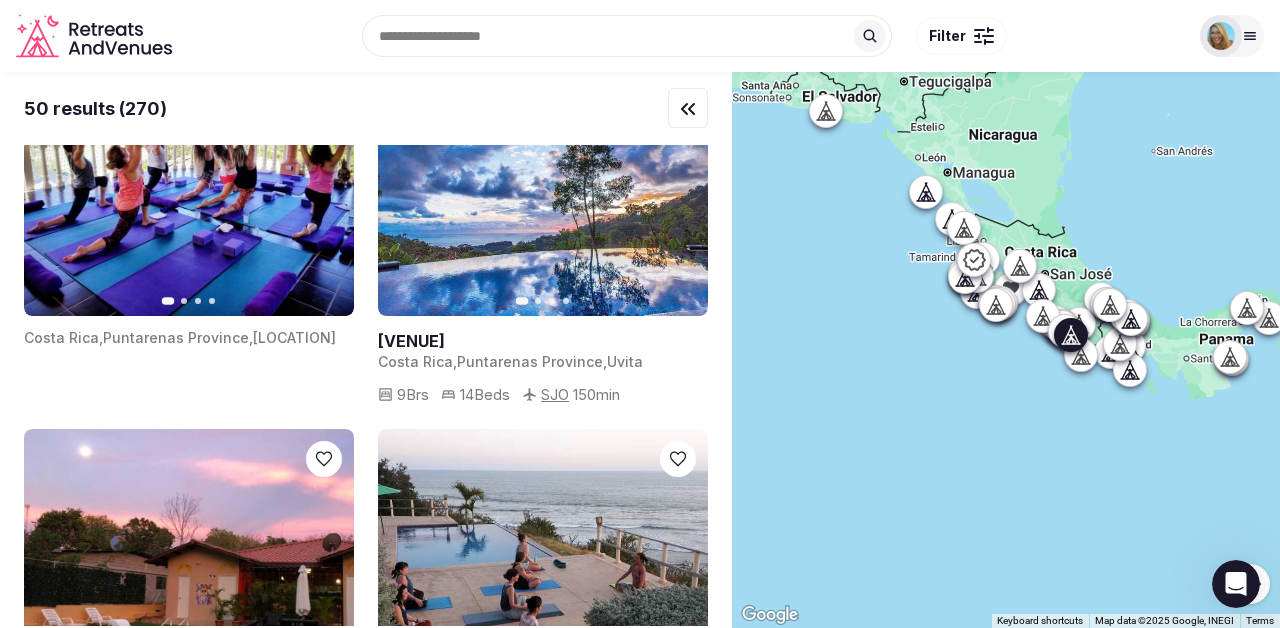 scroll, scrollTop: 5238, scrollLeft: 0, axis: vertical 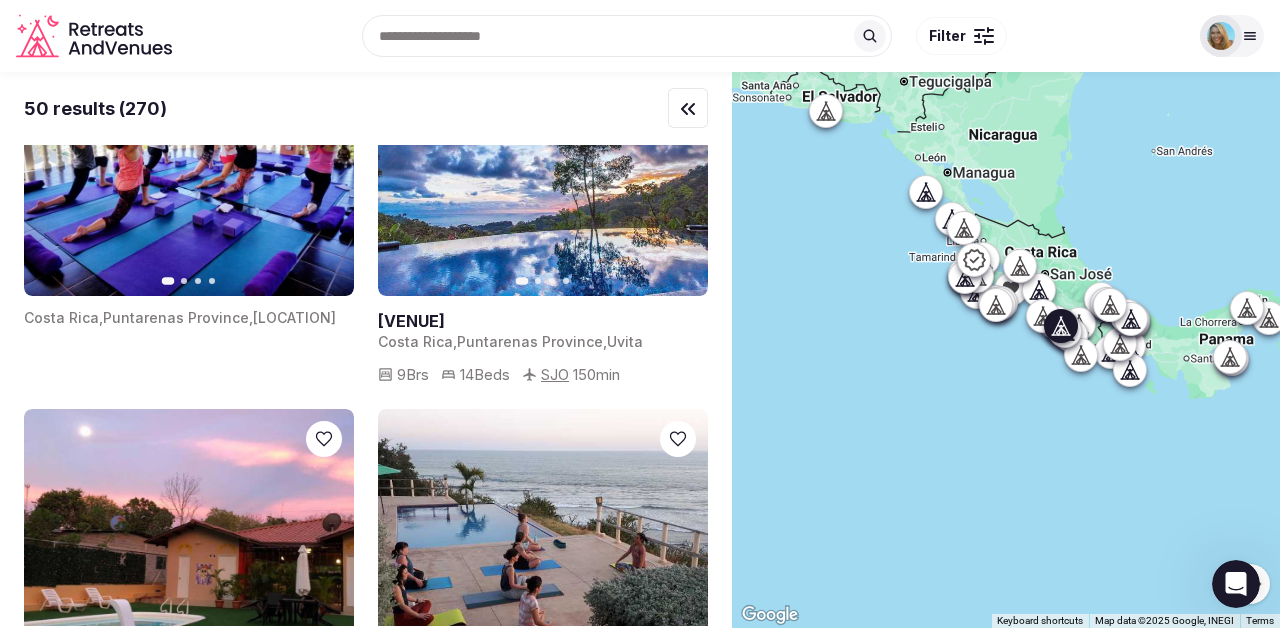 click 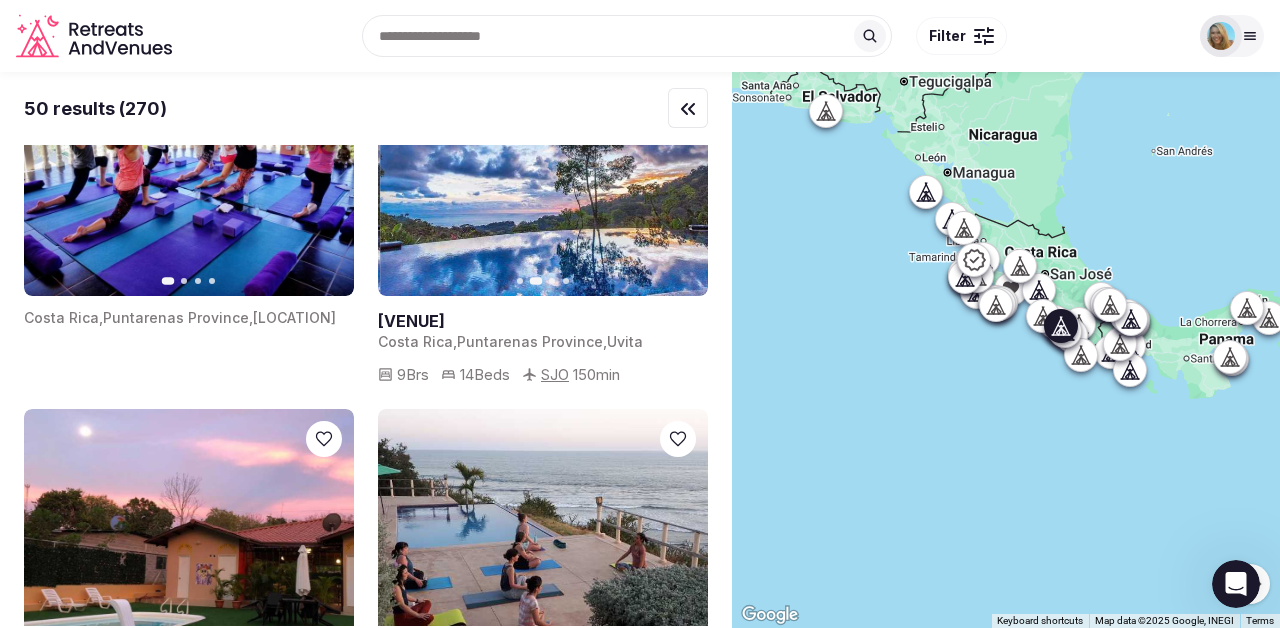 click 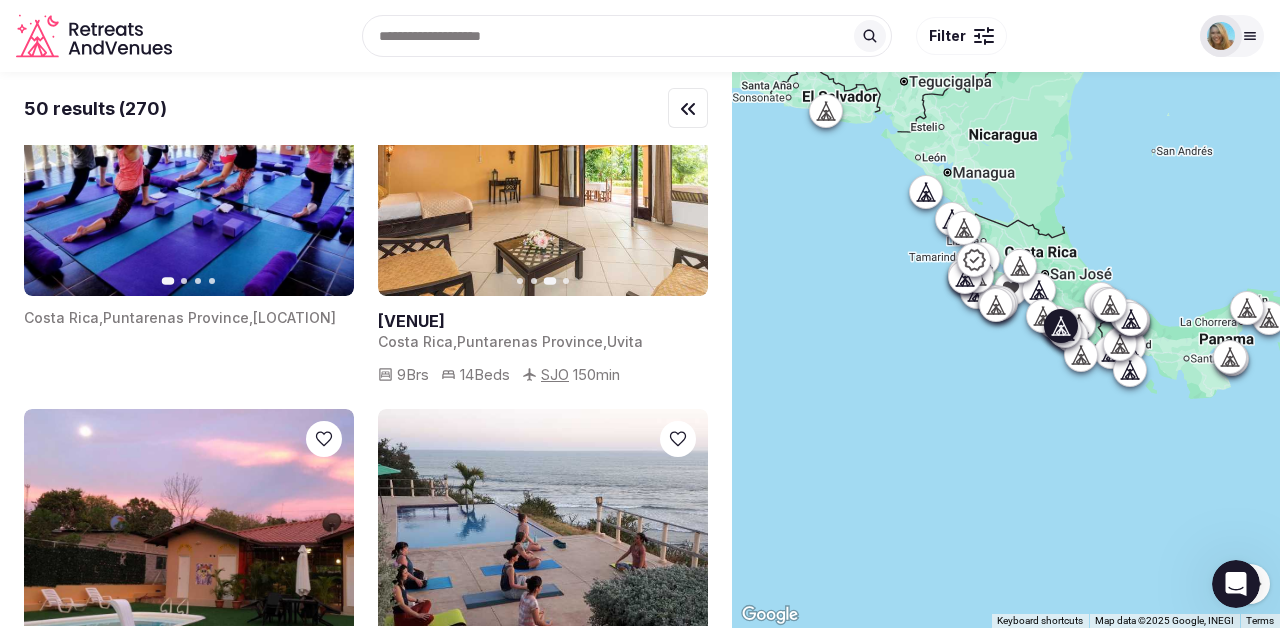 click 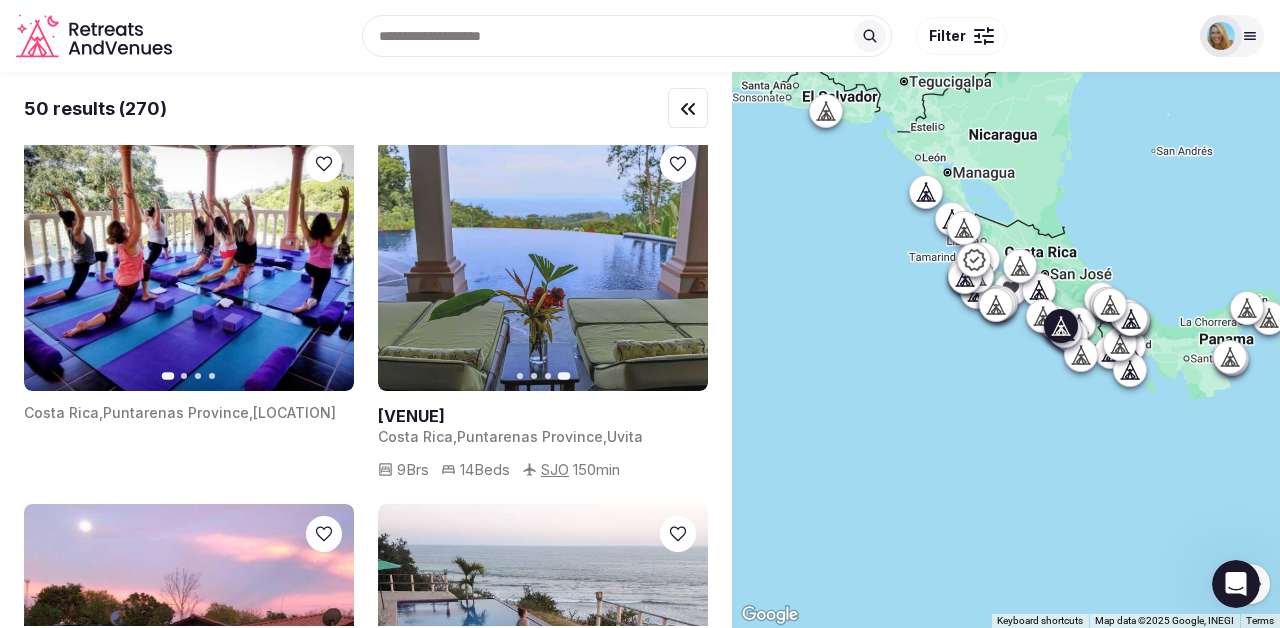 scroll, scrollTop: 5144, scrollLeft: 0, axis: vertical 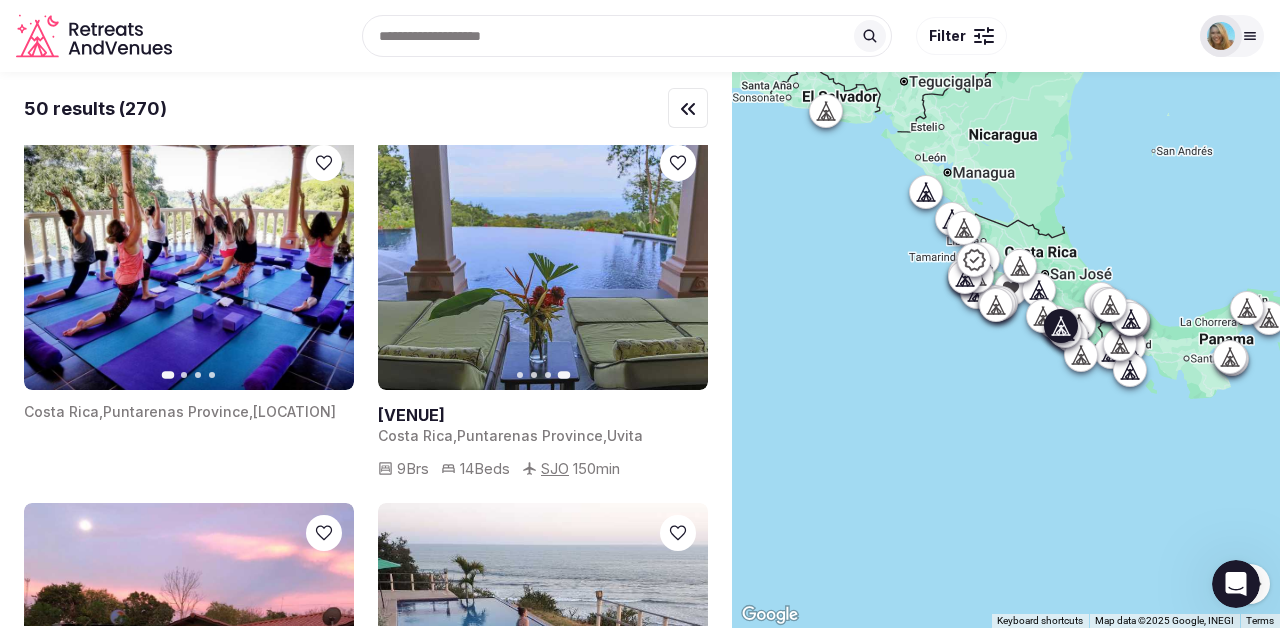 click 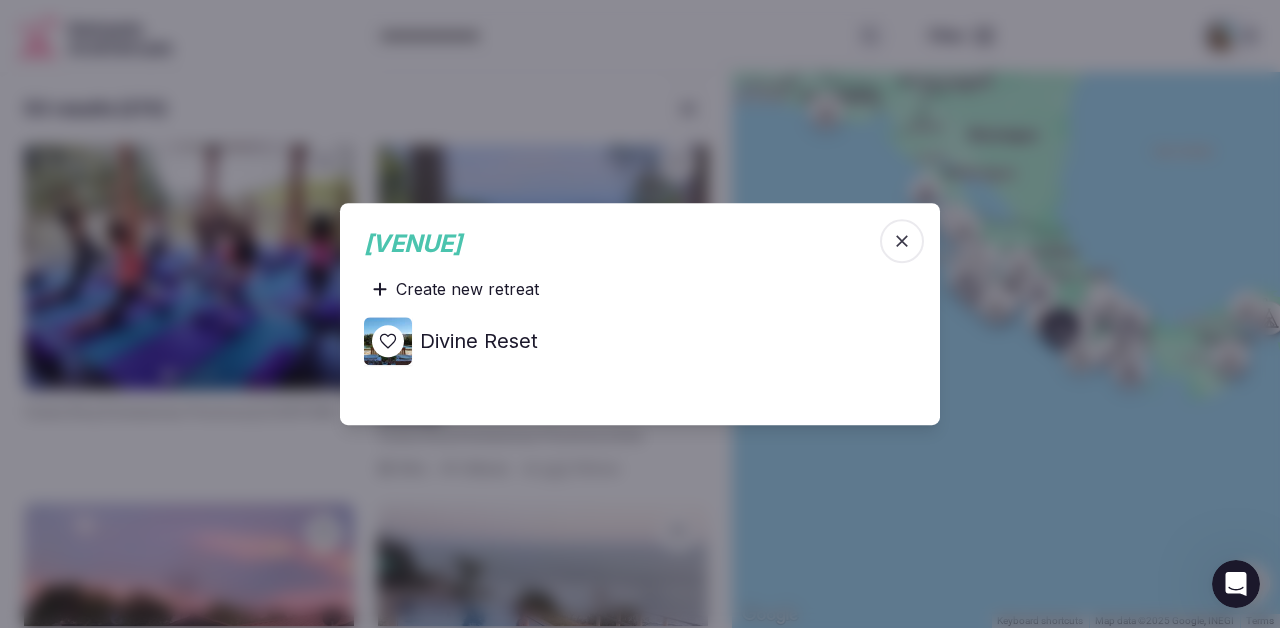 click 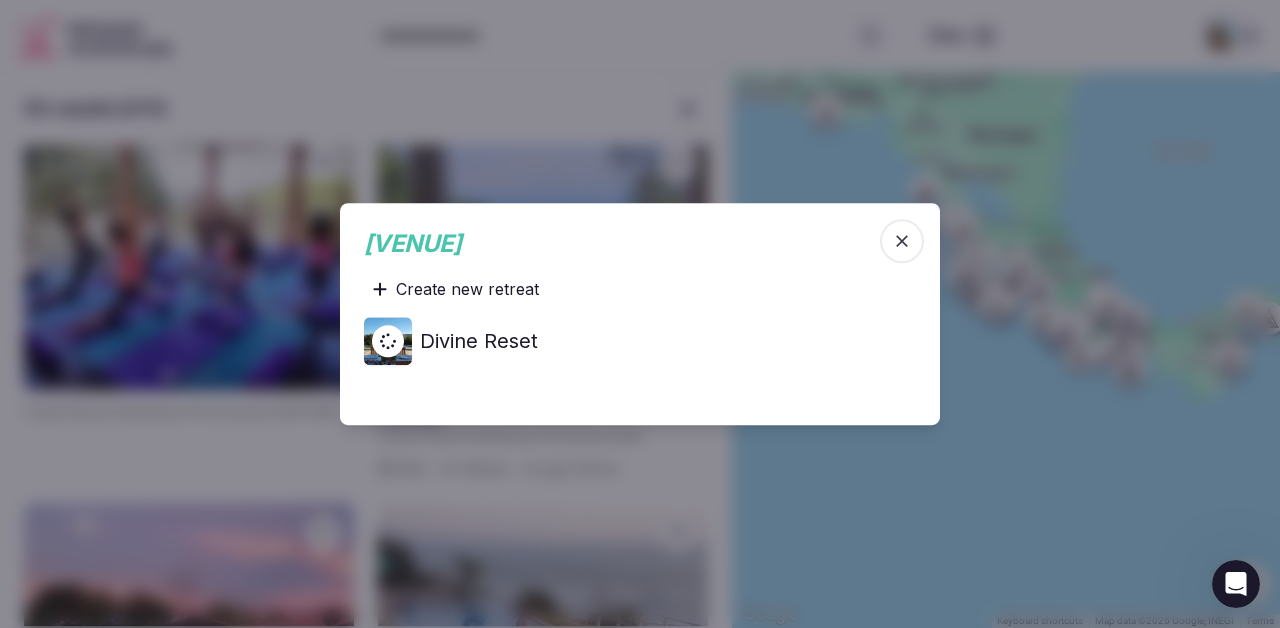 click at bounding box center [640, 314] 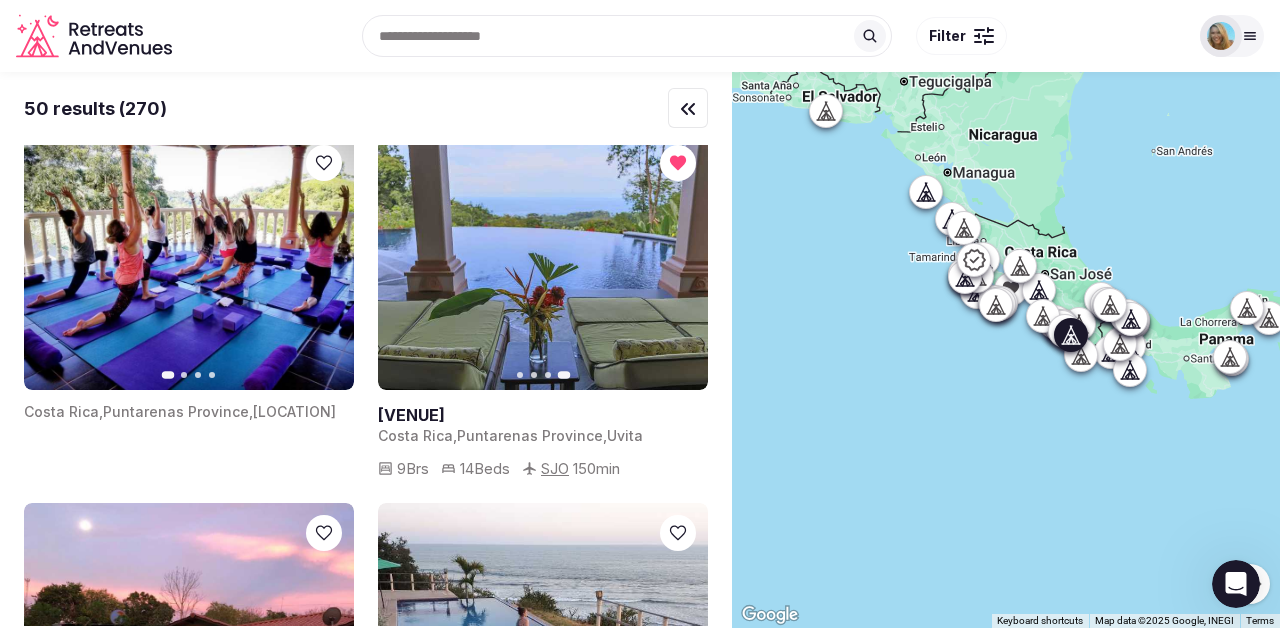 click 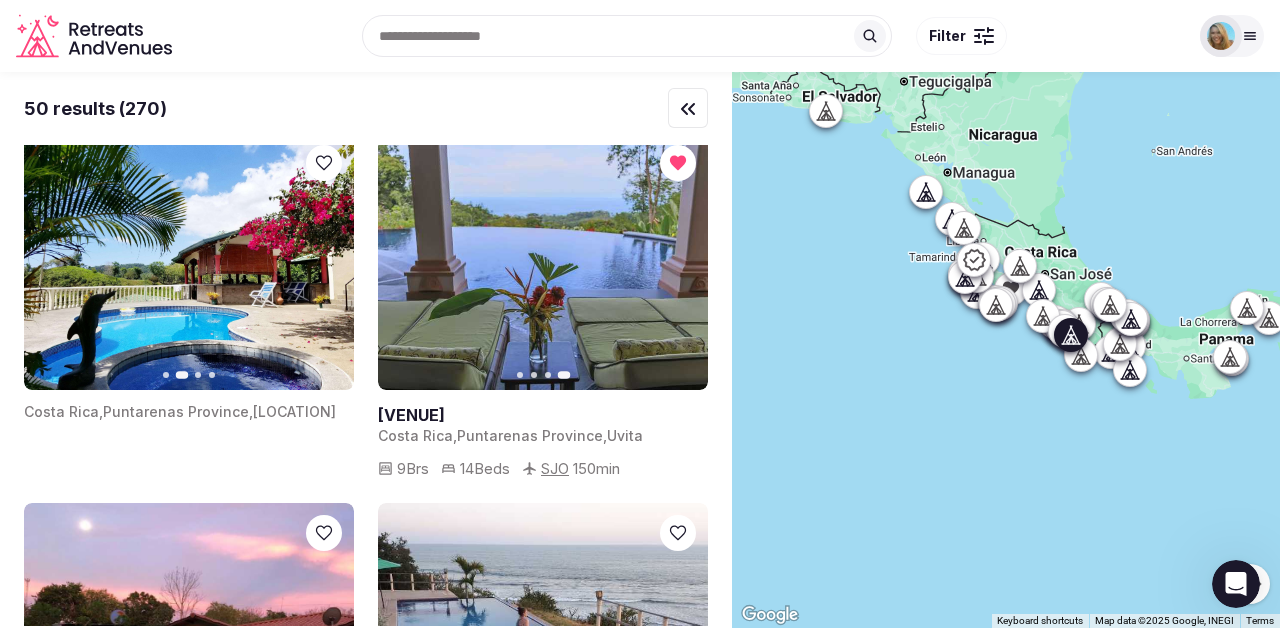 click 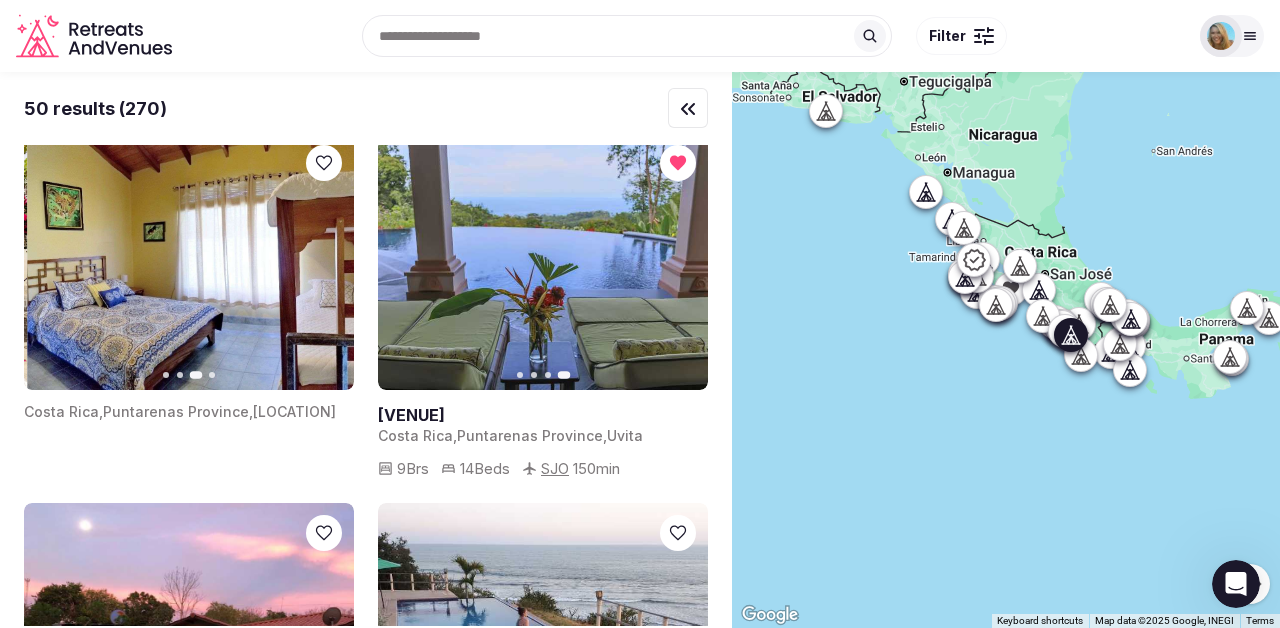 click at bounding box center (192, 261) 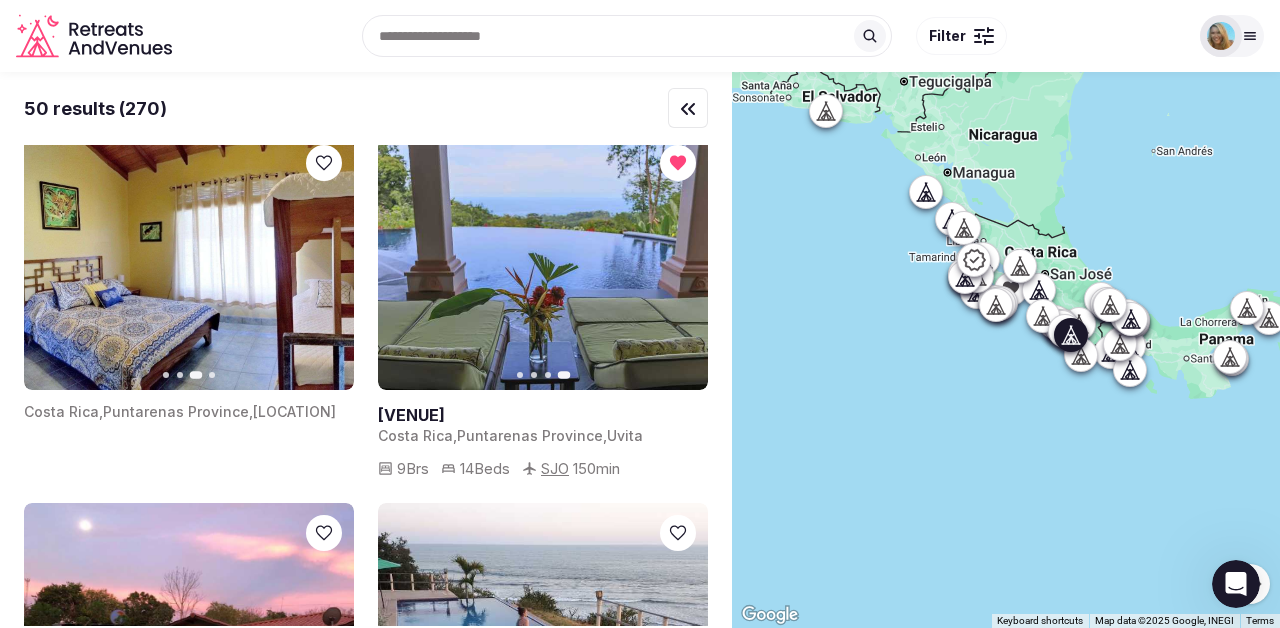 click 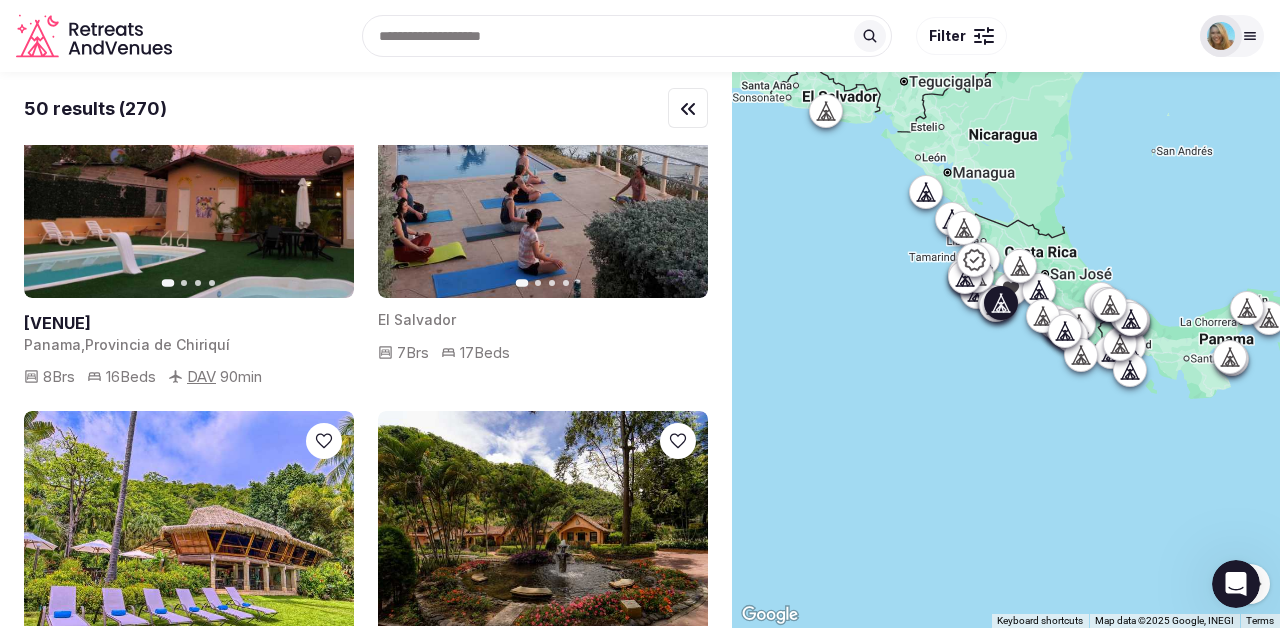 scroll, scrollTop: 5602, scrollLeft: 0, axis: vertical 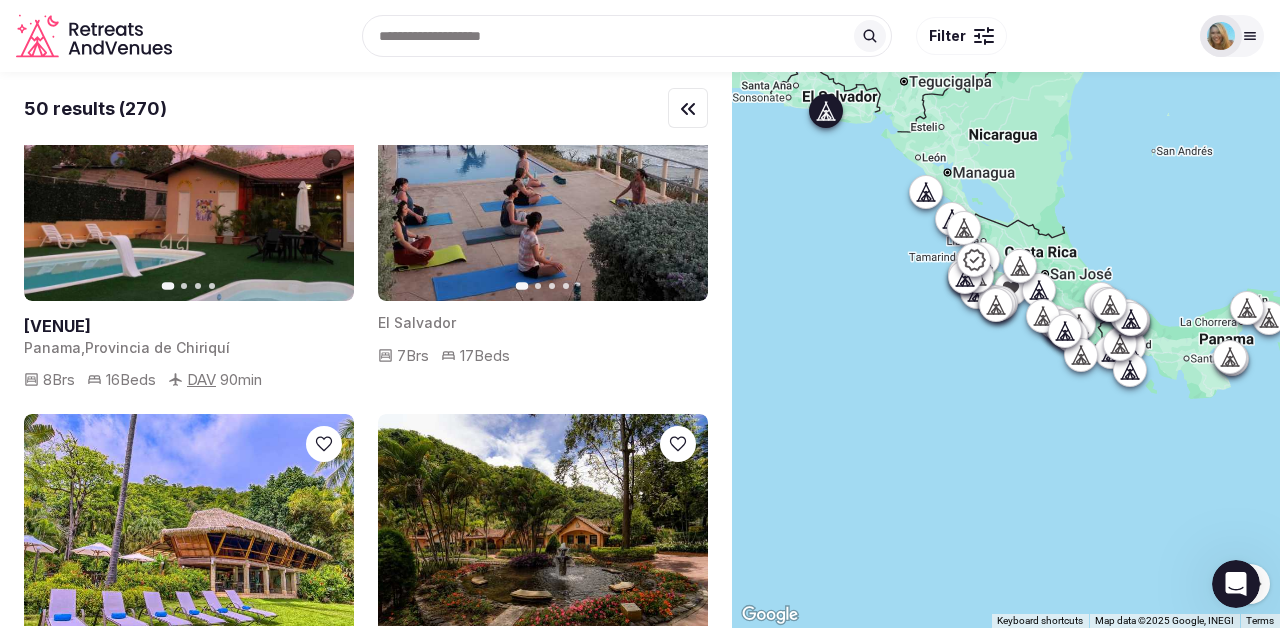 click 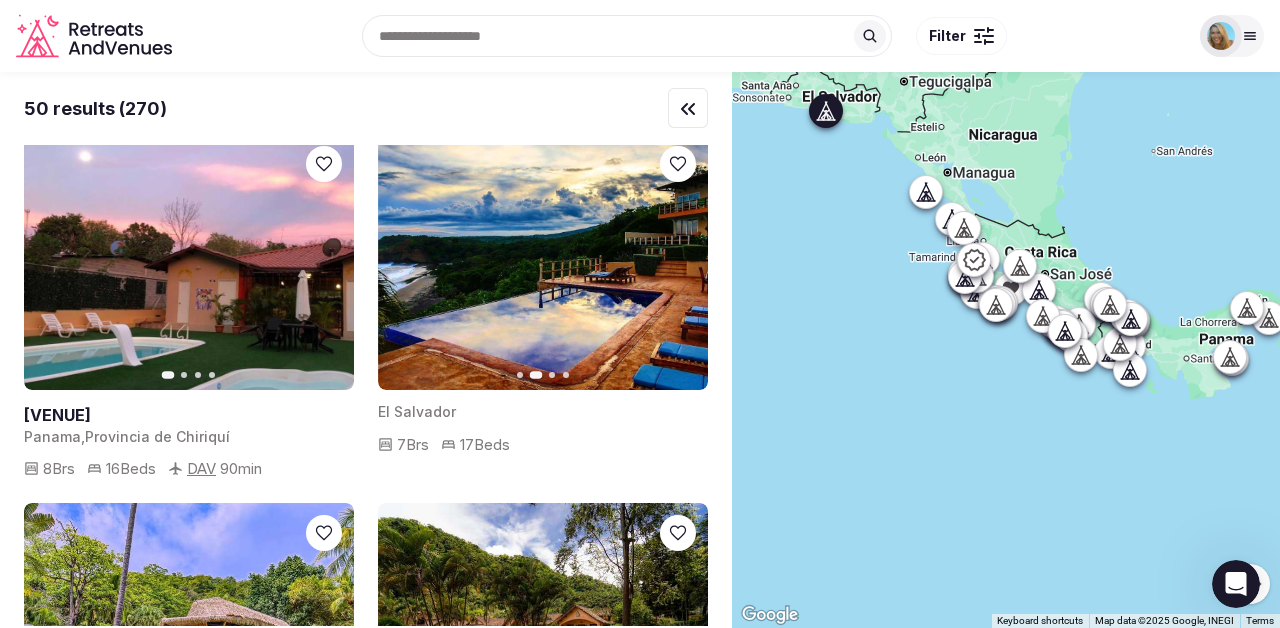 scroll, scrollTop: 5512, scrollLeft: 0, axis: vertical 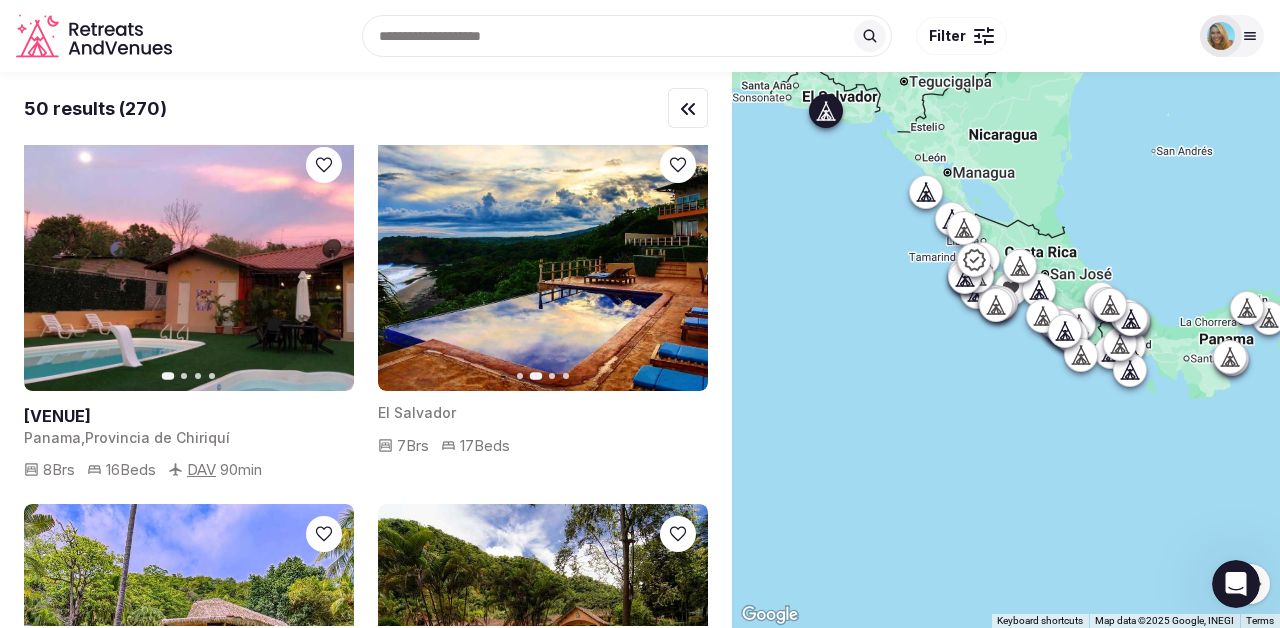 click 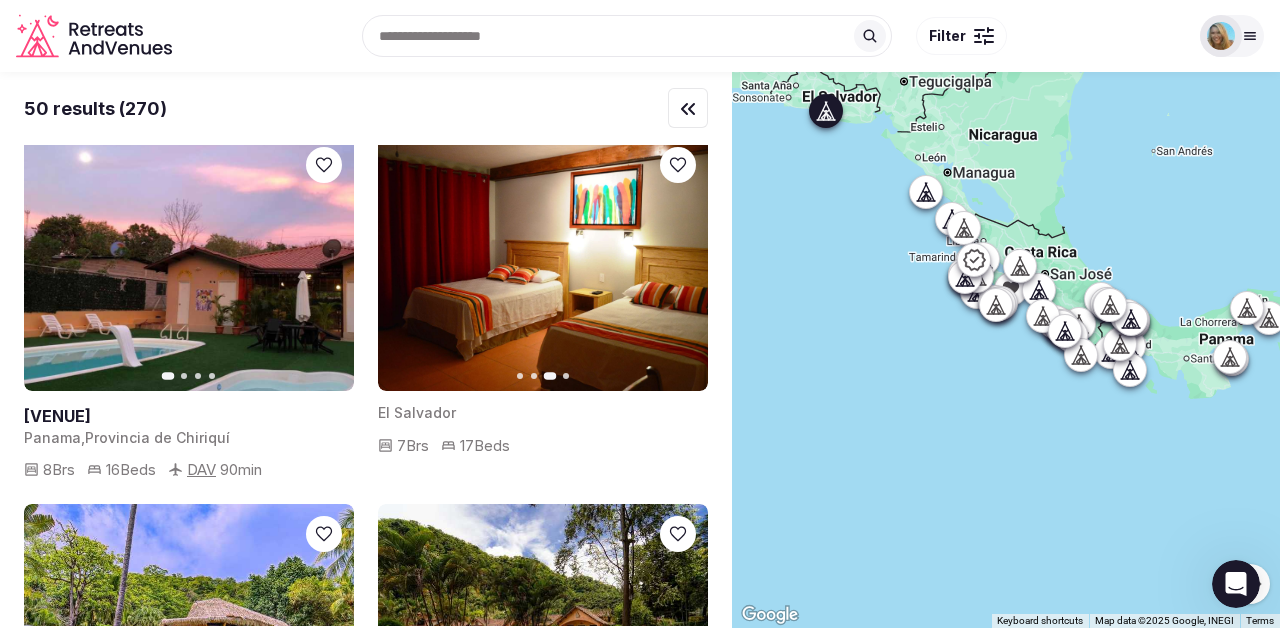 click 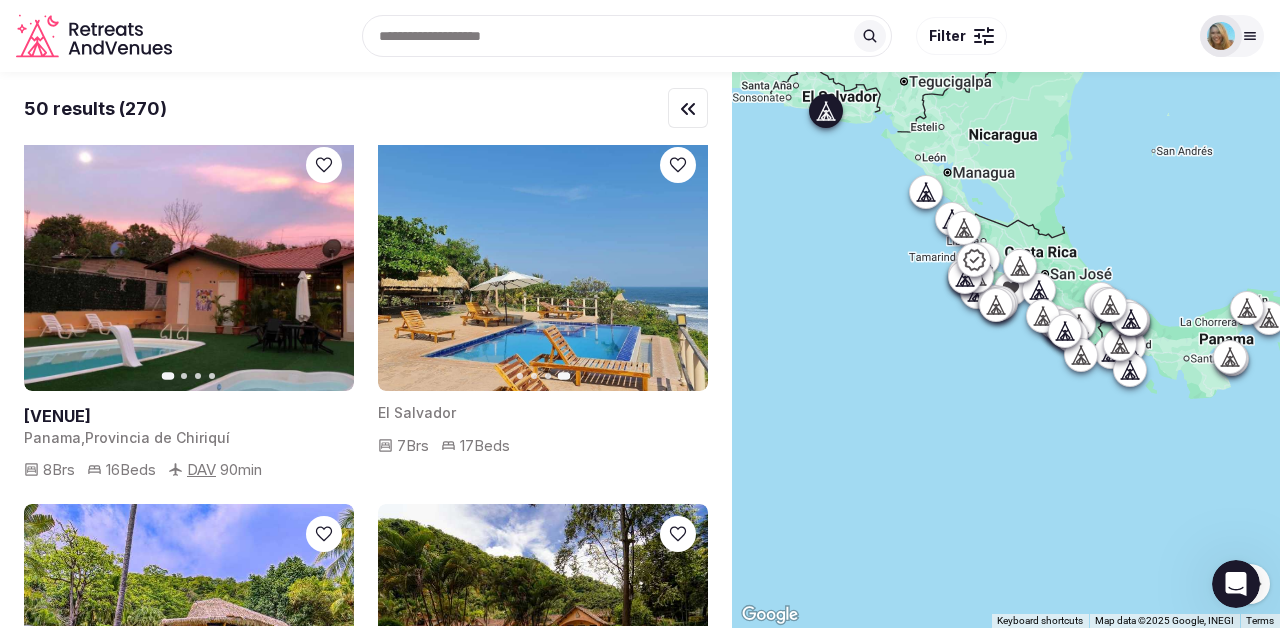 click 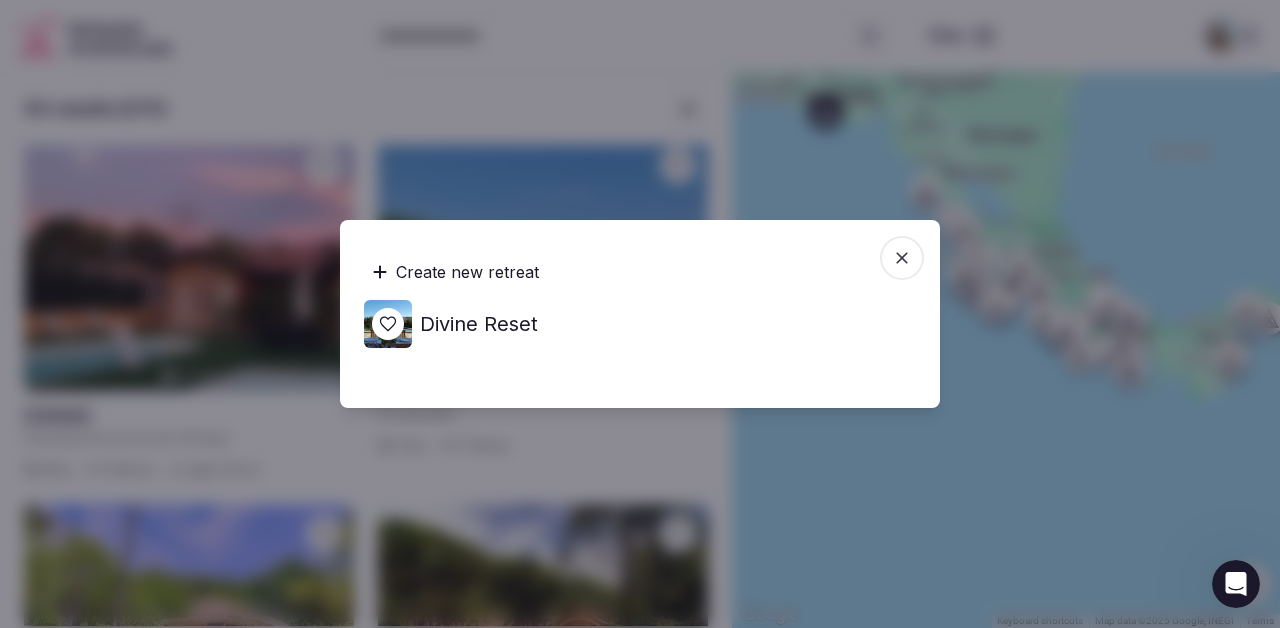 click 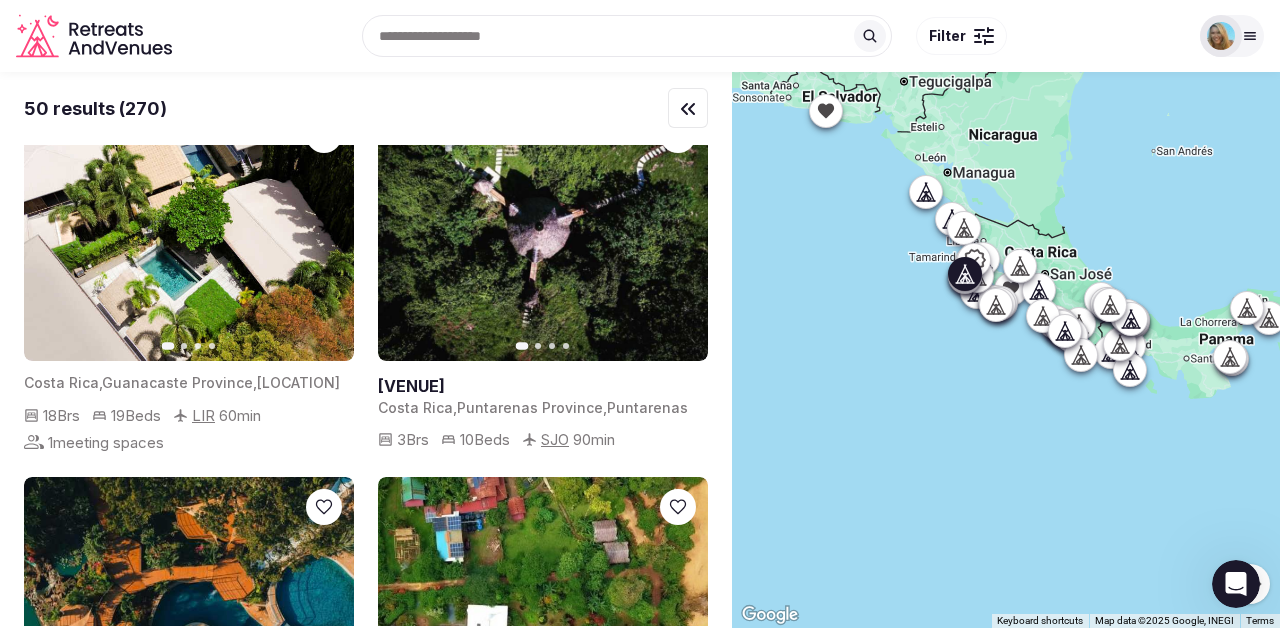 scroll, scrollTop: 6267, scrollLeft: 0, axis: vertical 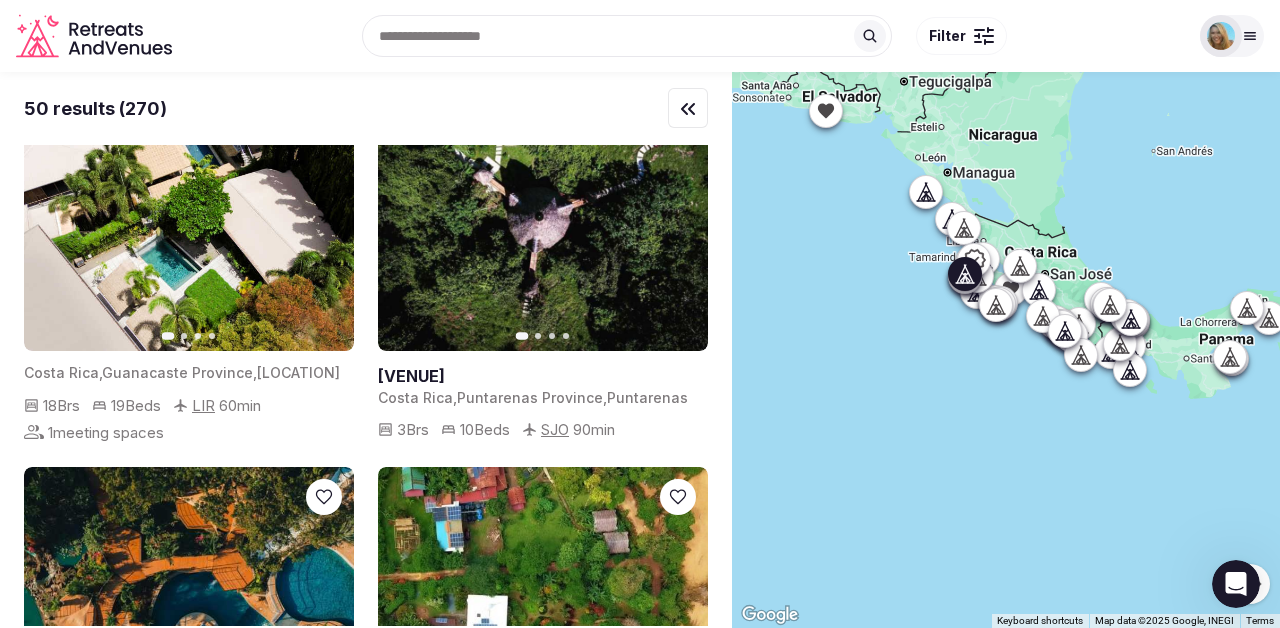 click 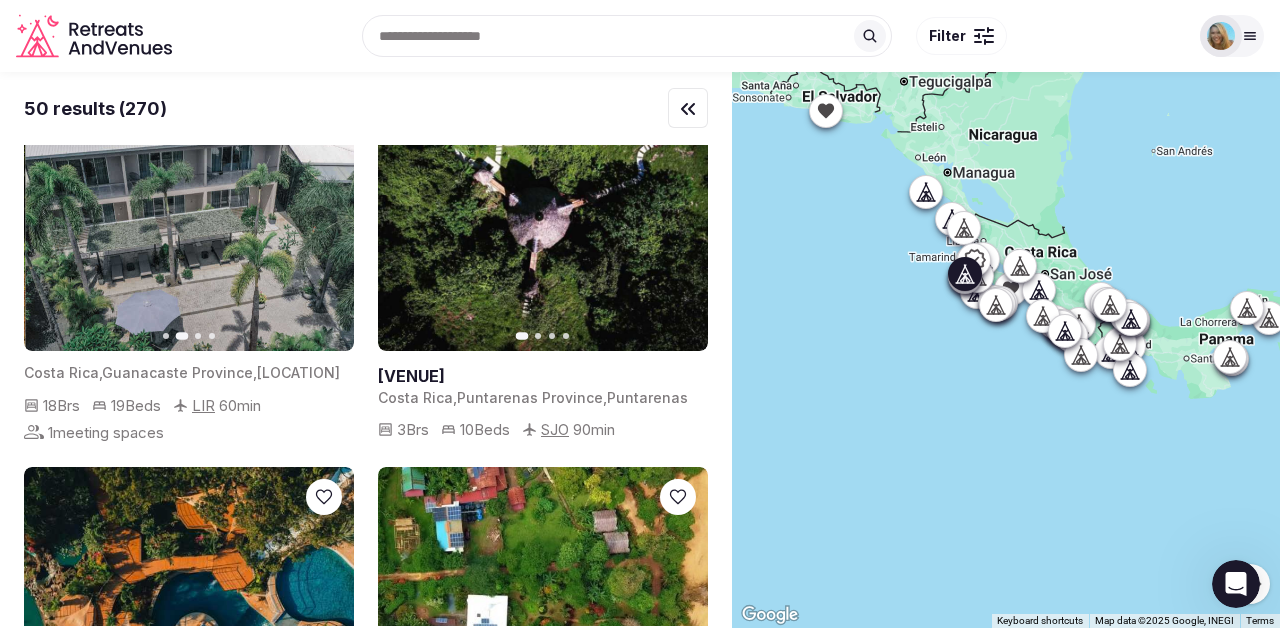 click 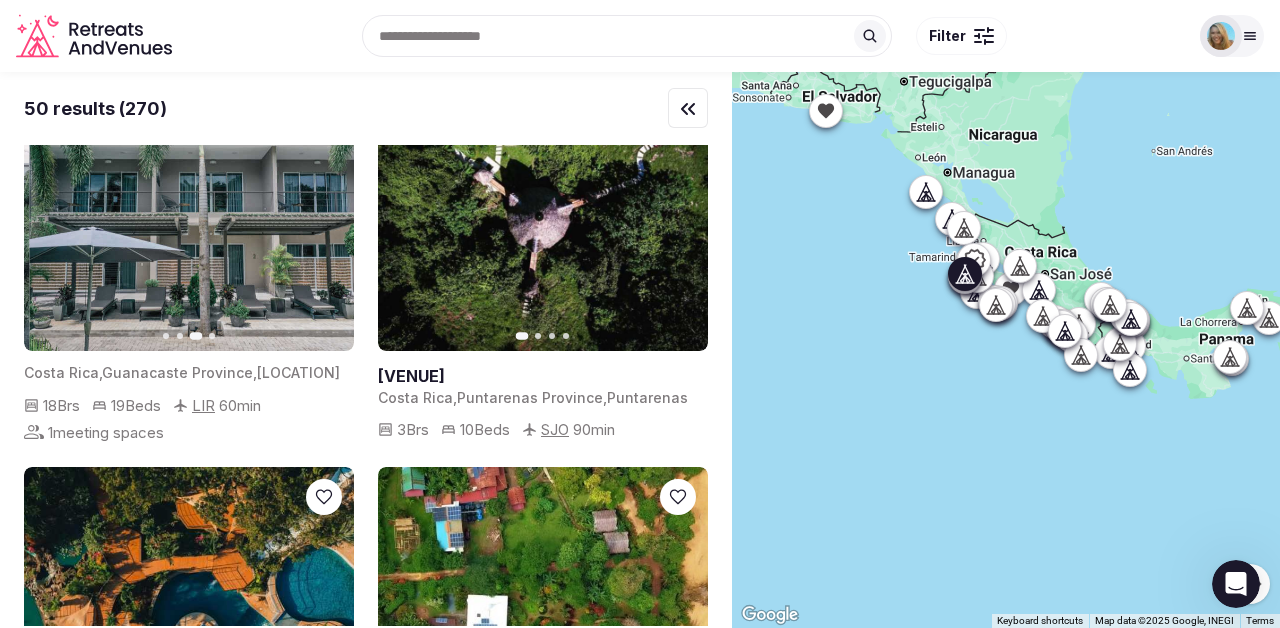 click 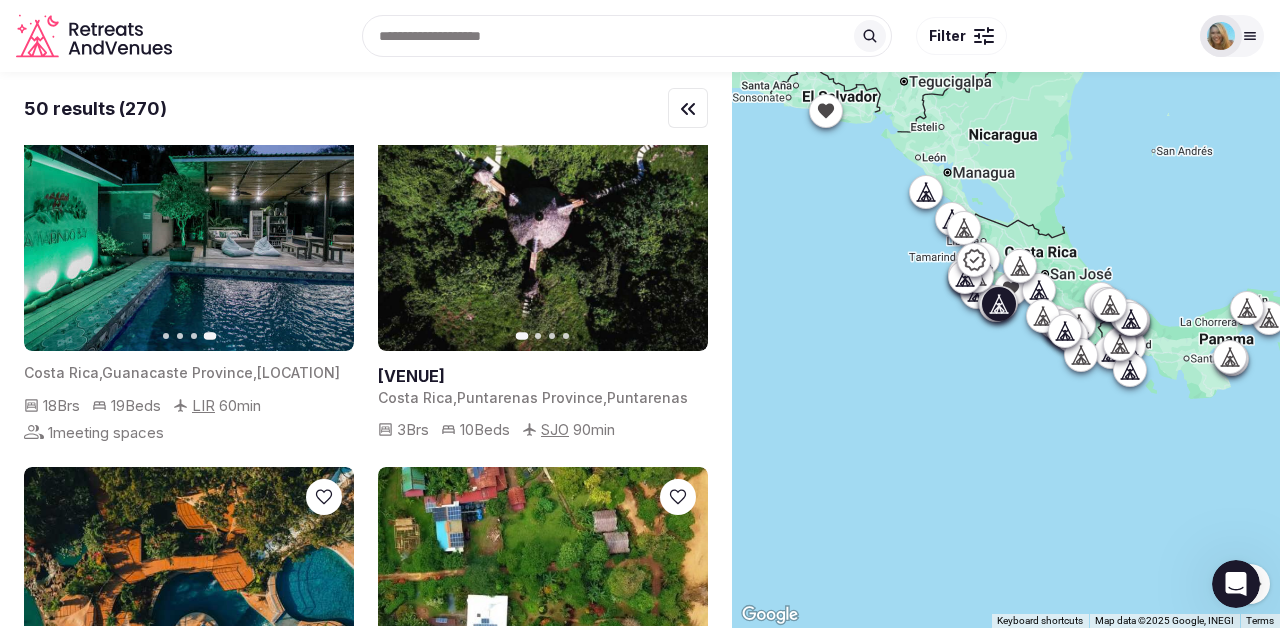 click 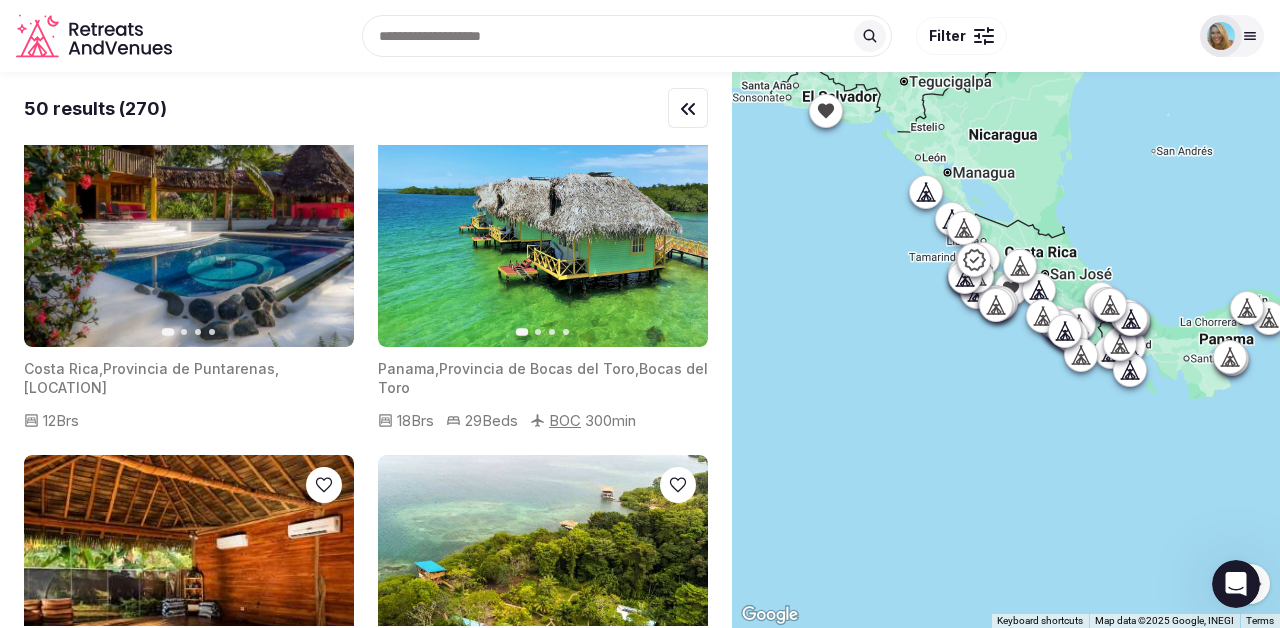 scroll, scrollTop: 7028, scrollLeft: 0, axis: vertical 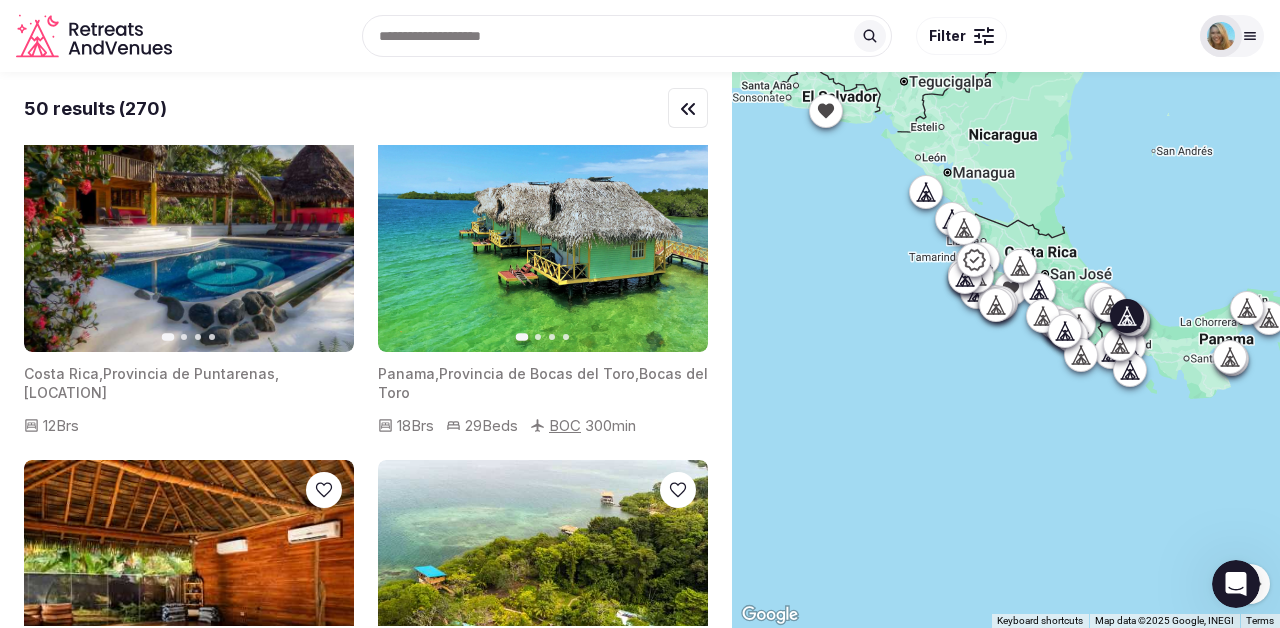 click 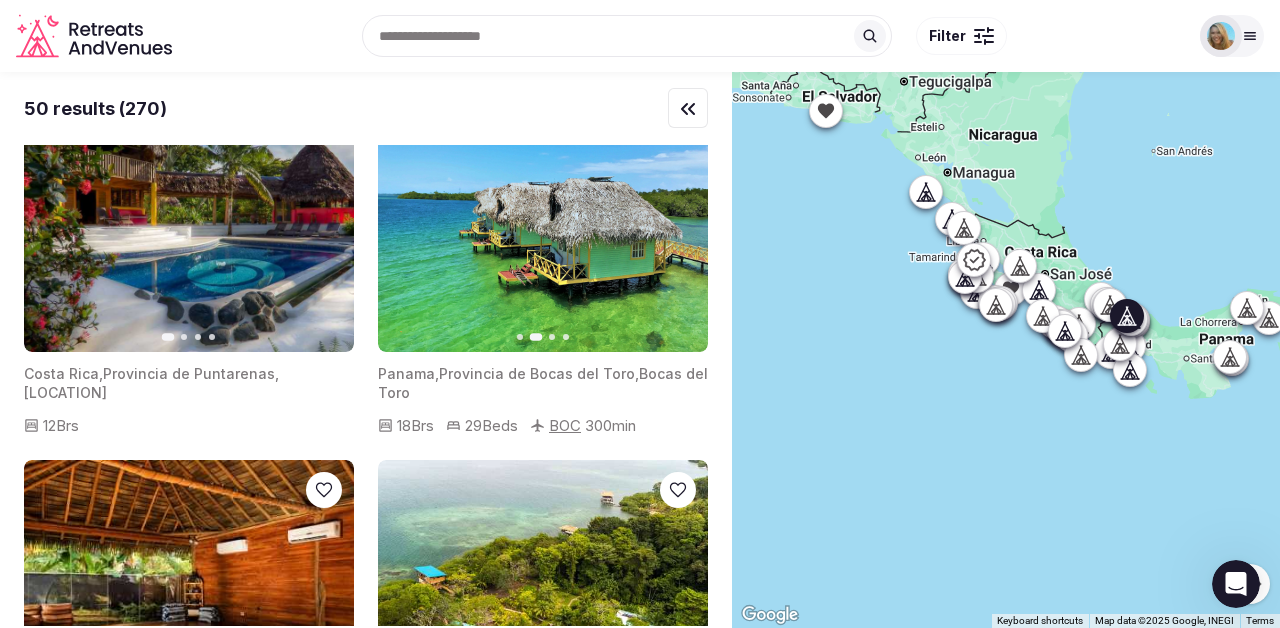 click 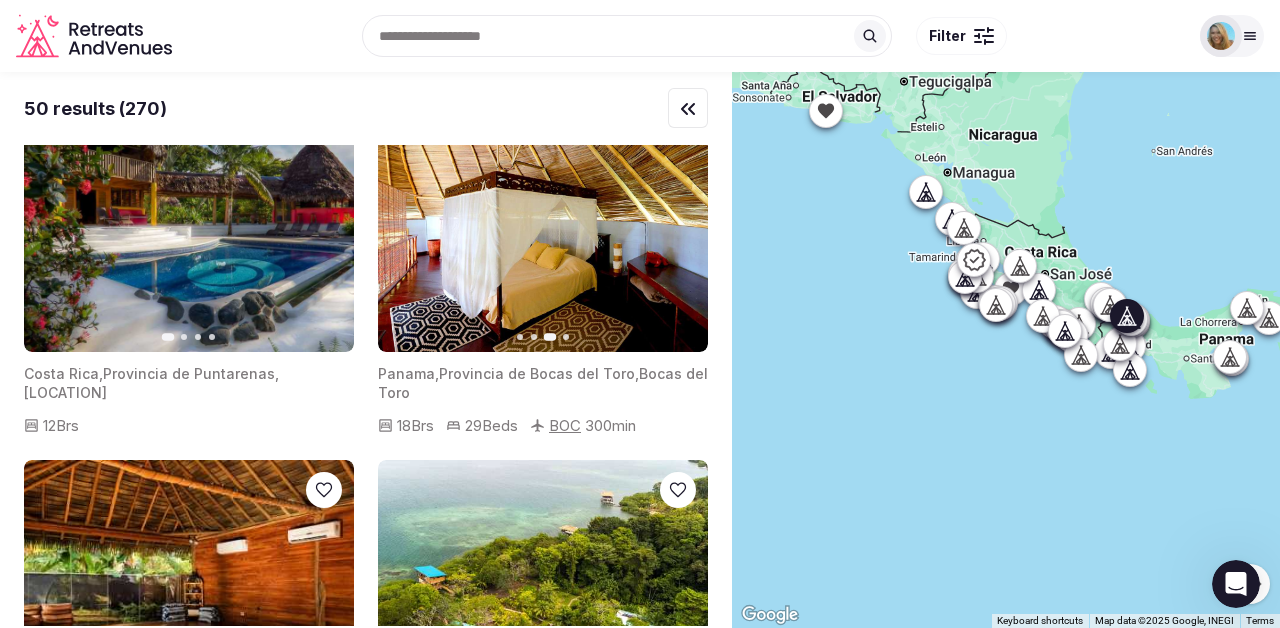 click 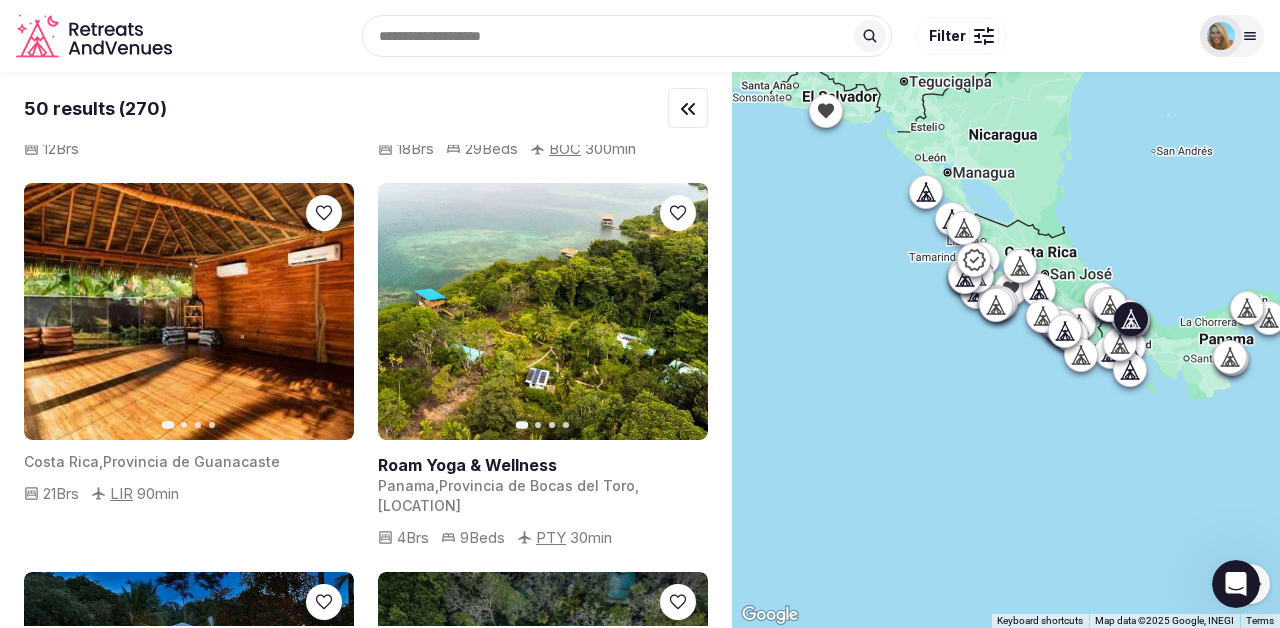 scroll, scrollTop: 7308, scrollLeft: 0, axis: vertical 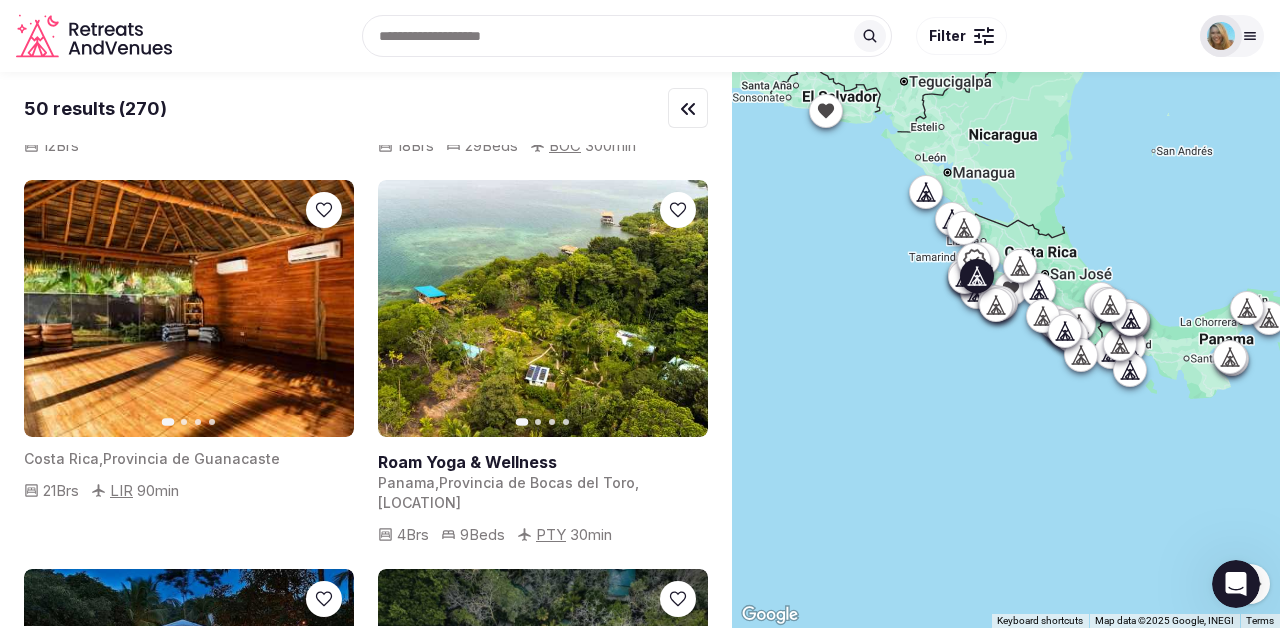 click 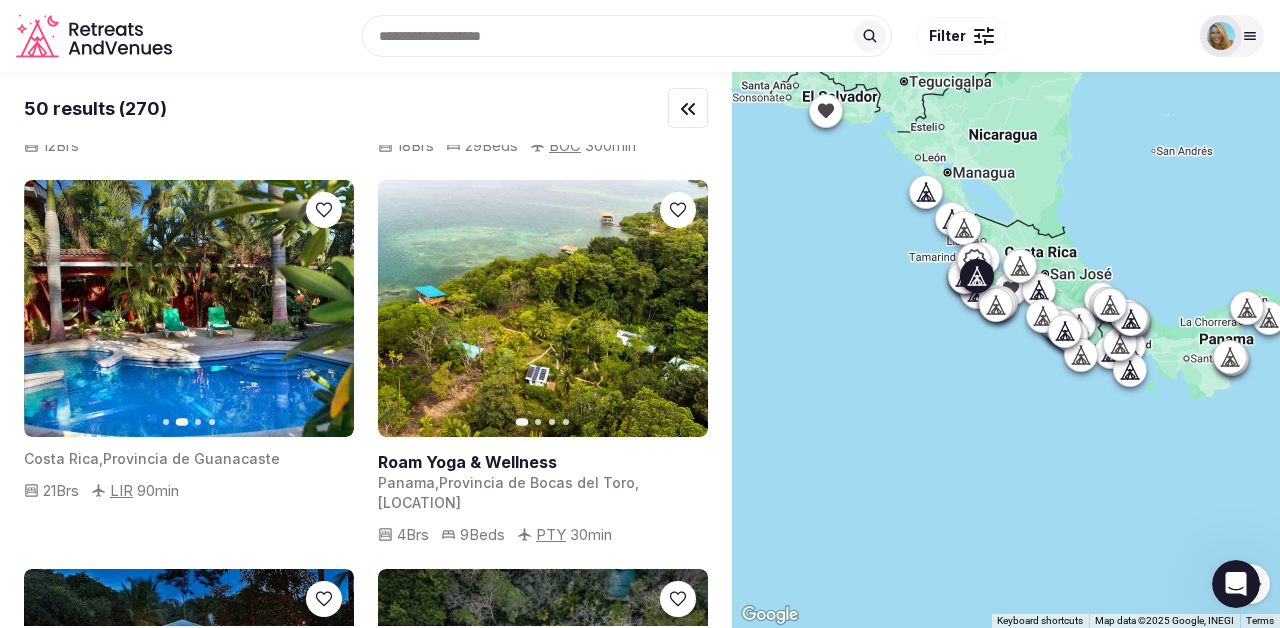 click 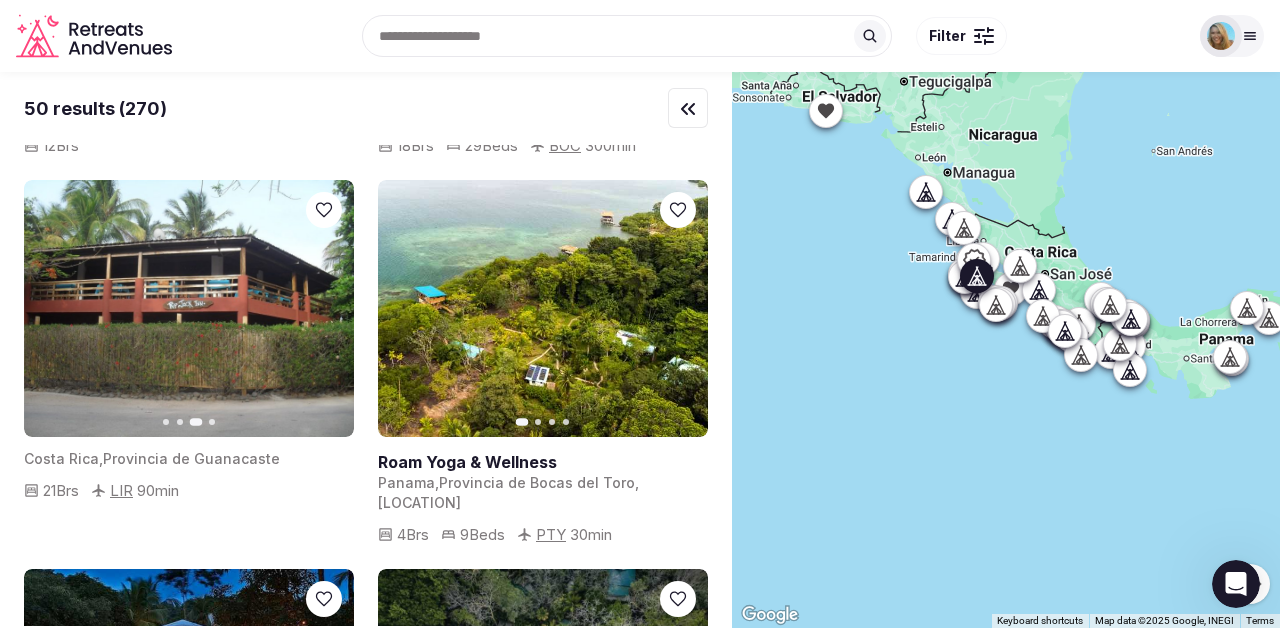 click 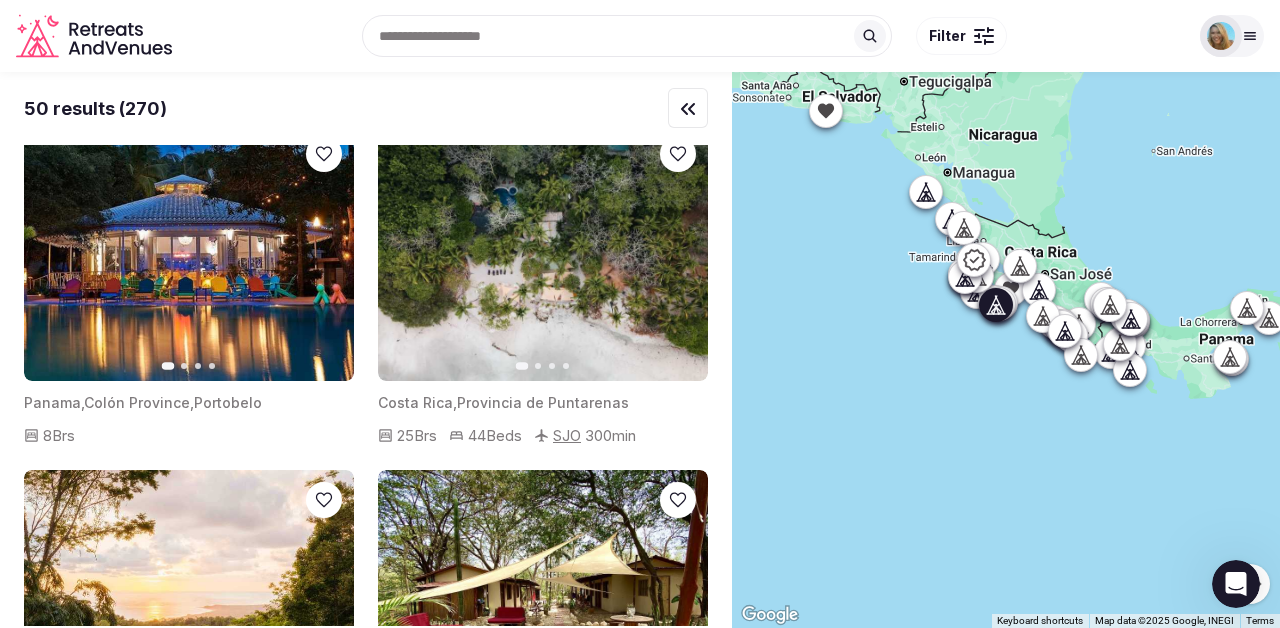 scroll, scrollTop: 7756, scrollLeft: 0, axis: vertical 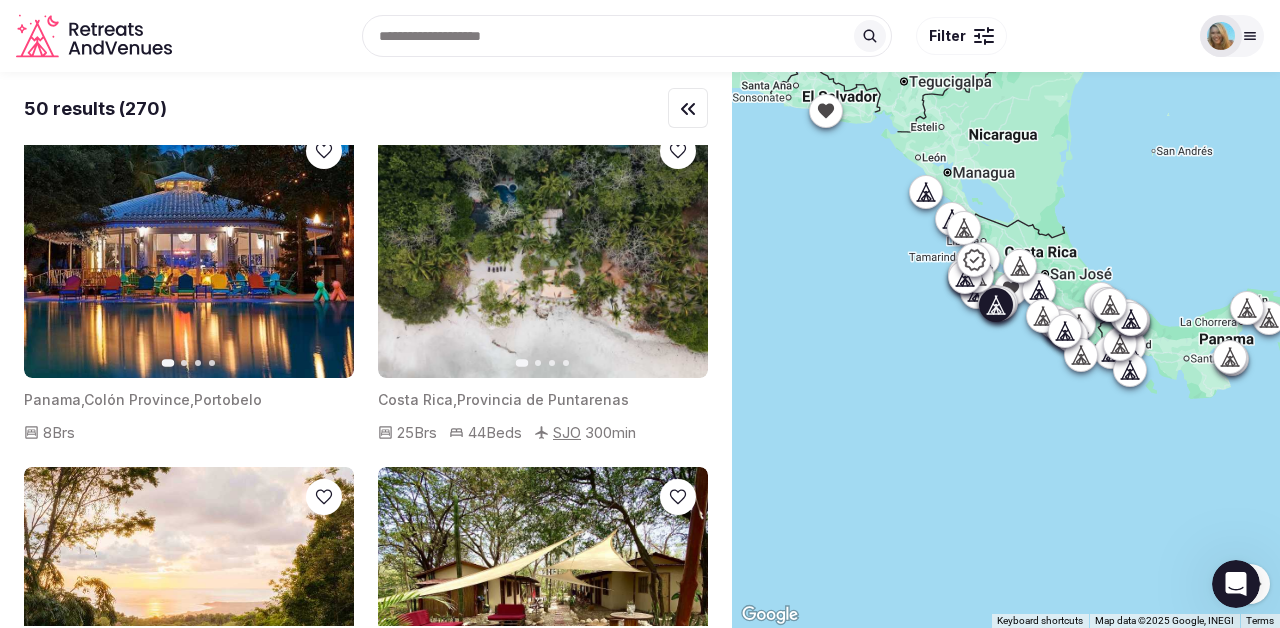 click 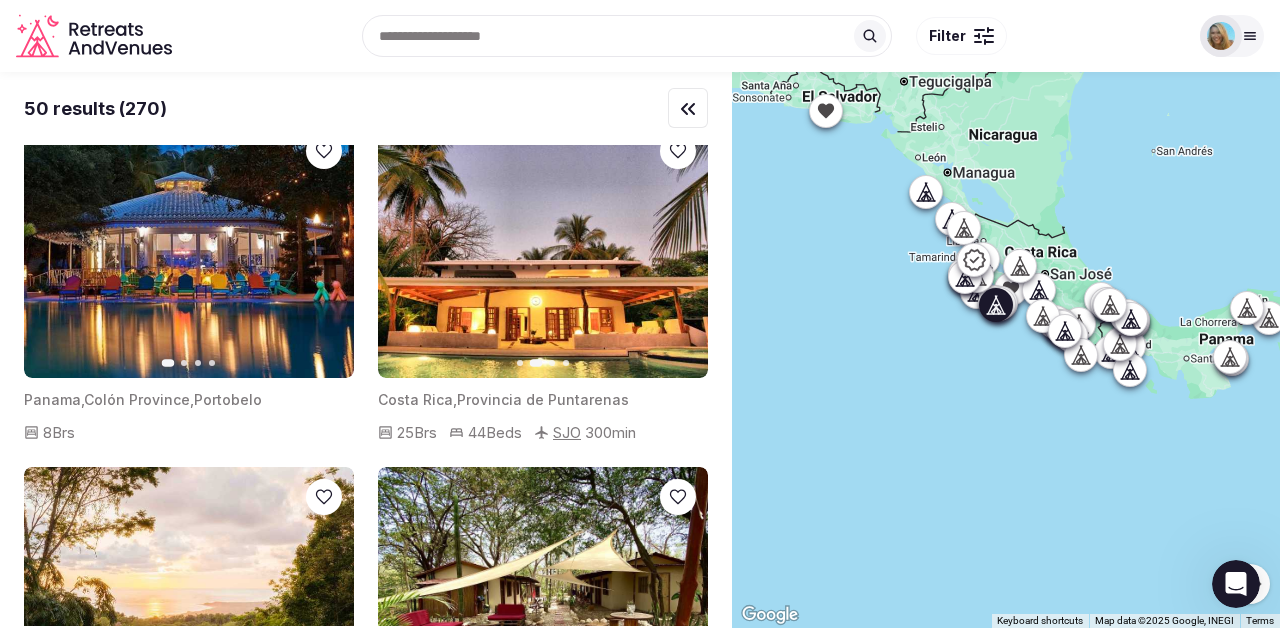 click 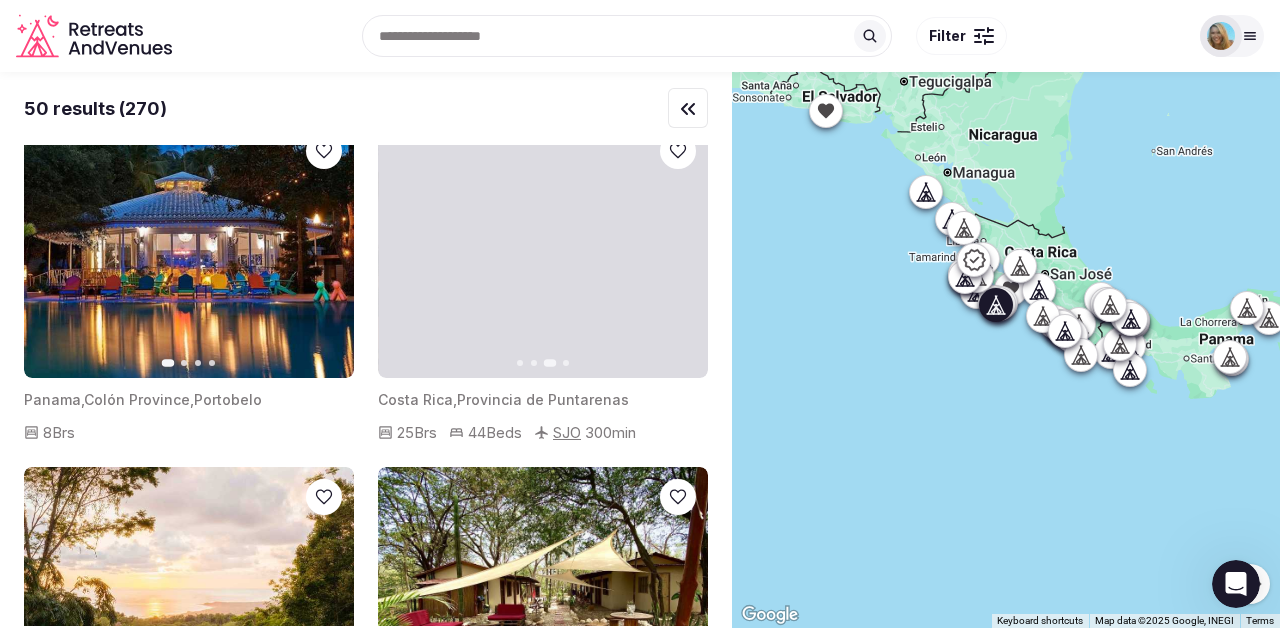 click 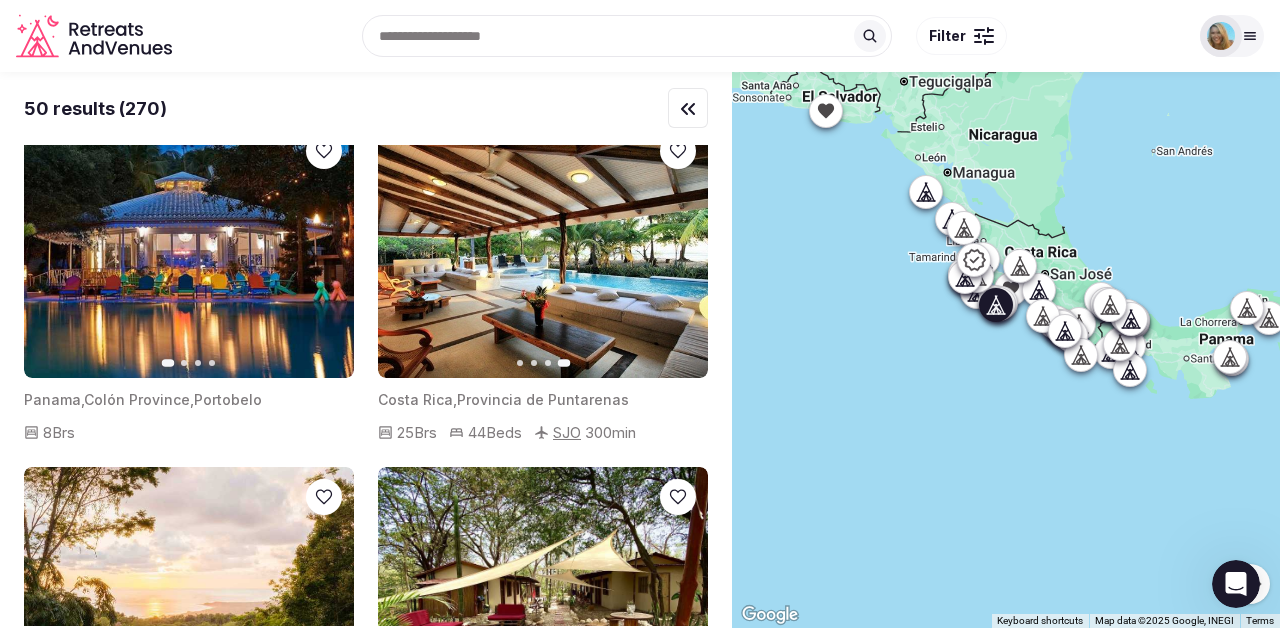 click 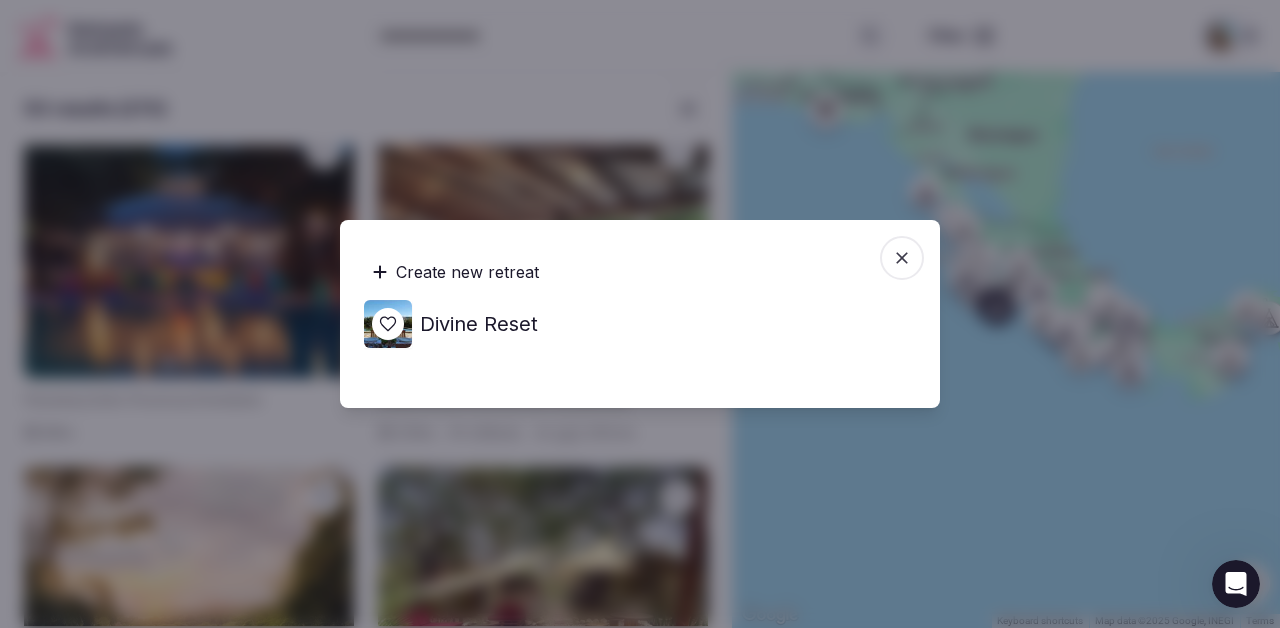 click 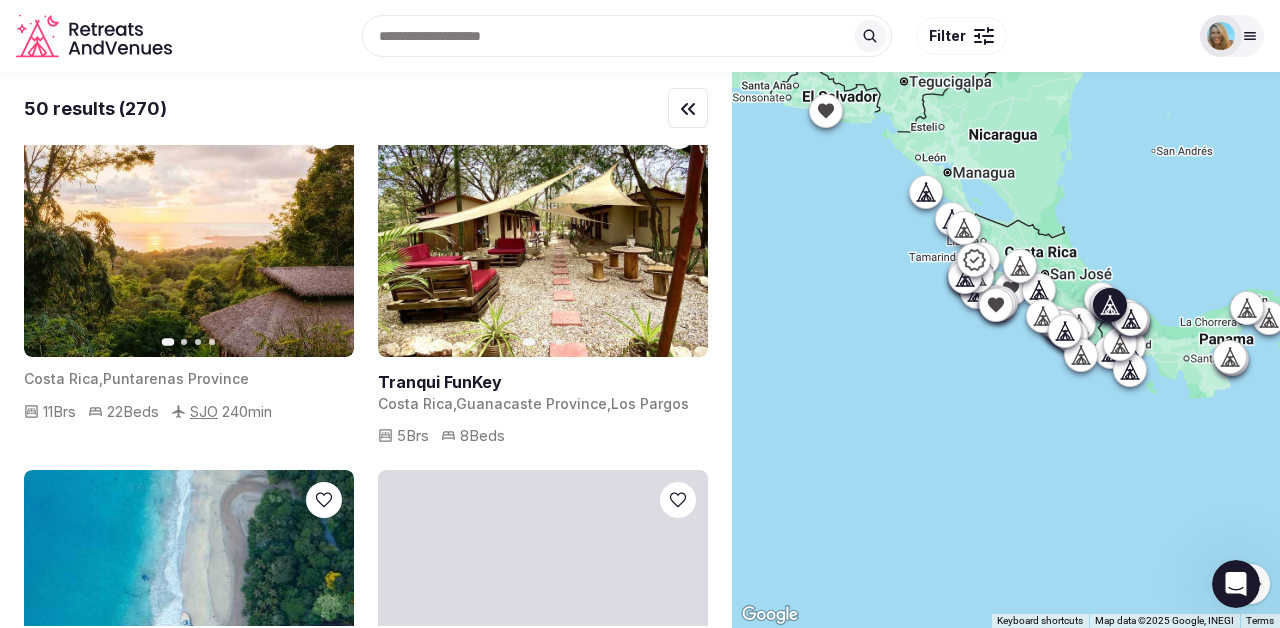 scroll, scrollTop: 8117, scrollLeft: 0, axis: vertical 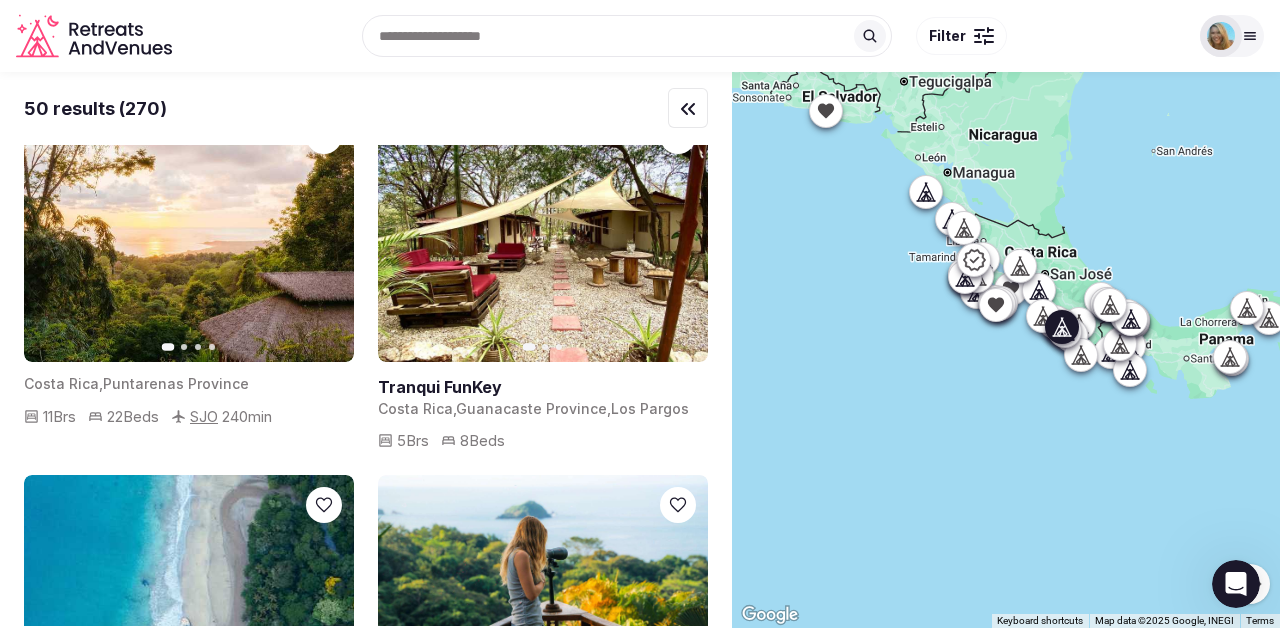 click 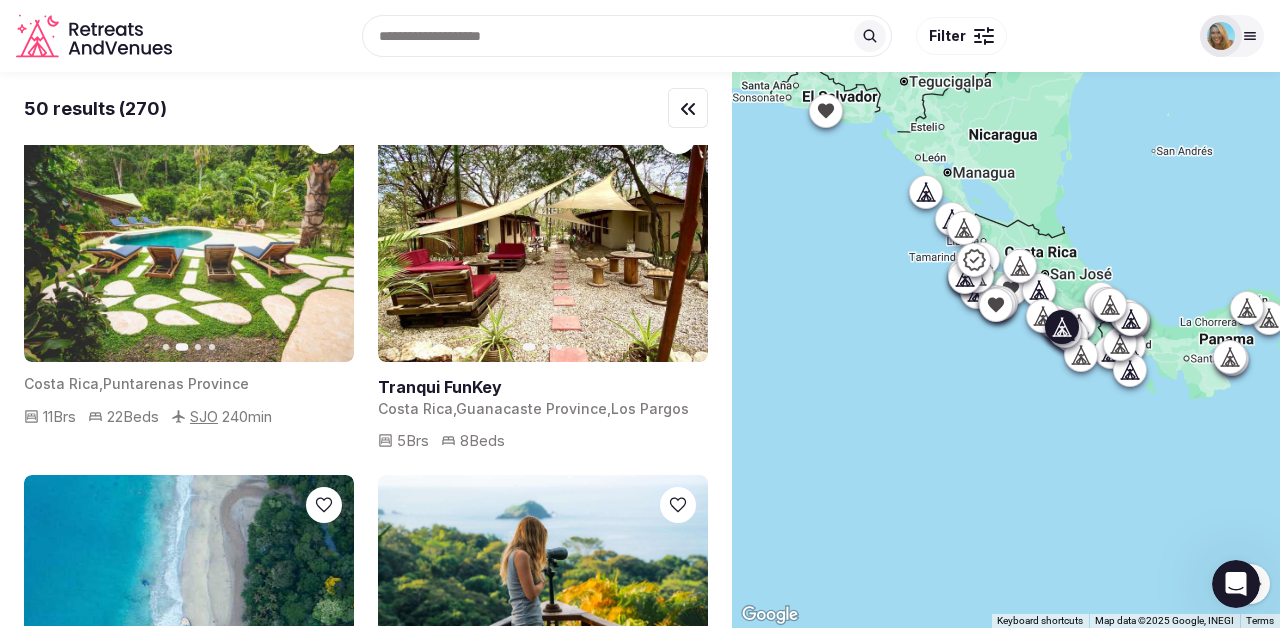click 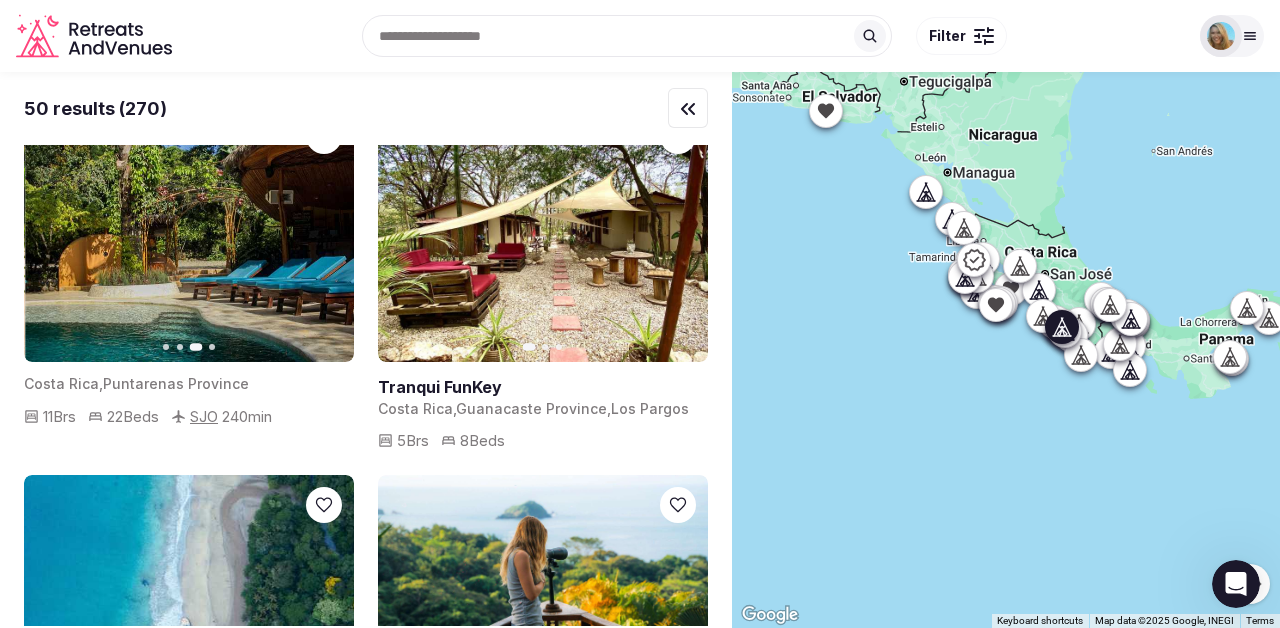 click 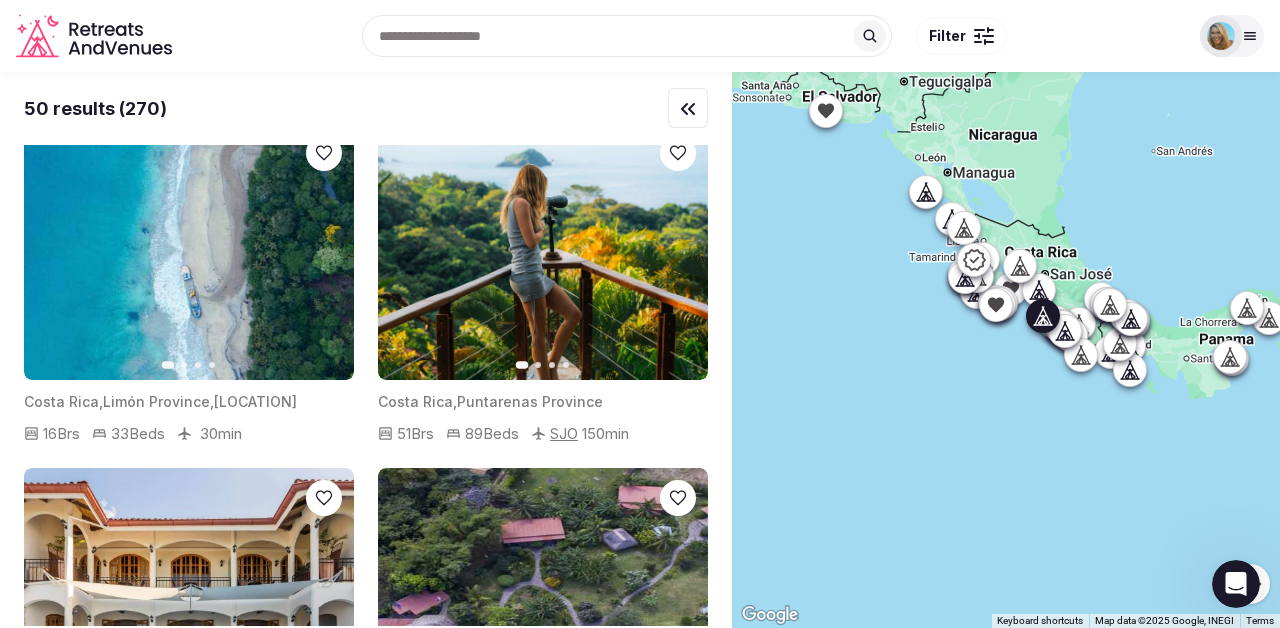 scroll, scrollTop: 8482, scrollLeft: 0, axis: vertical 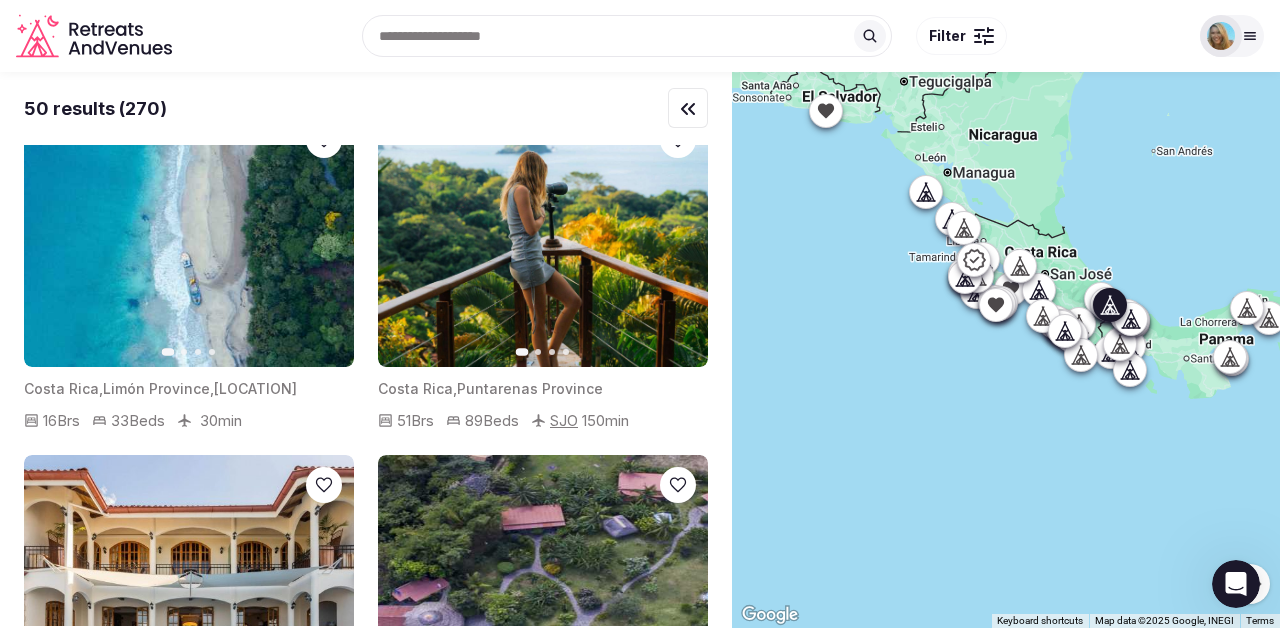 click 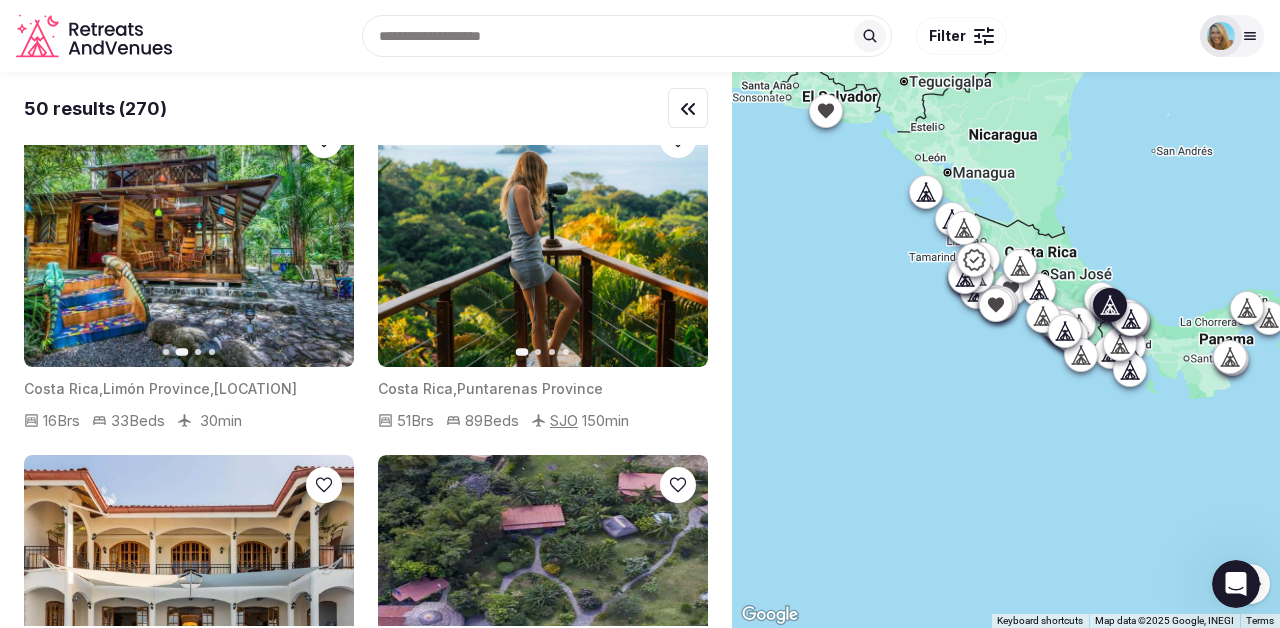 click 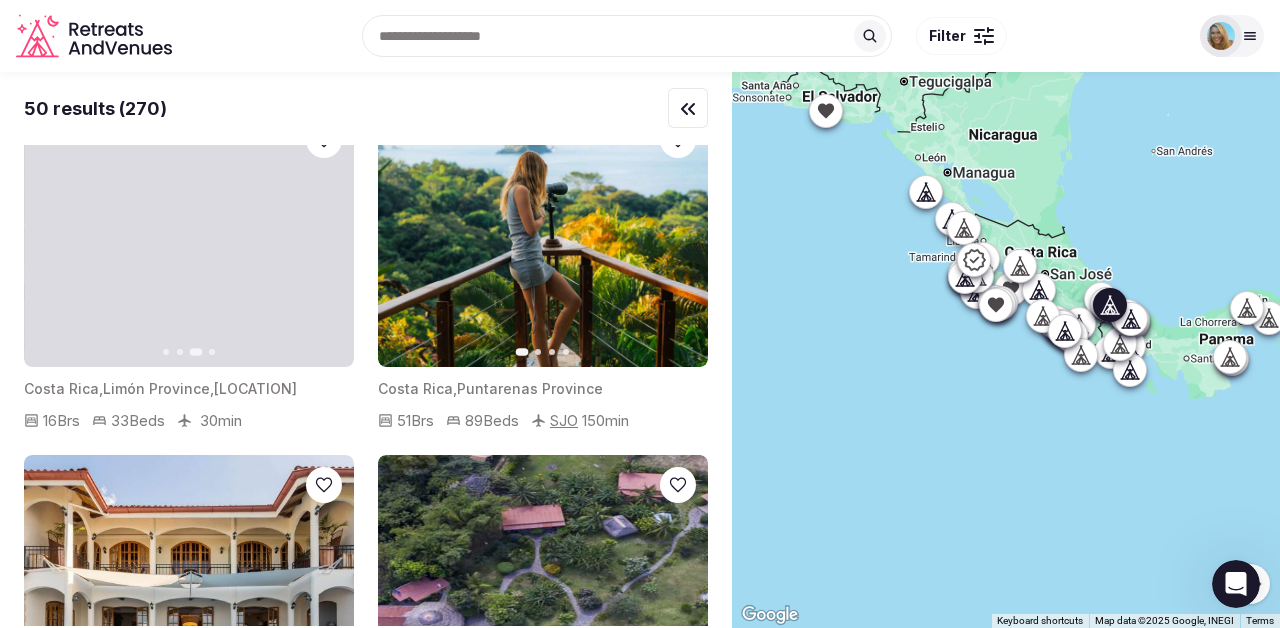 click 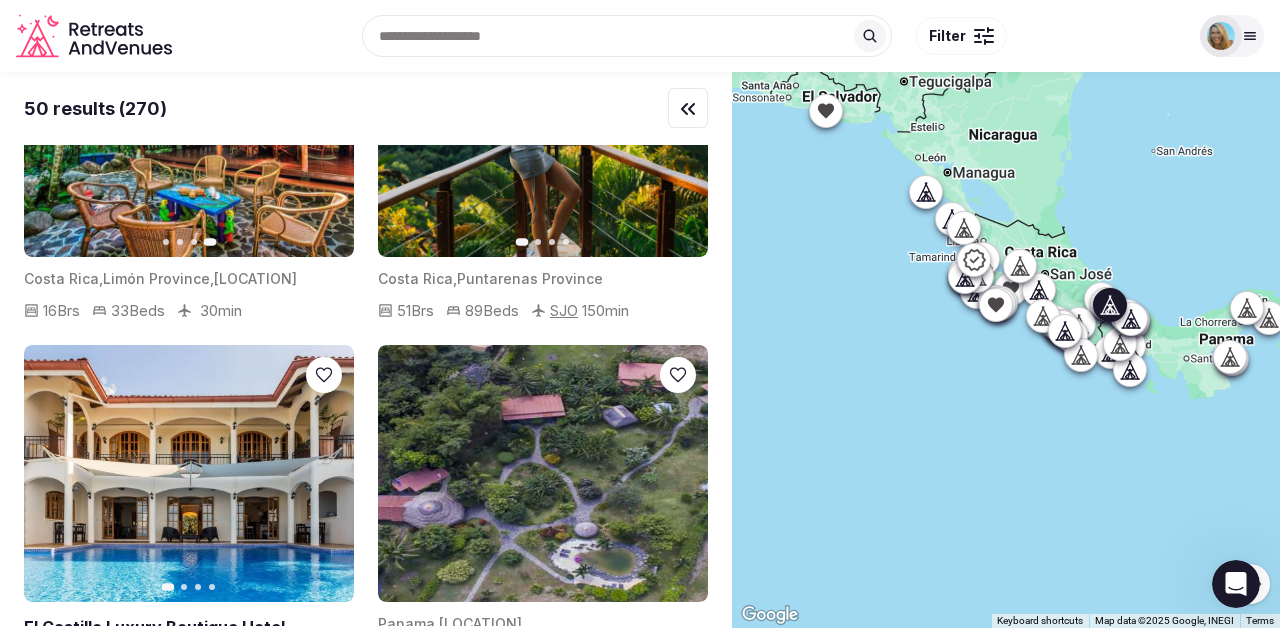 scroll, scrollTop: 8685, scrollLeft: 0, axis: vertical 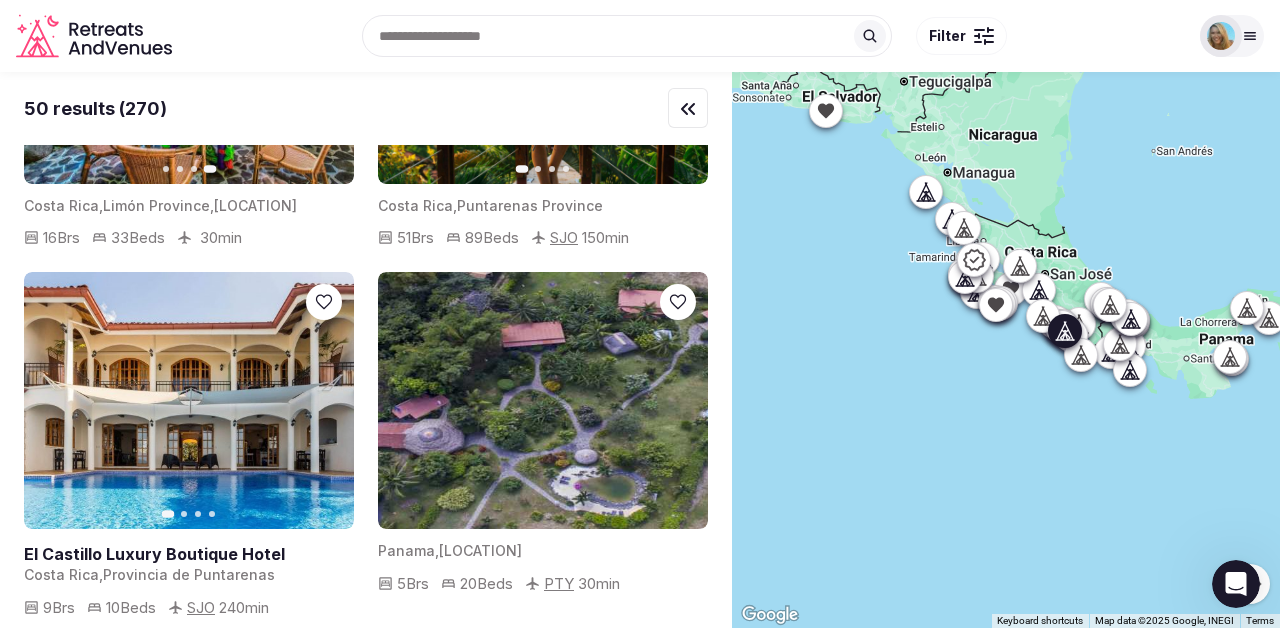 click 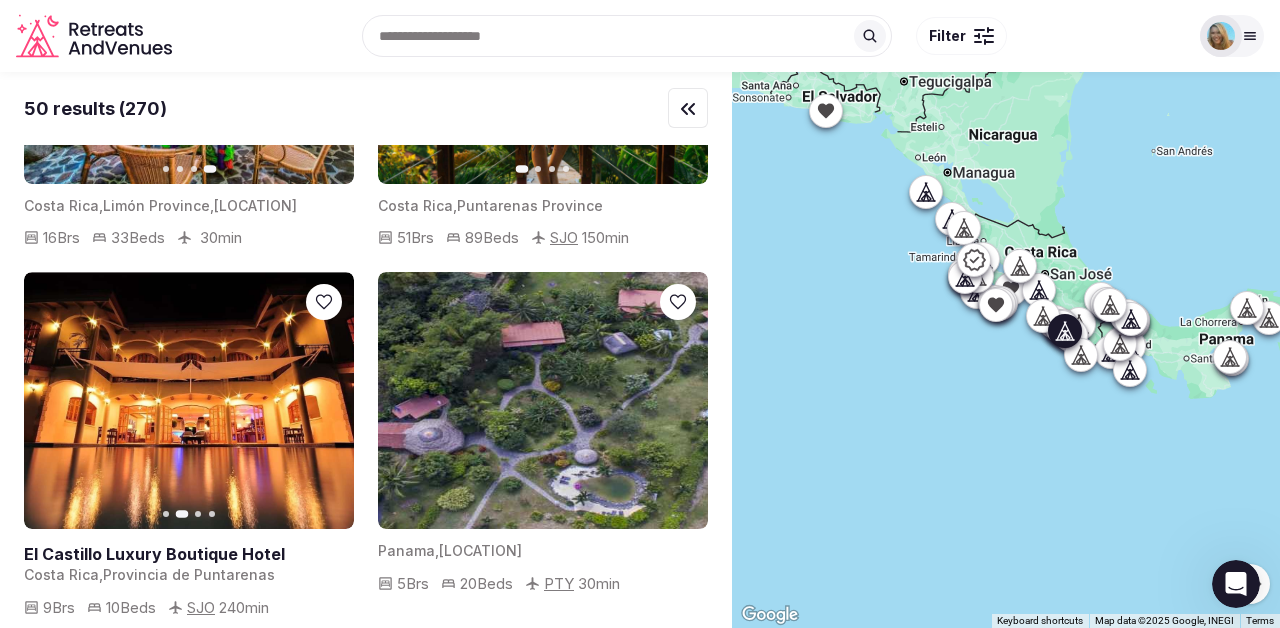 click 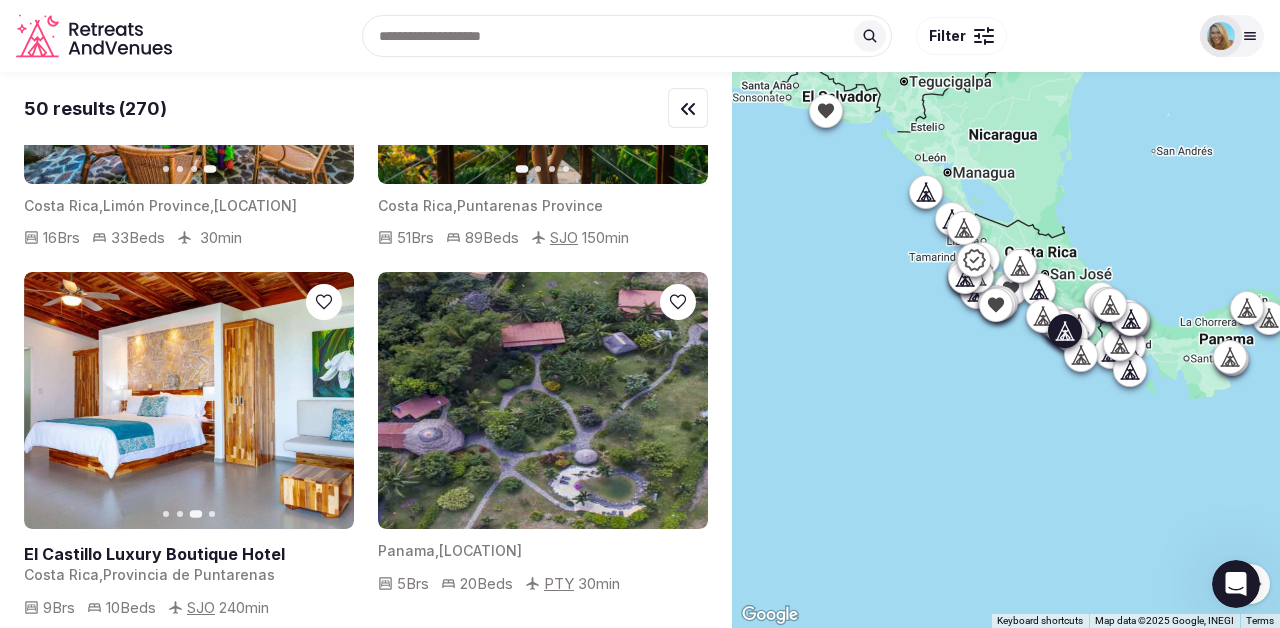 click 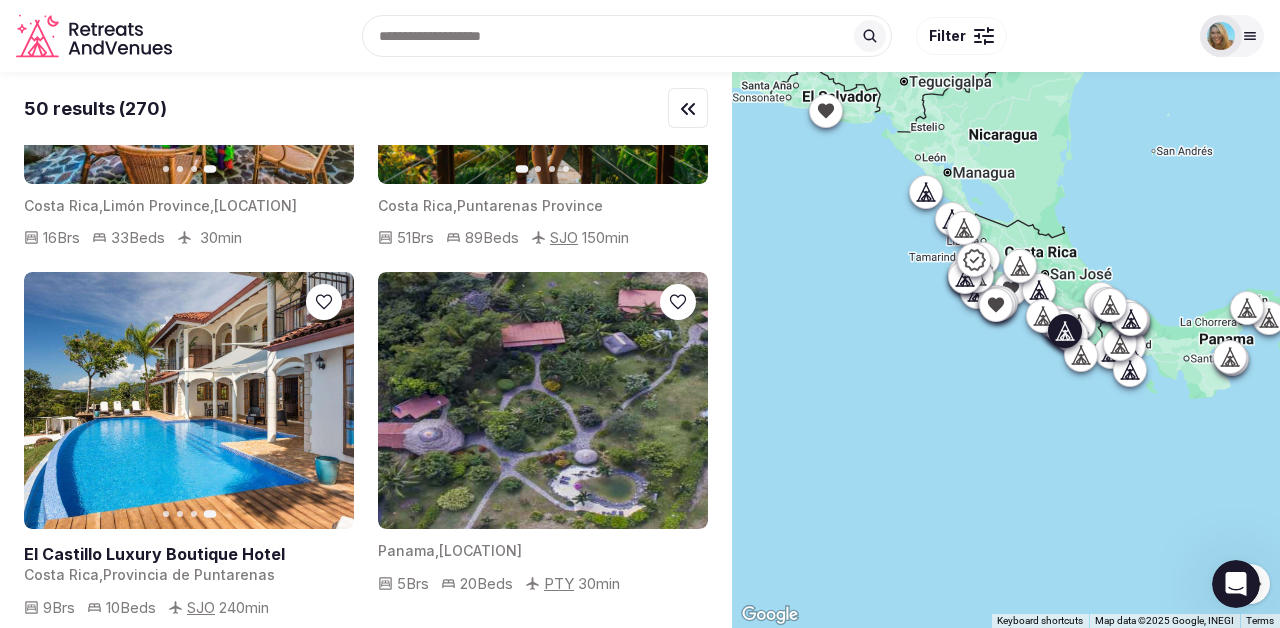 click at bounding box center [189, 554] 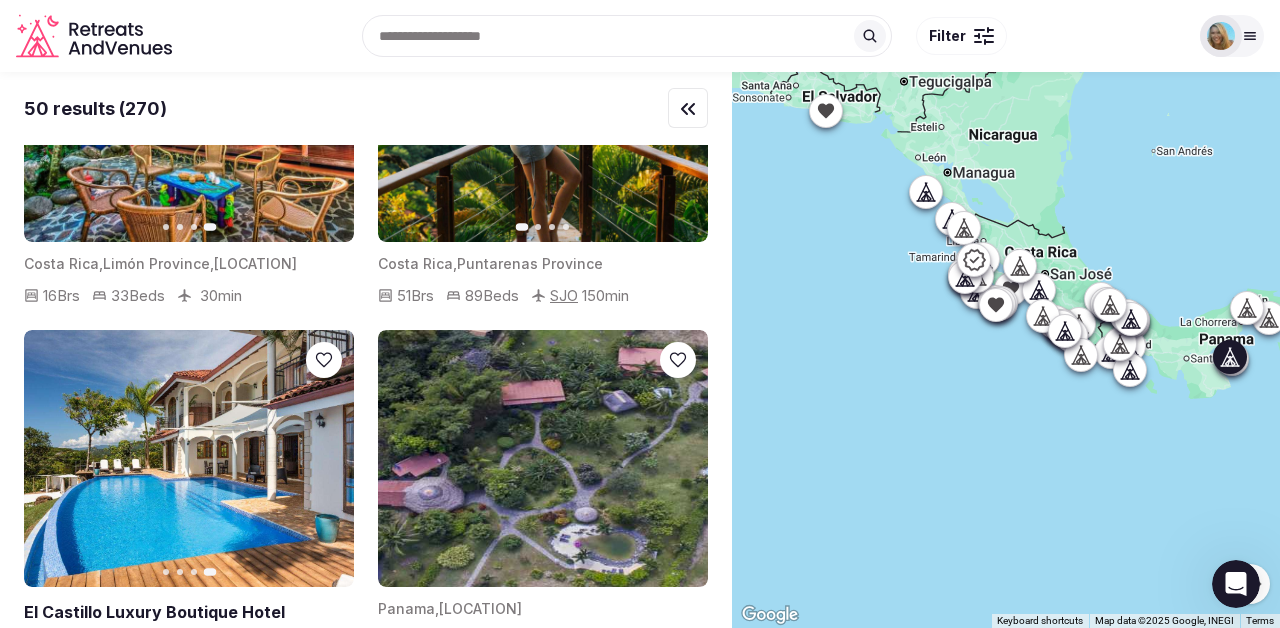 scroll, scrollTop: 8437, scrollLeft: 0, axis: vertical 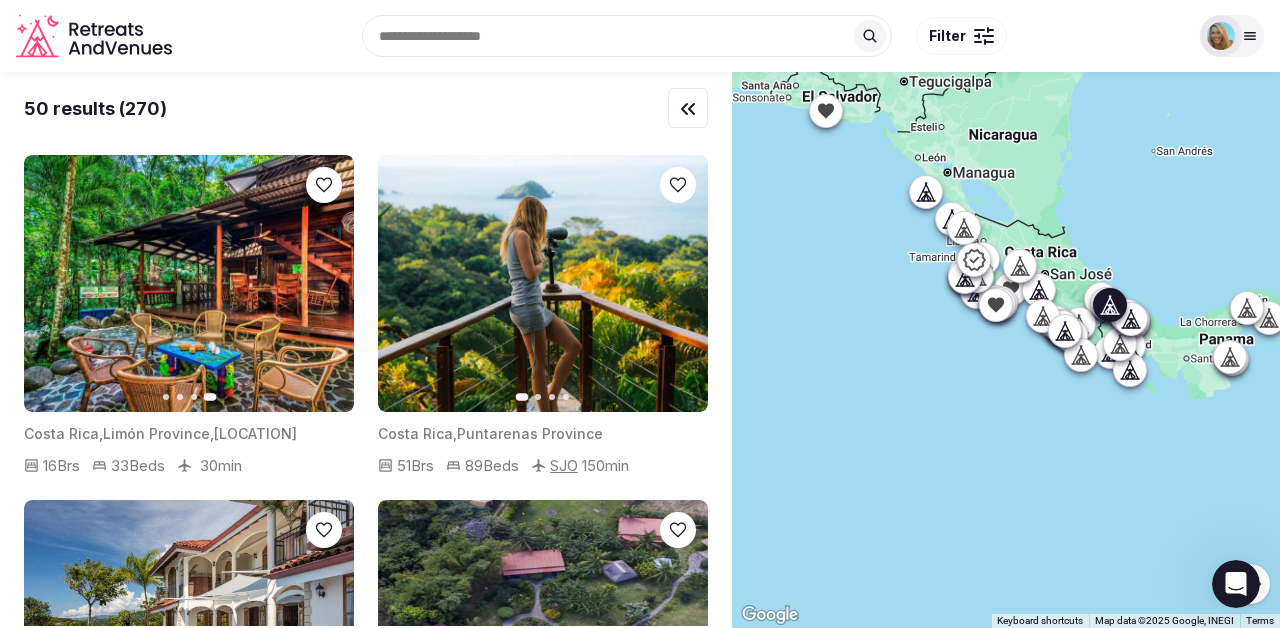 click on "Limón Province" at bounding box center (156, 433) 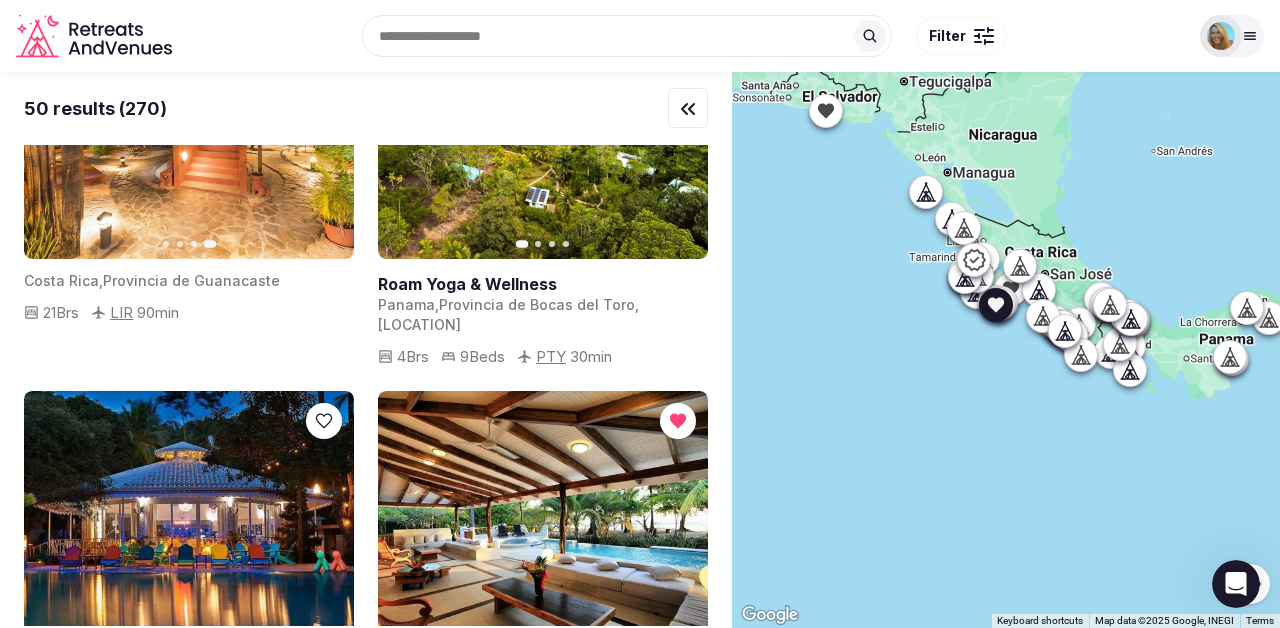 scroll, scrollTop: 7304, scrollLeft: 0, axis: vertical 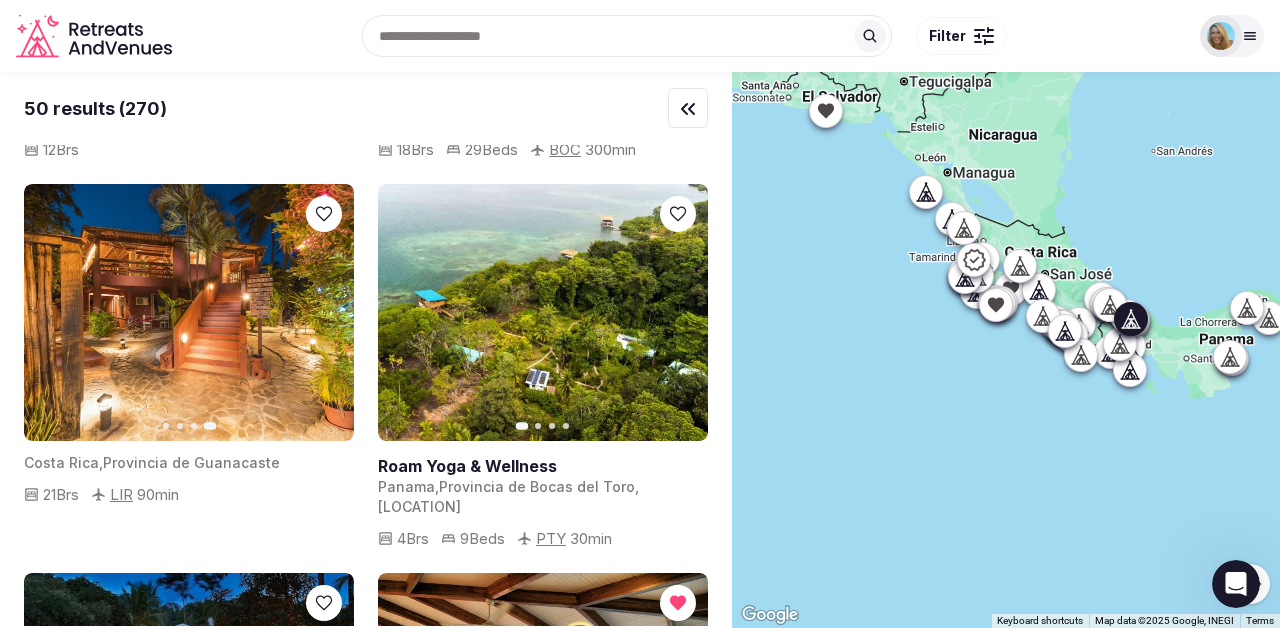 click at bounding box center (543, 466) 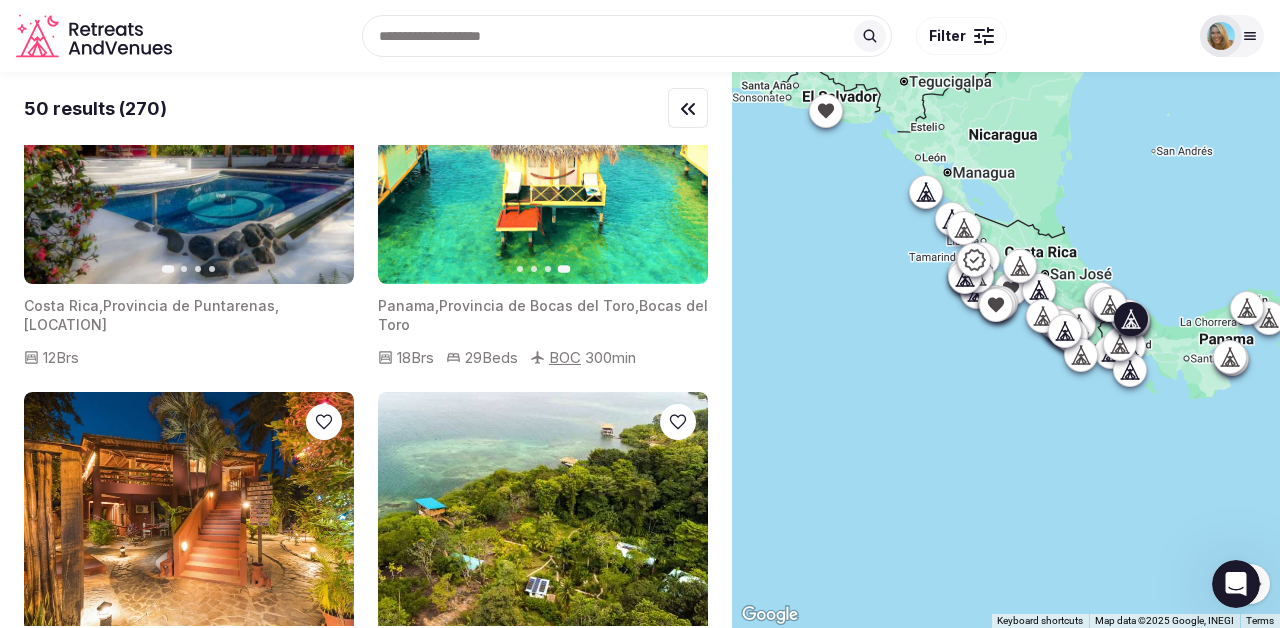 scroll, scrollTop: 6931, scrollLeft: 0, axis: vertical 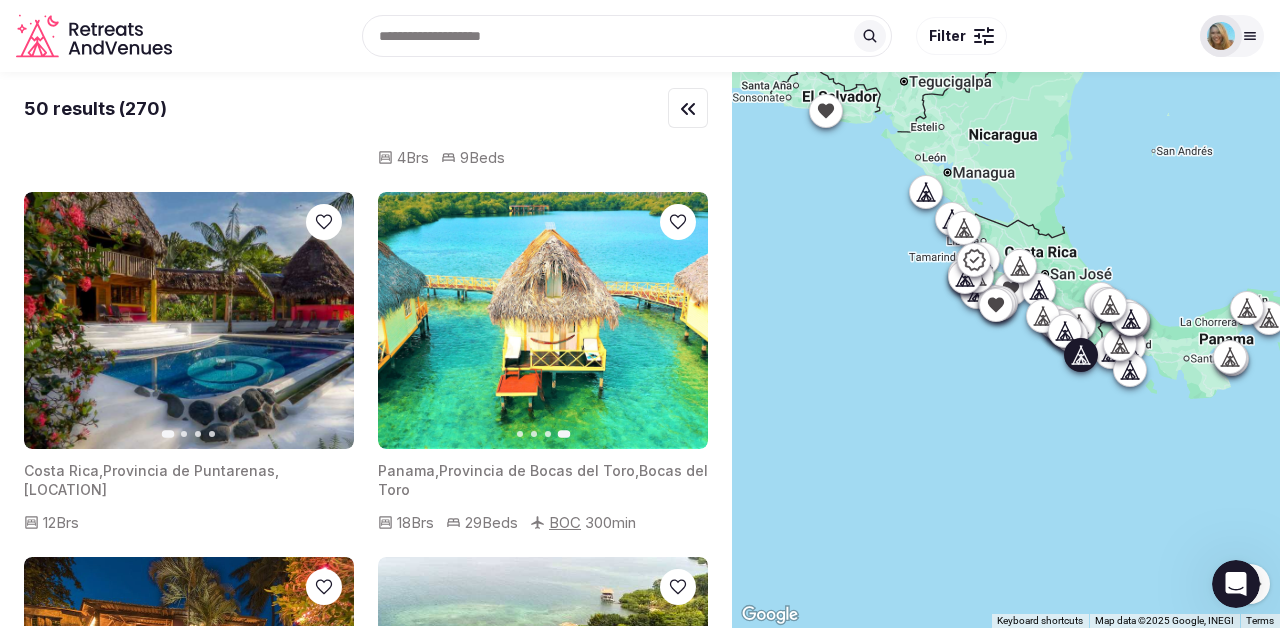 click 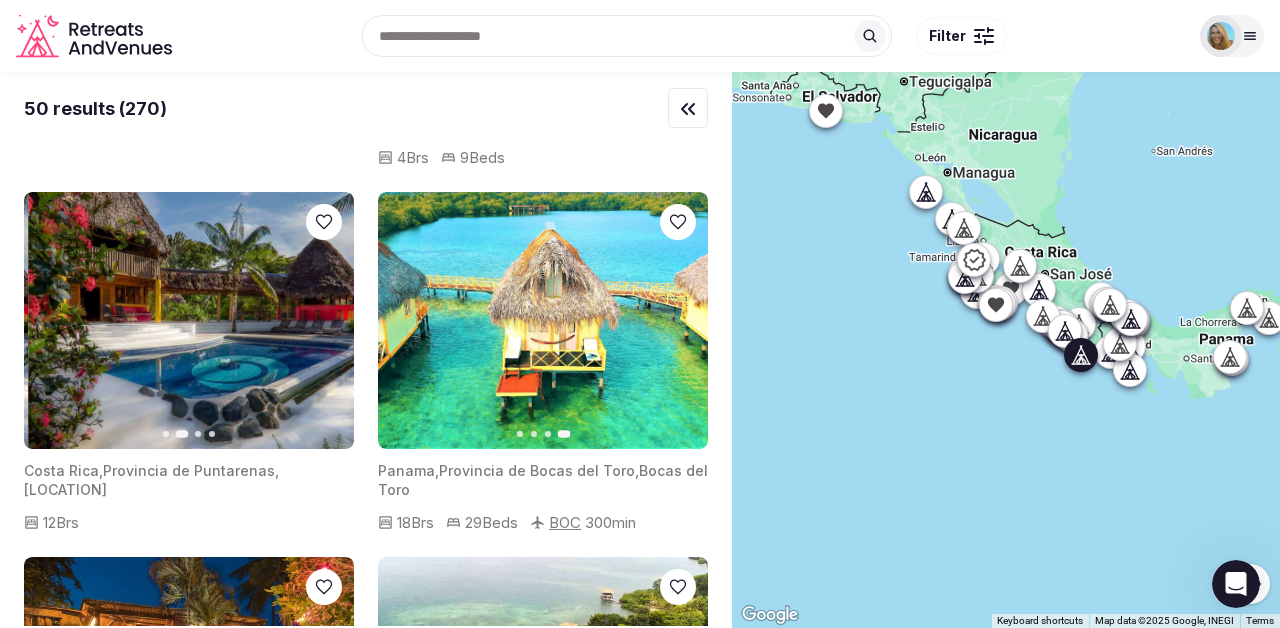 click 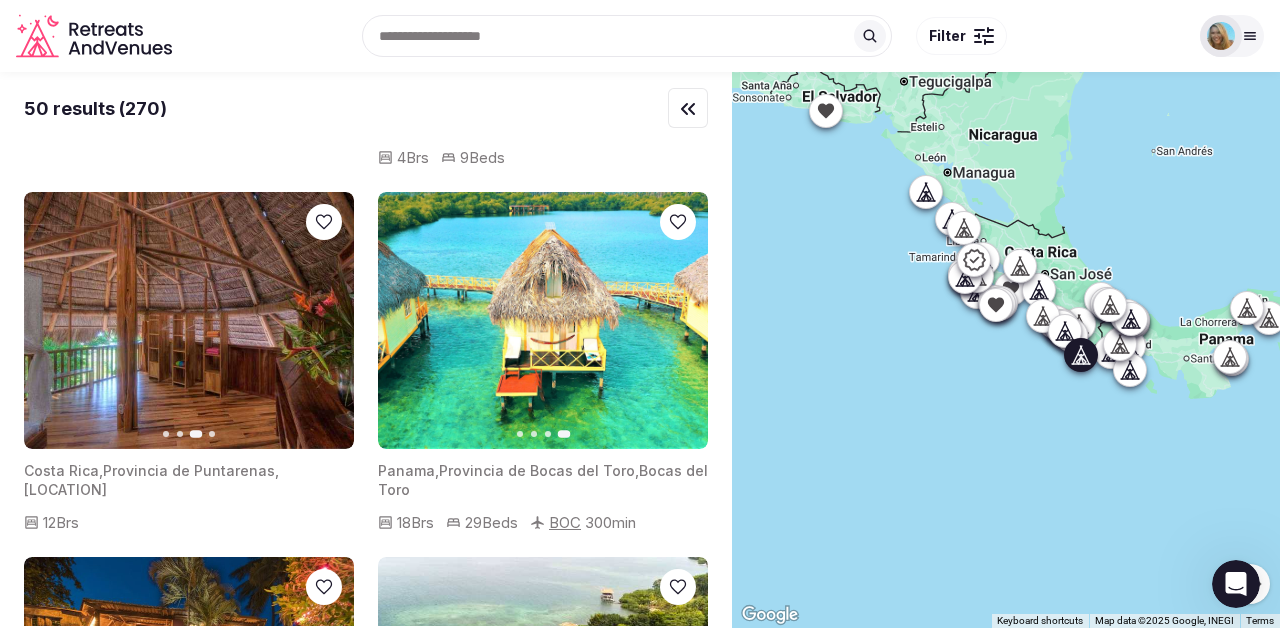 click 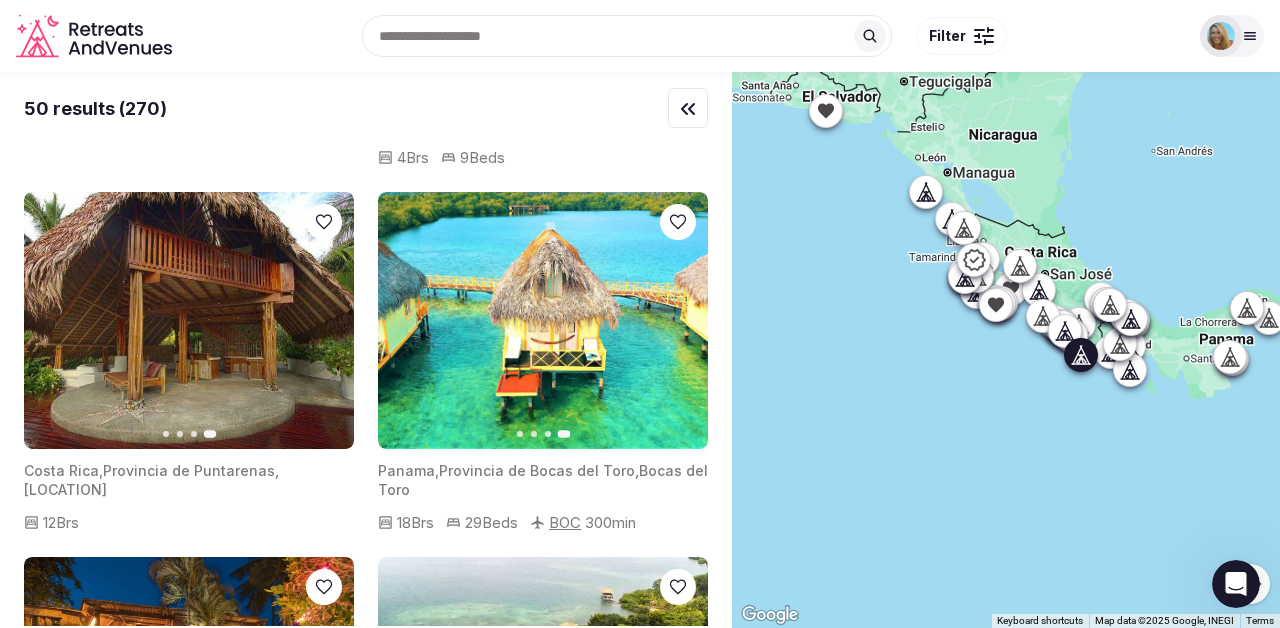 click 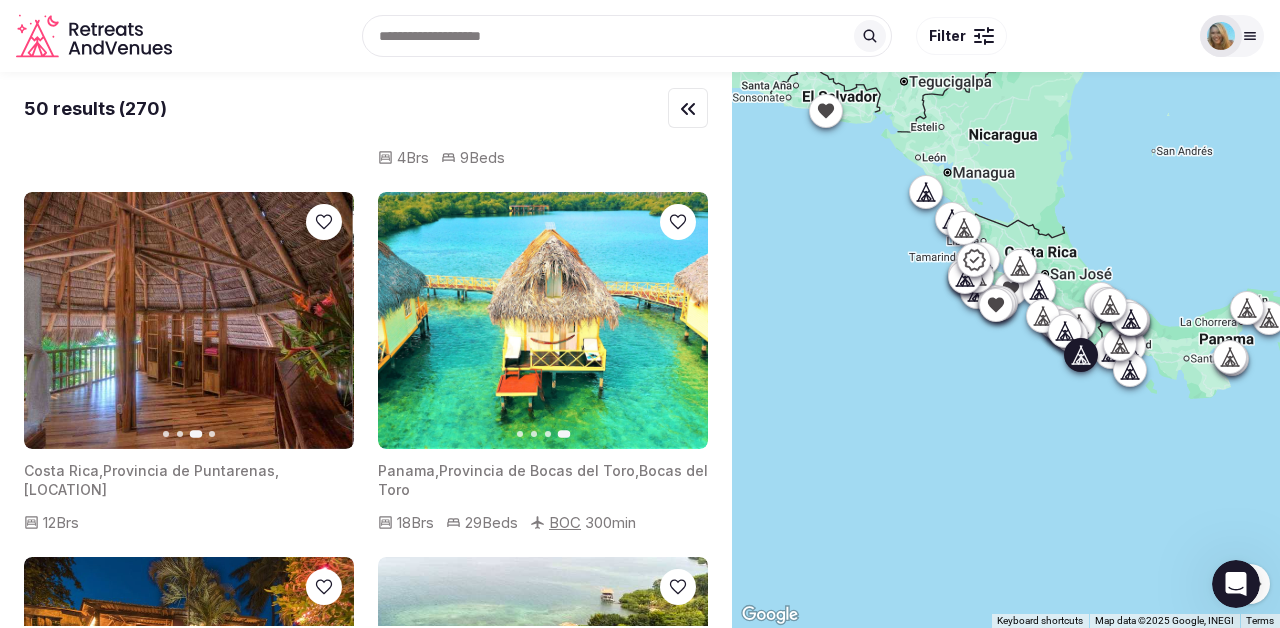 click 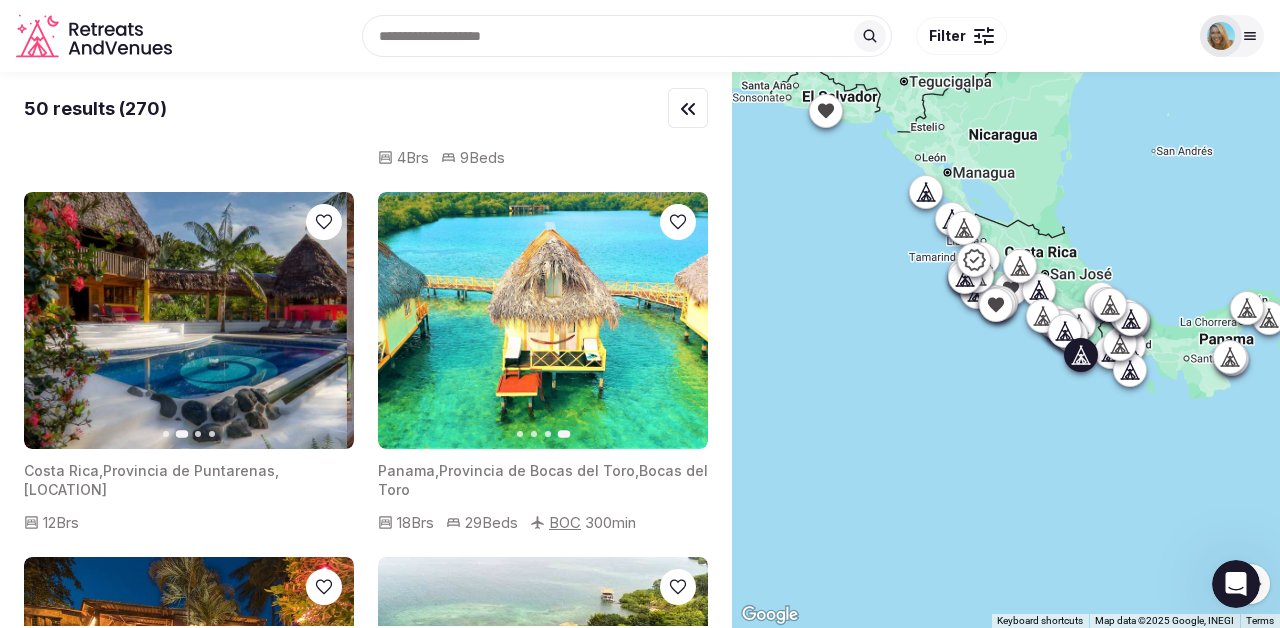 click 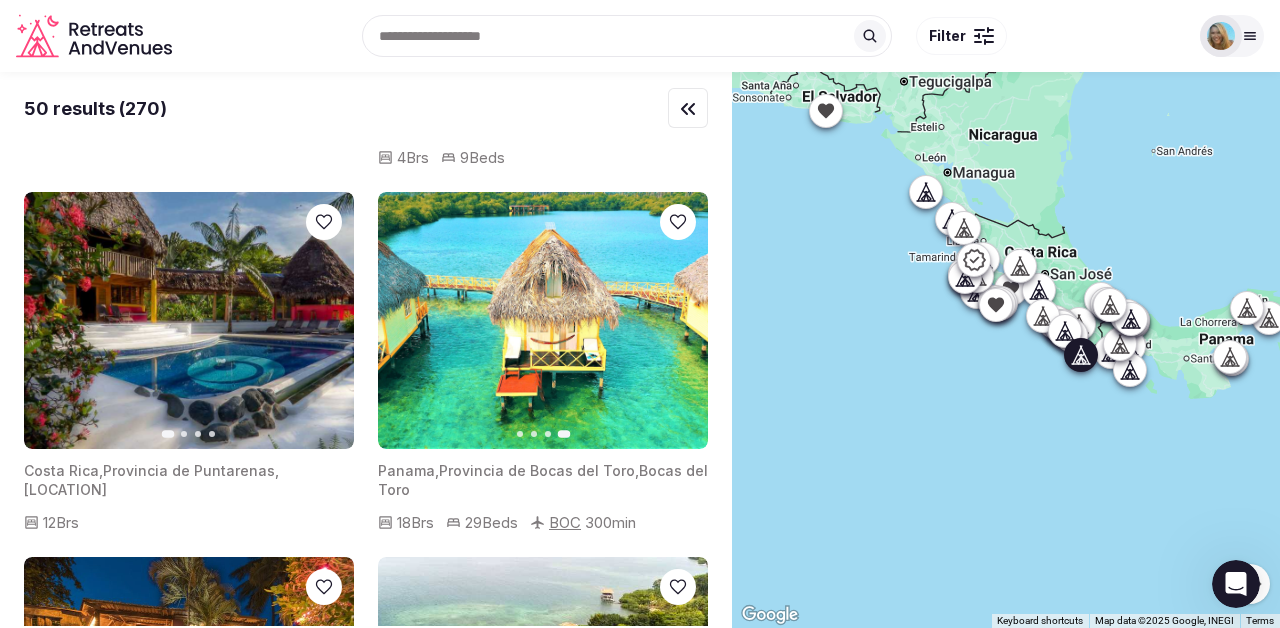 click on "Next slide" at bounding box center (326, 321) 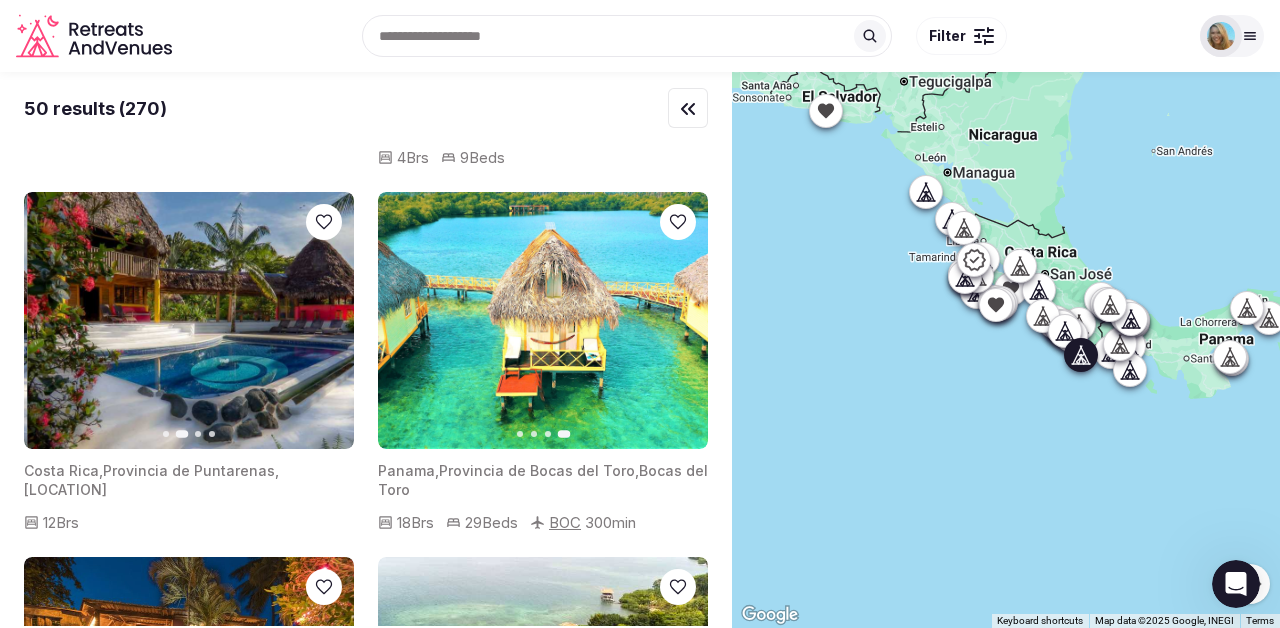 click on "Next slide" at bounding box center [326, 321] 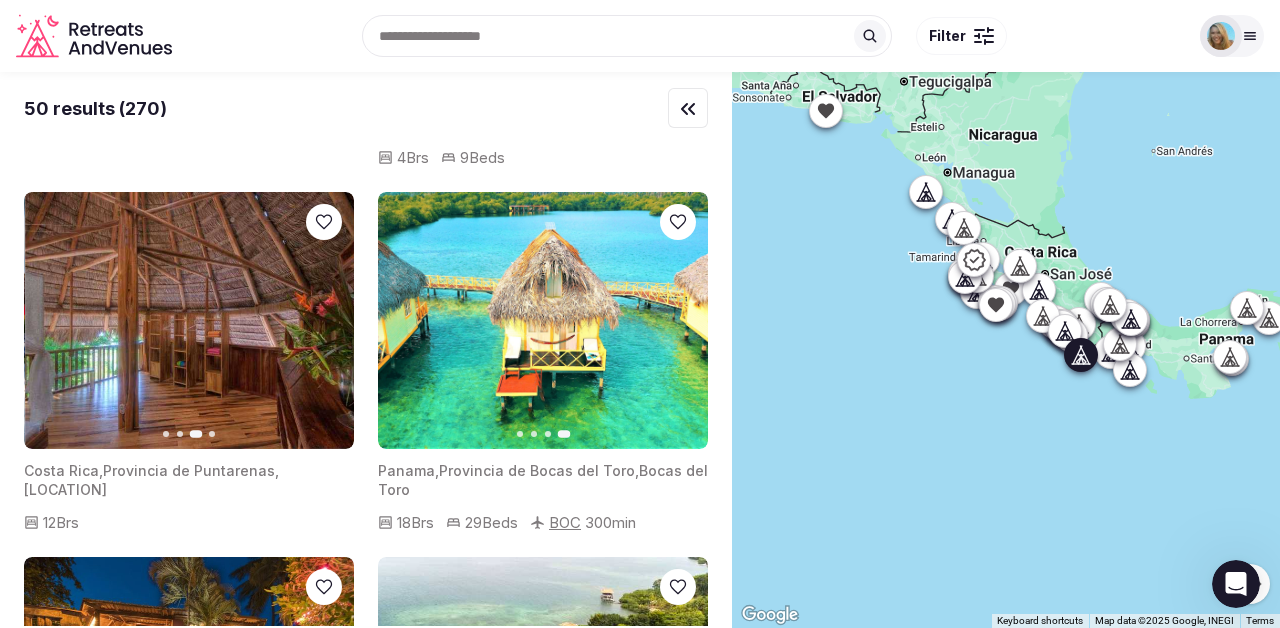 click on "Next slide" at bounding box center [326, 321] 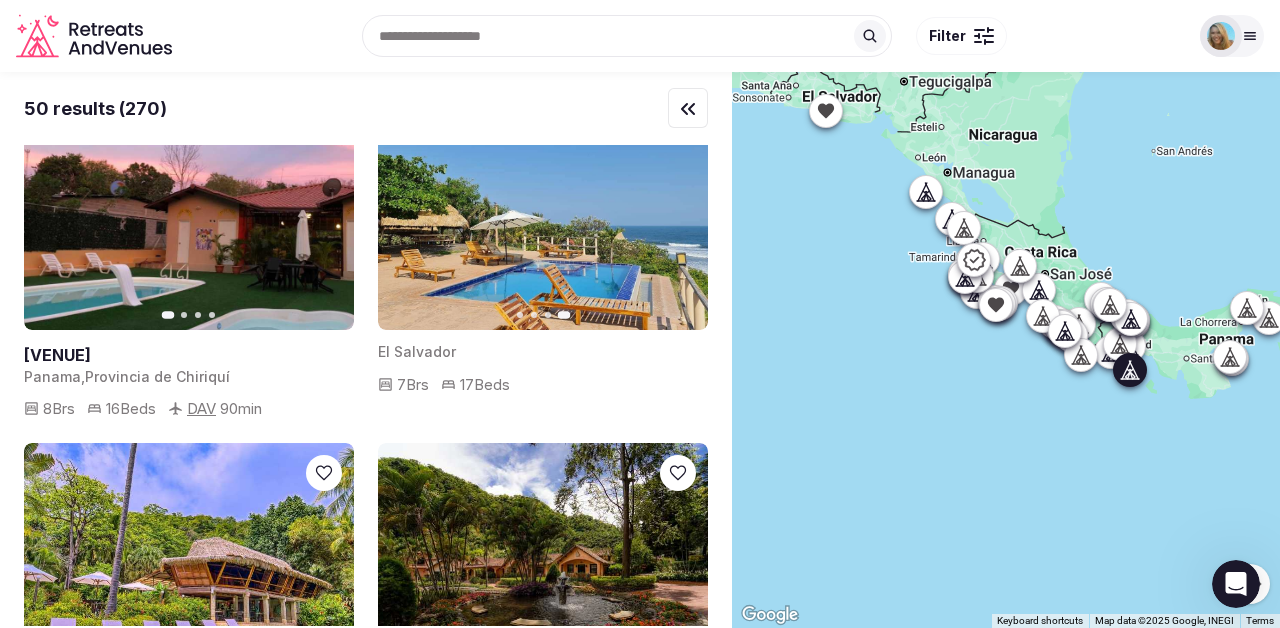 scroll, scrollTop: 5574, scrollLeft: 0, axis: vertical 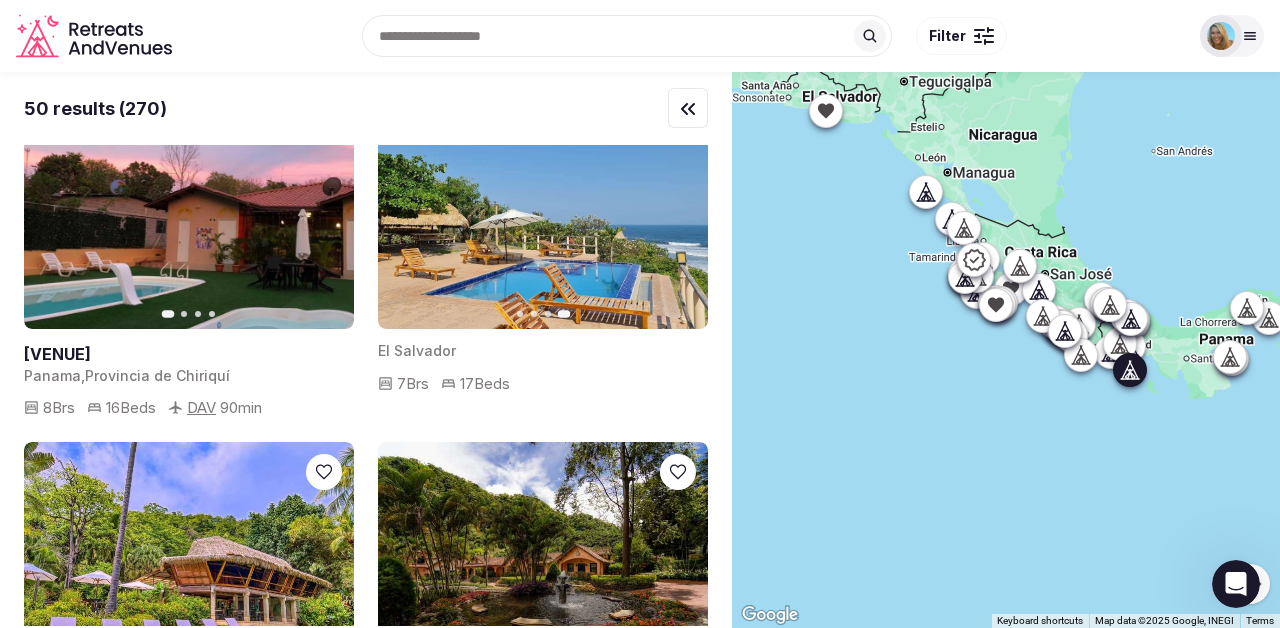 click 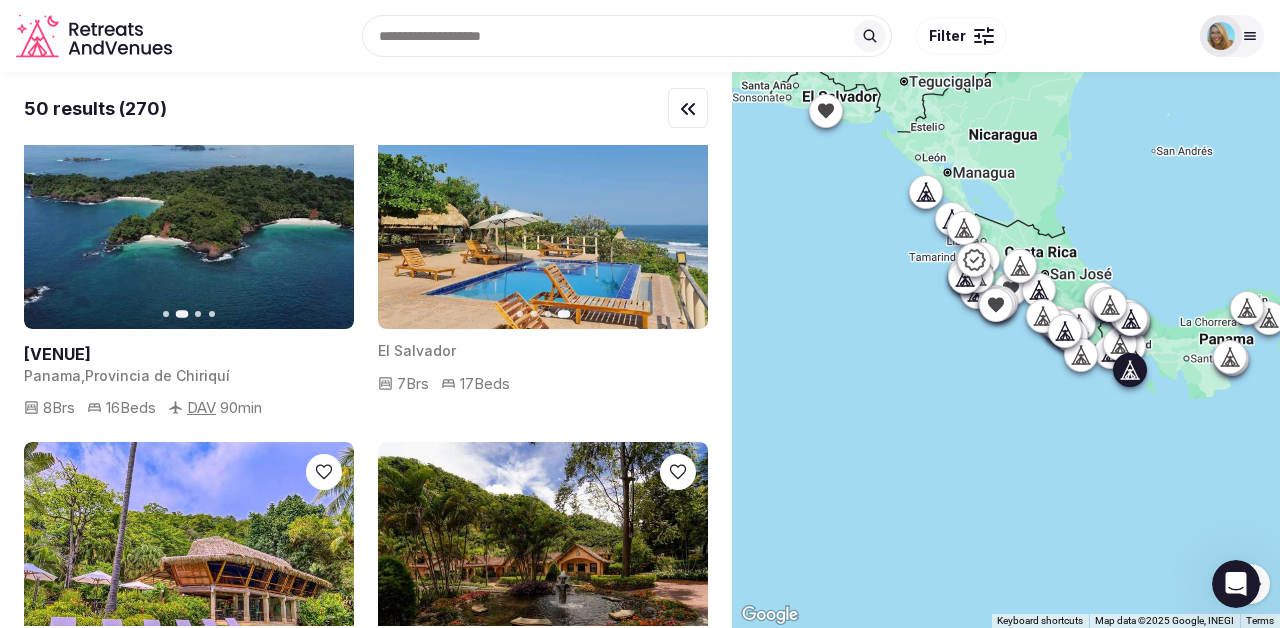 click 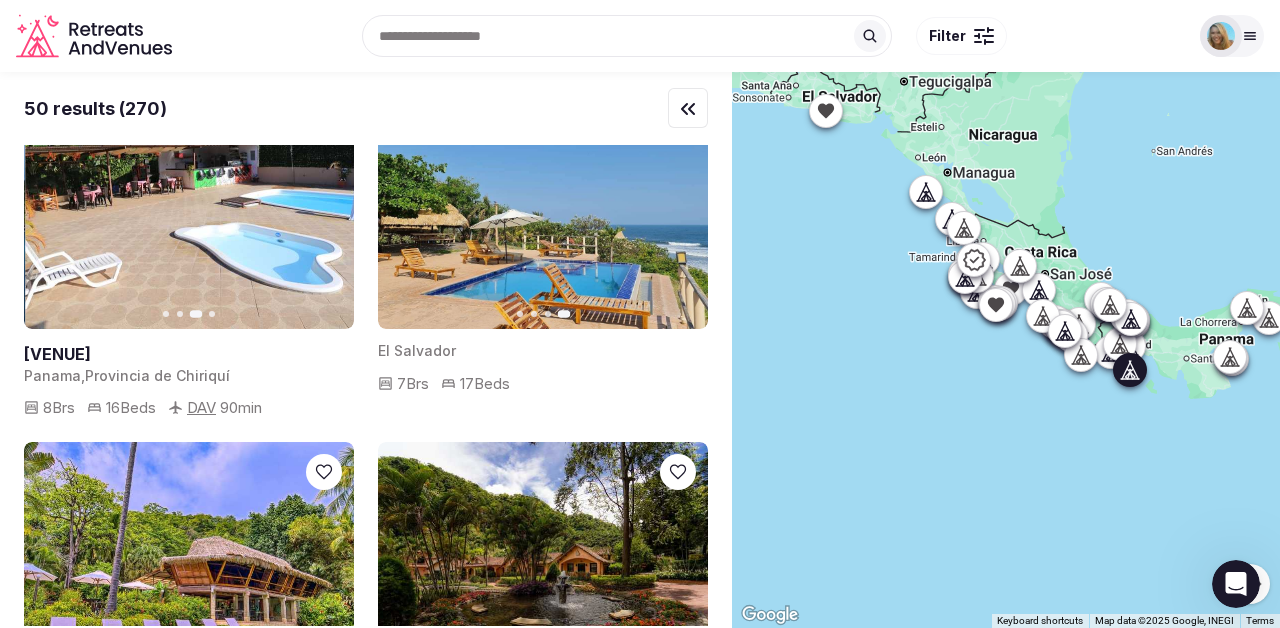 click 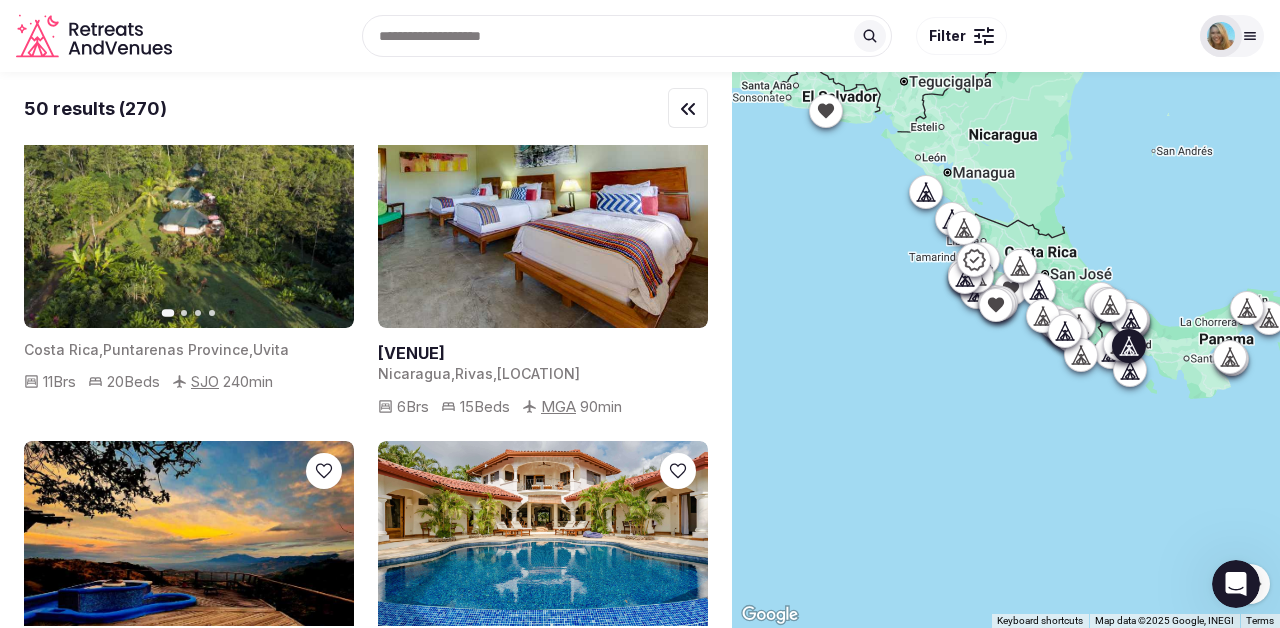 scroll, scrollTop: 3199, scrollLeft: 0, axis: vertical 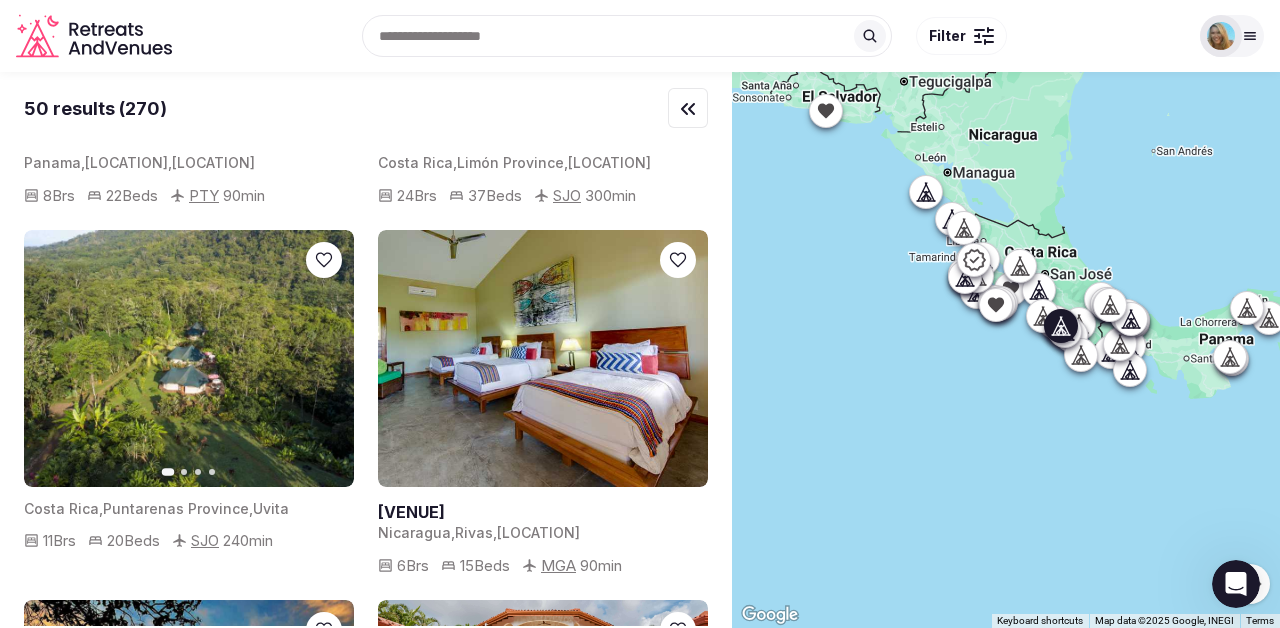 click 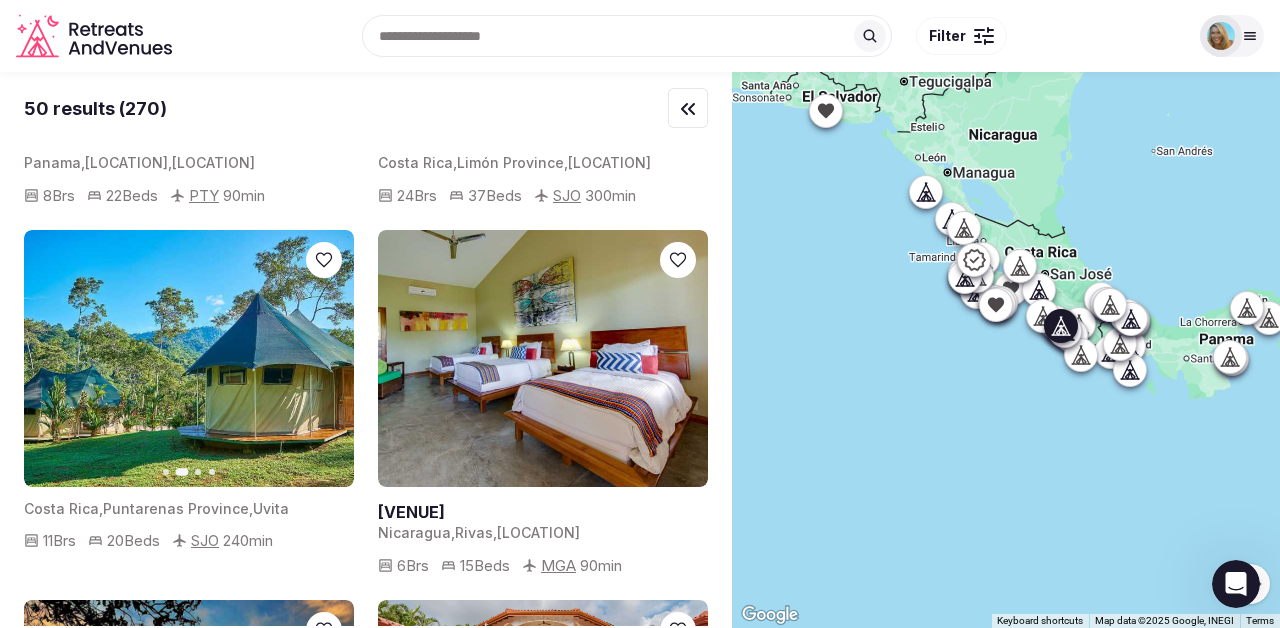 click 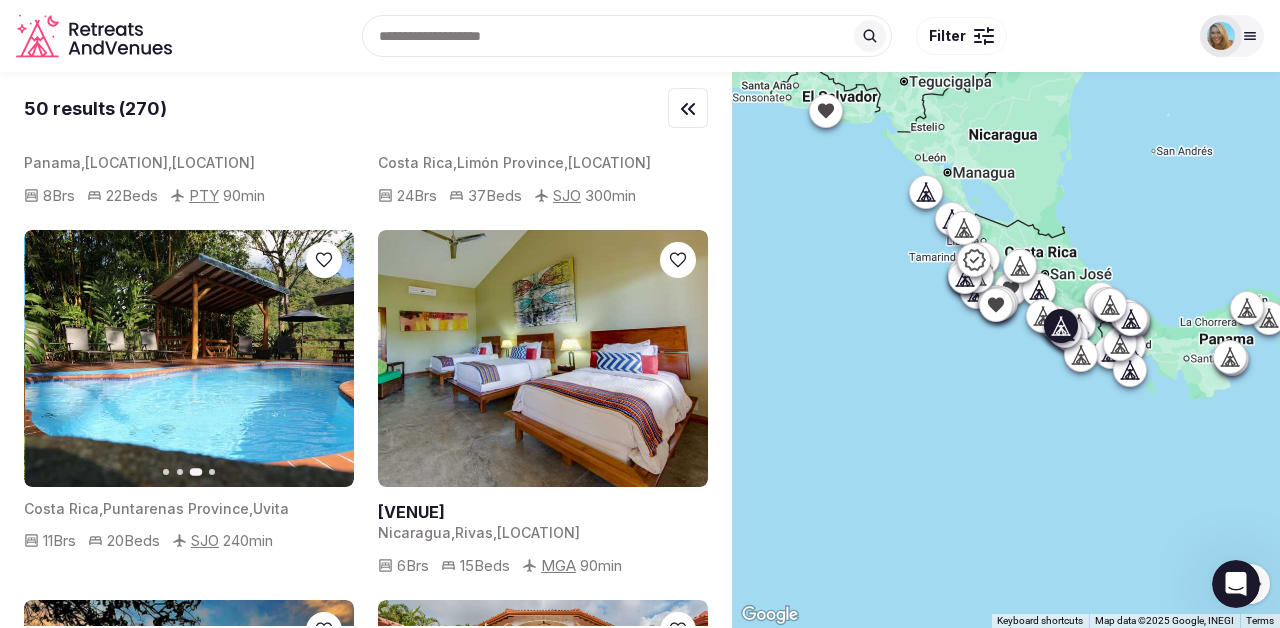 click 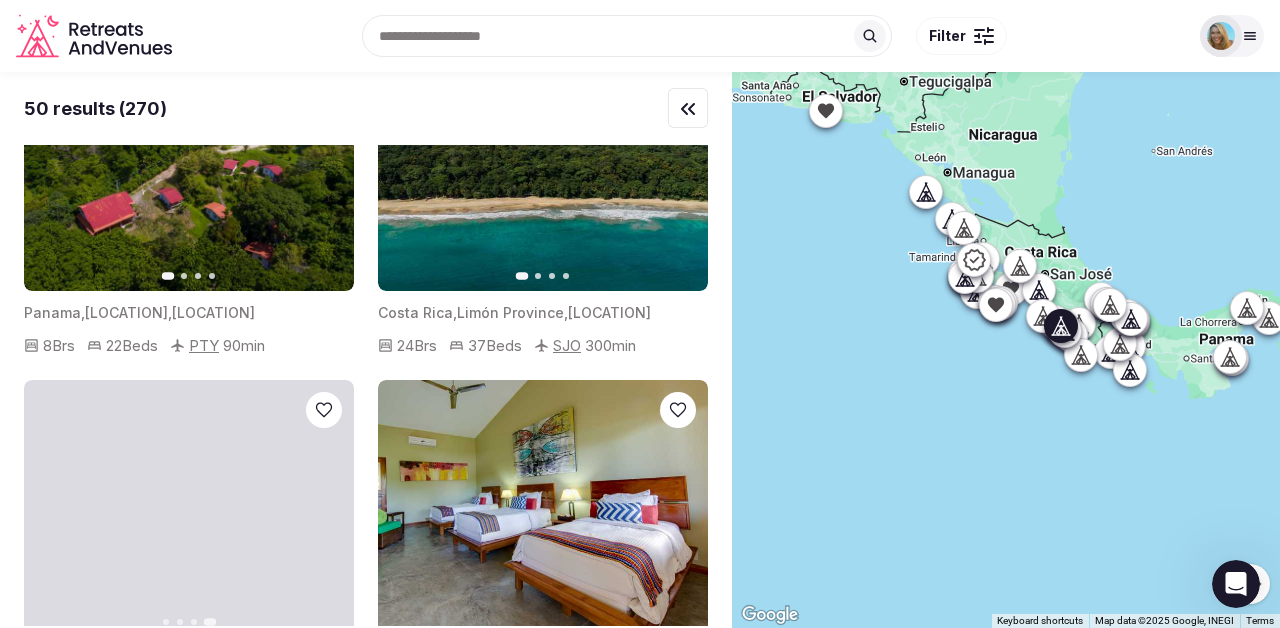 scroll, scrollTop: 2882, scrollLeft: 0, axis: vertical 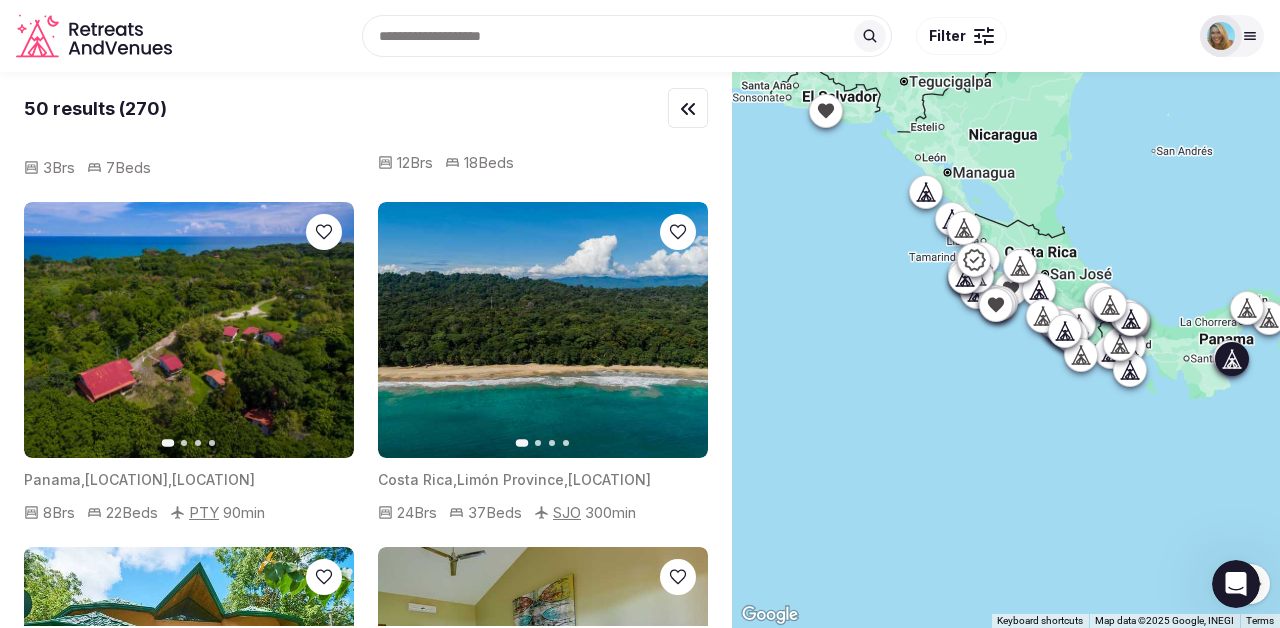 click 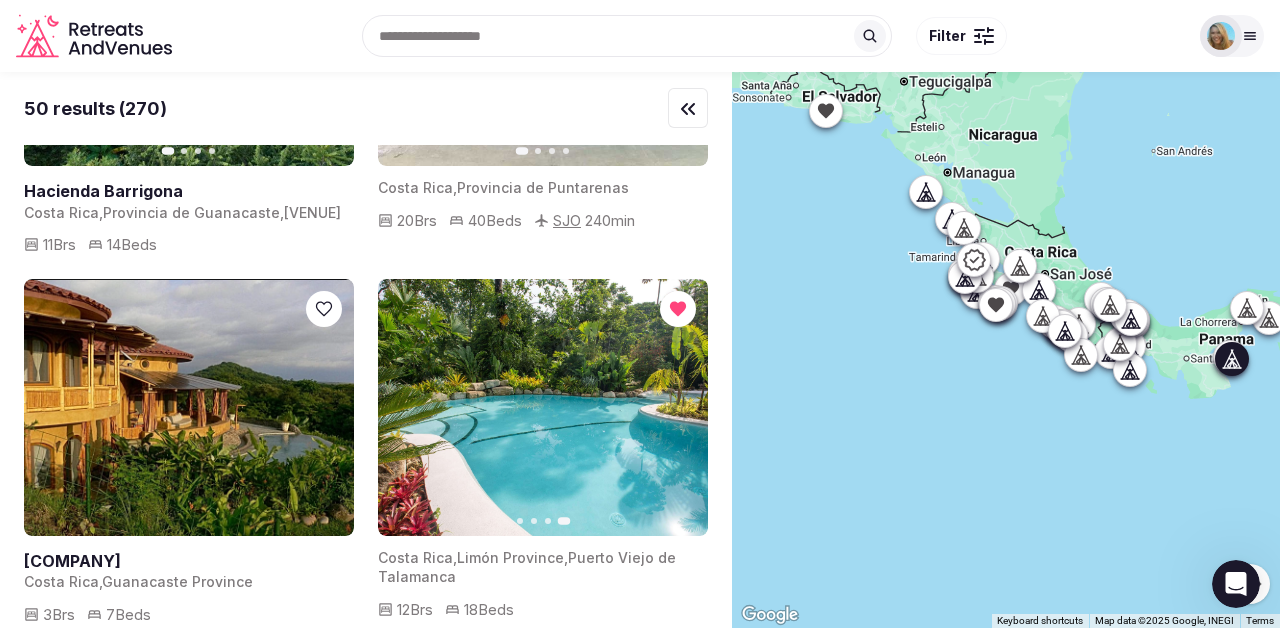 scroll, scrollTop: 2241, scrollLeft: 0, axis: vertical 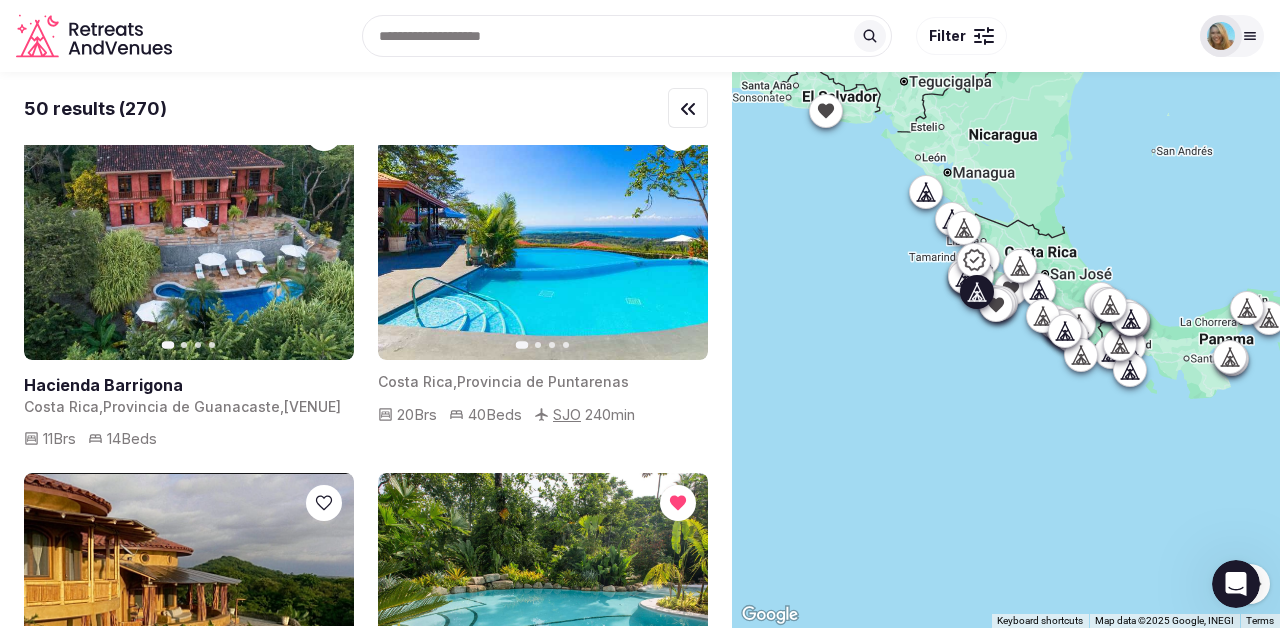 click 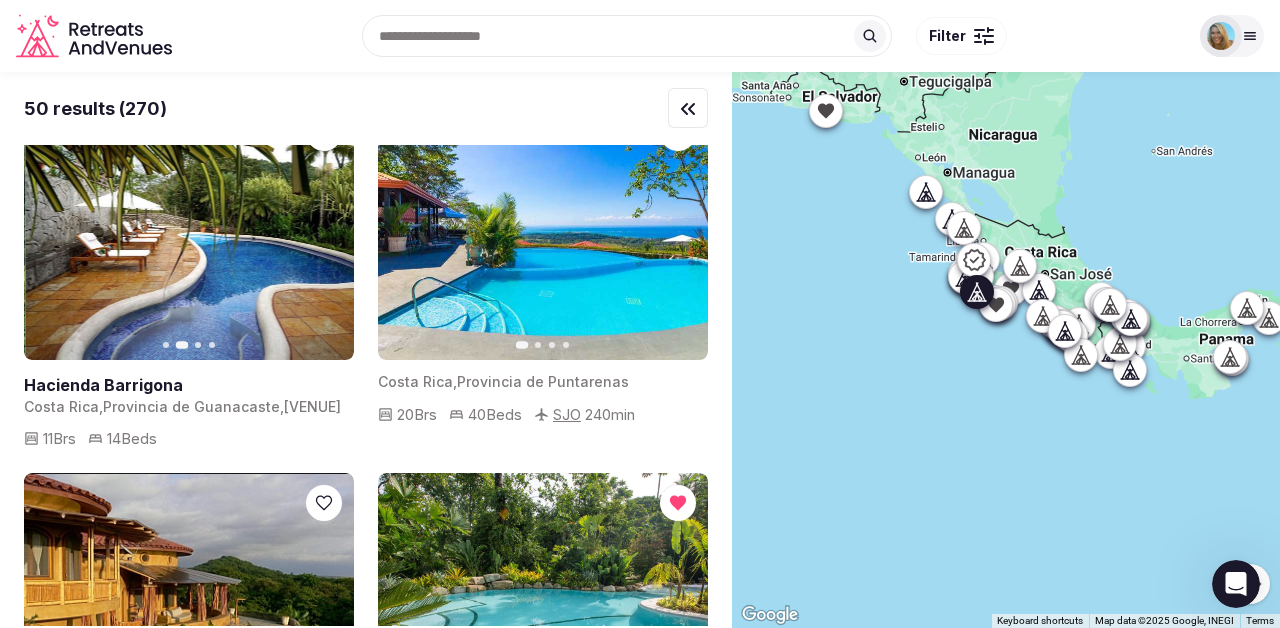 click 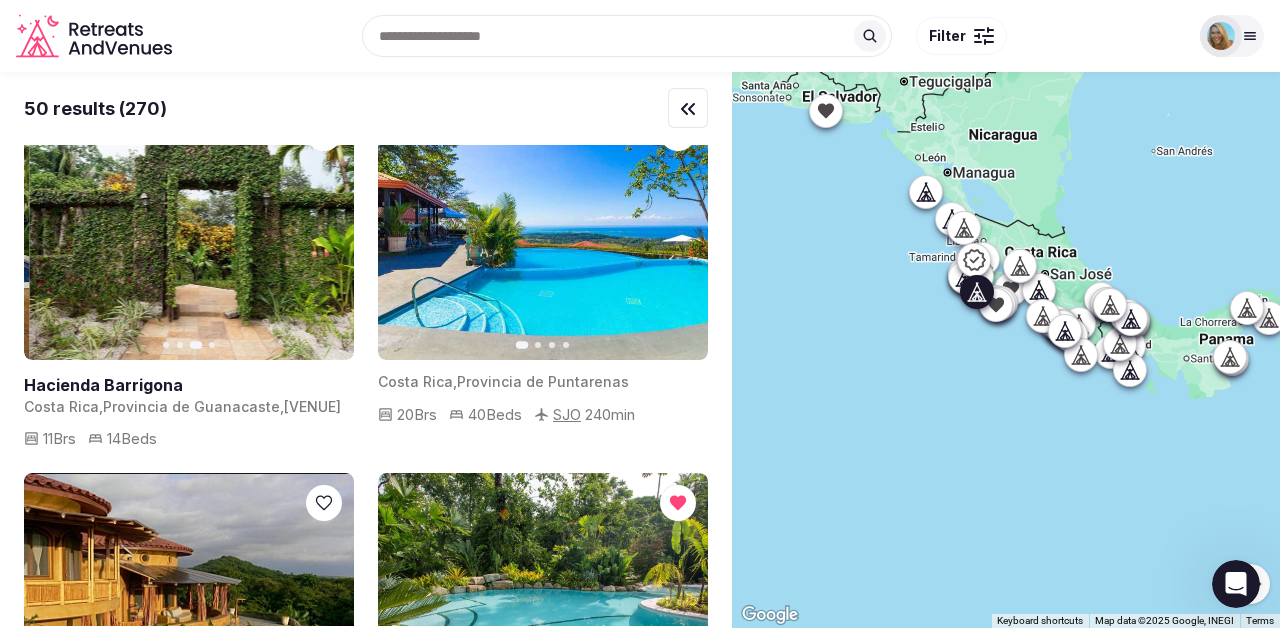 click 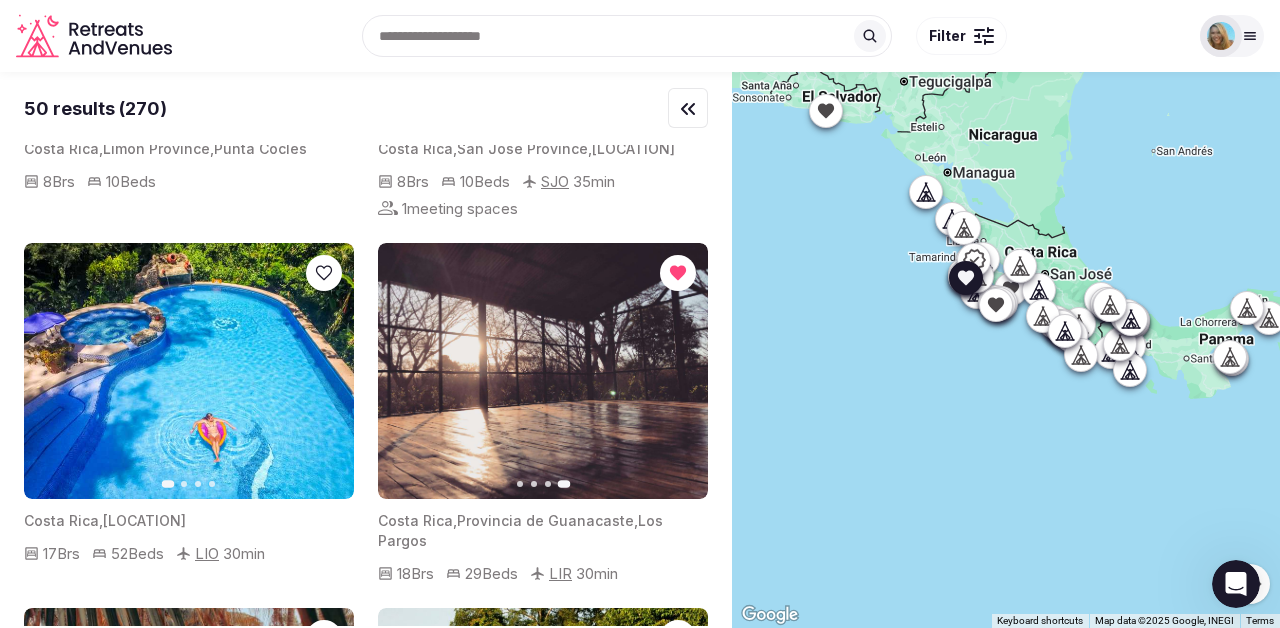 scroll, scrollTop: 1023, scrollLeft: 0, axis: vertical 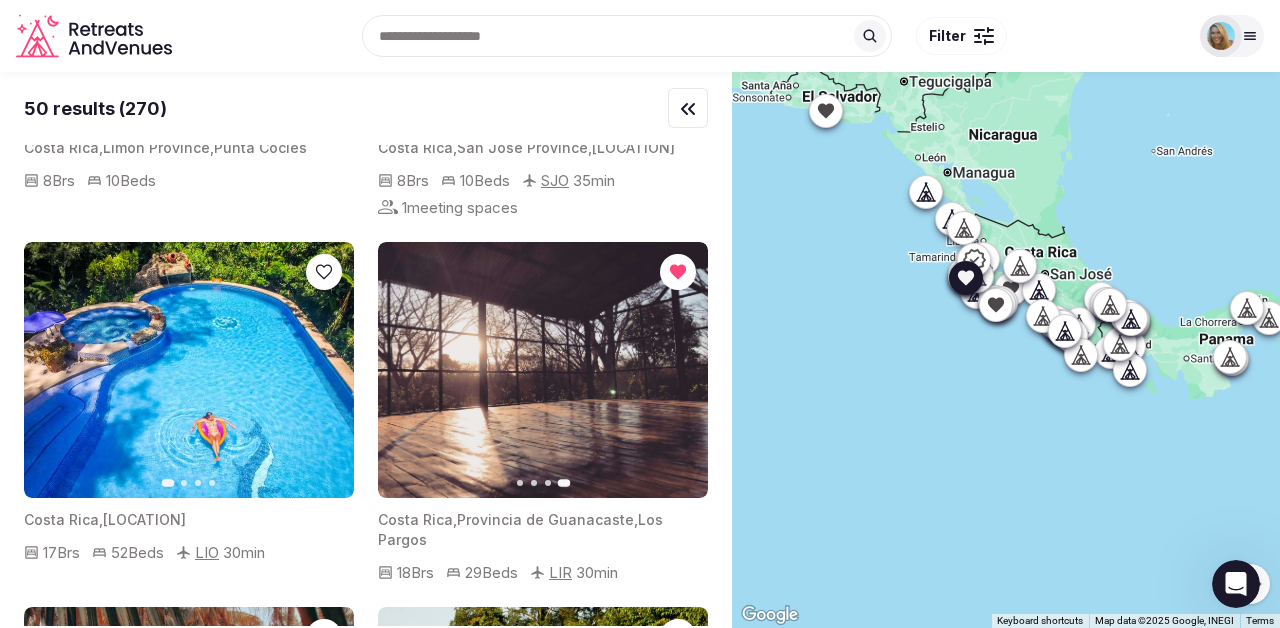 click on "Provincia de Guanacaste" at bounding box center (545, 519) 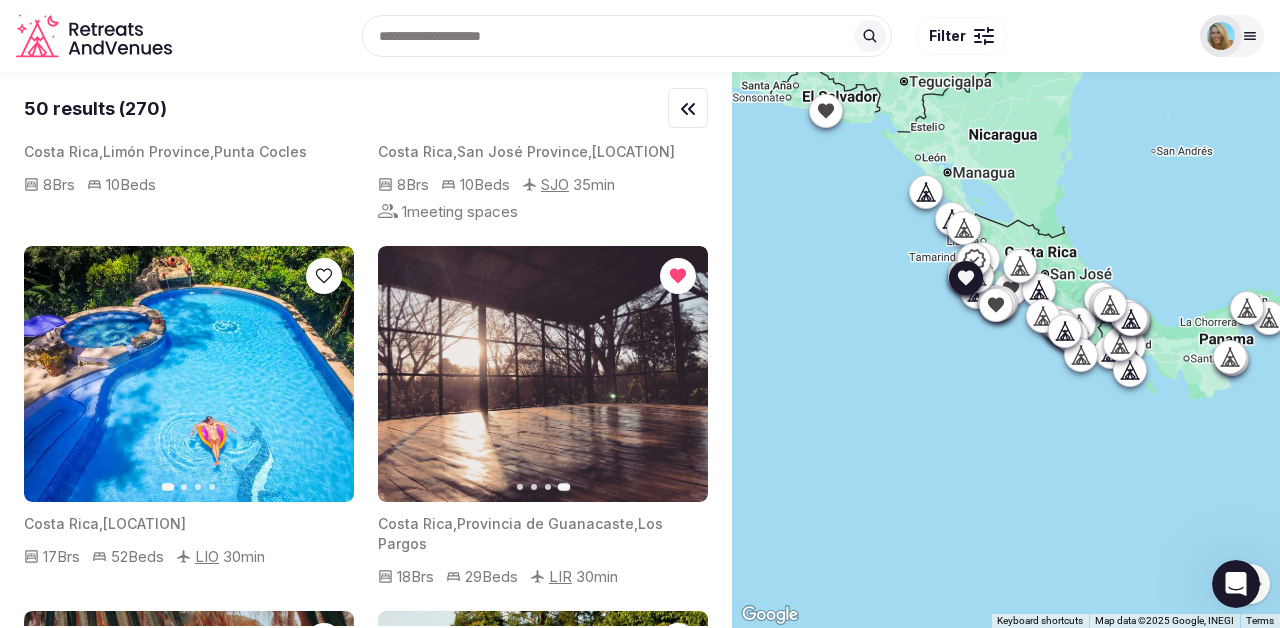 scroll, scrollTop: 1029, scrollLeft: 0, axis: vertical 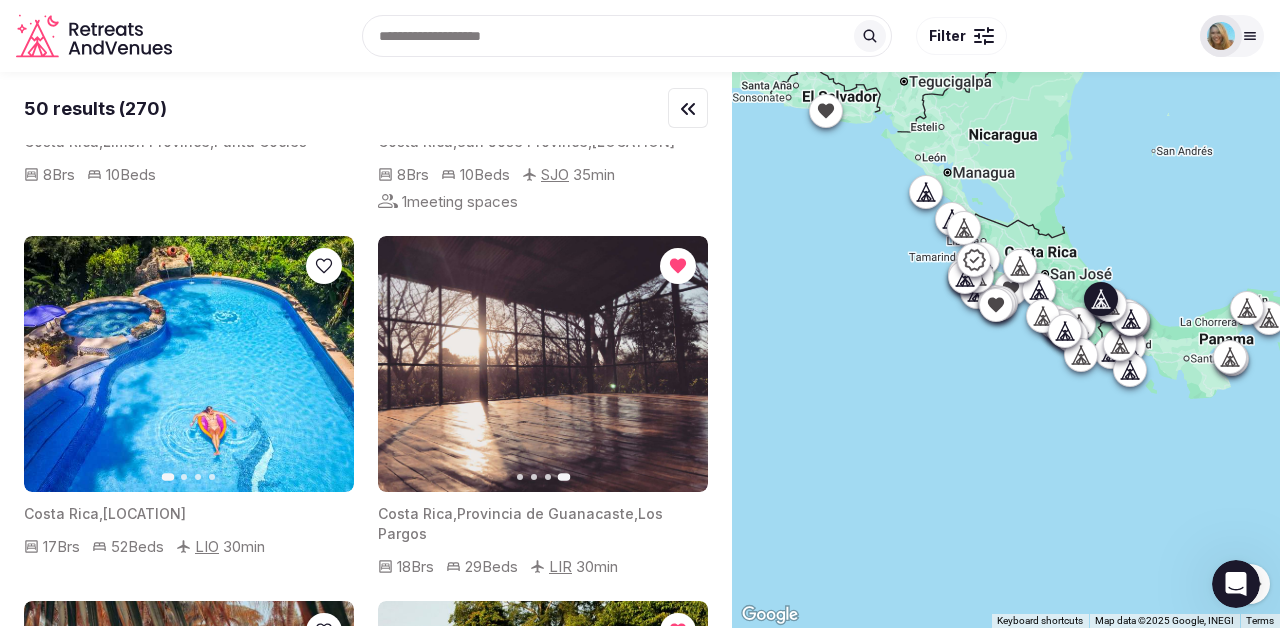 click on "[LOCATION]" at bounding box center [144, 513] 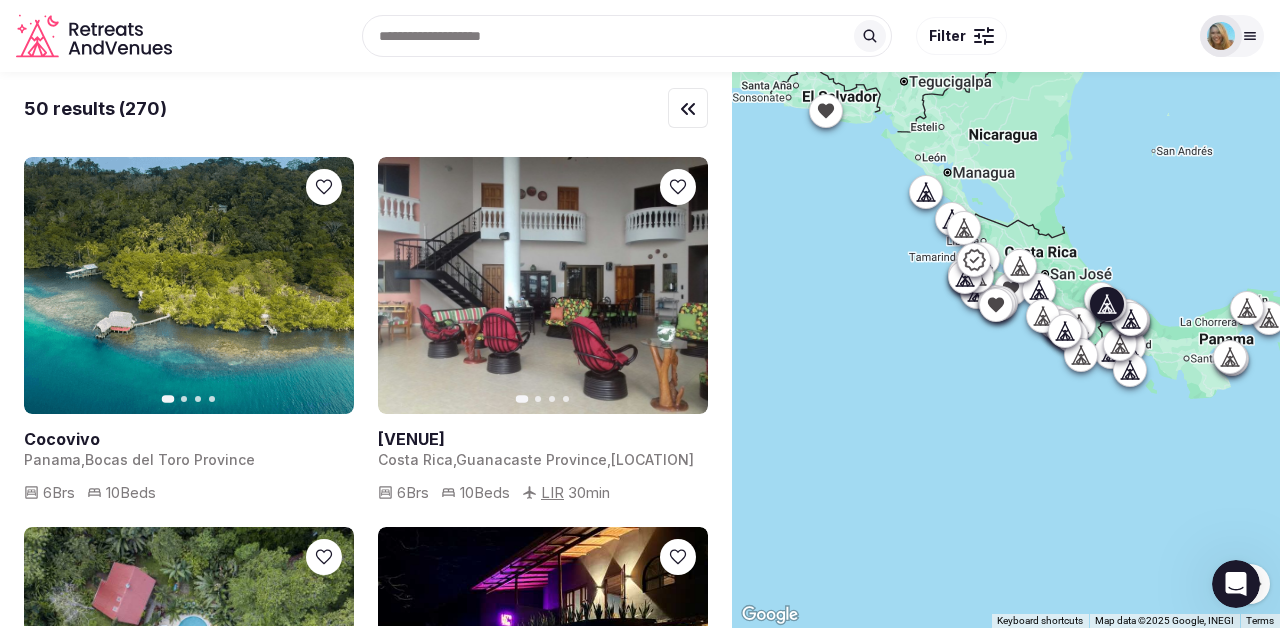 scroll, scrollTop: 0, scrollLeft: 0, axis: both 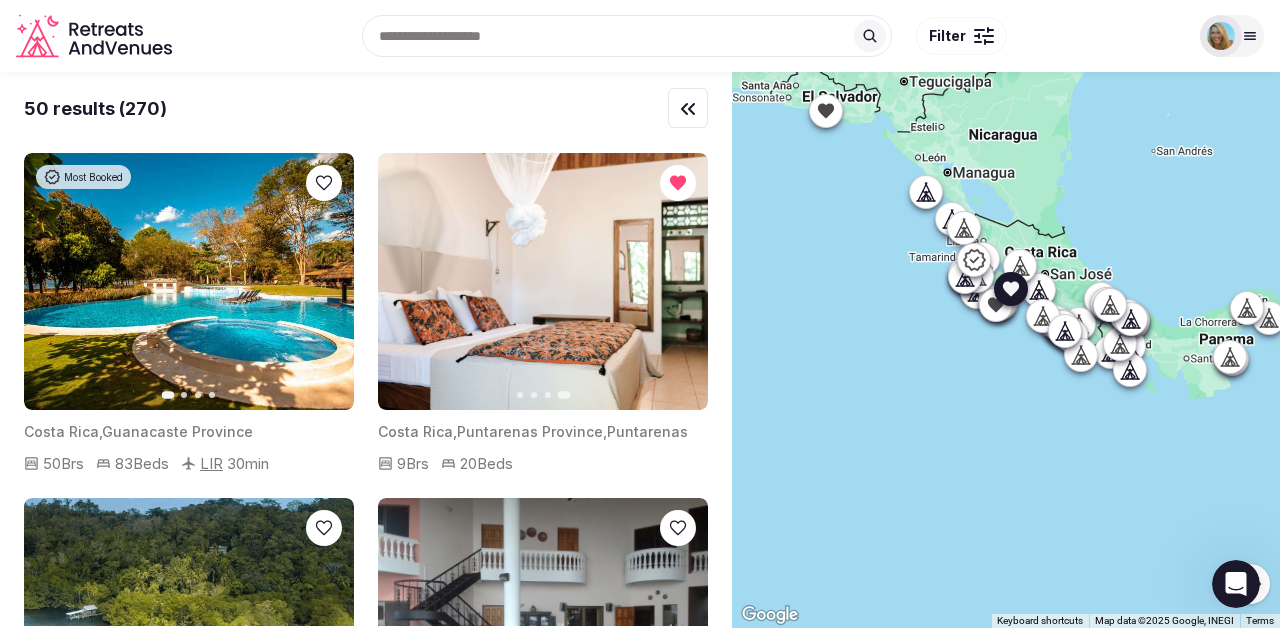 click on "Puntarenas Province" at bounding box center [530, 431] 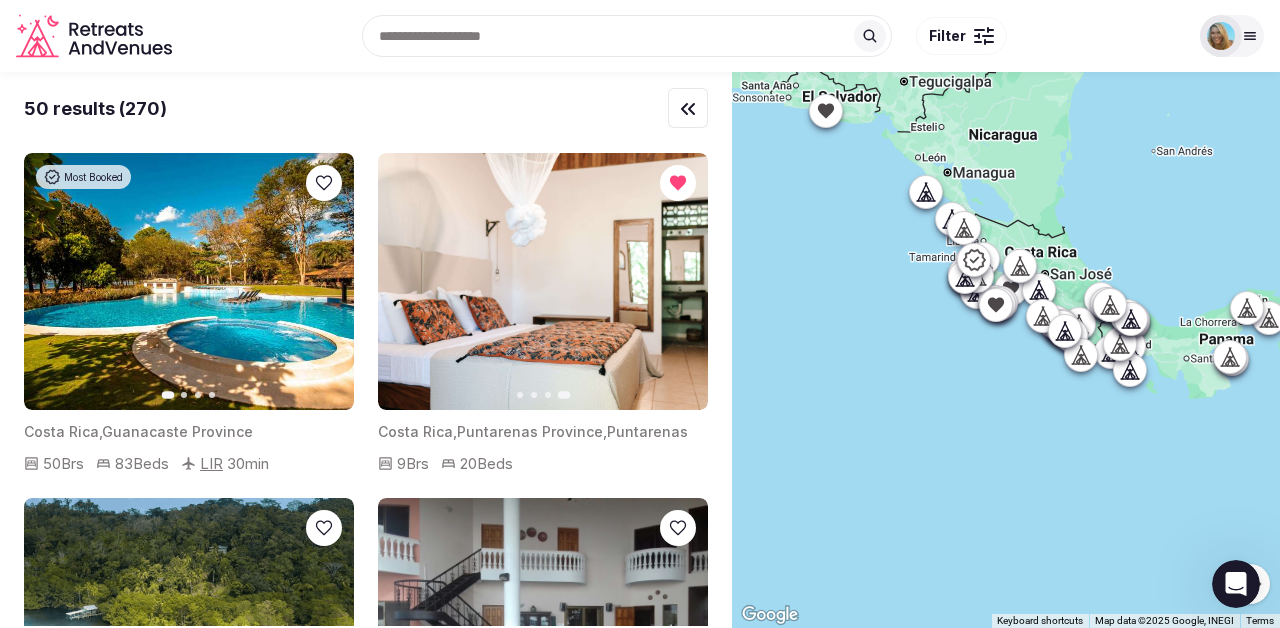 click 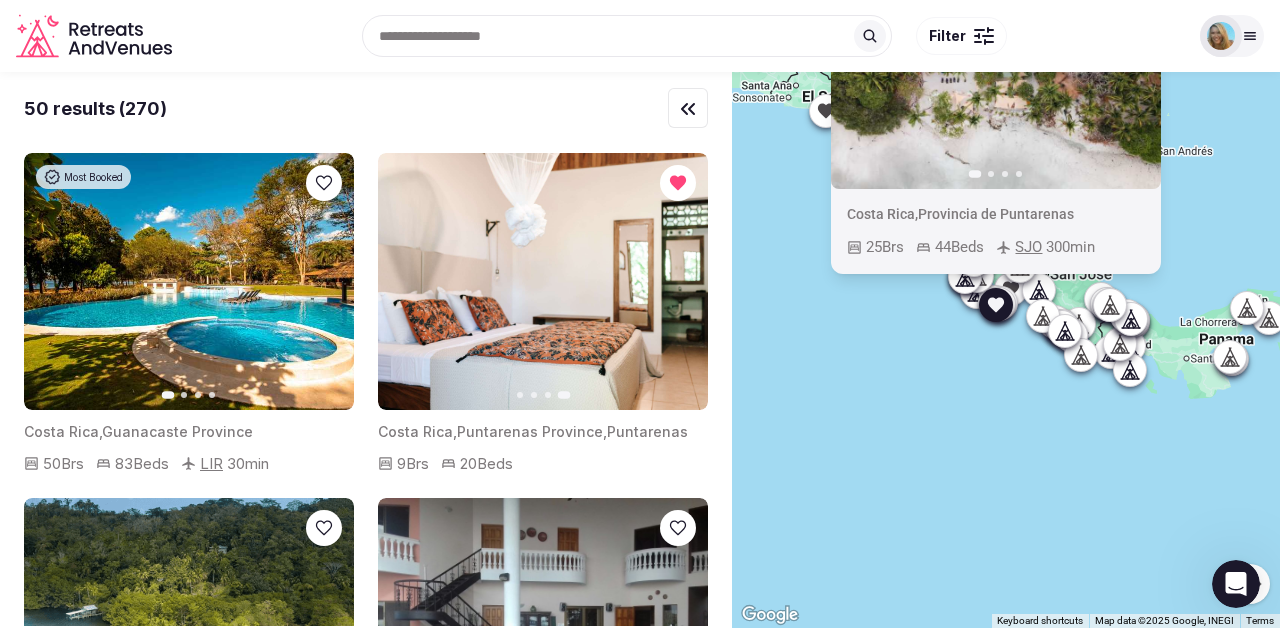 click on "Provincia de Puntarenas" at bounding box center (996, 214) 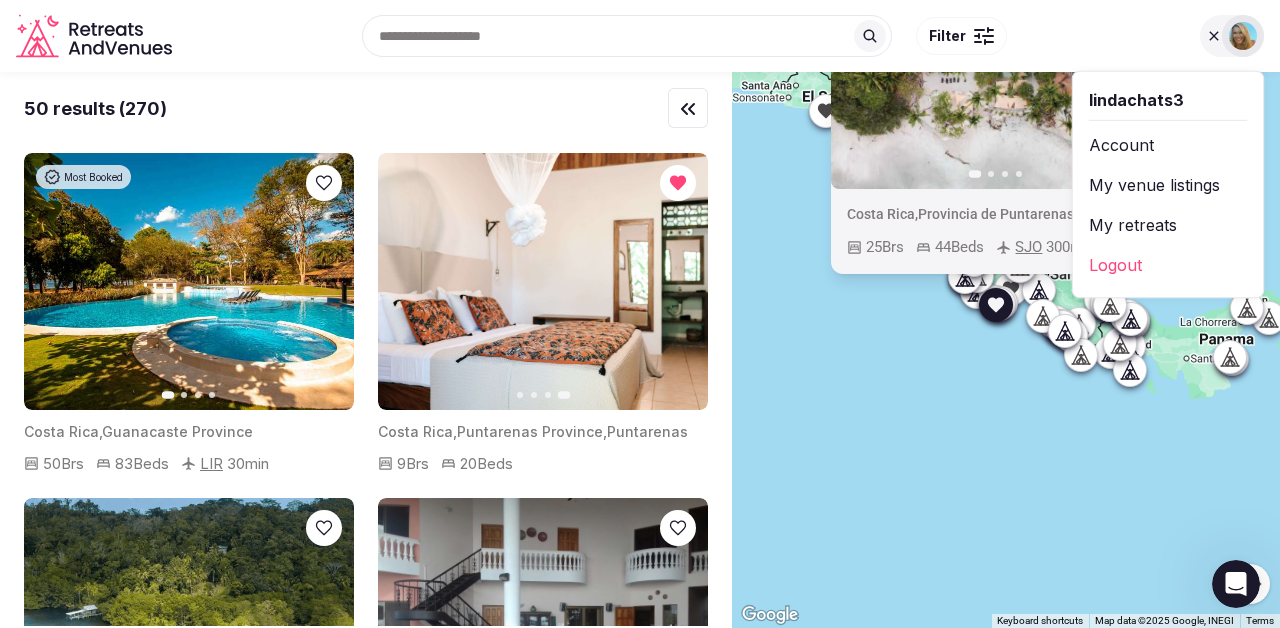 click on "My venue listings" at bounding box center [1168, 185] 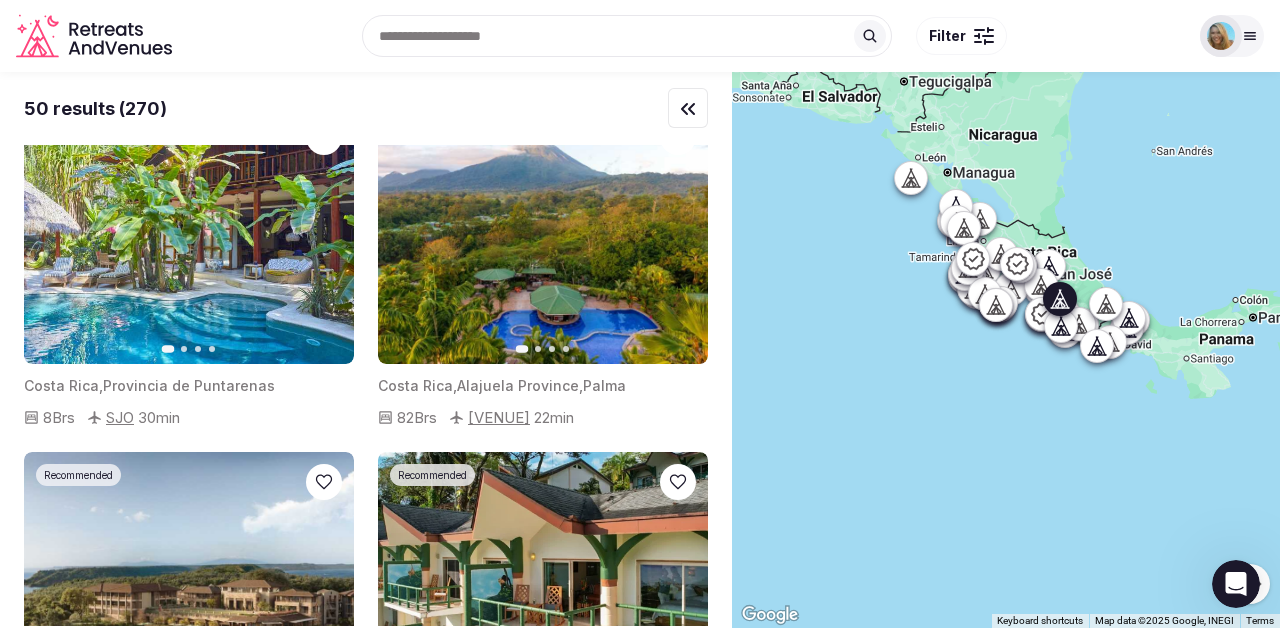 scroll, scrollTop: 0, scrollLeft: 0, axis: both 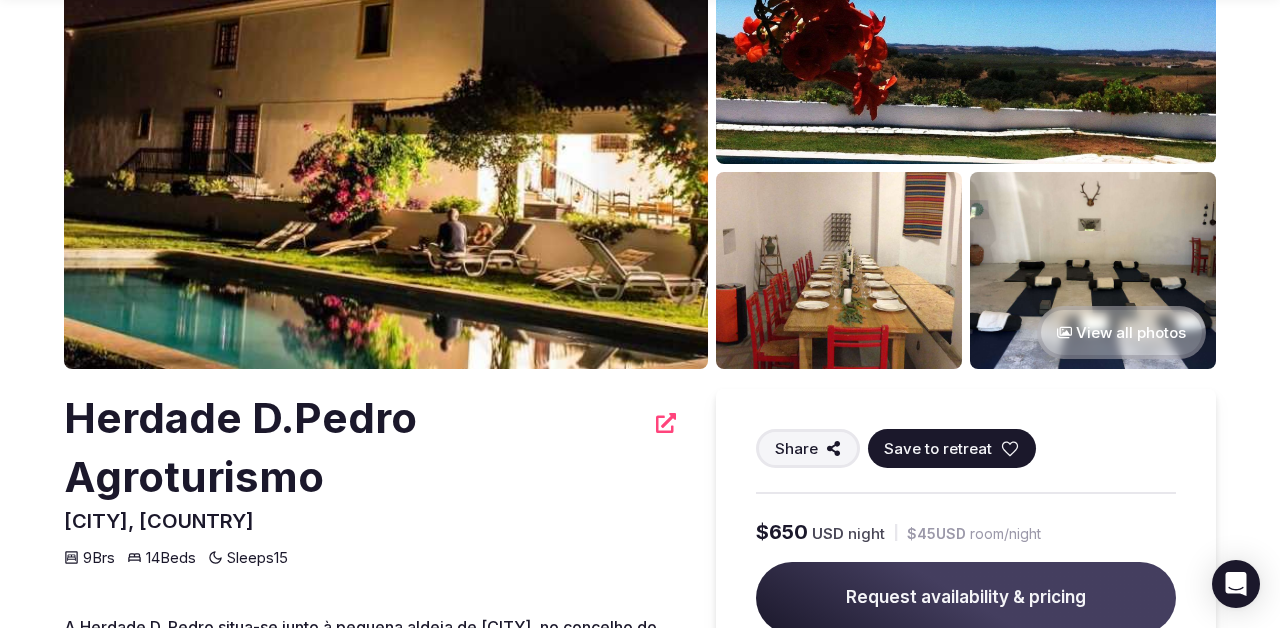 click on "View all photos" at bounding box center [1121, 332] 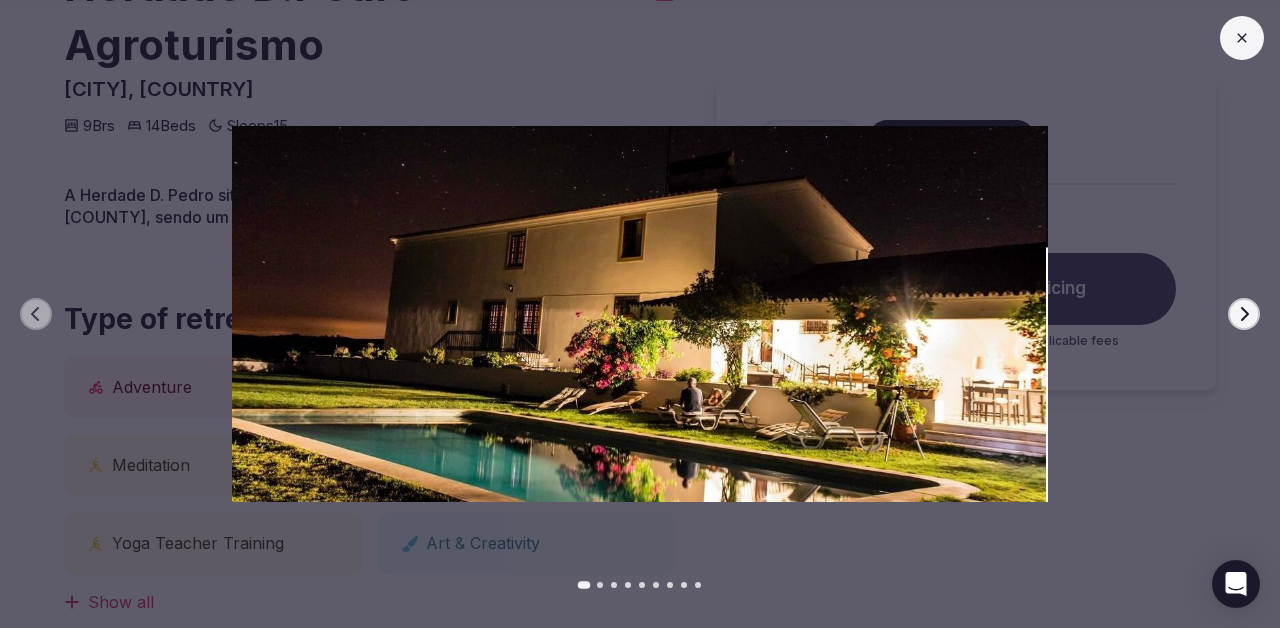 scroll, scrollTop: 661, scrollLeft: 0, axis: vertical 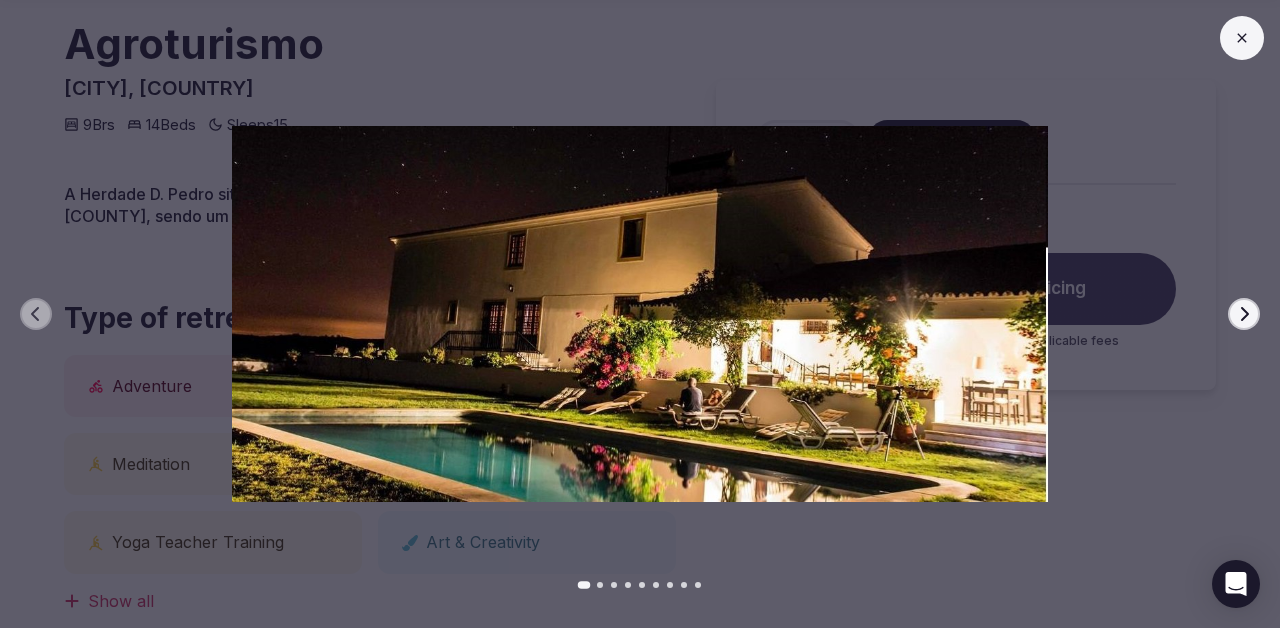 click at bounding box center (632, 314) 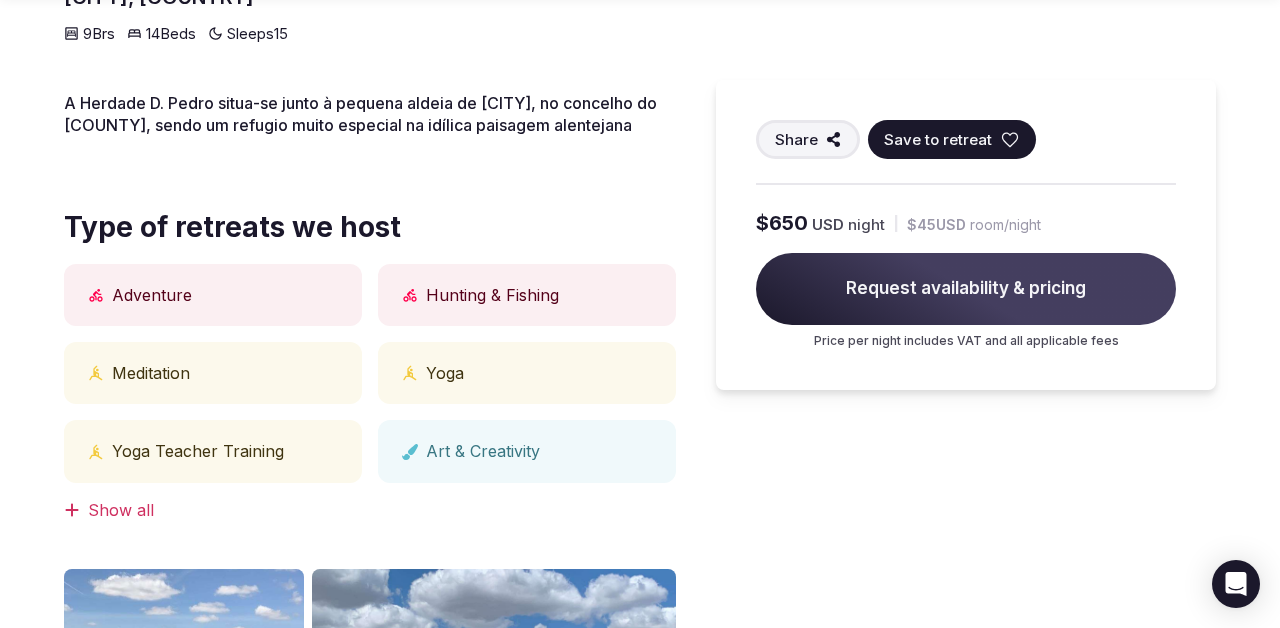 scroll, scrollTop: 830, scrollLeft: 0, axis: vertical 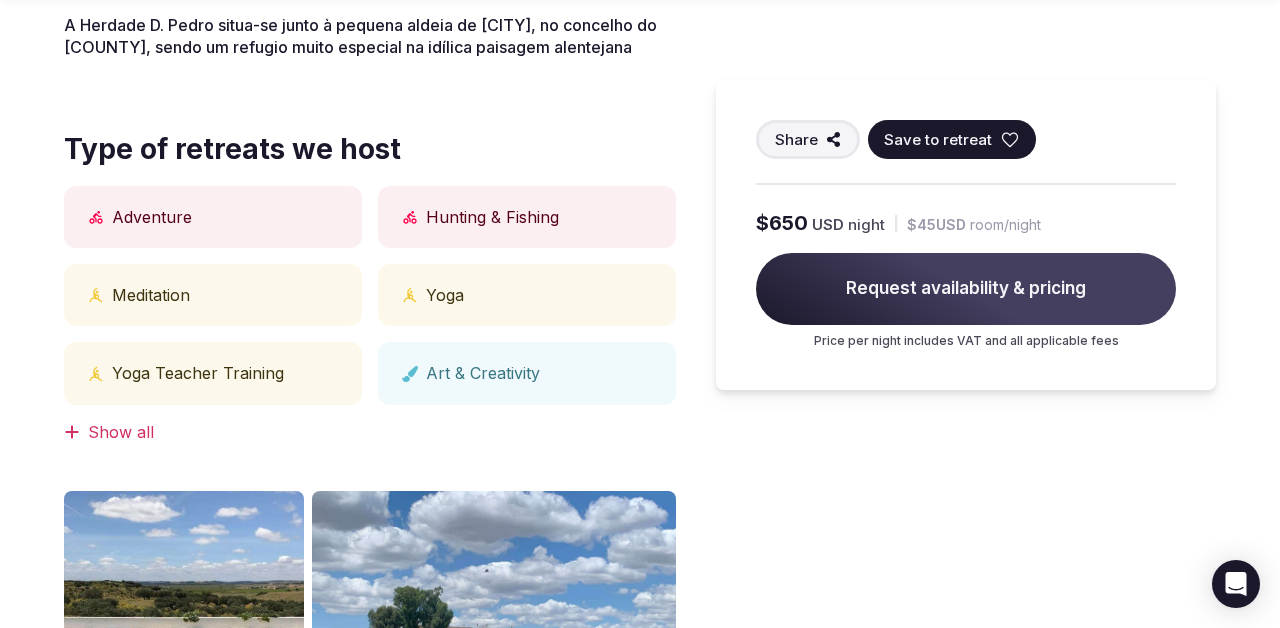 click on "Show all" at bounding box center [370, 432] 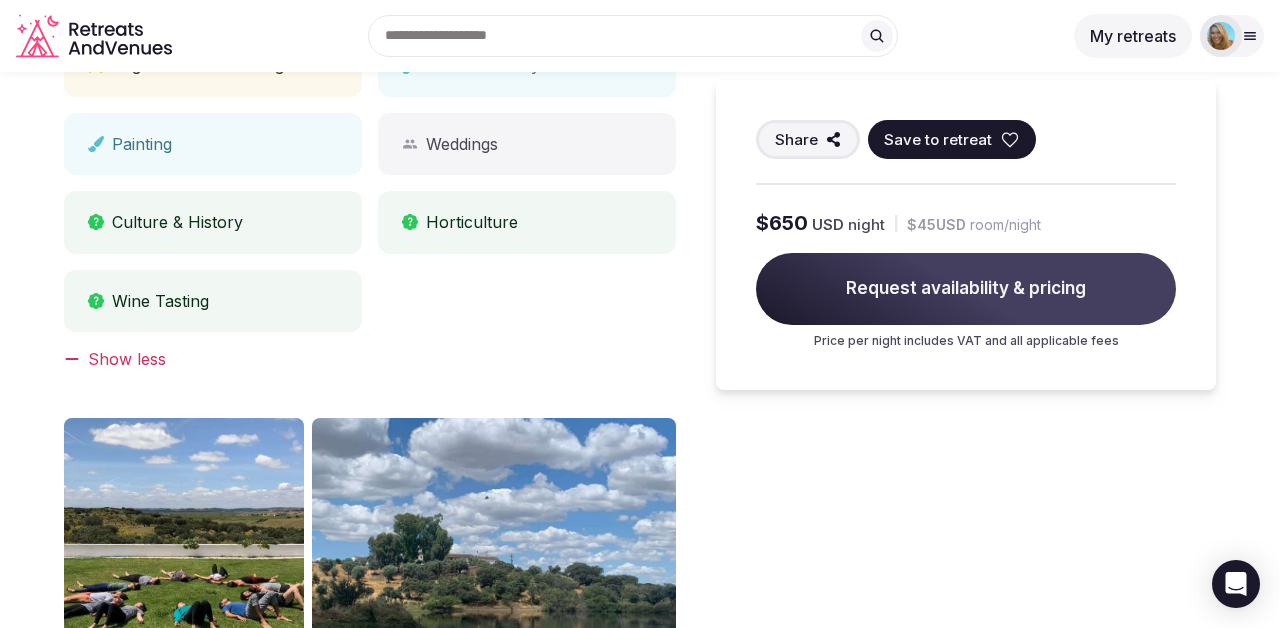 scroll, scrollTop: 0, scrollLeft: 0, axis: both 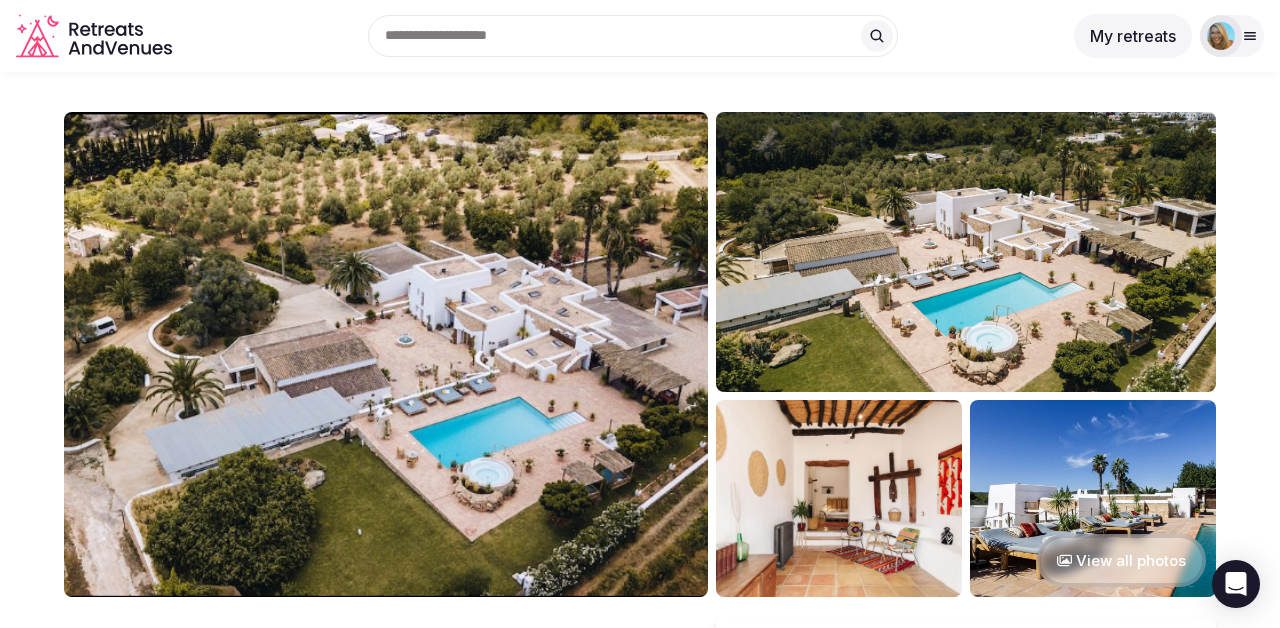 click on "View all photos" at bounding box center [1121, 560] 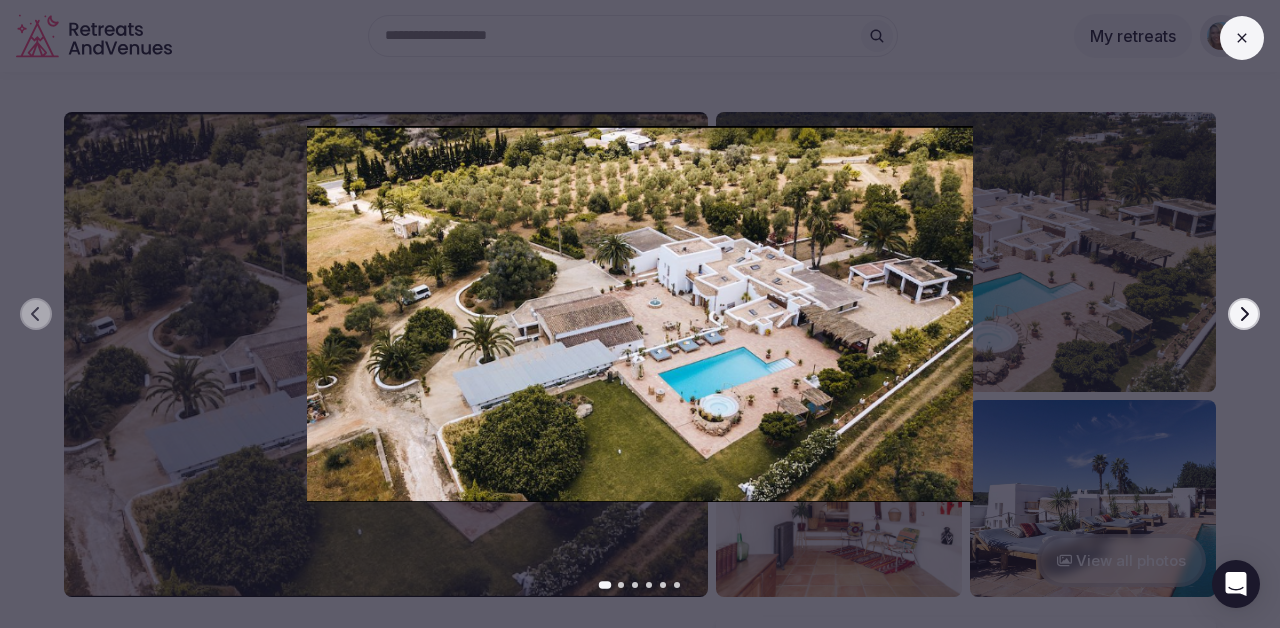 click 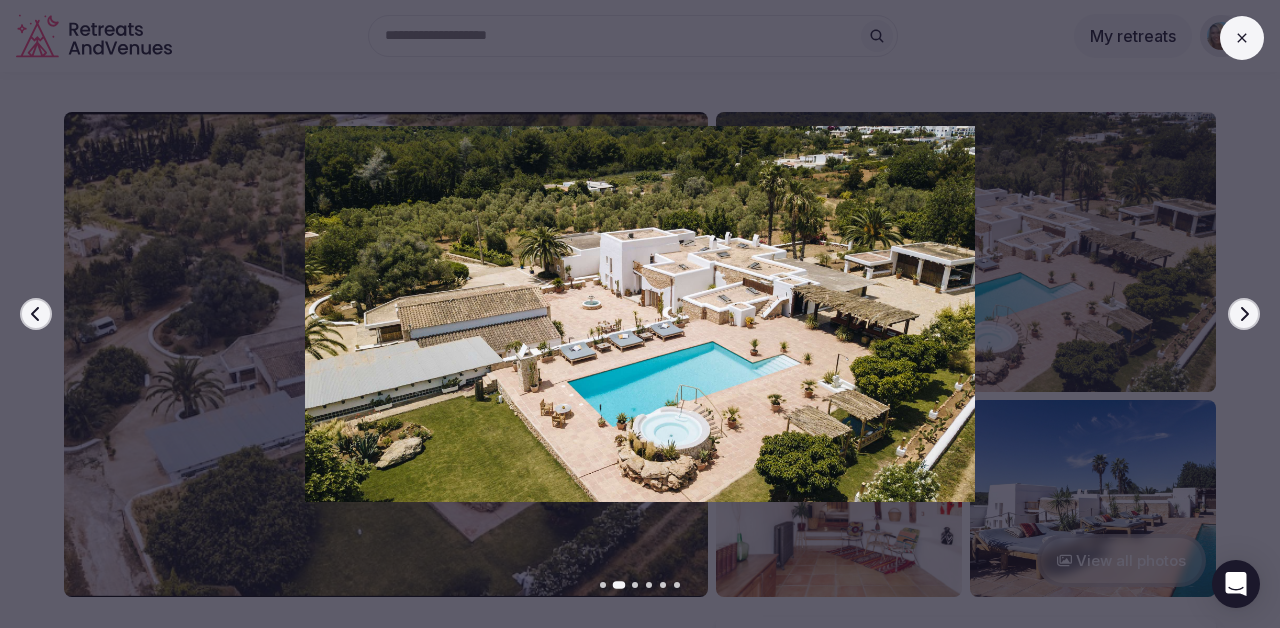 click 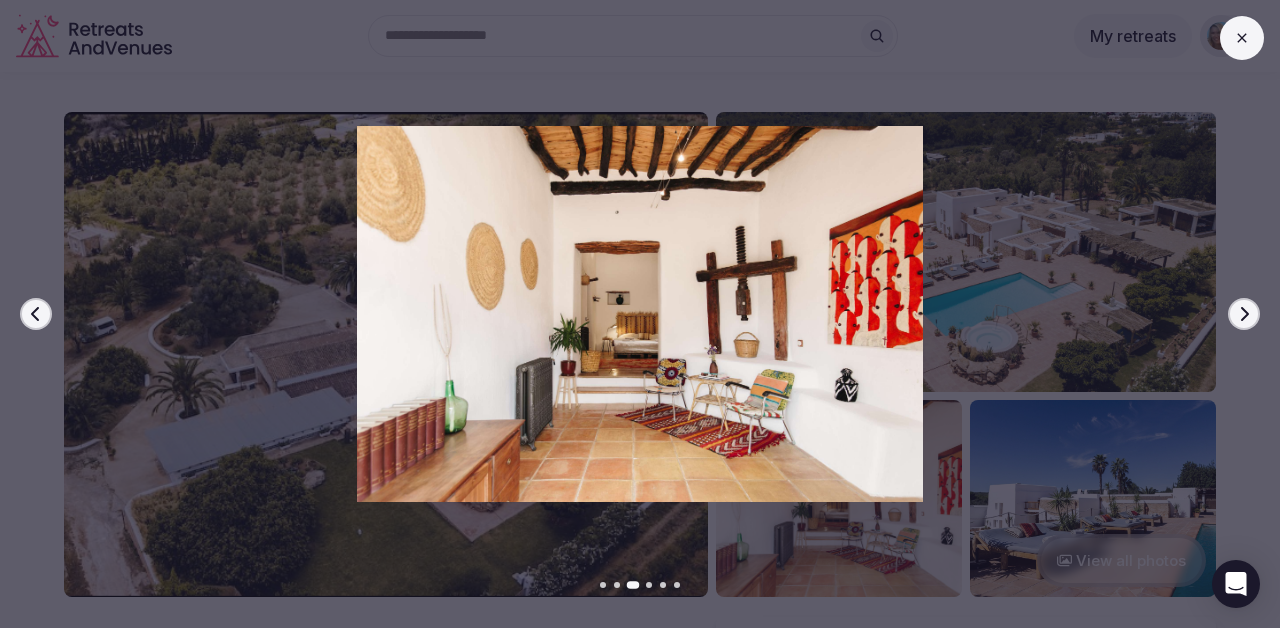 click 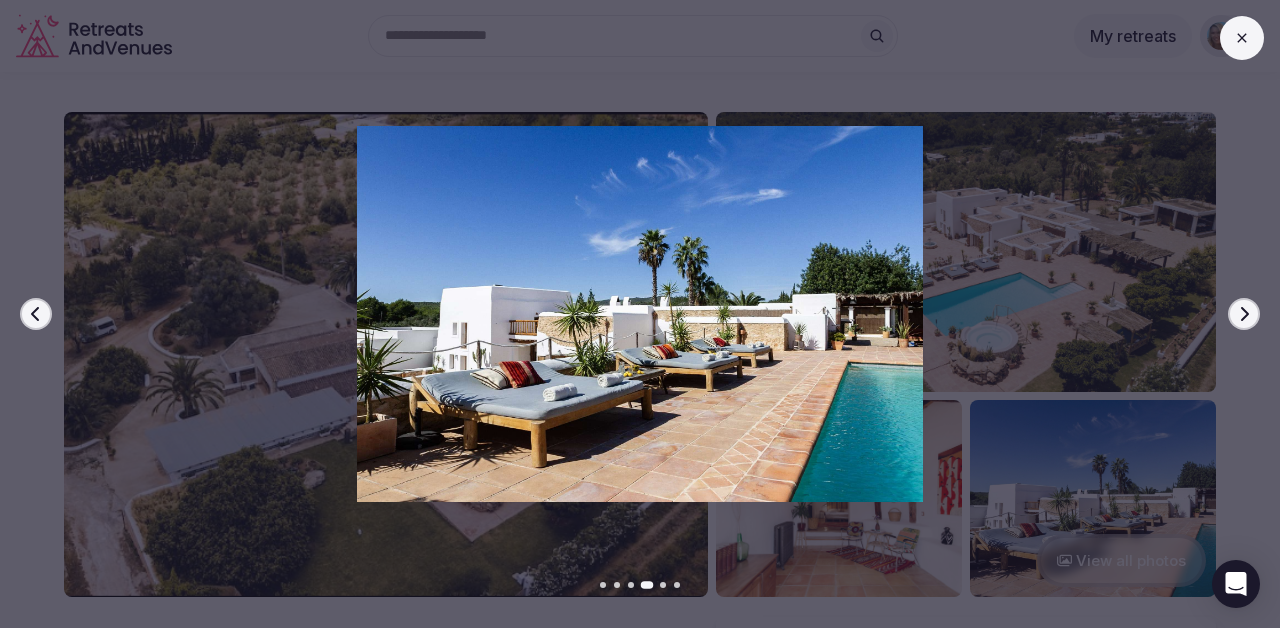 click 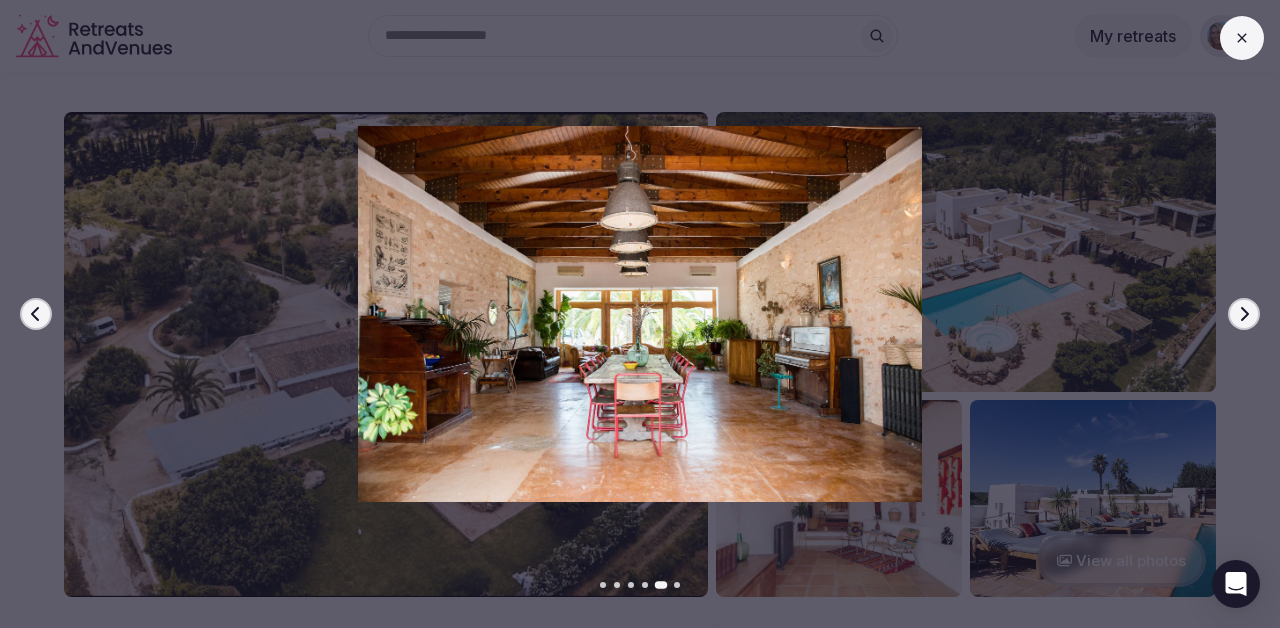 click 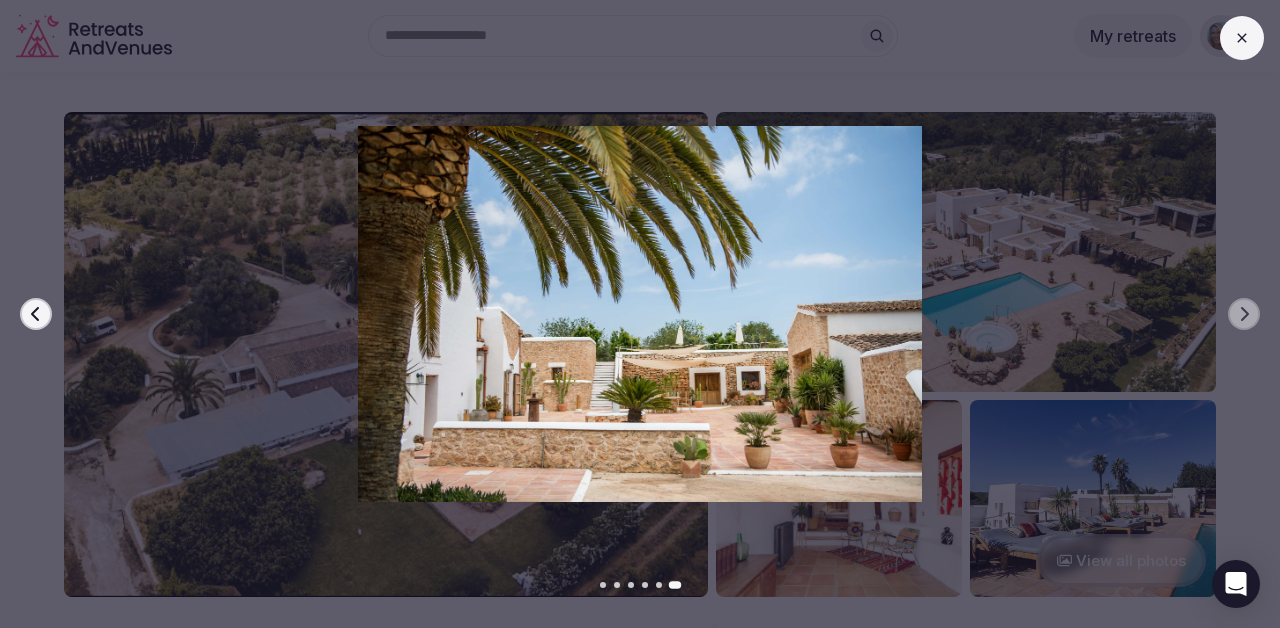 click 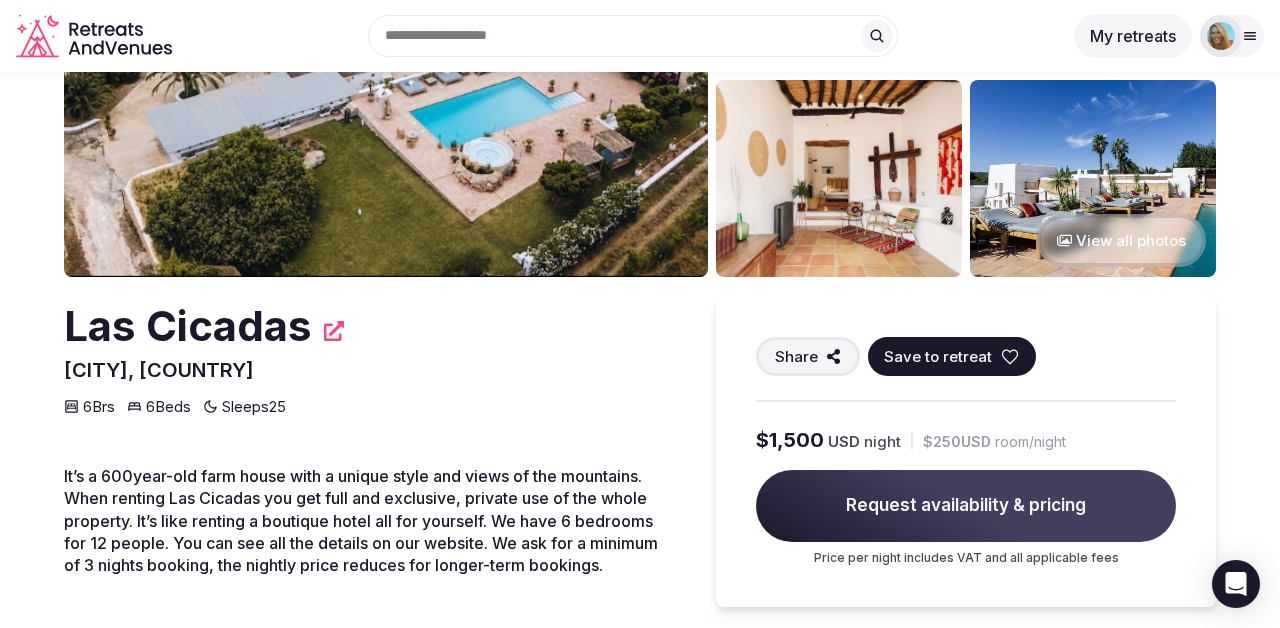 scroll, scrollTop: 0, scrollLeft: 0, axis: both 